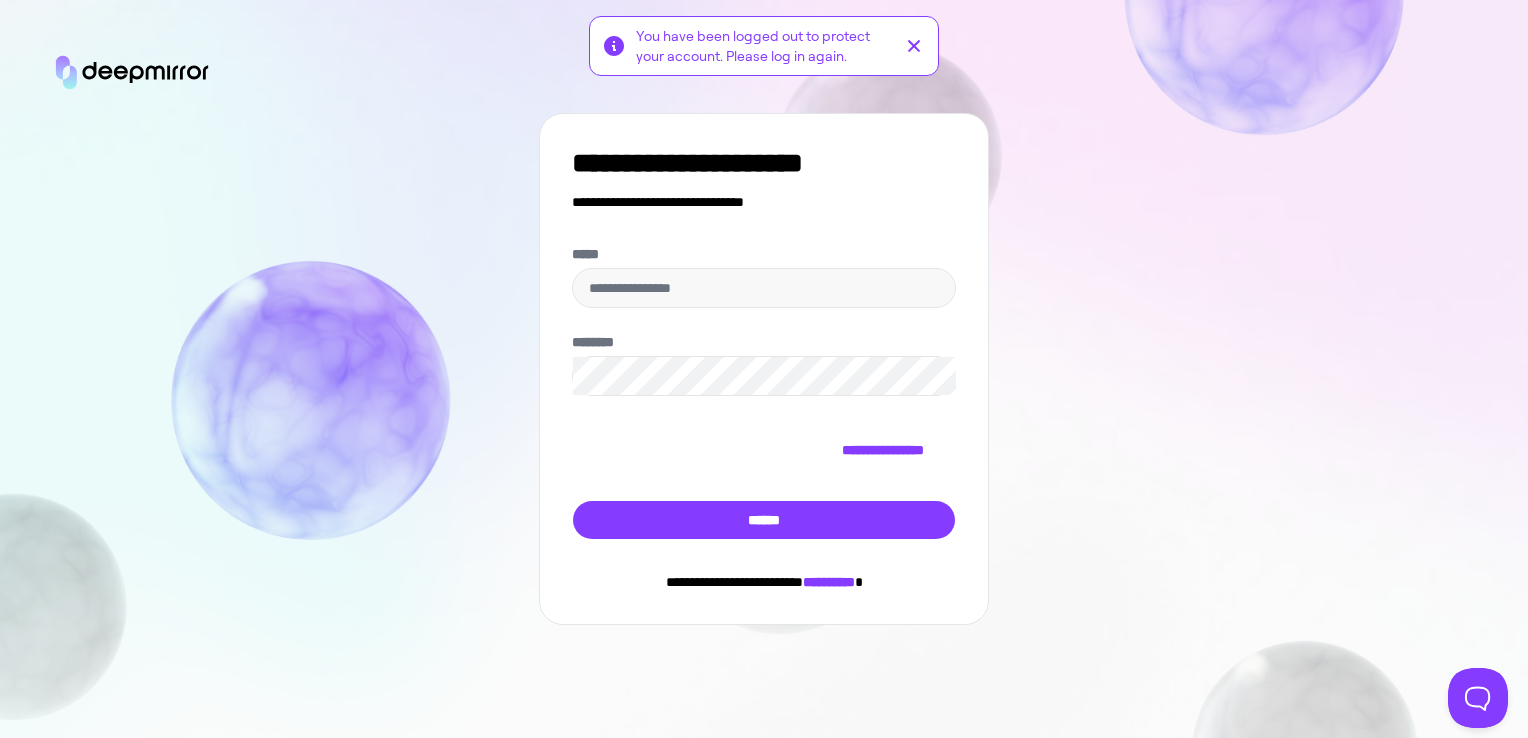 scroll, scrollTop: 0, scrollLeft: 0, axis: both 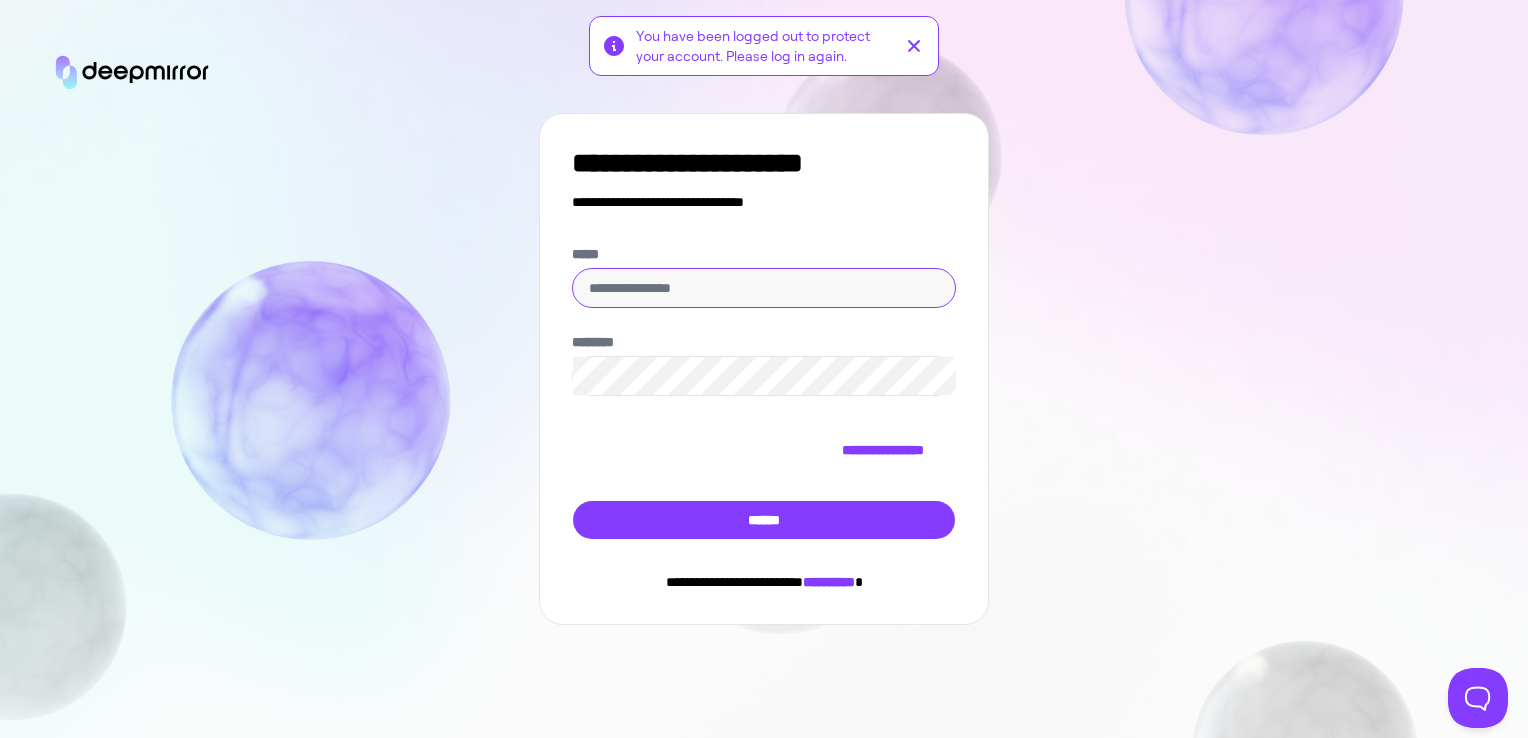 click at bounding box center [764, 288] 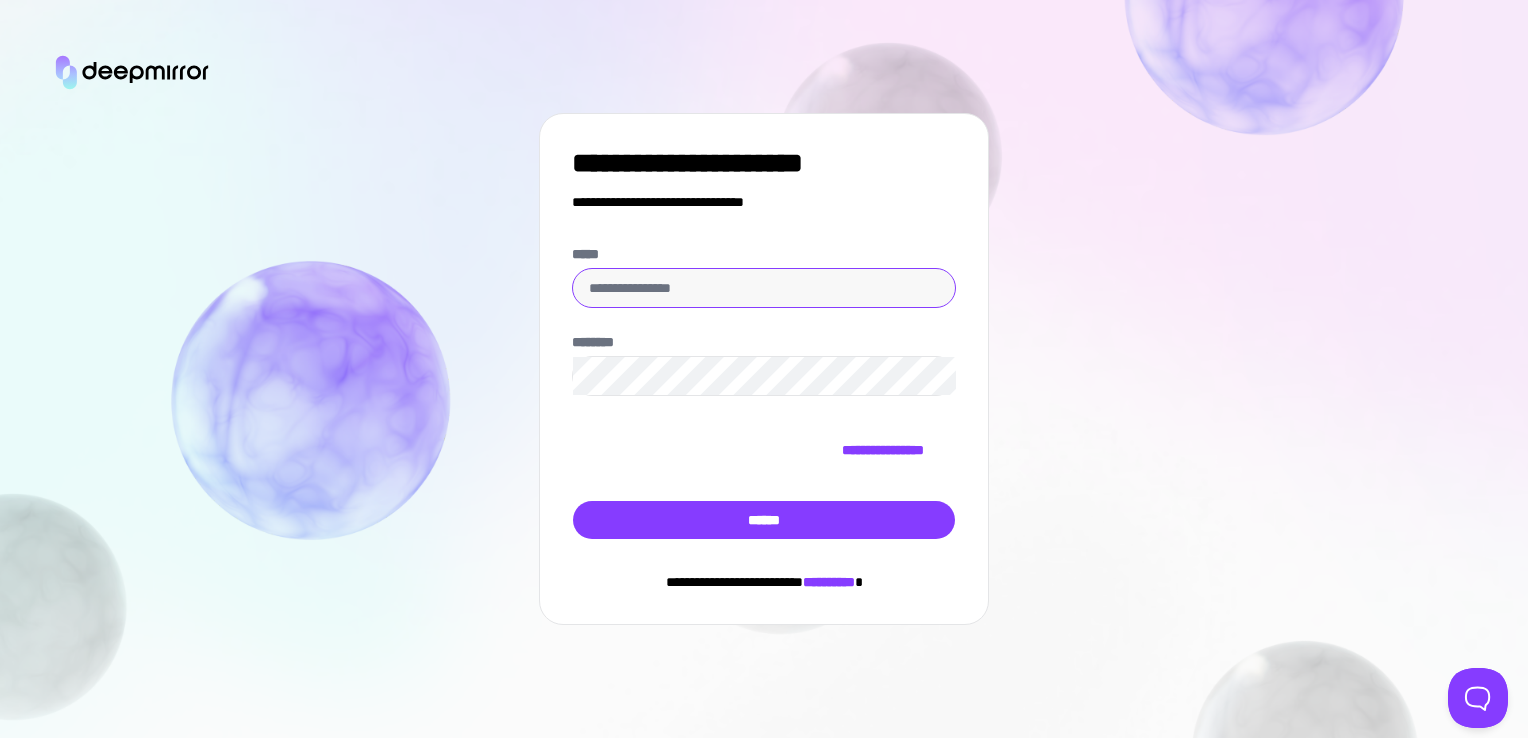 type on "**********" 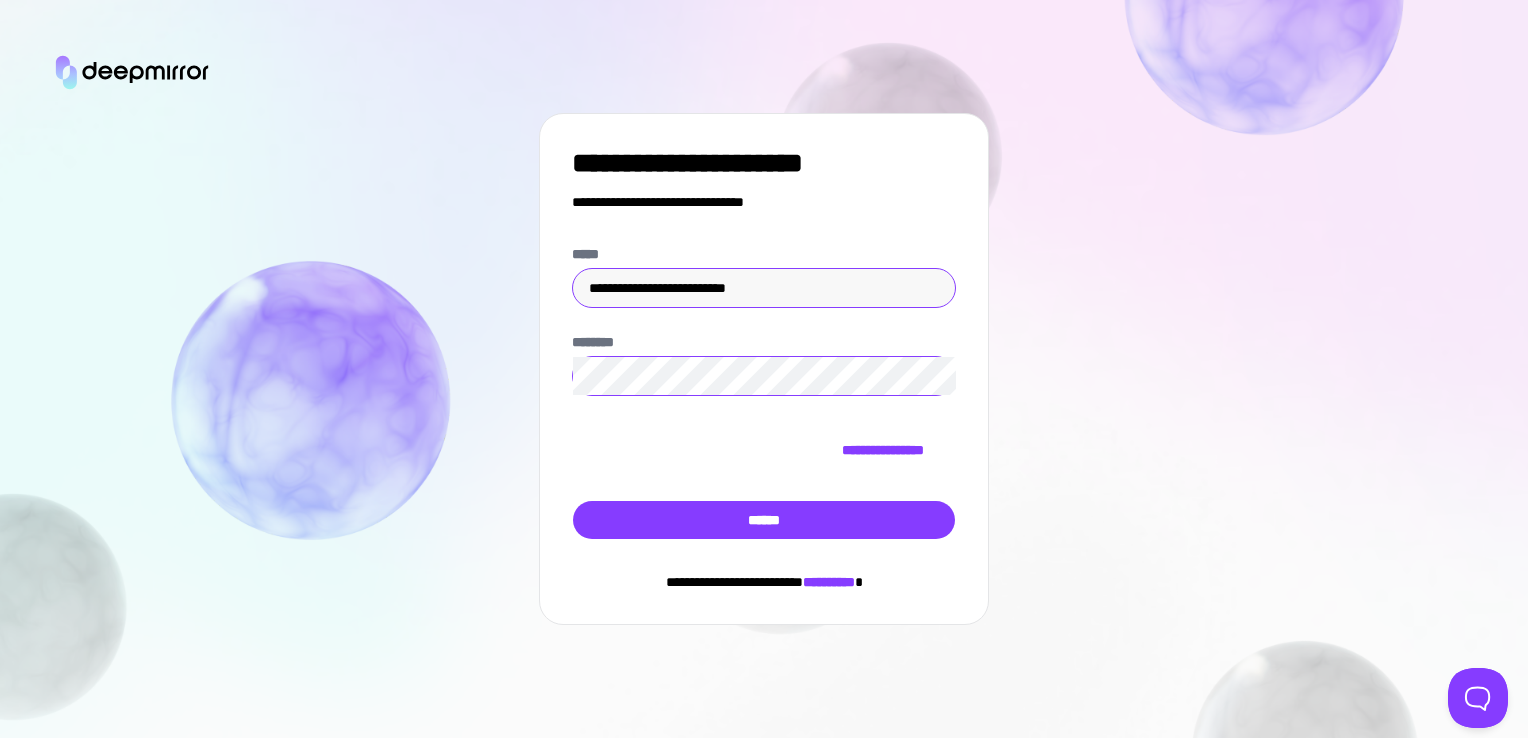 click on "******" at bounding box center [764, 520] 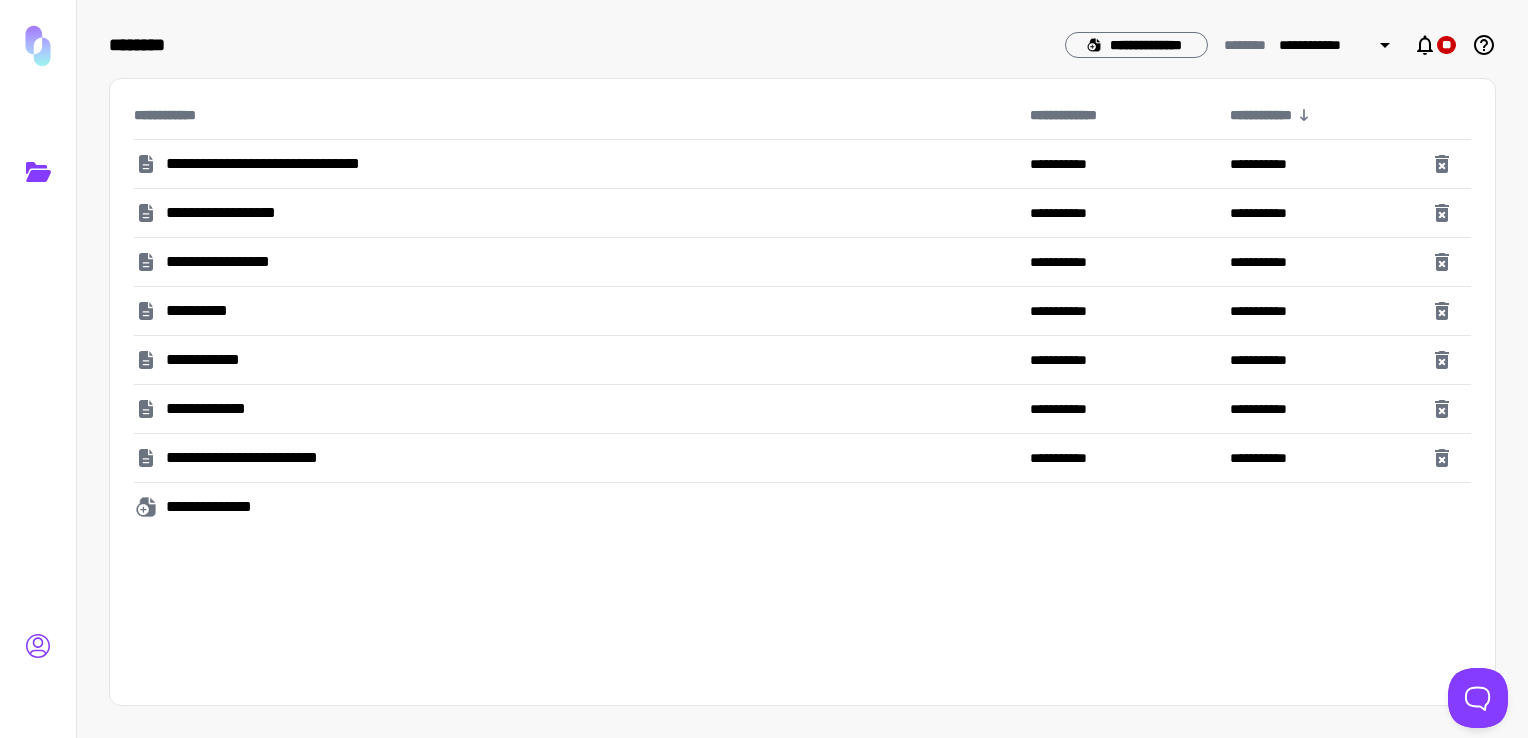 click 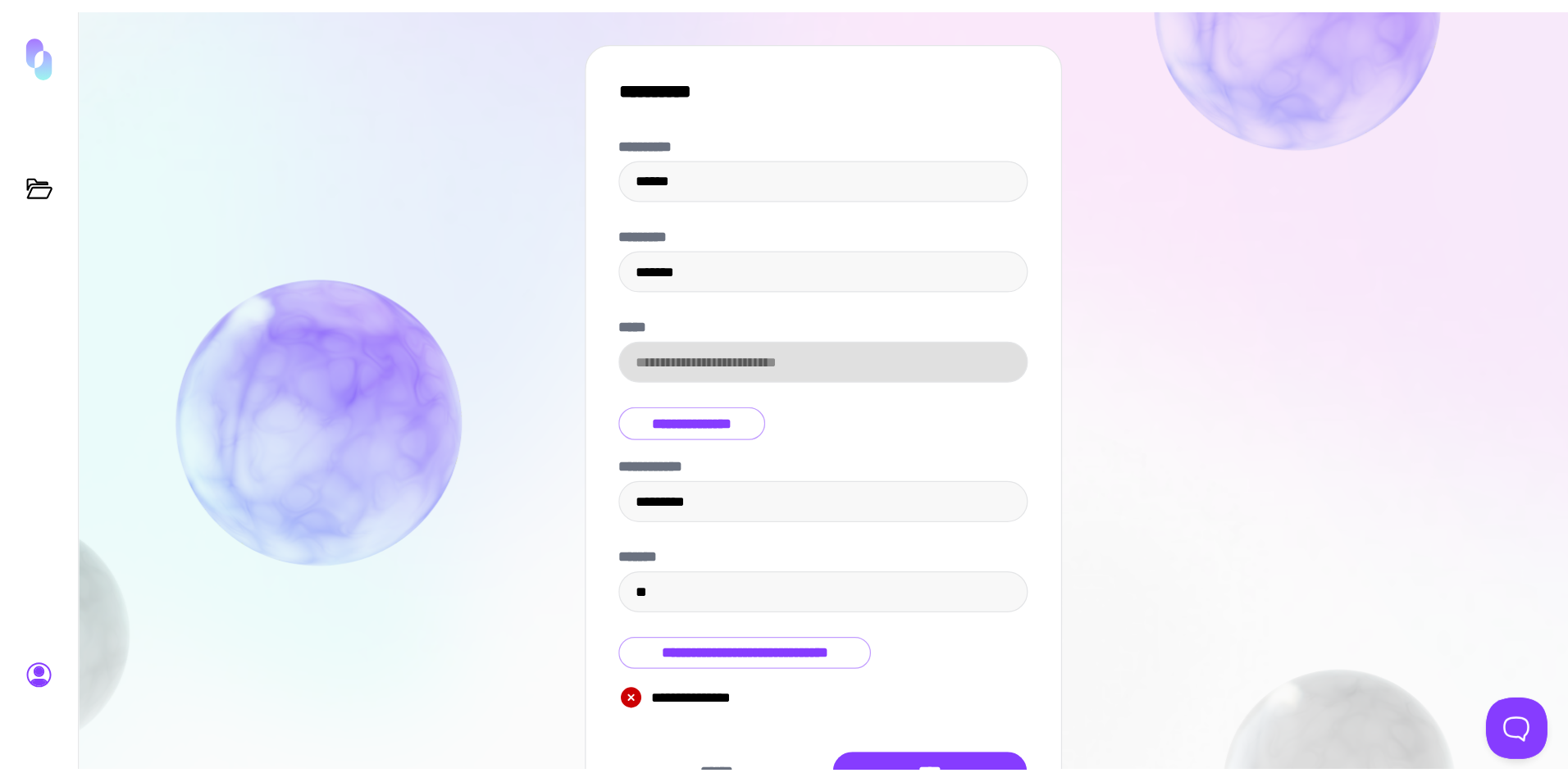 scroll, scrollTop: 108, scrollLeft: 0, axis: vertical 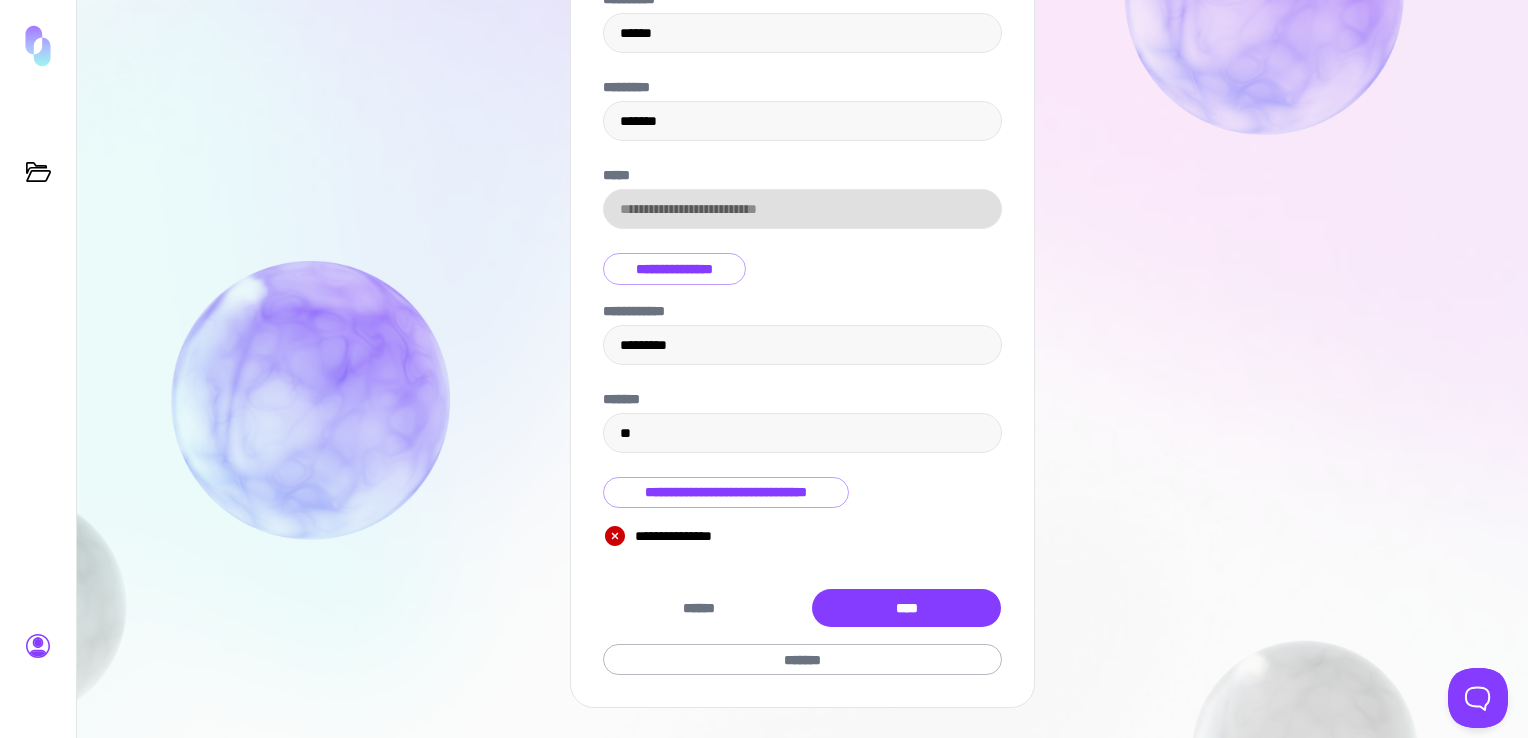 click on "*******" at bounding box center [802, 660] 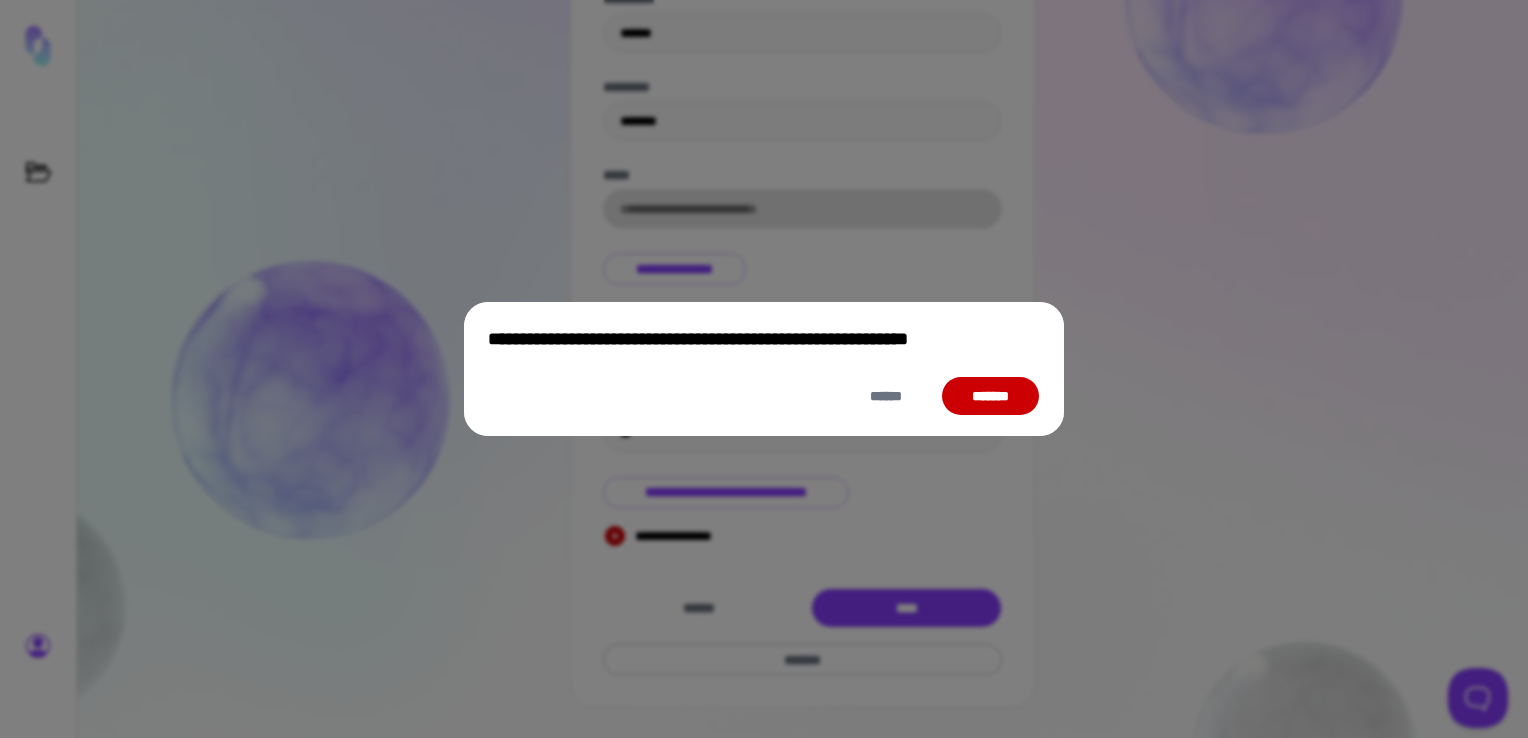 click on "*******" at bounding box center [990, 396] 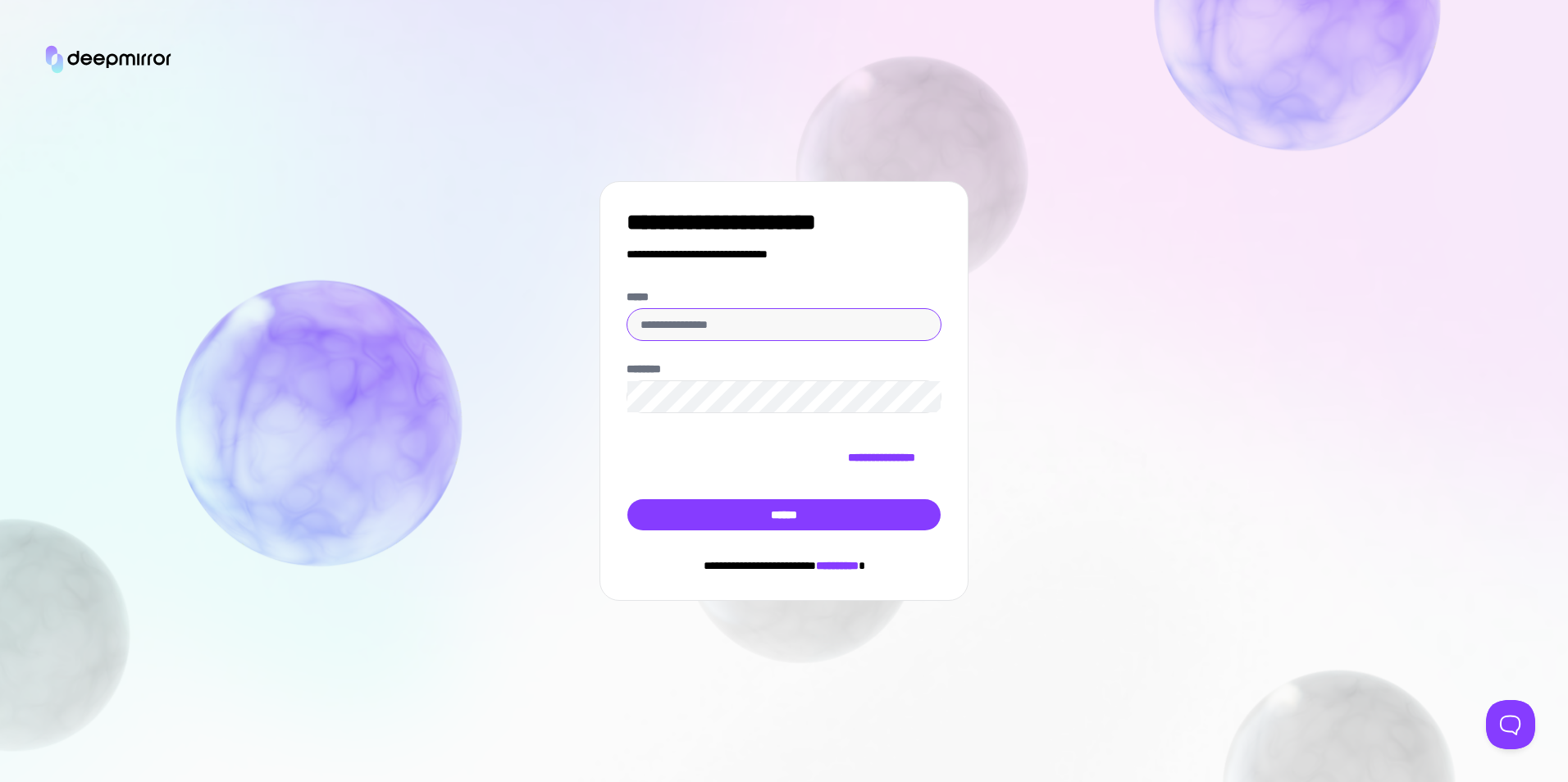 click on "*****" at bounding box center [784, 325] 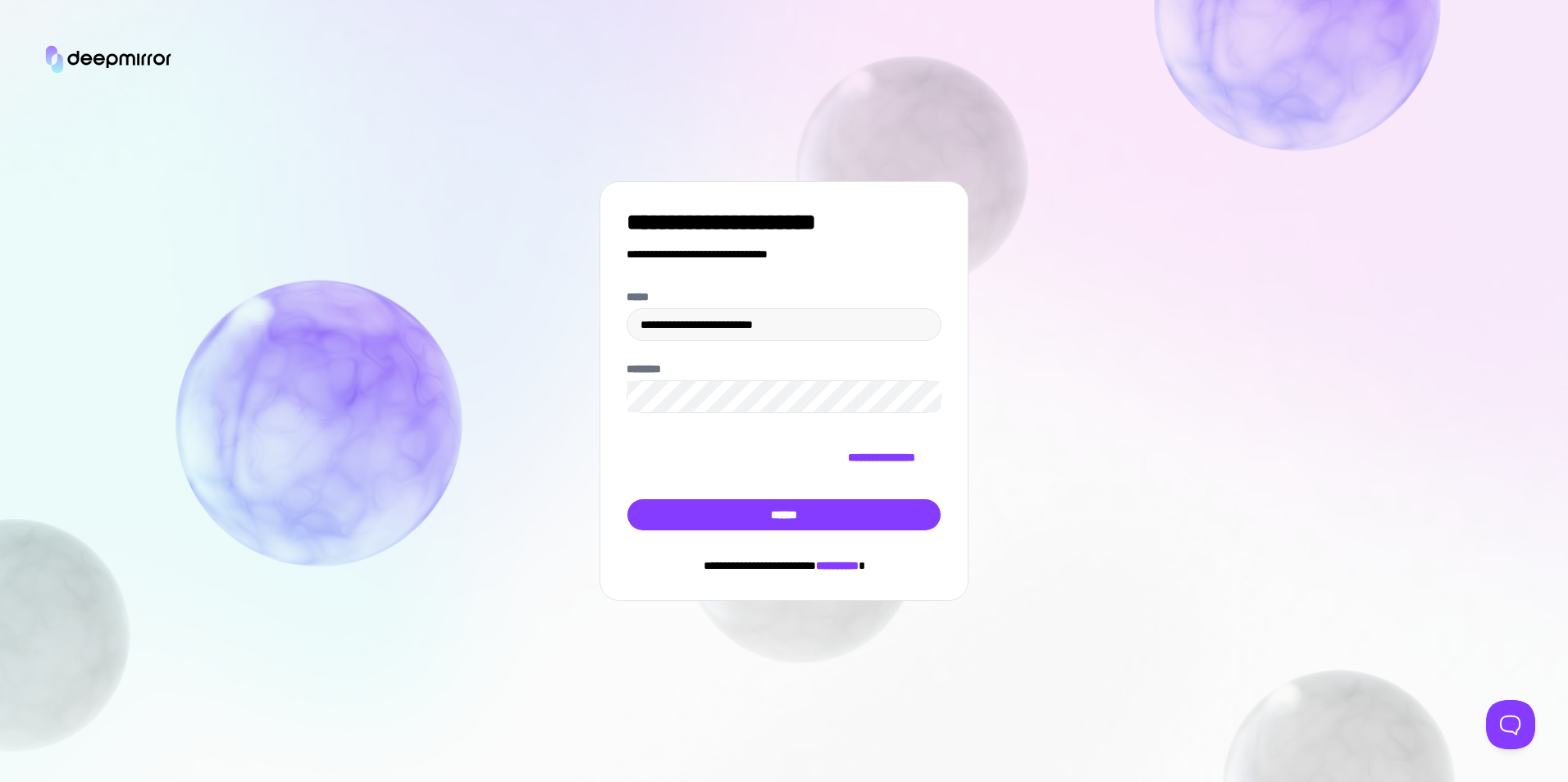click on "**********" at bounding box center [784, 391] 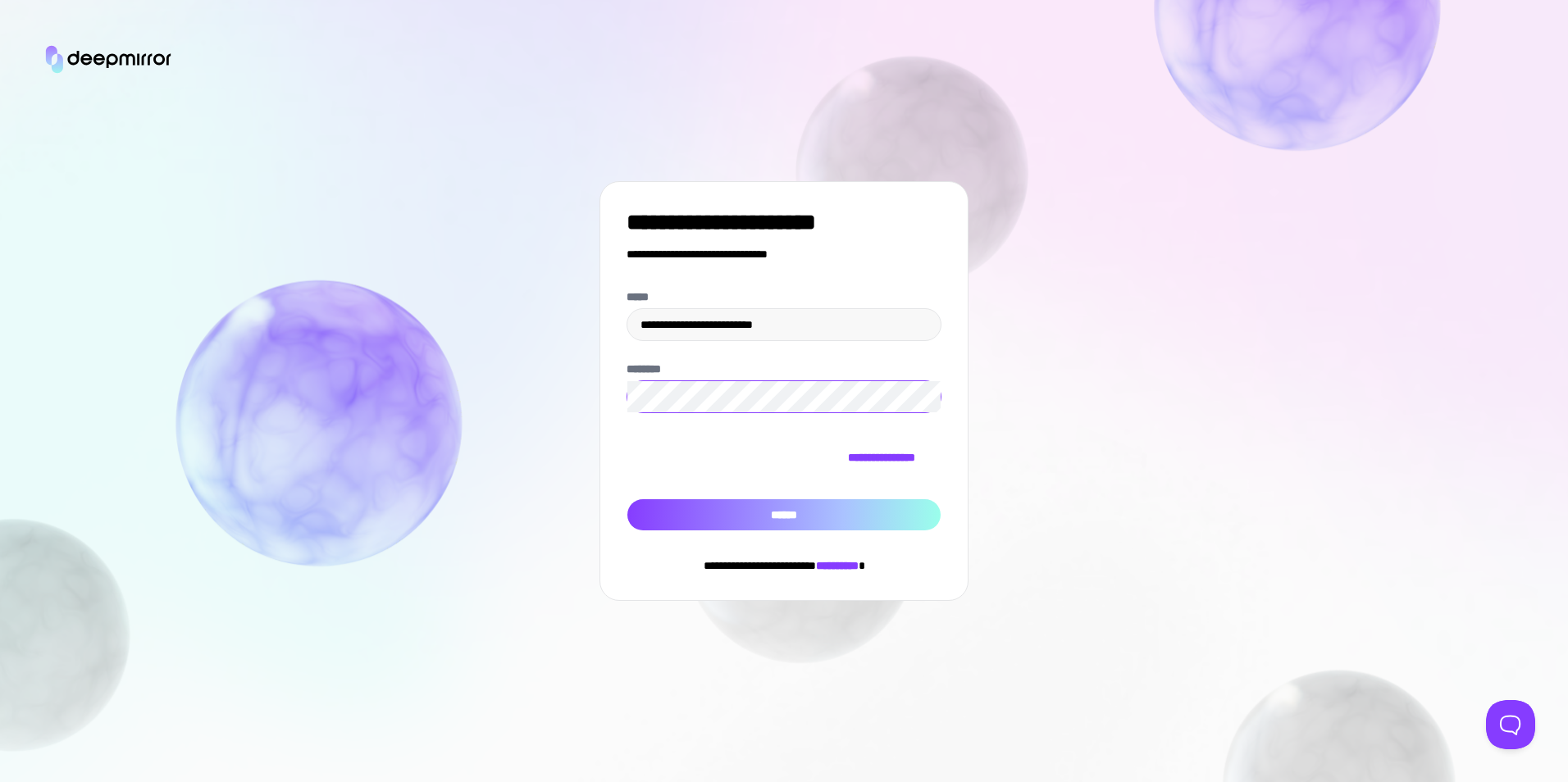 click on "******" at bounding box center [784, 515] 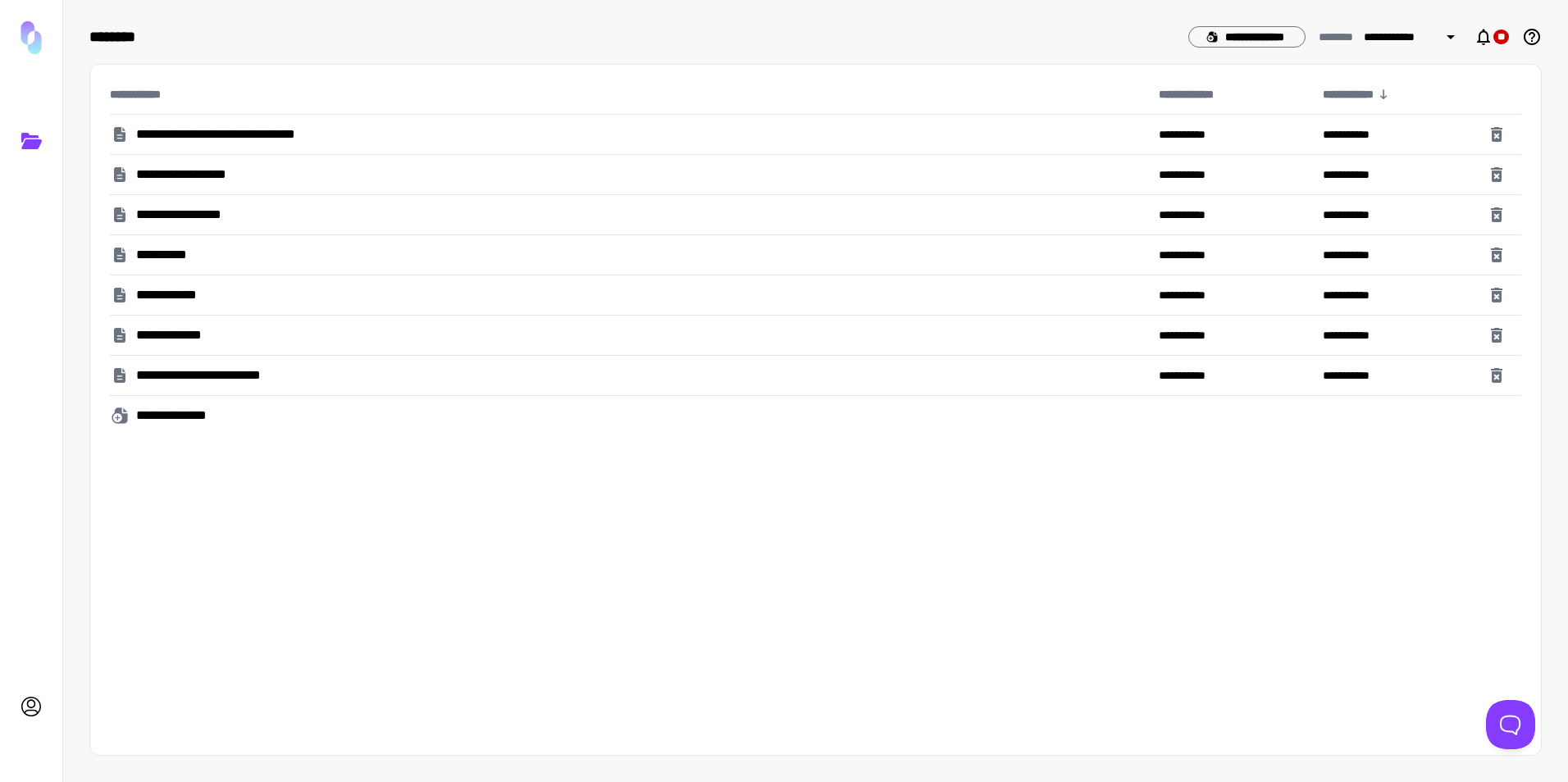 click on "**********" at bounding box center (181, 416) 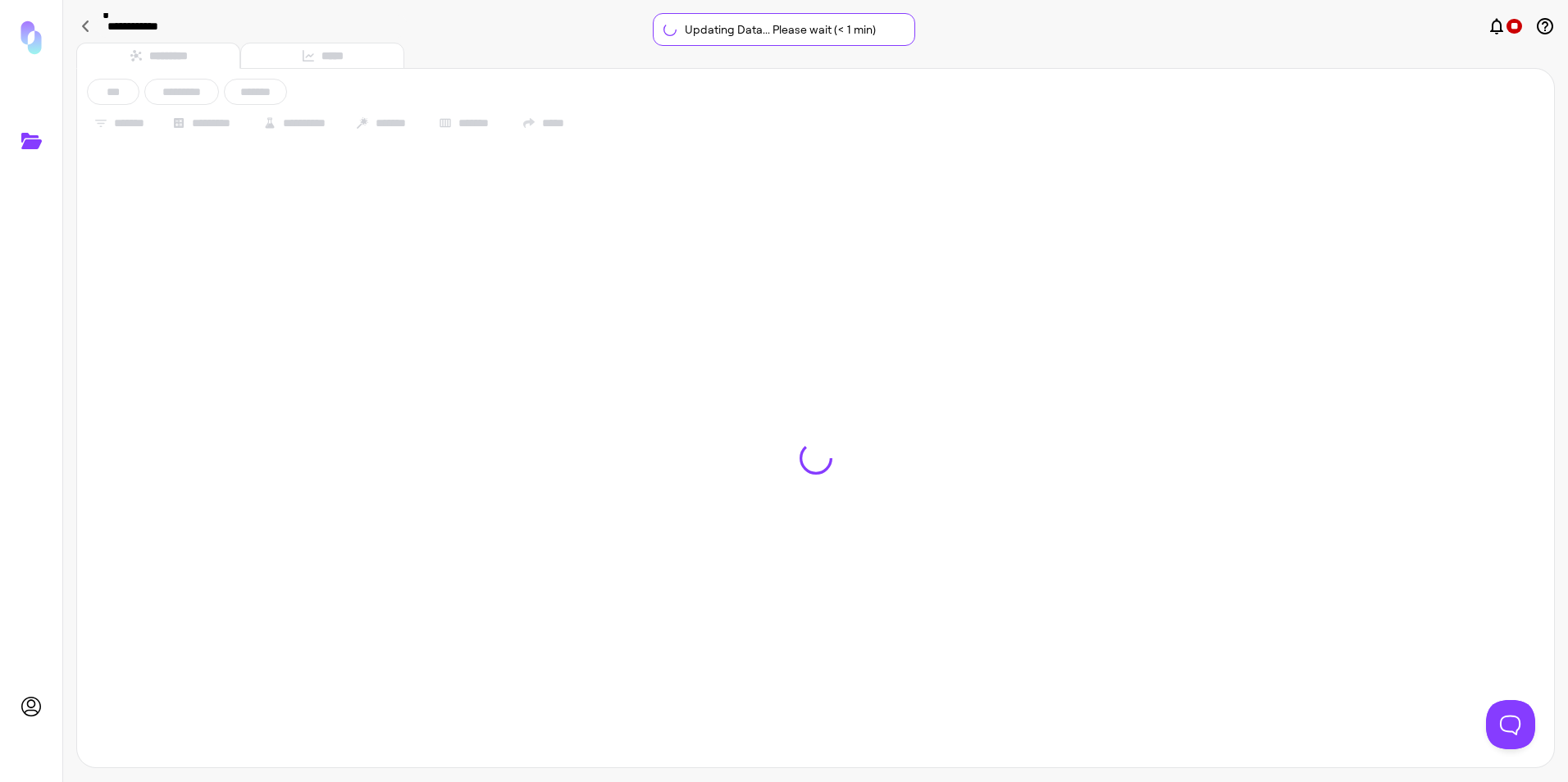 type on "**********" 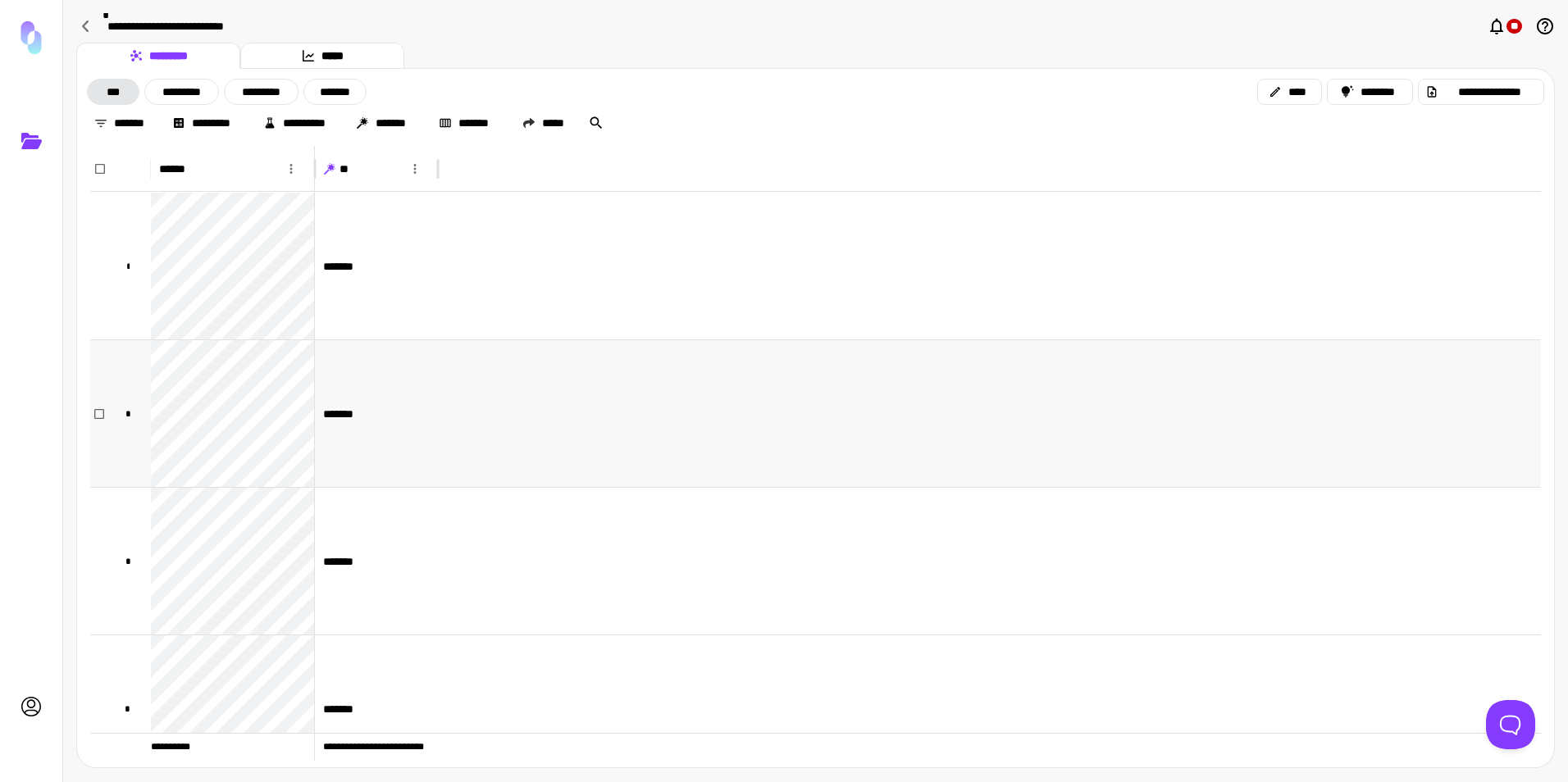 scroll, scrollTop: 41, scrollLeft: 0, axis: vertical 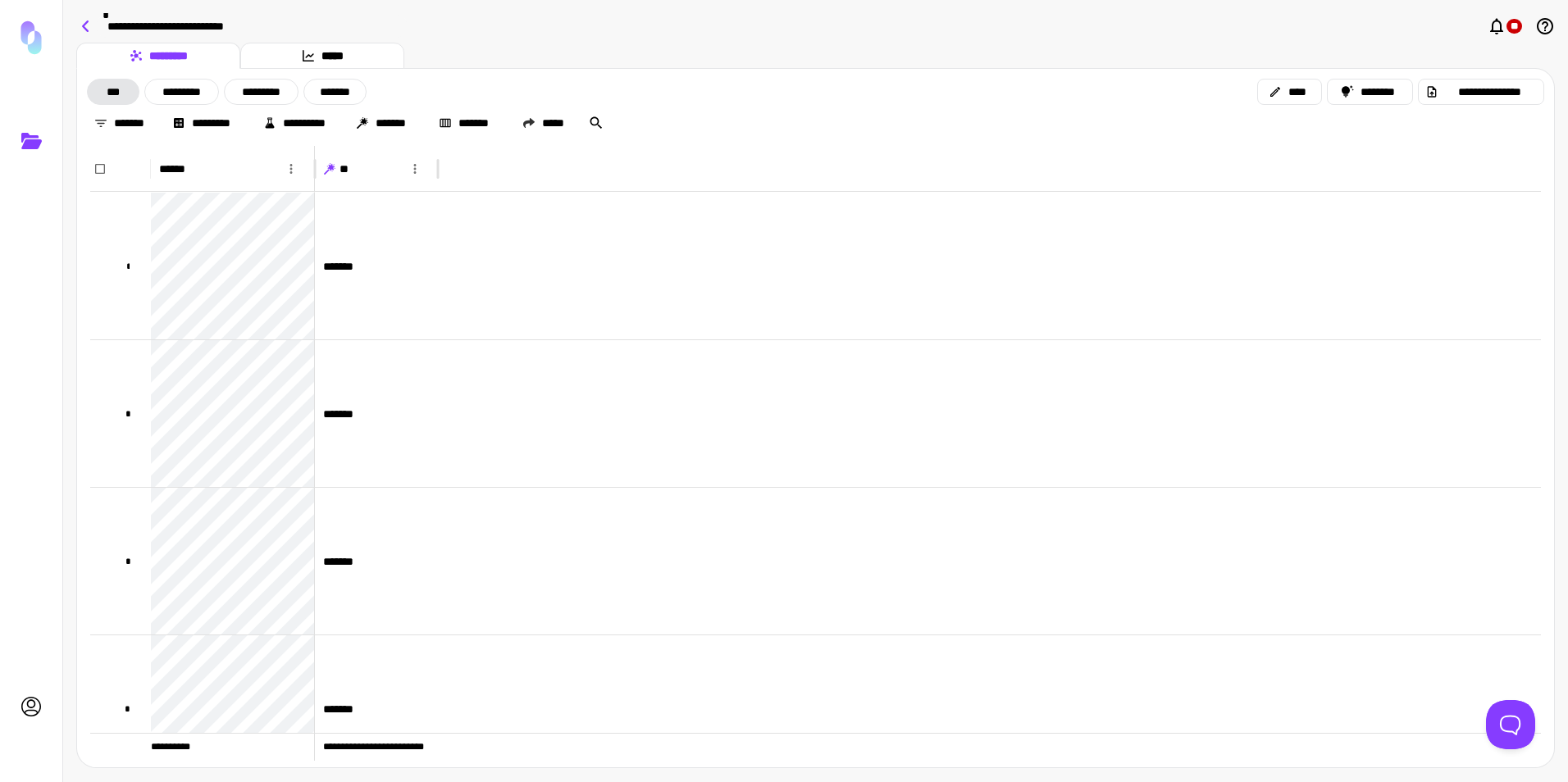 click 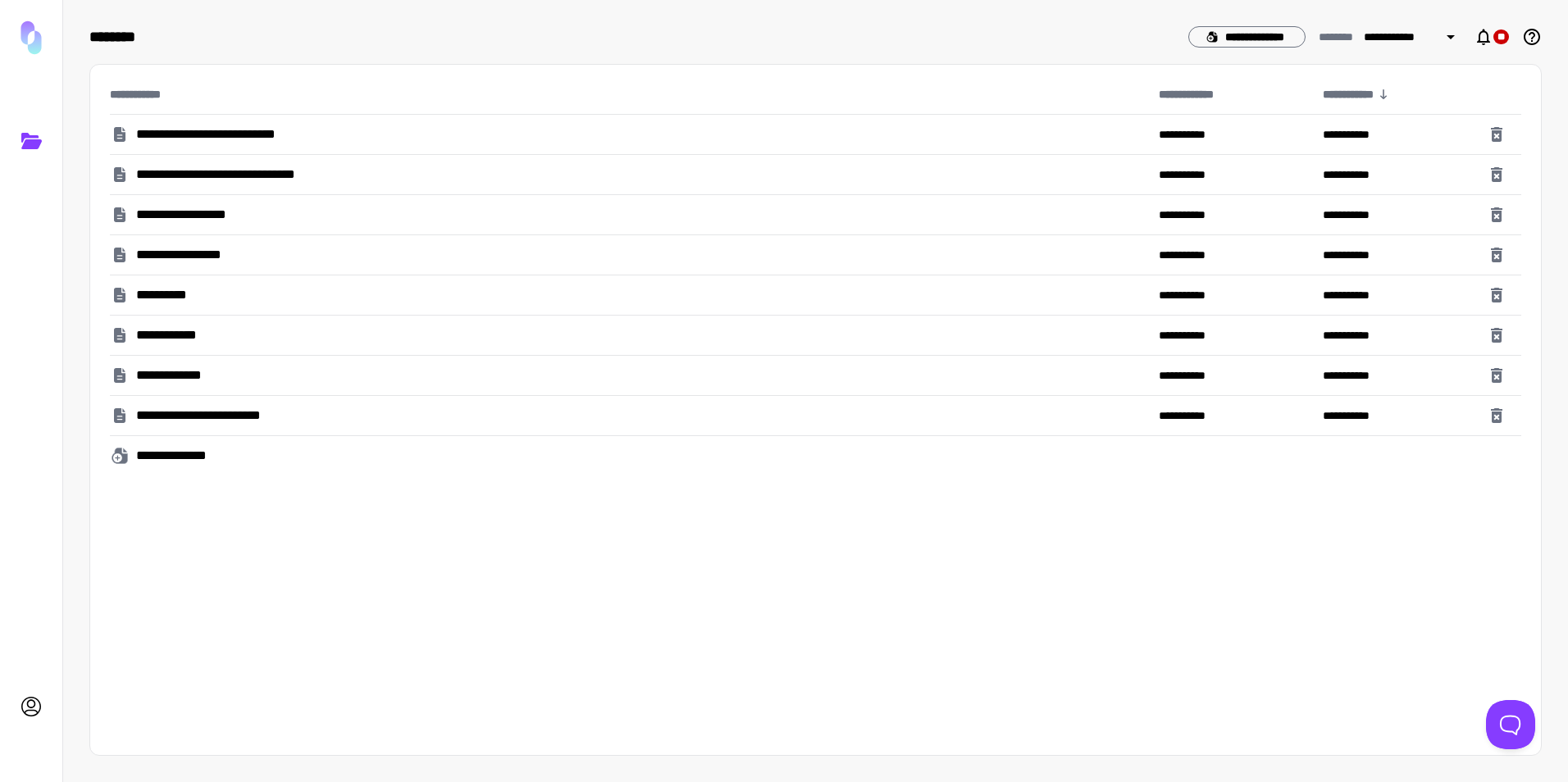 click on "**********" at bounding box center [200, 255] 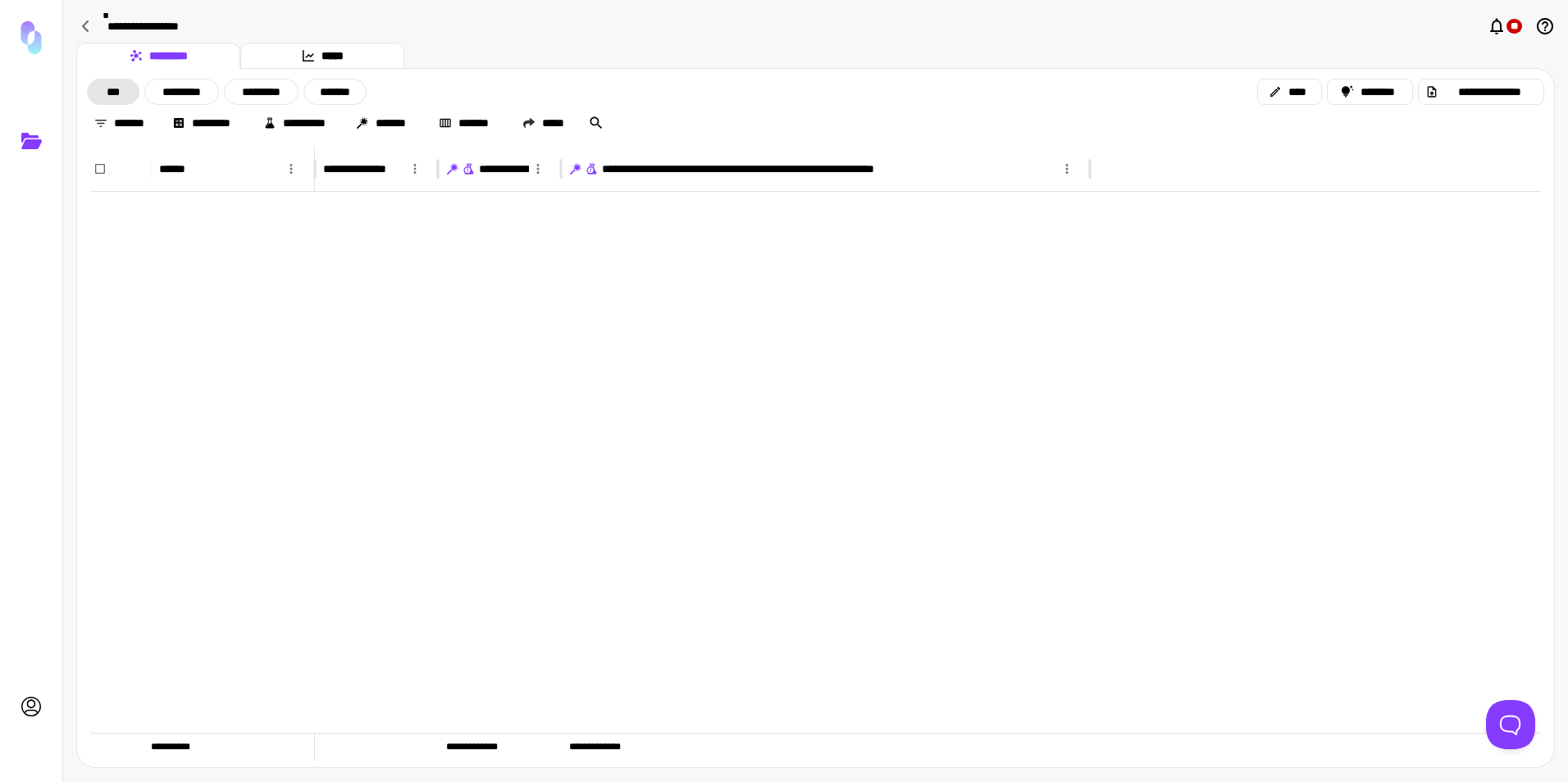scroll, scrollTop: 23267, scrollLeft: 0, axis: vertical 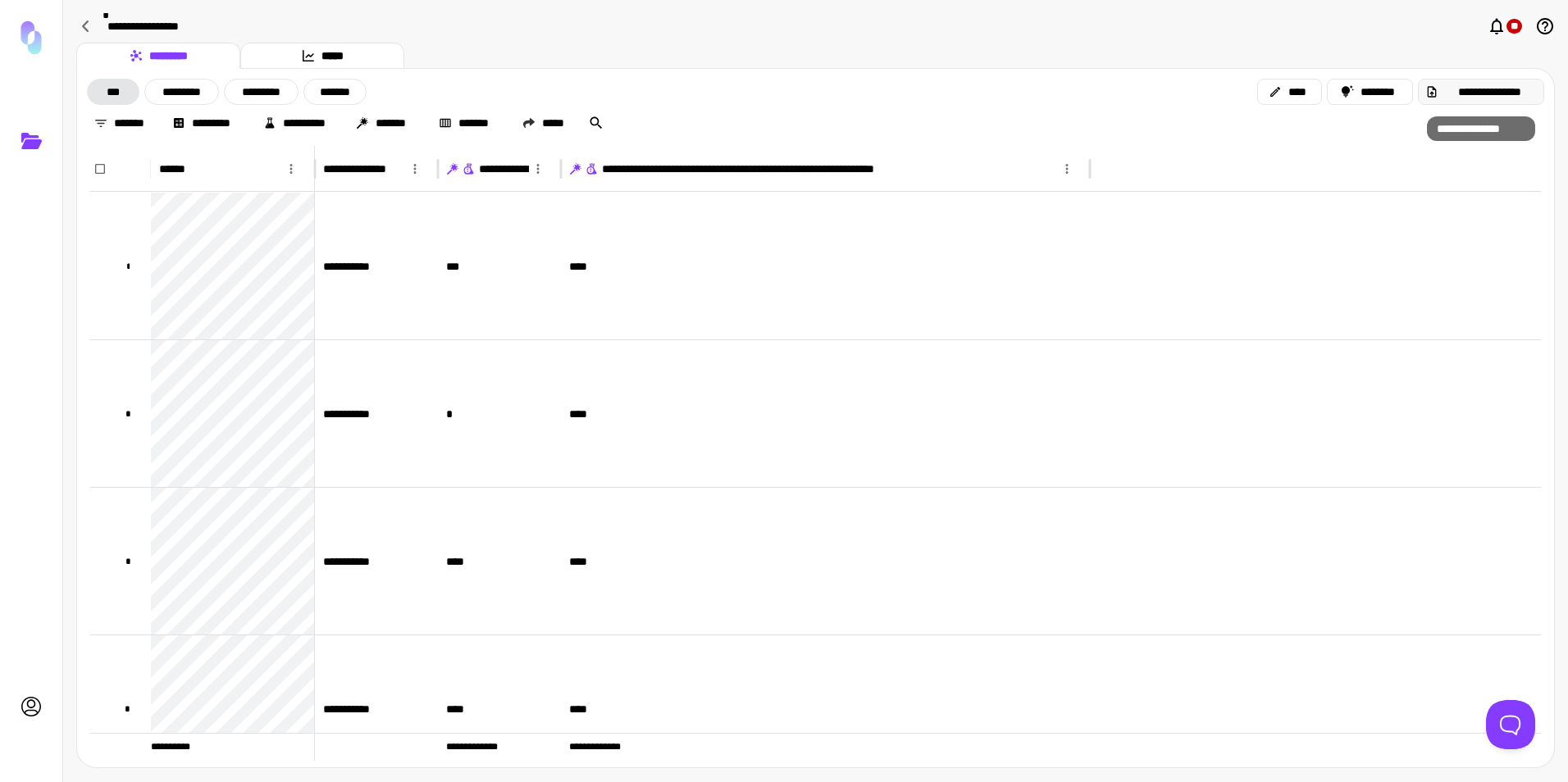 click on "**********" at bounding box center (1489, 92) 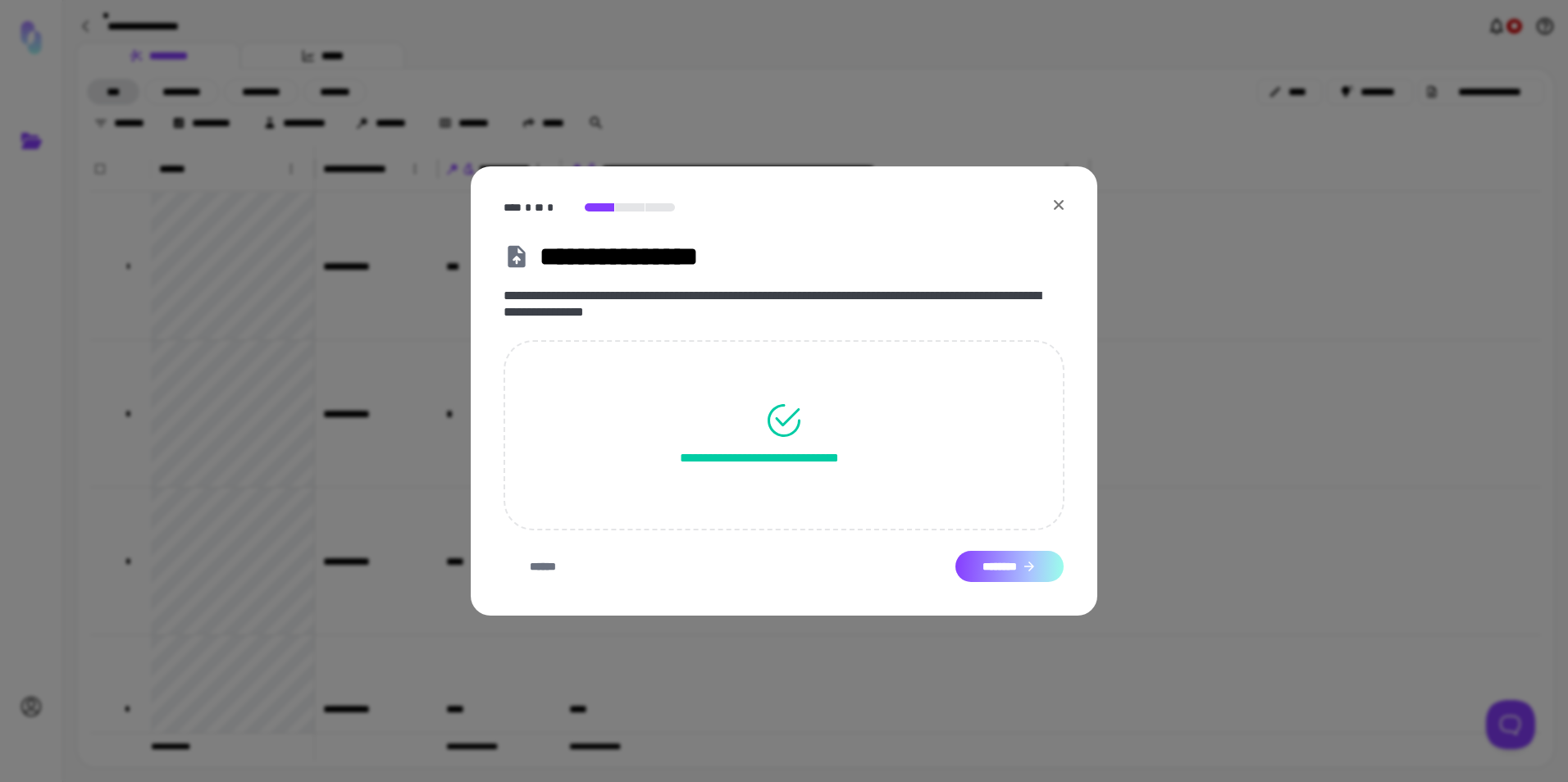 click on "********" at bounding box center (1010, 566) 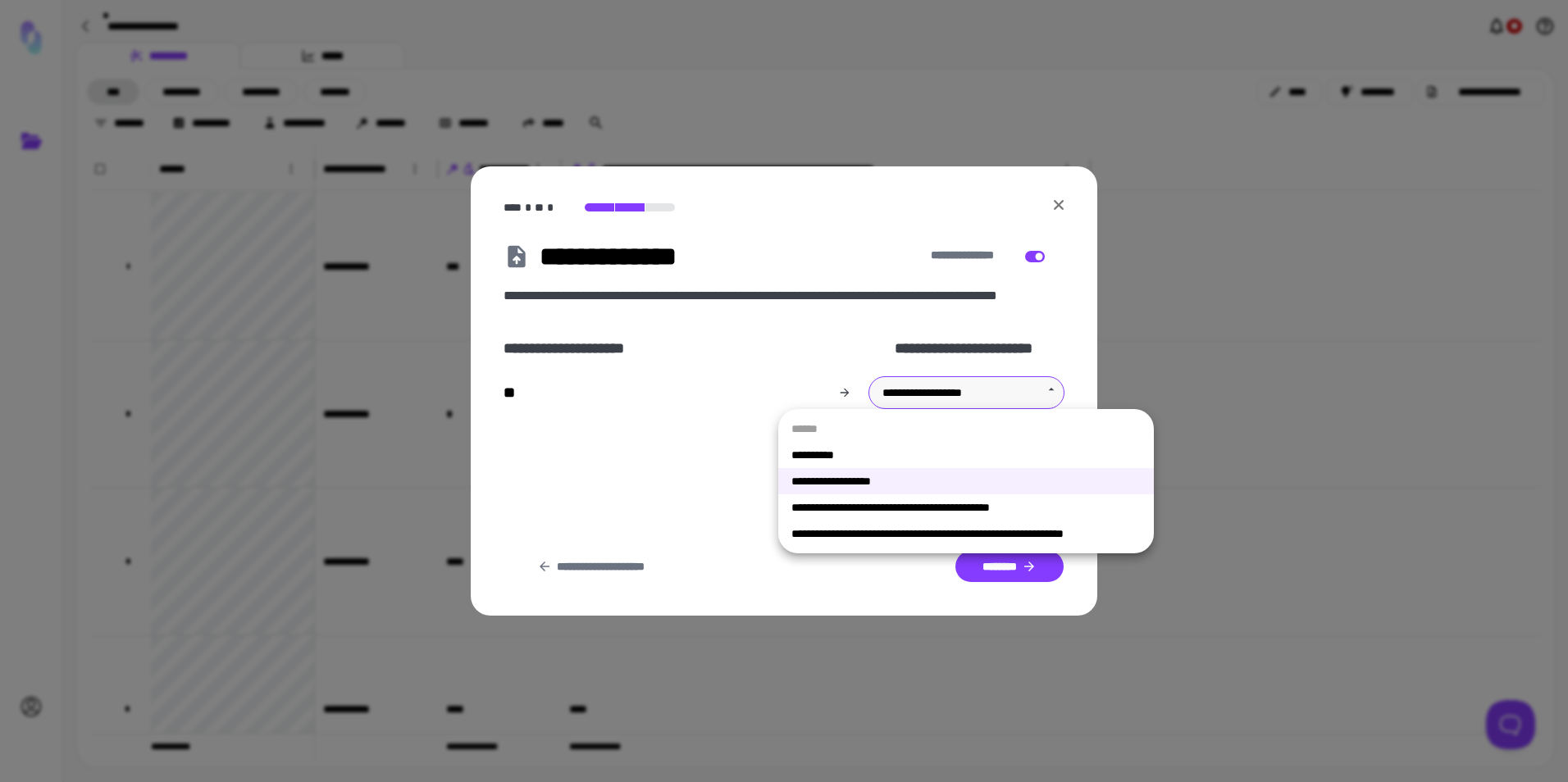 click on "**********" at bounding box center (784, 391) 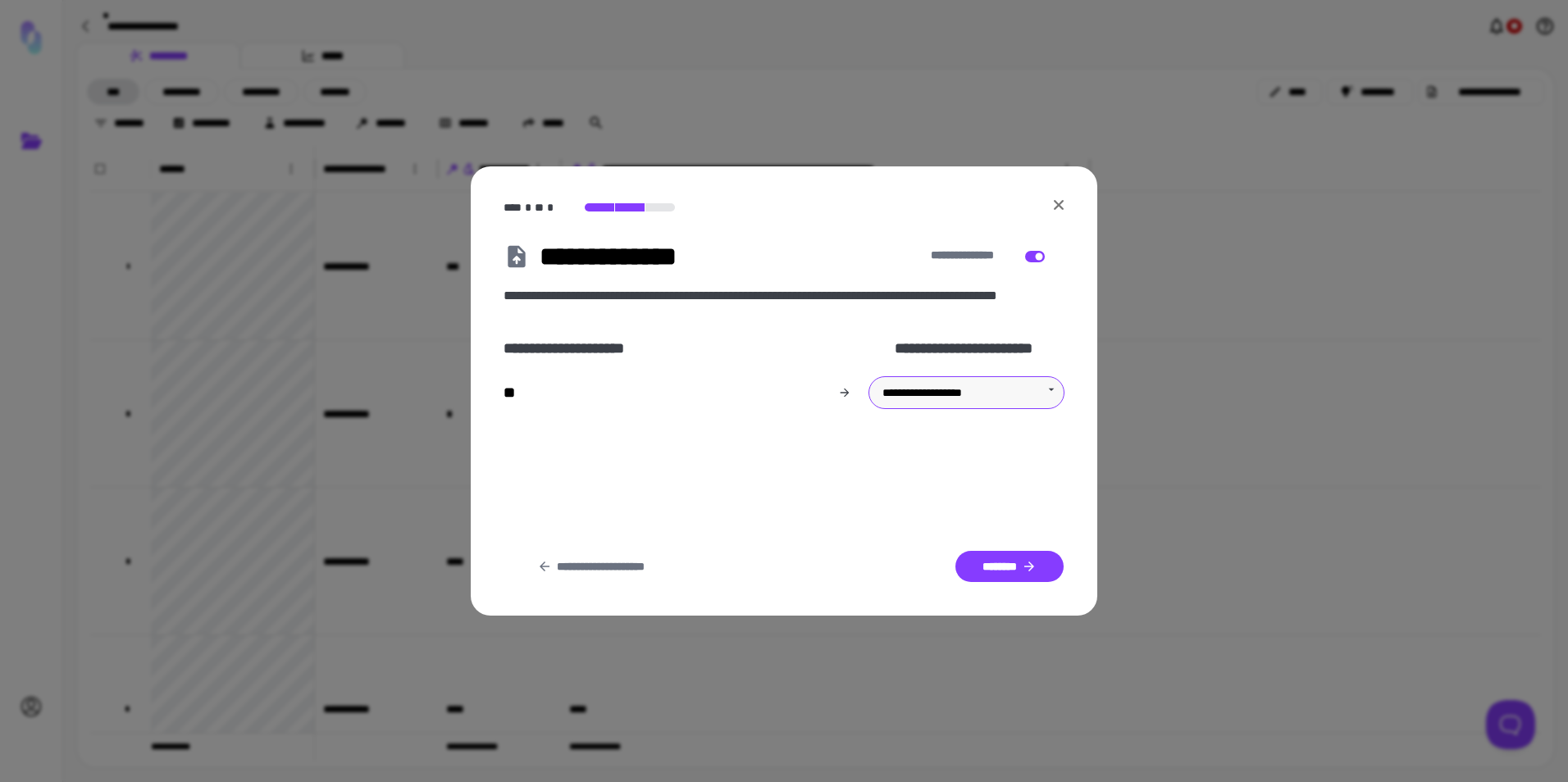 click on "**********" at bounding box center [784, 393] 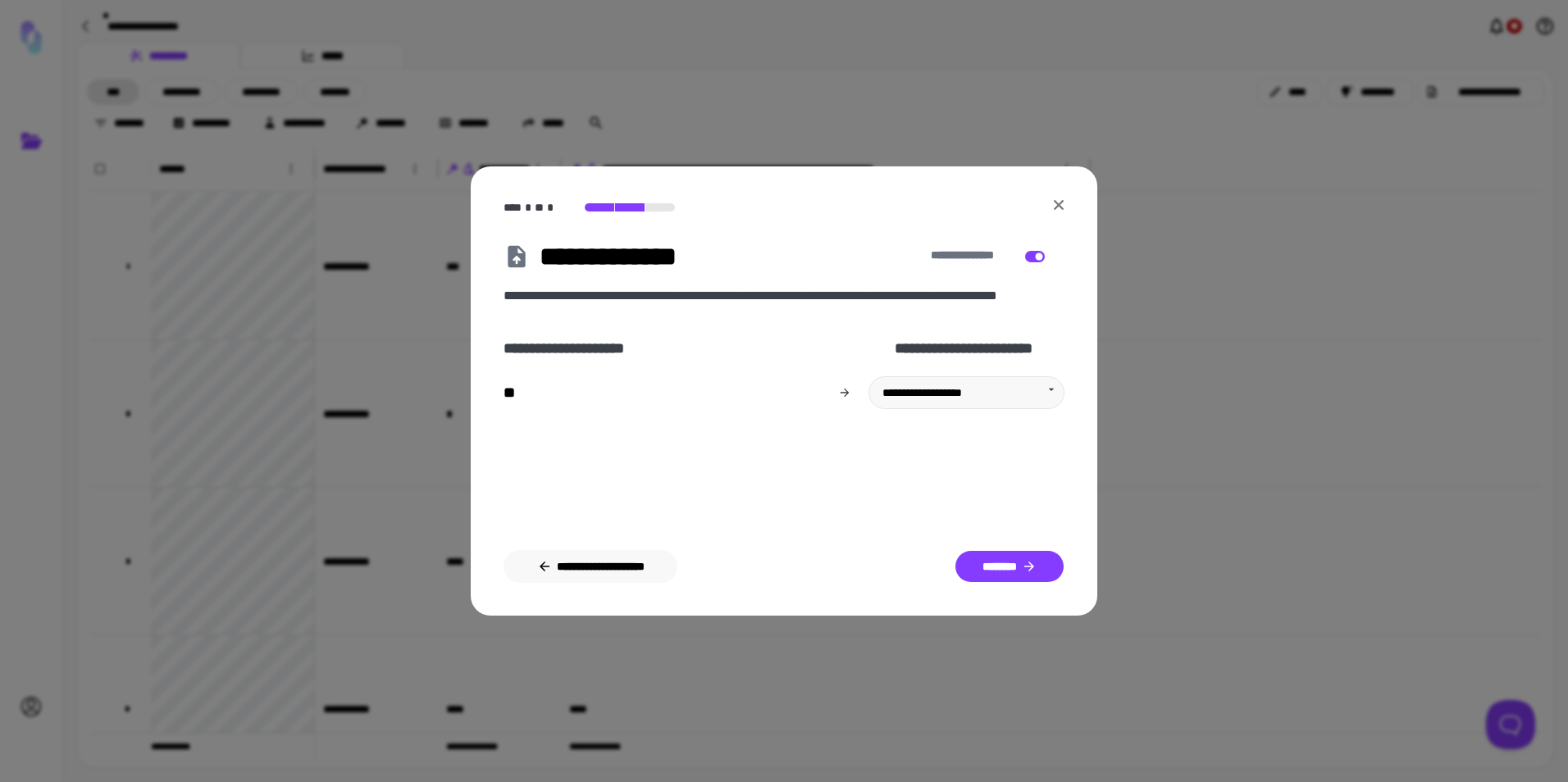 click on "**********" at bounding box center (590, 566) 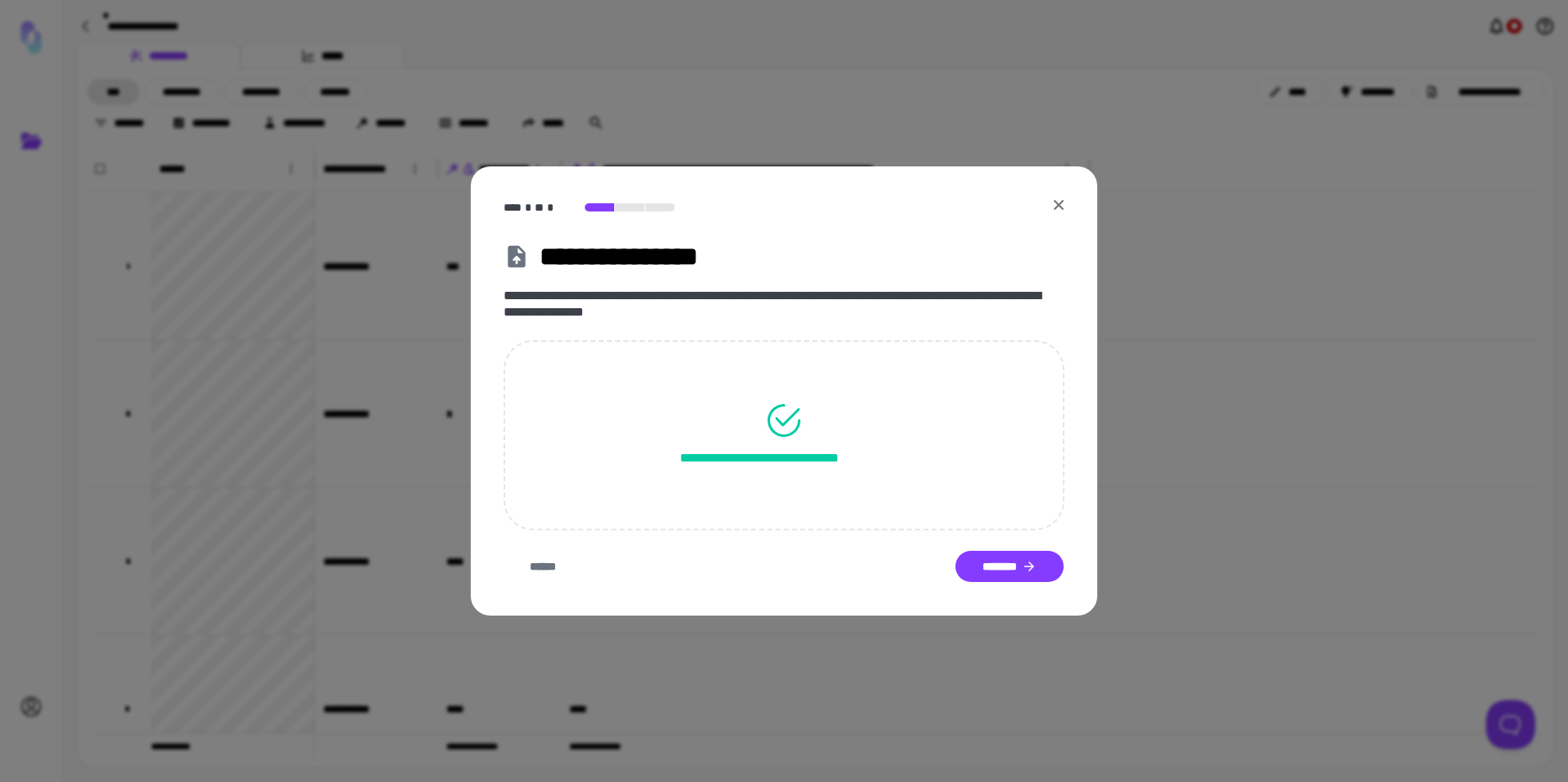 click 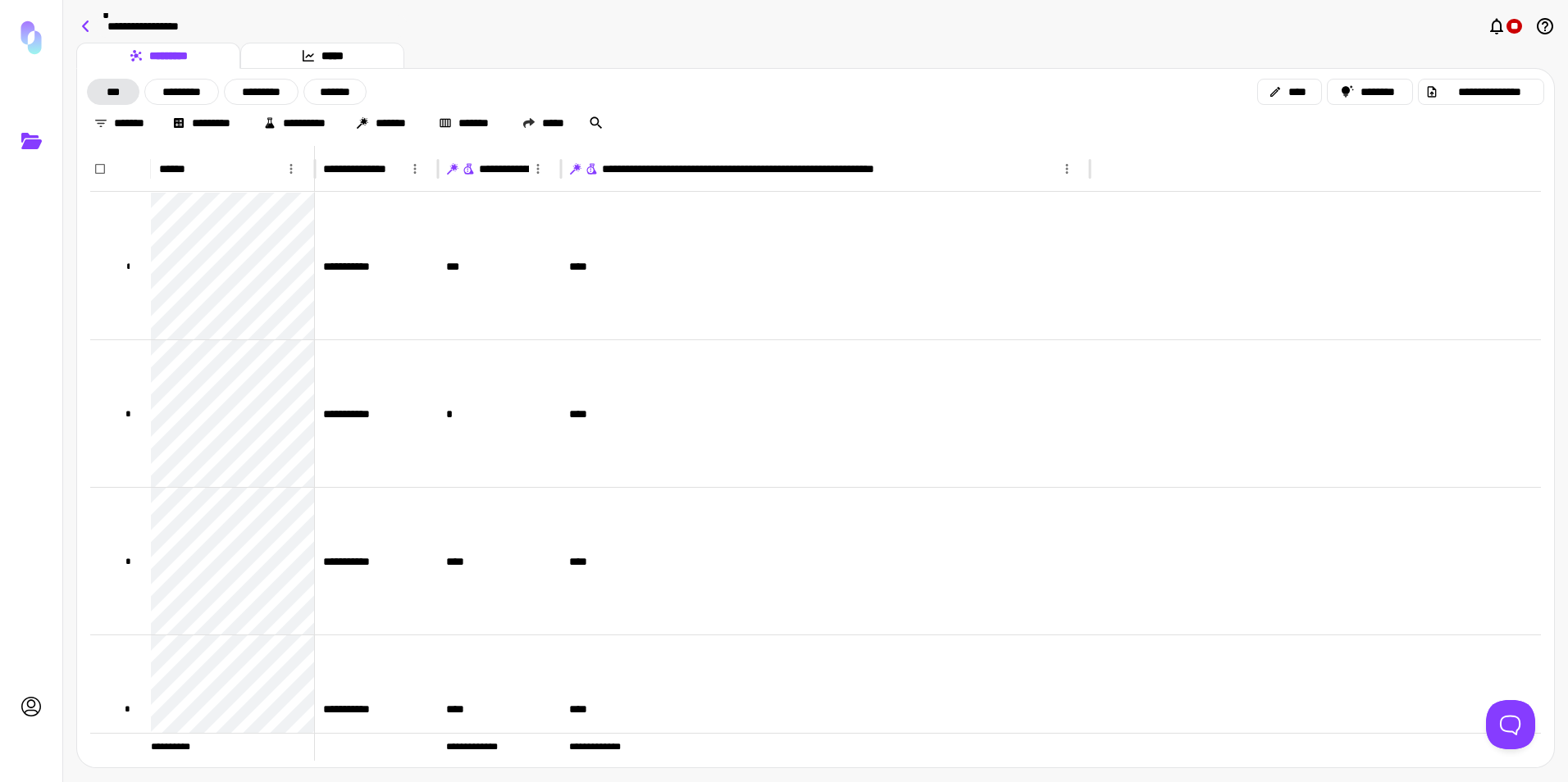 click 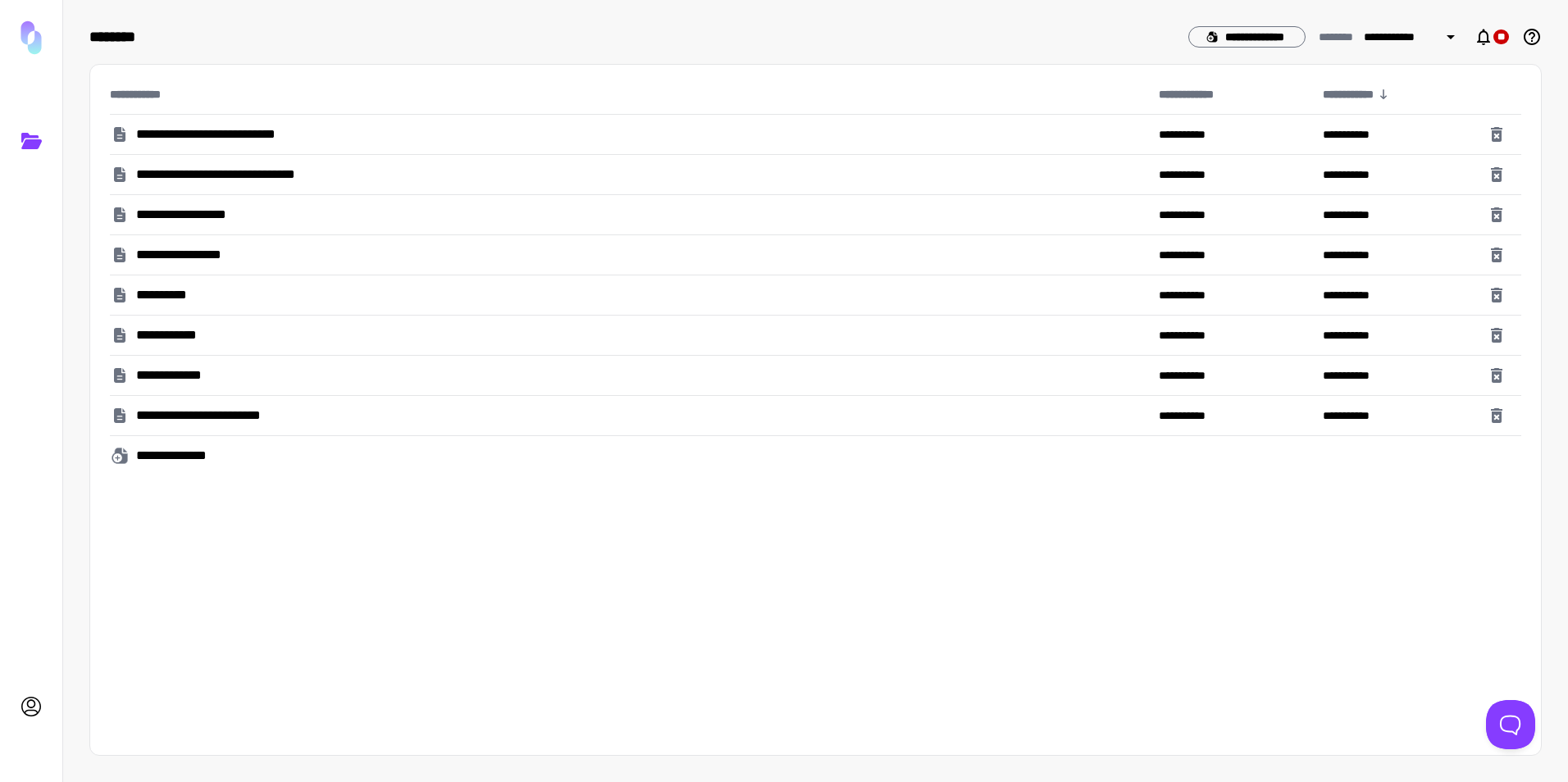 click on "**********" at bounding box center [230, 134] 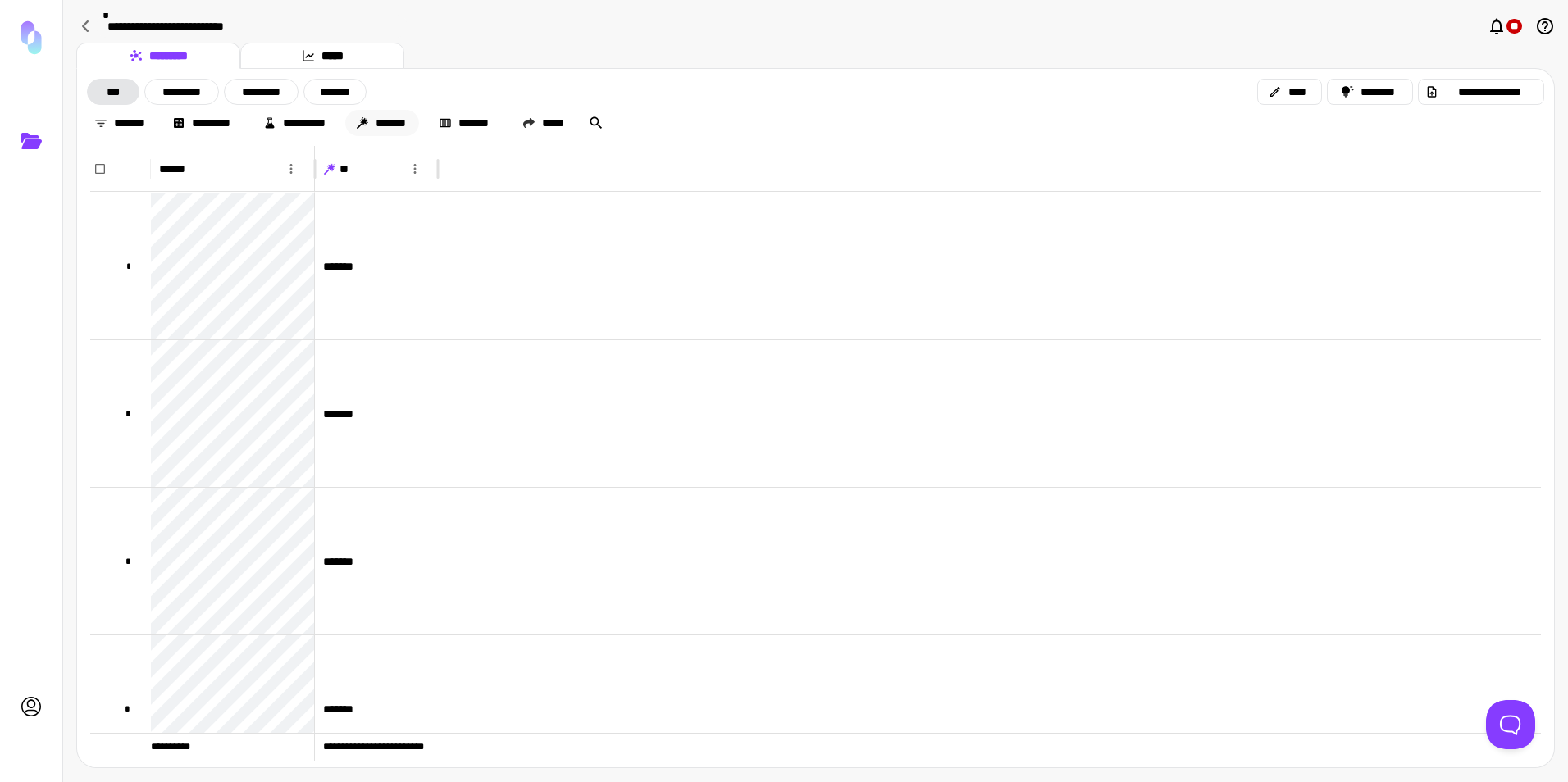 click on "*******" at bounding box center (382, 123) 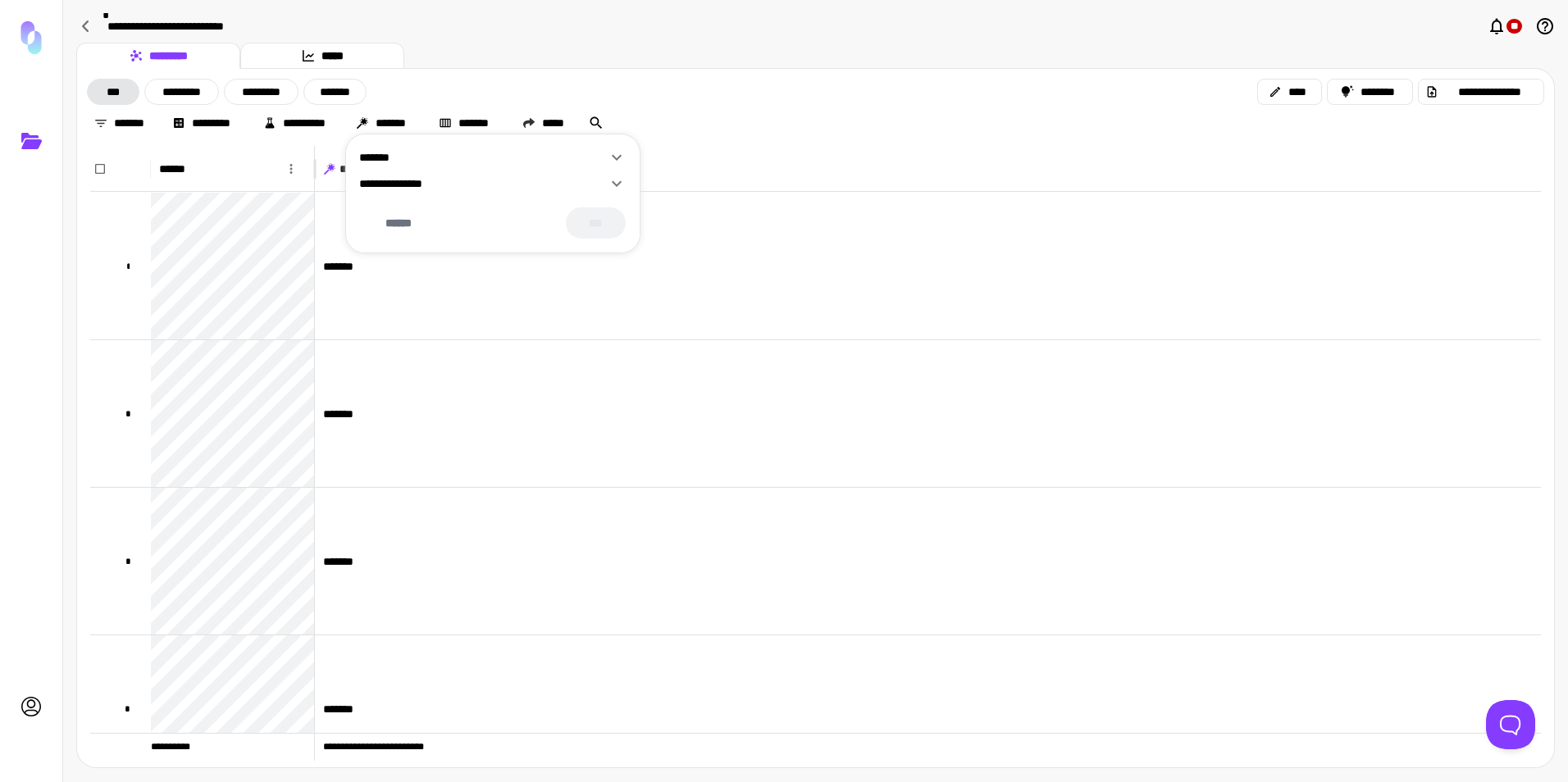 click 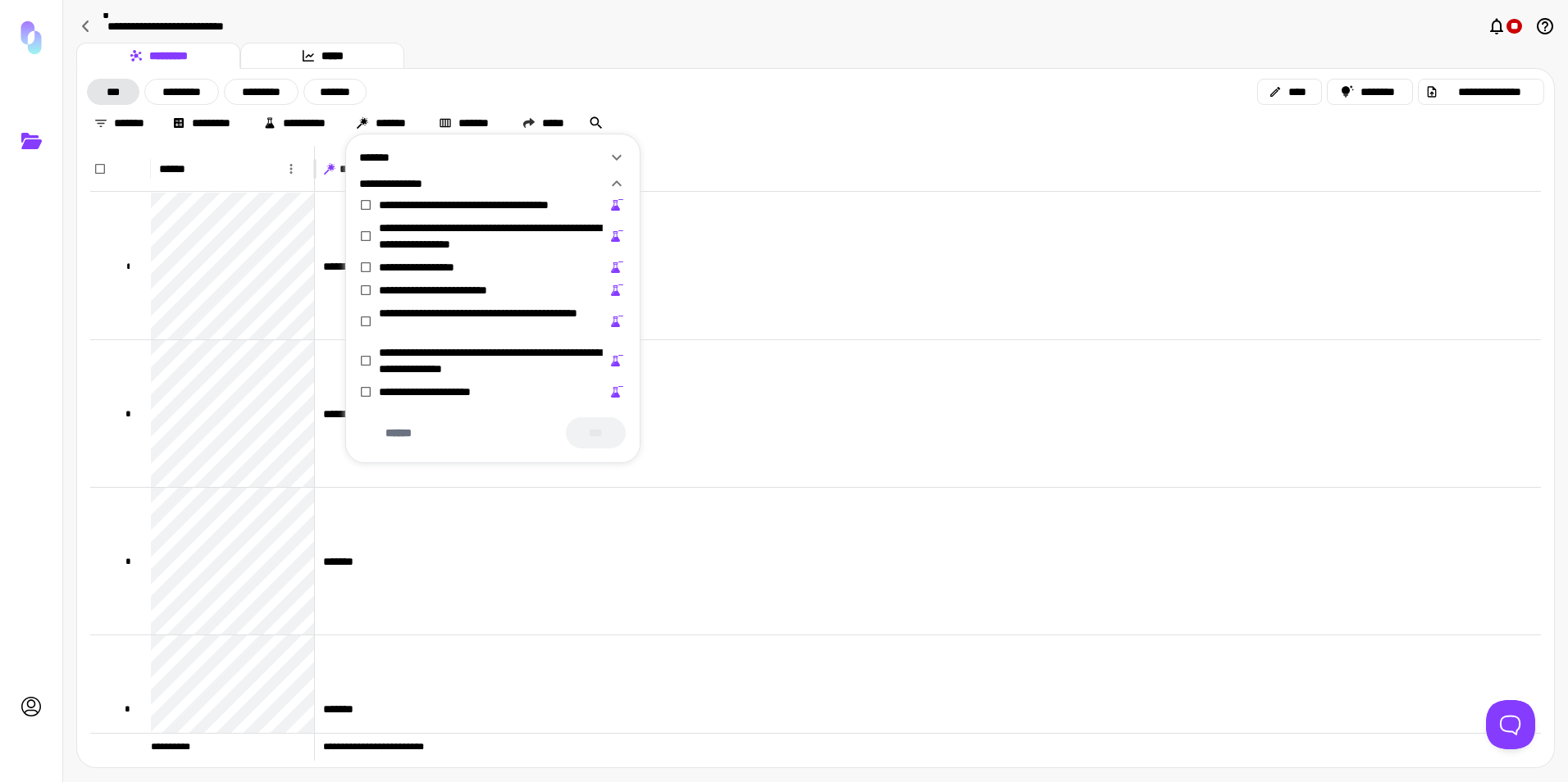 click at bounding box center (784, 391) 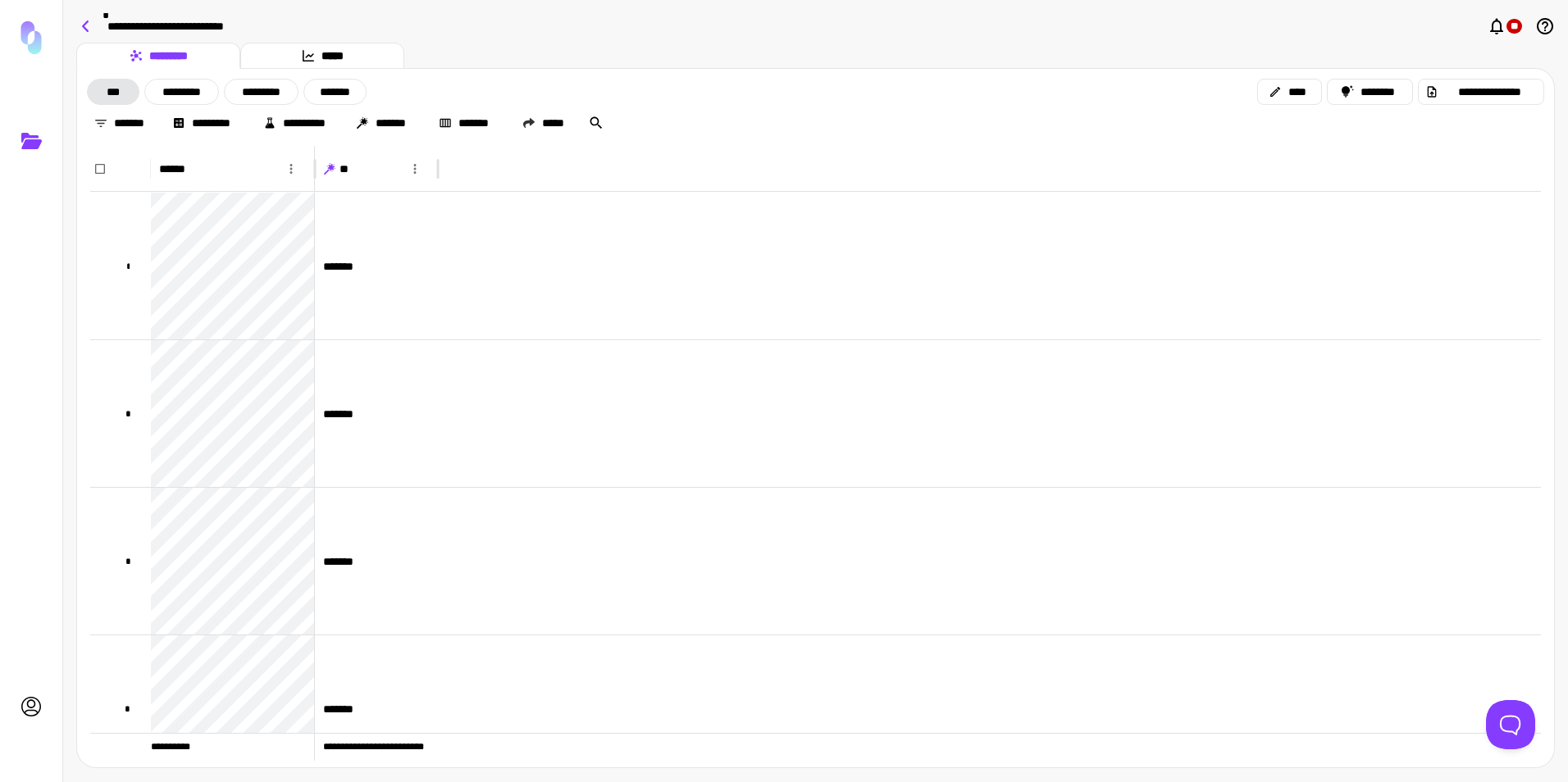 click 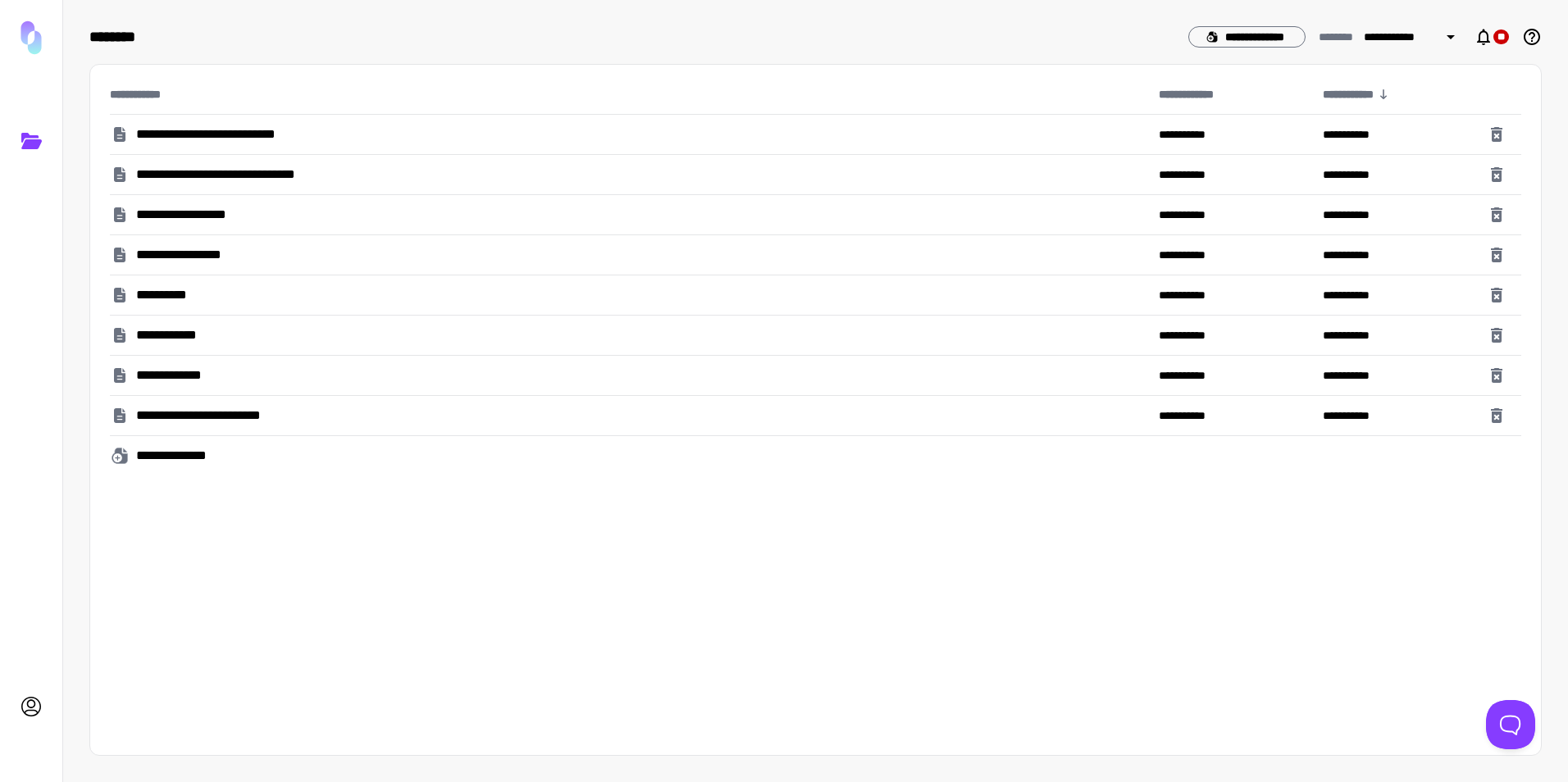 click on "**********" at bounding box center [185, 335] 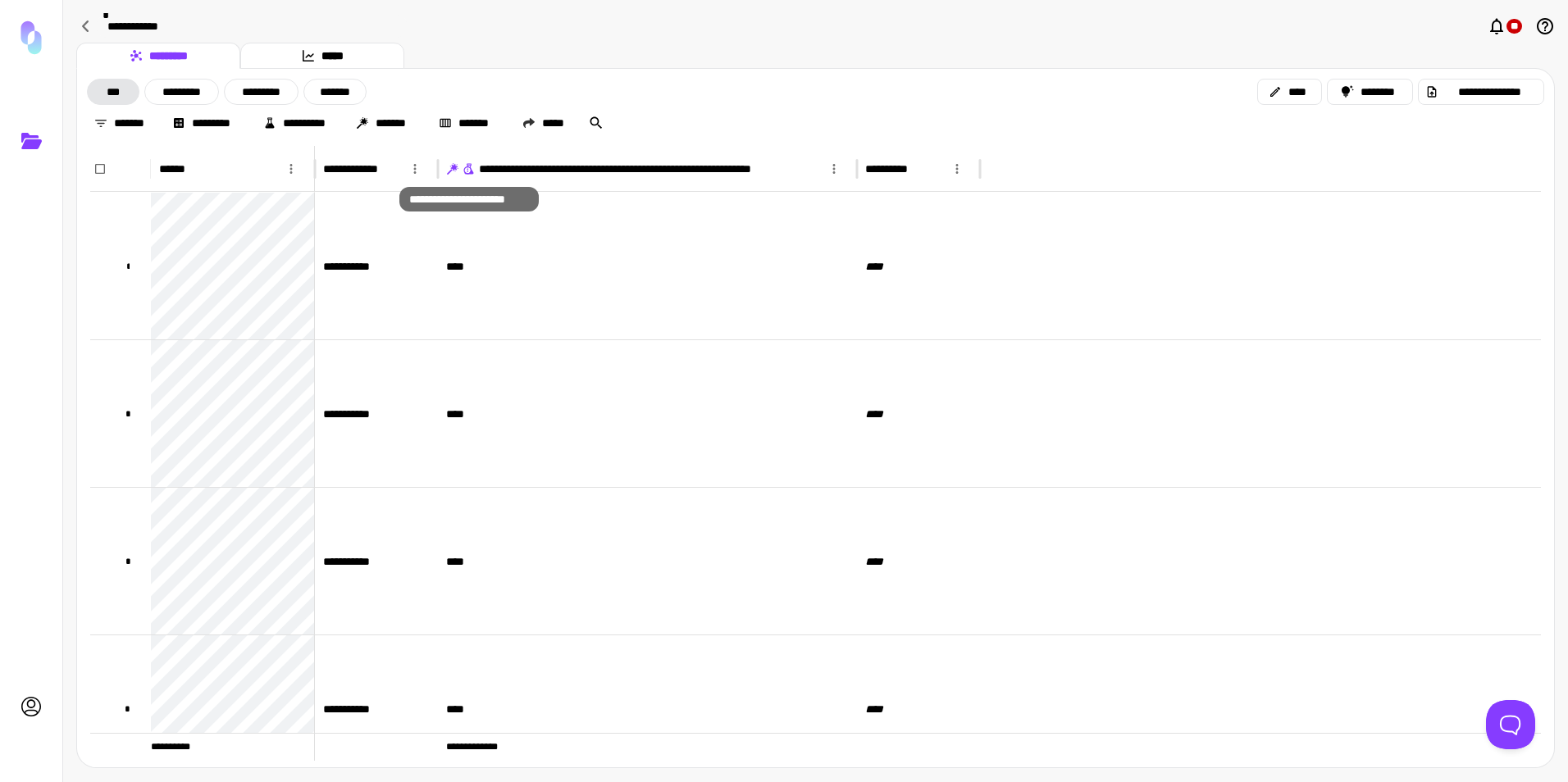 click 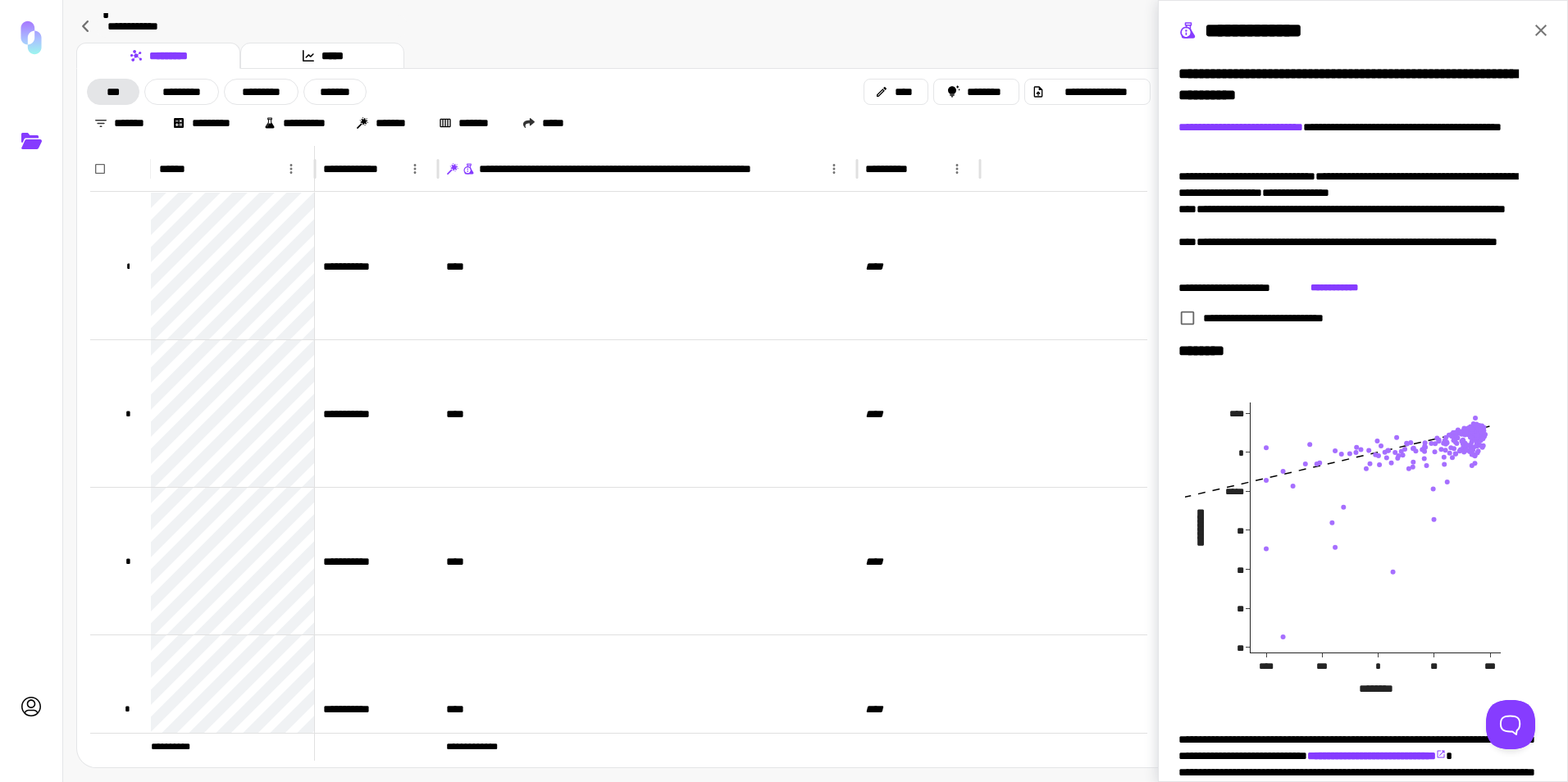 click 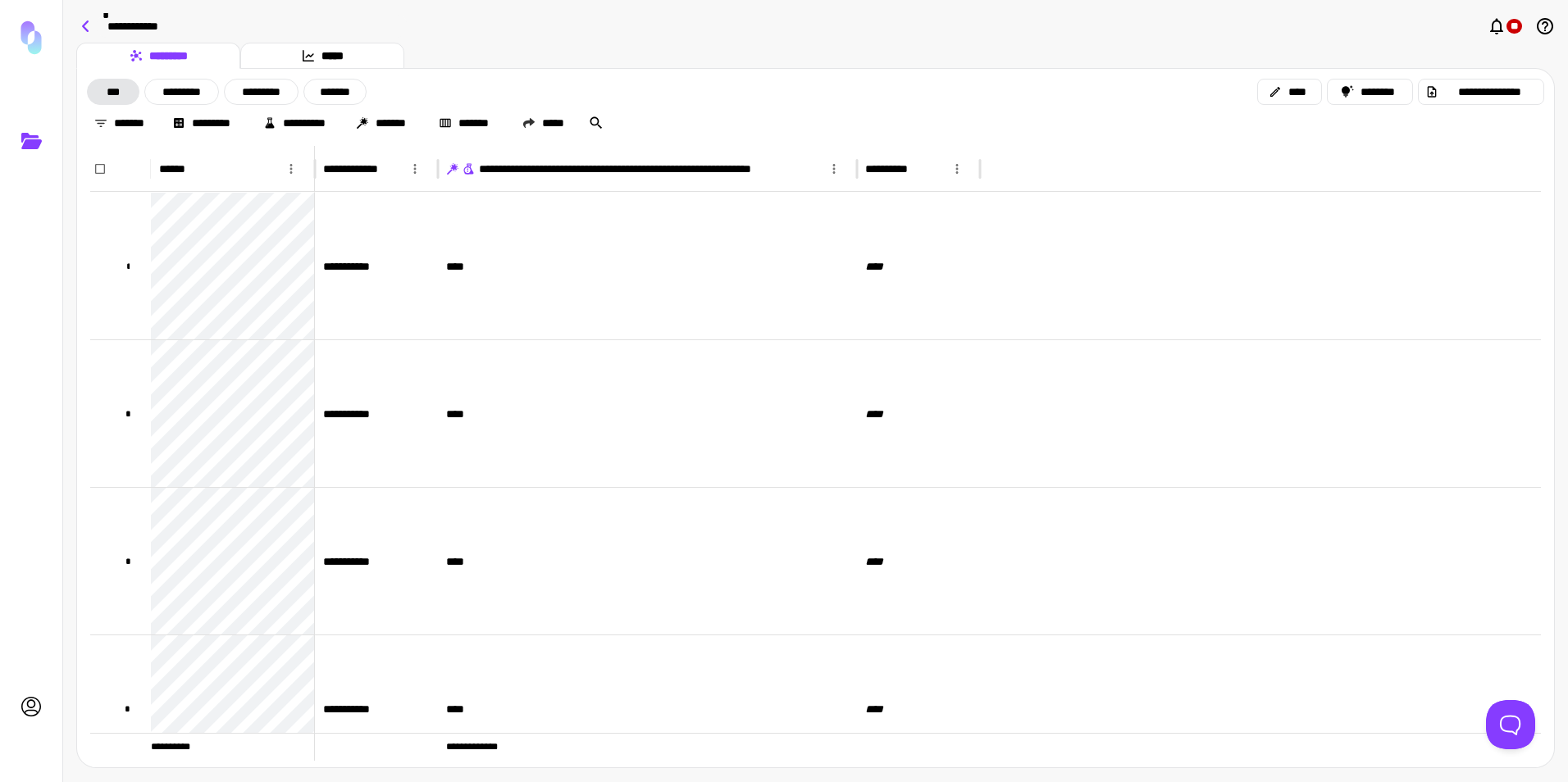 click 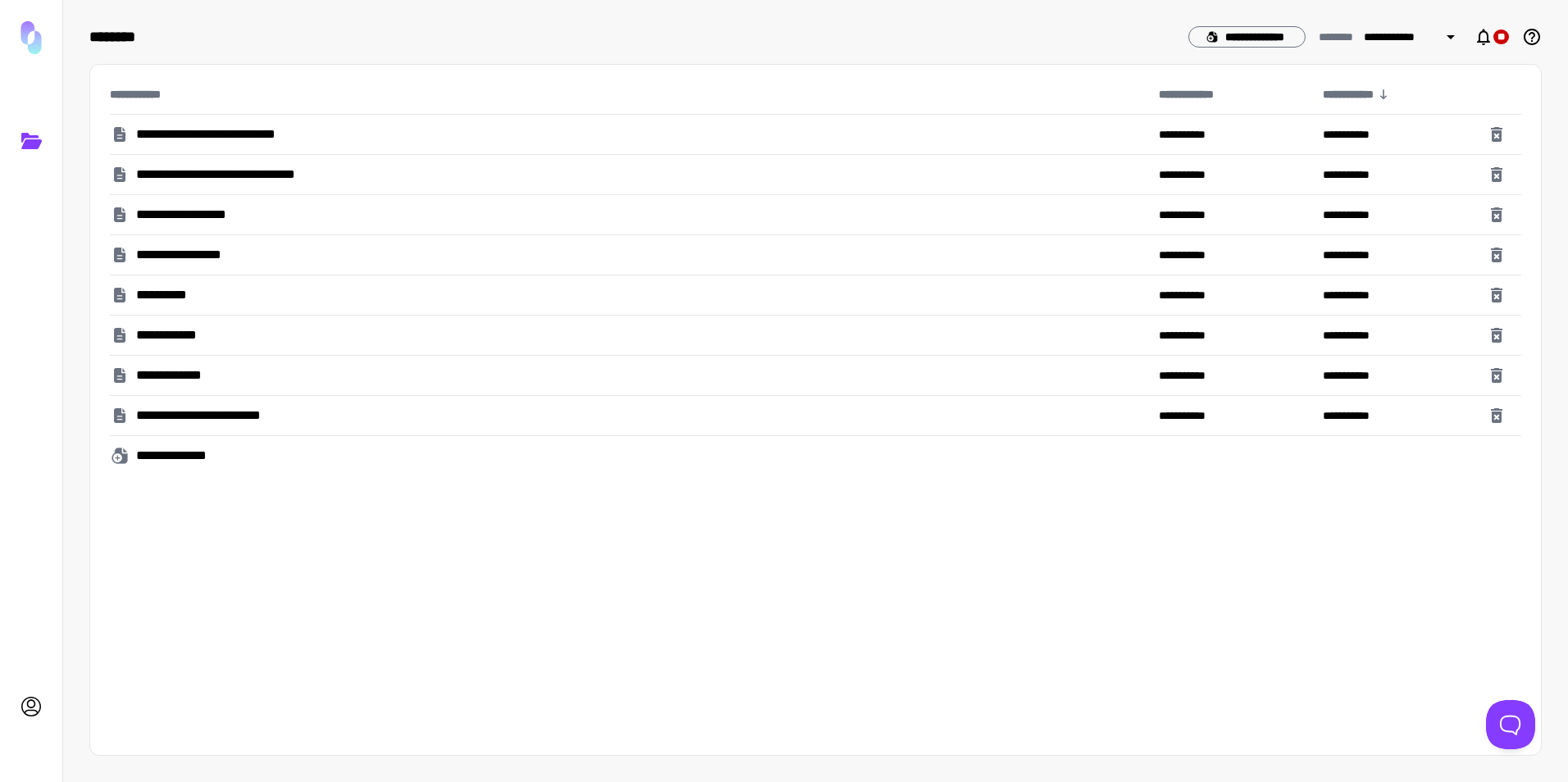 click on "**********" at bounding box center [200, 255] 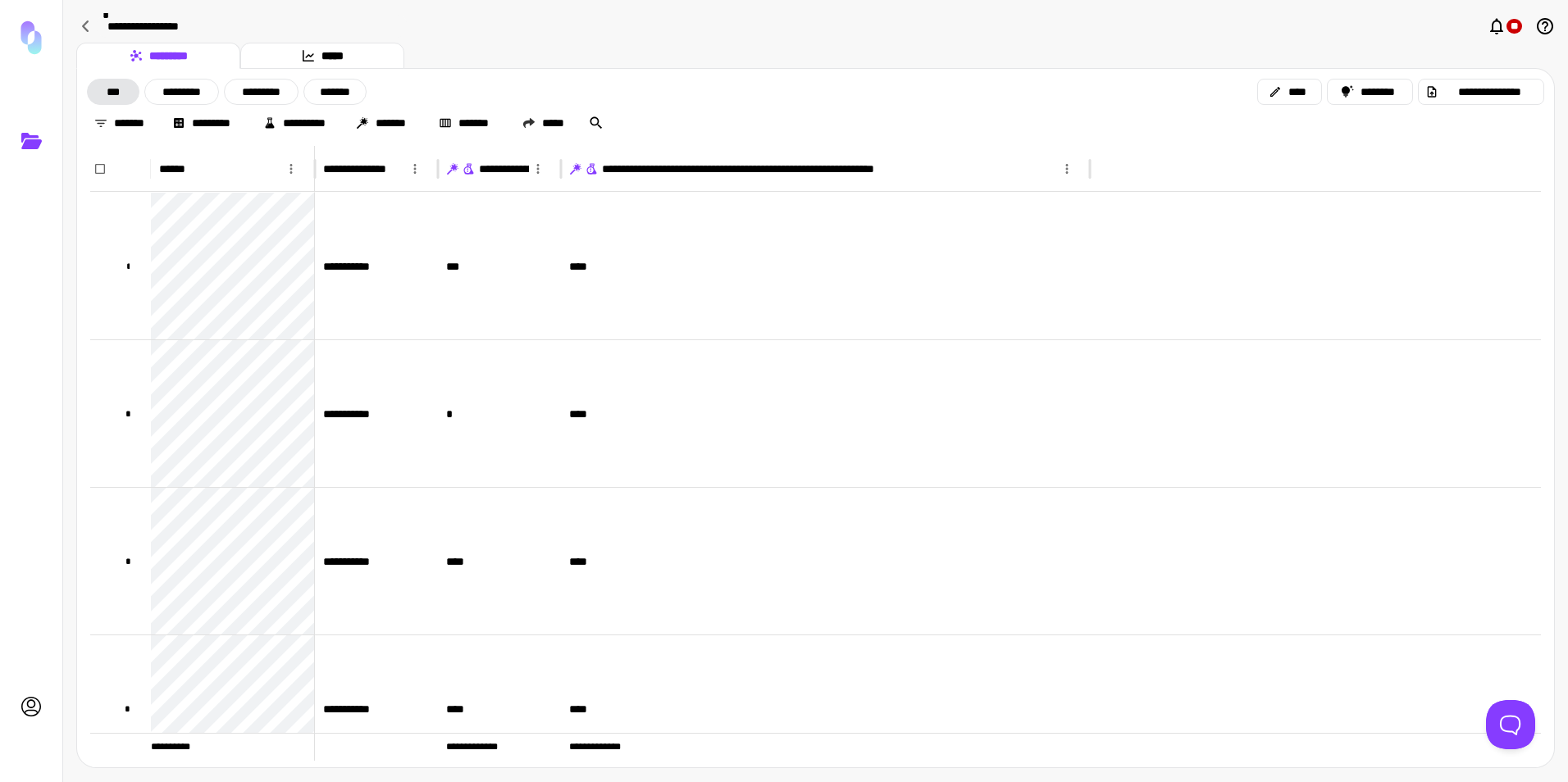 click 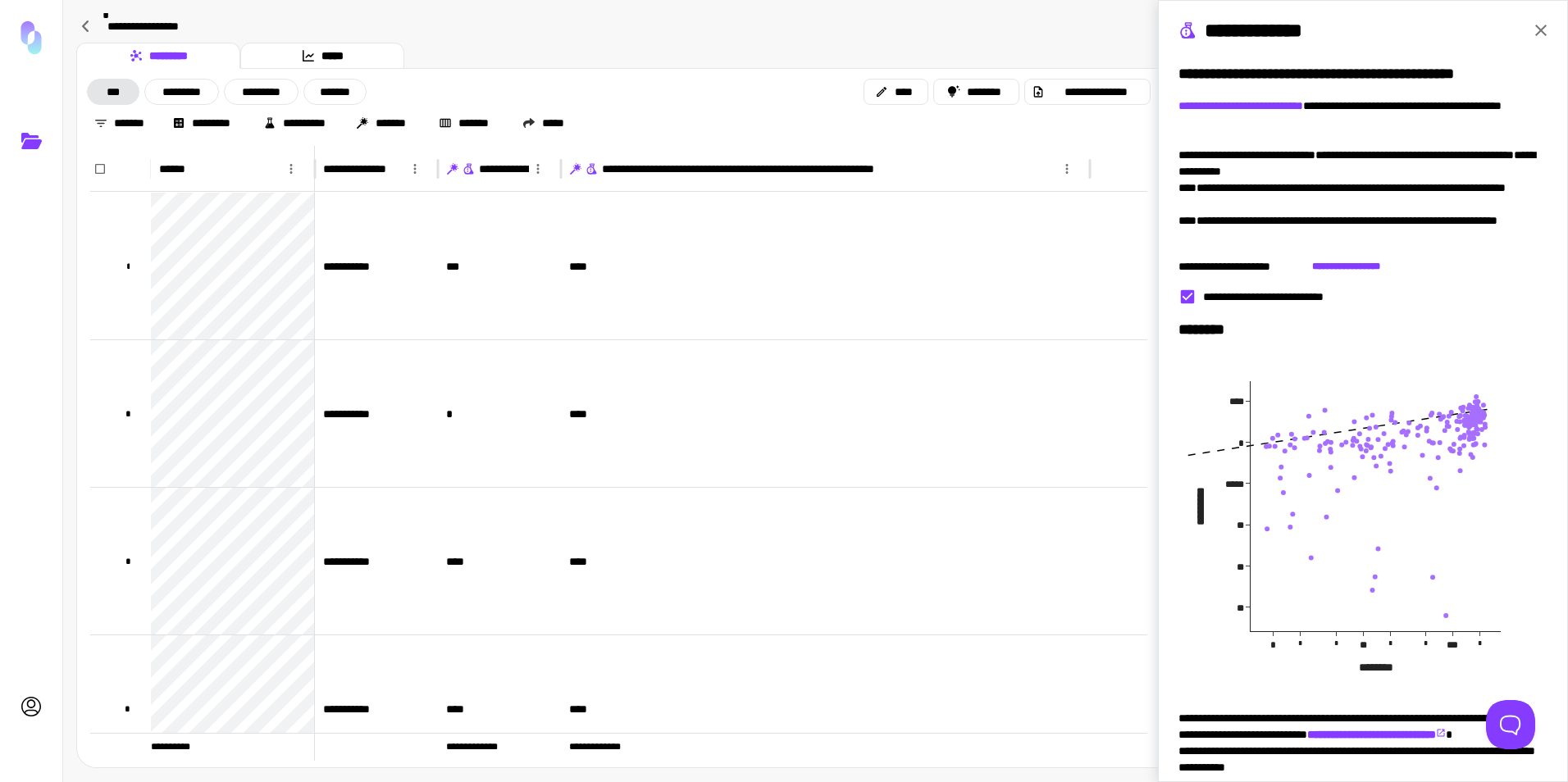 click 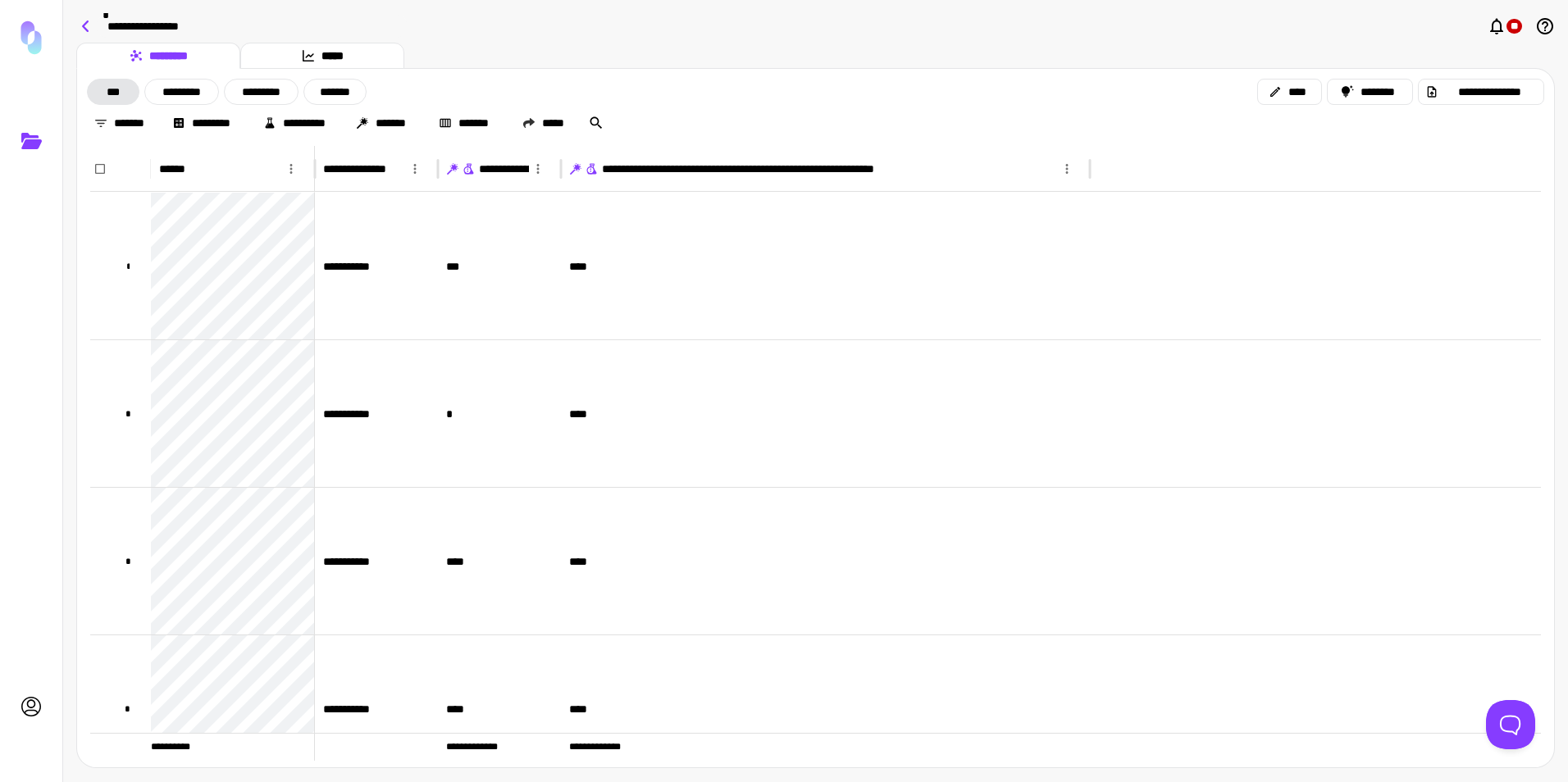 click 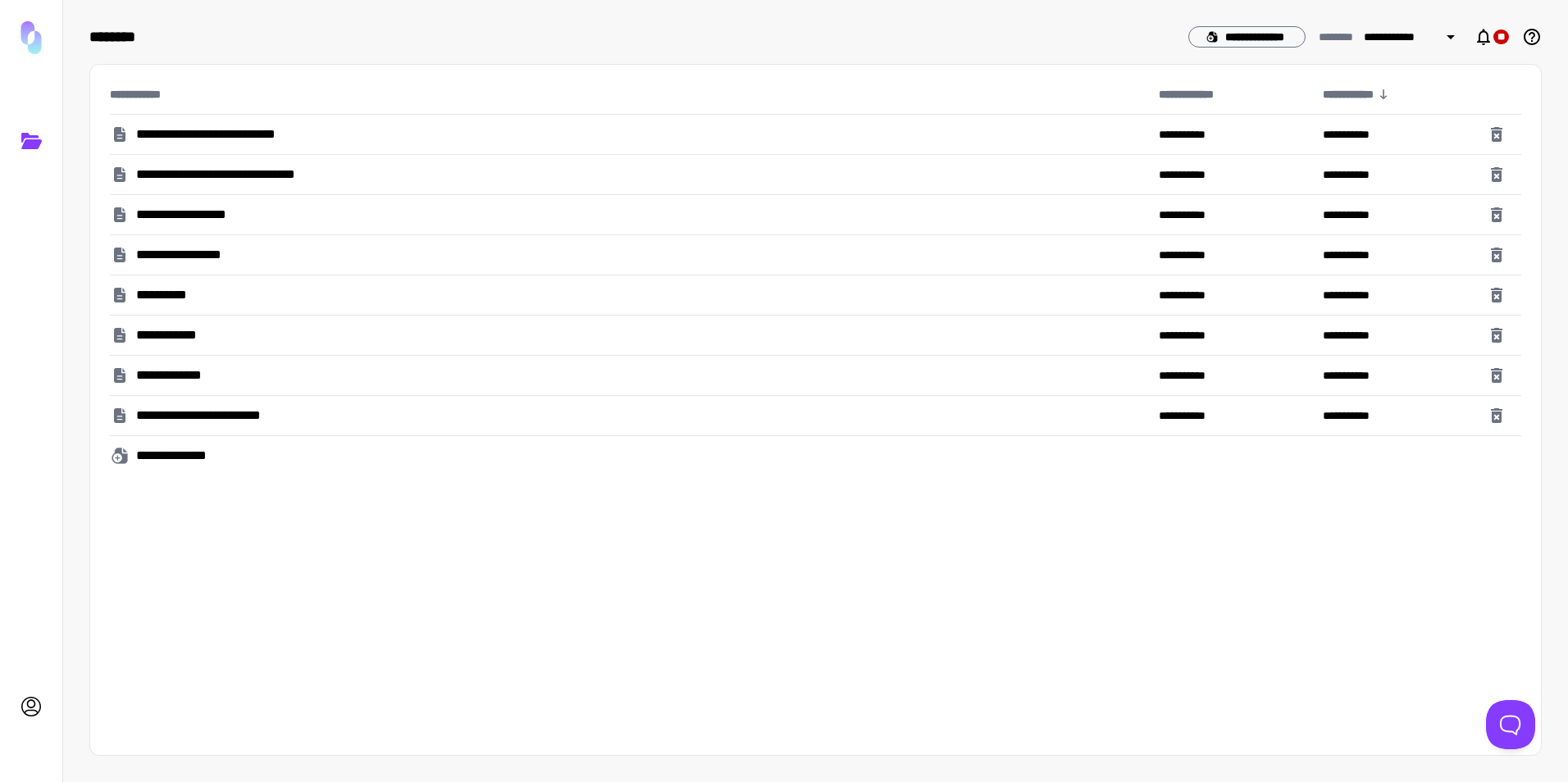 click on "**********" at bounding box center [230, 134] 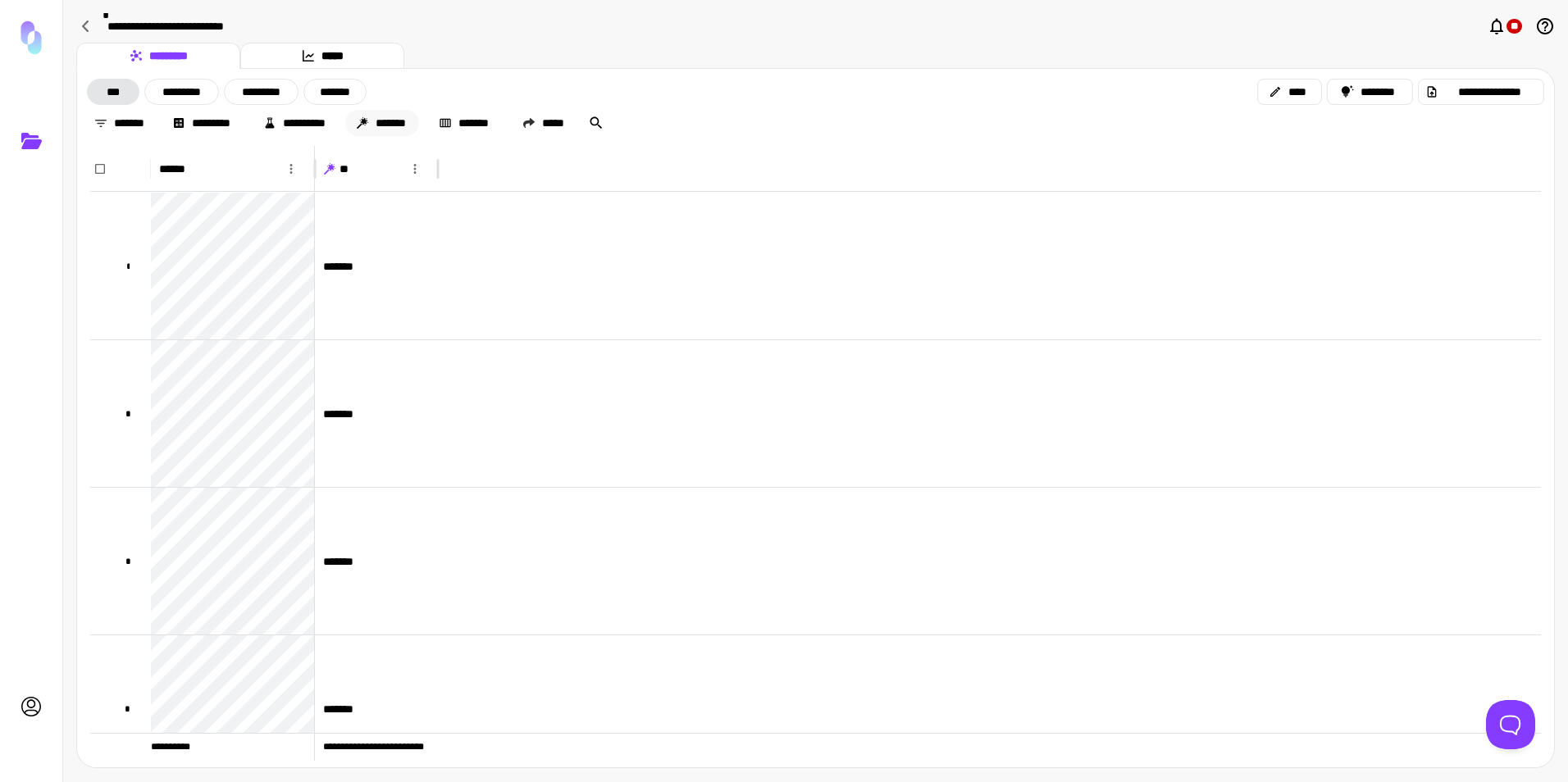 click on "*******" at bounding box center (382, 123) 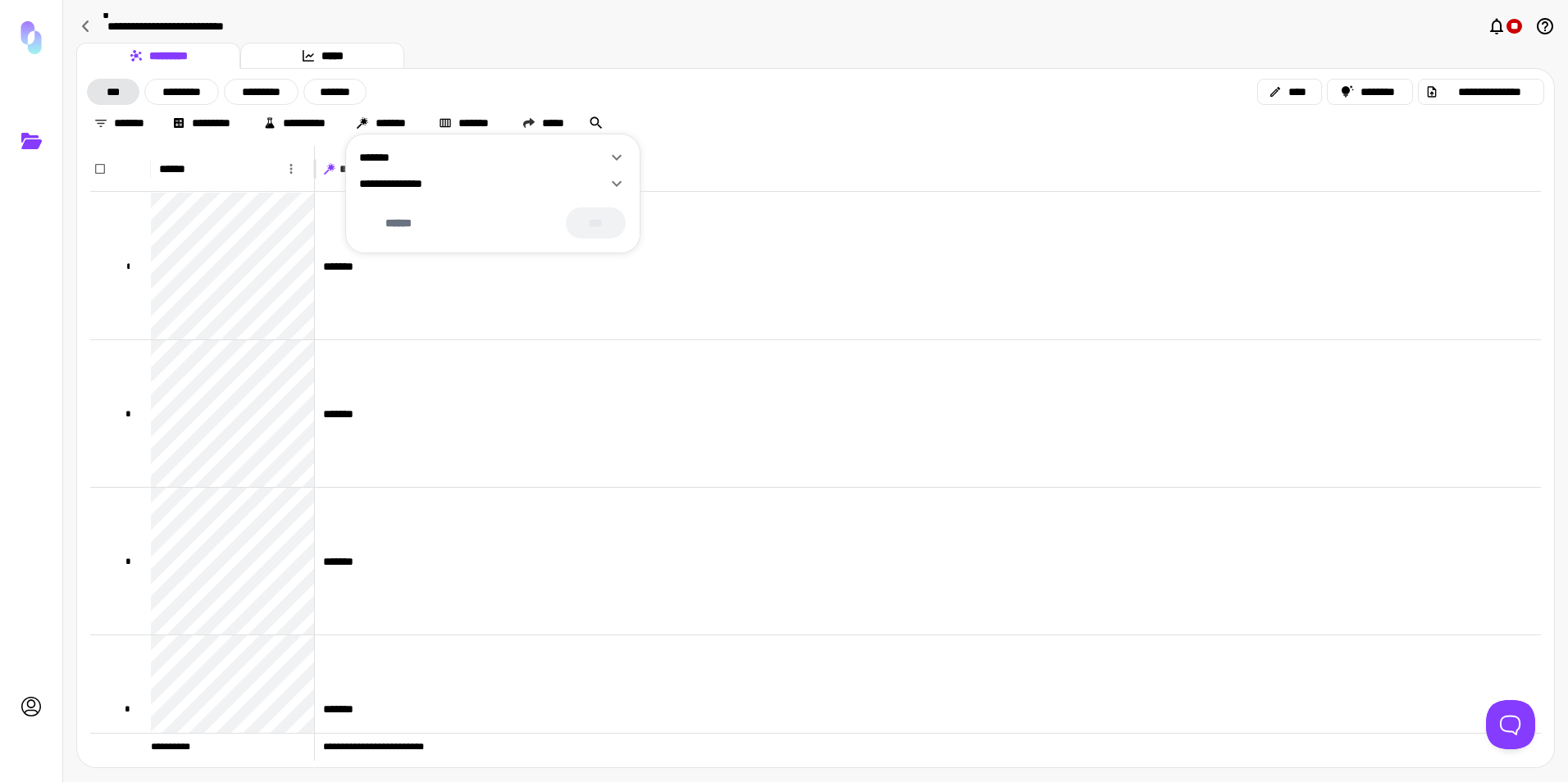 click 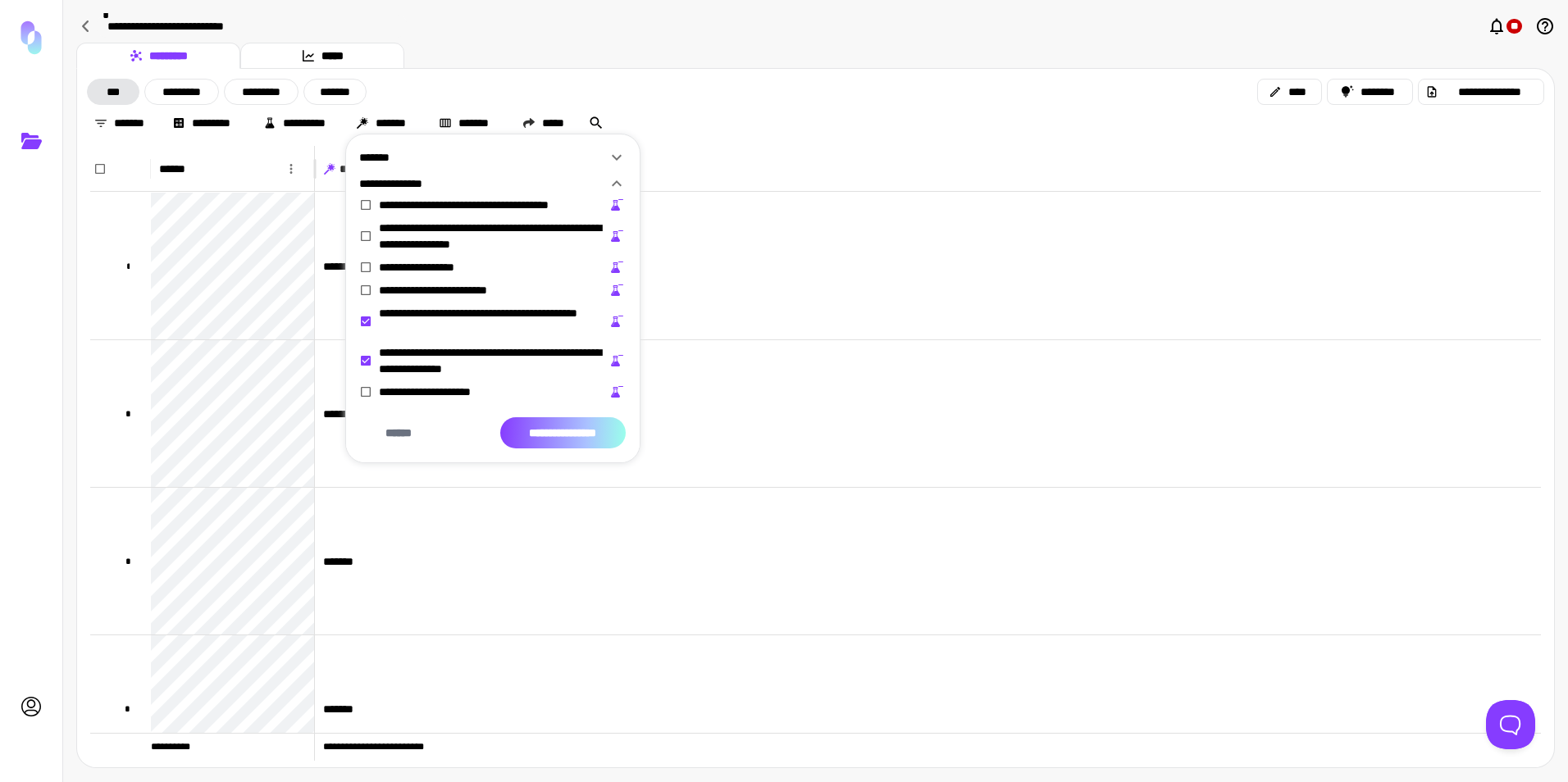 click on "**********" at bounding box center [563, 433] 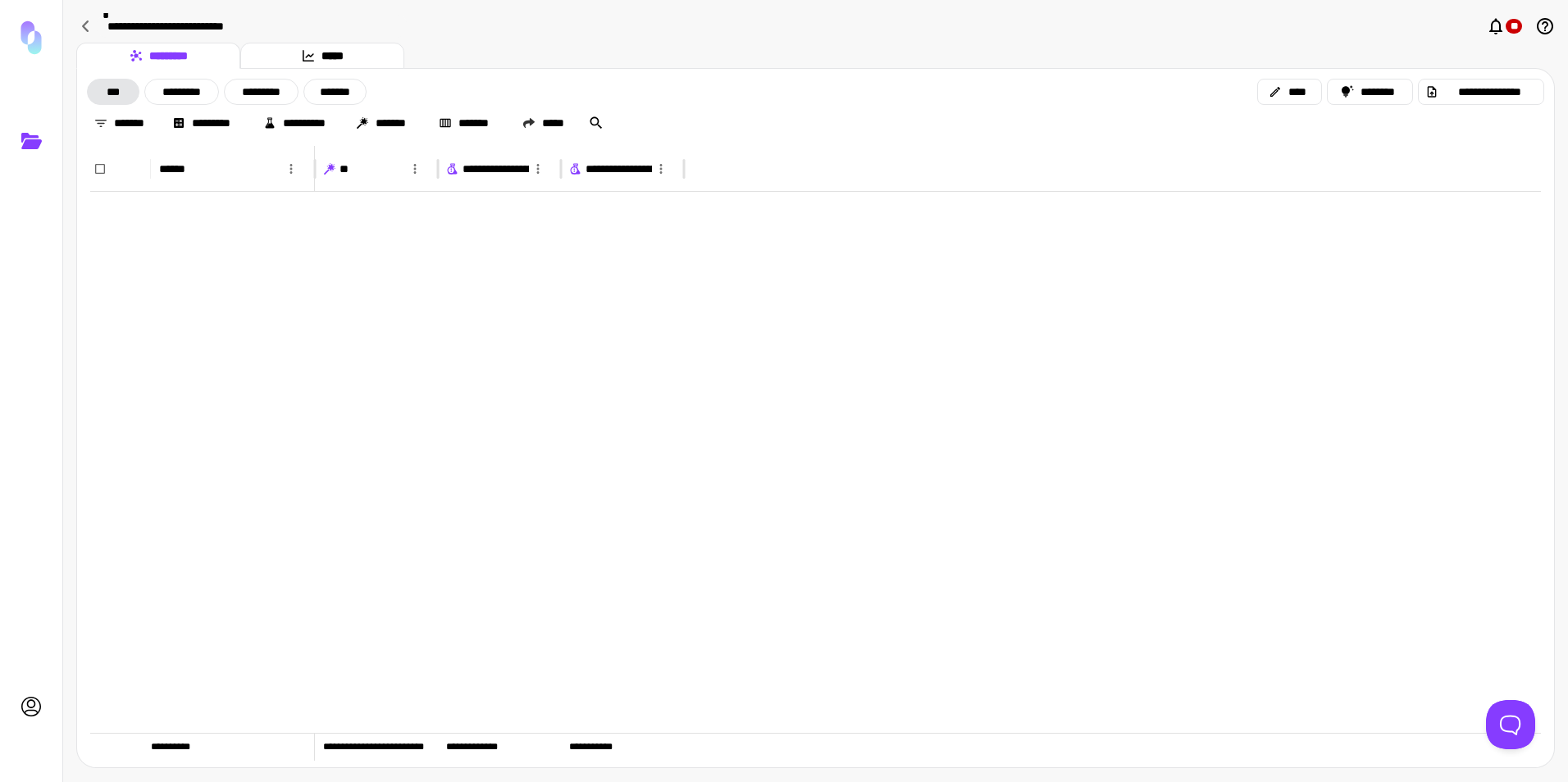 scroll, scrollTop: 5250, scrollLeft: 0, axis: vertical 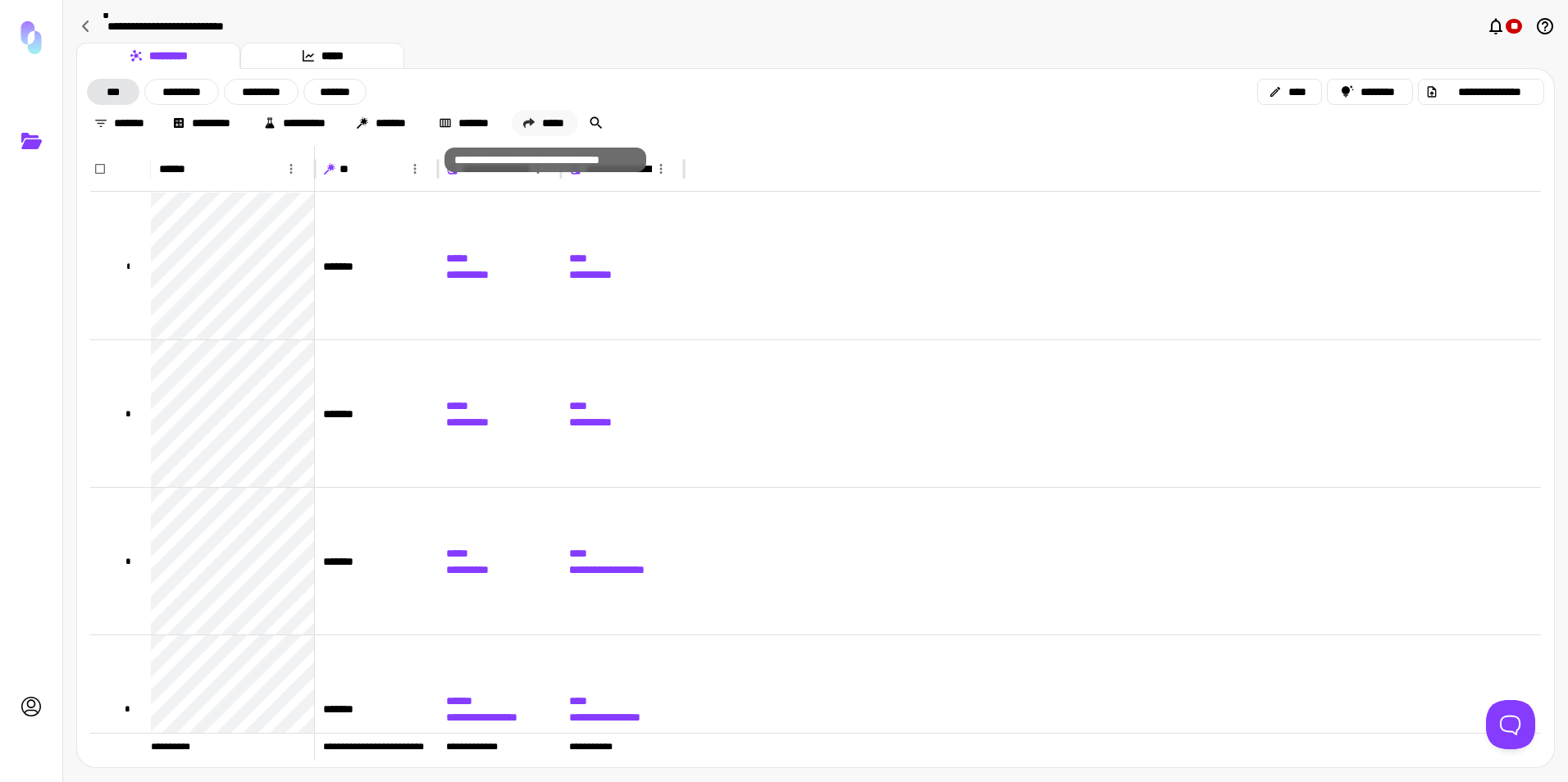 click on "*****" at bounding box center (545, 123) 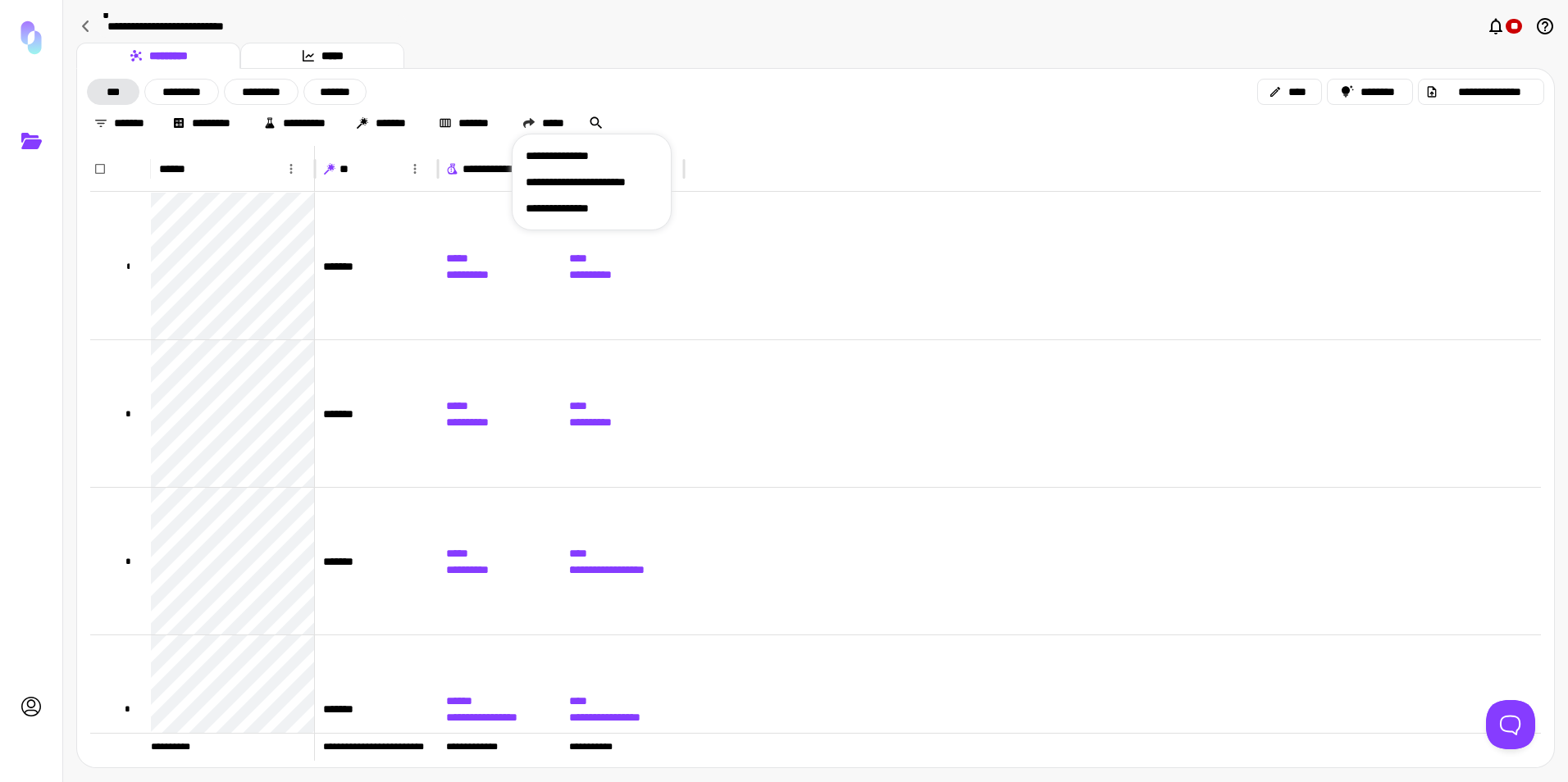 click on "**********" at bounding box center (591, 208) 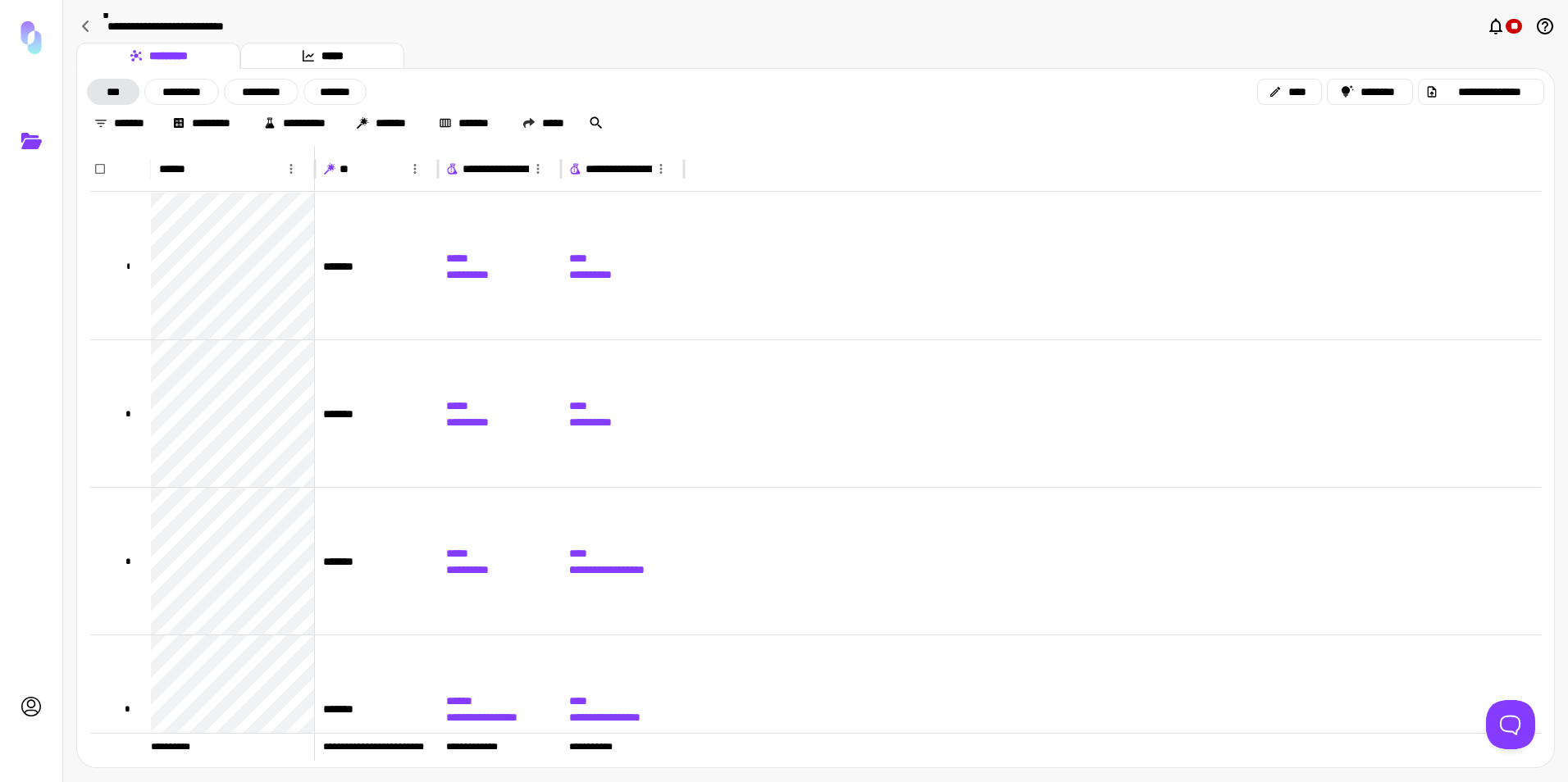click on "********* *****" at bounding box center [815, 56] 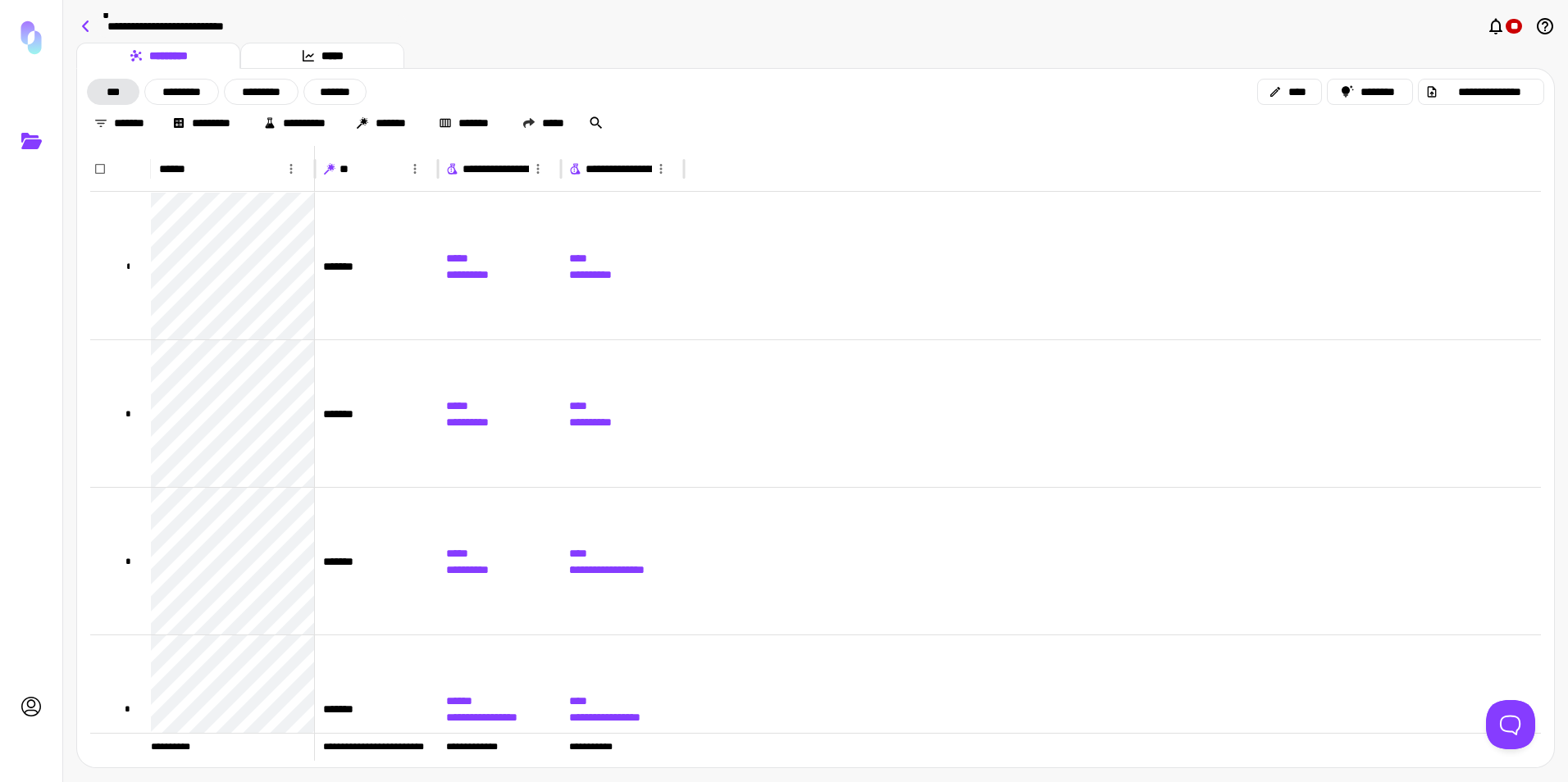 click 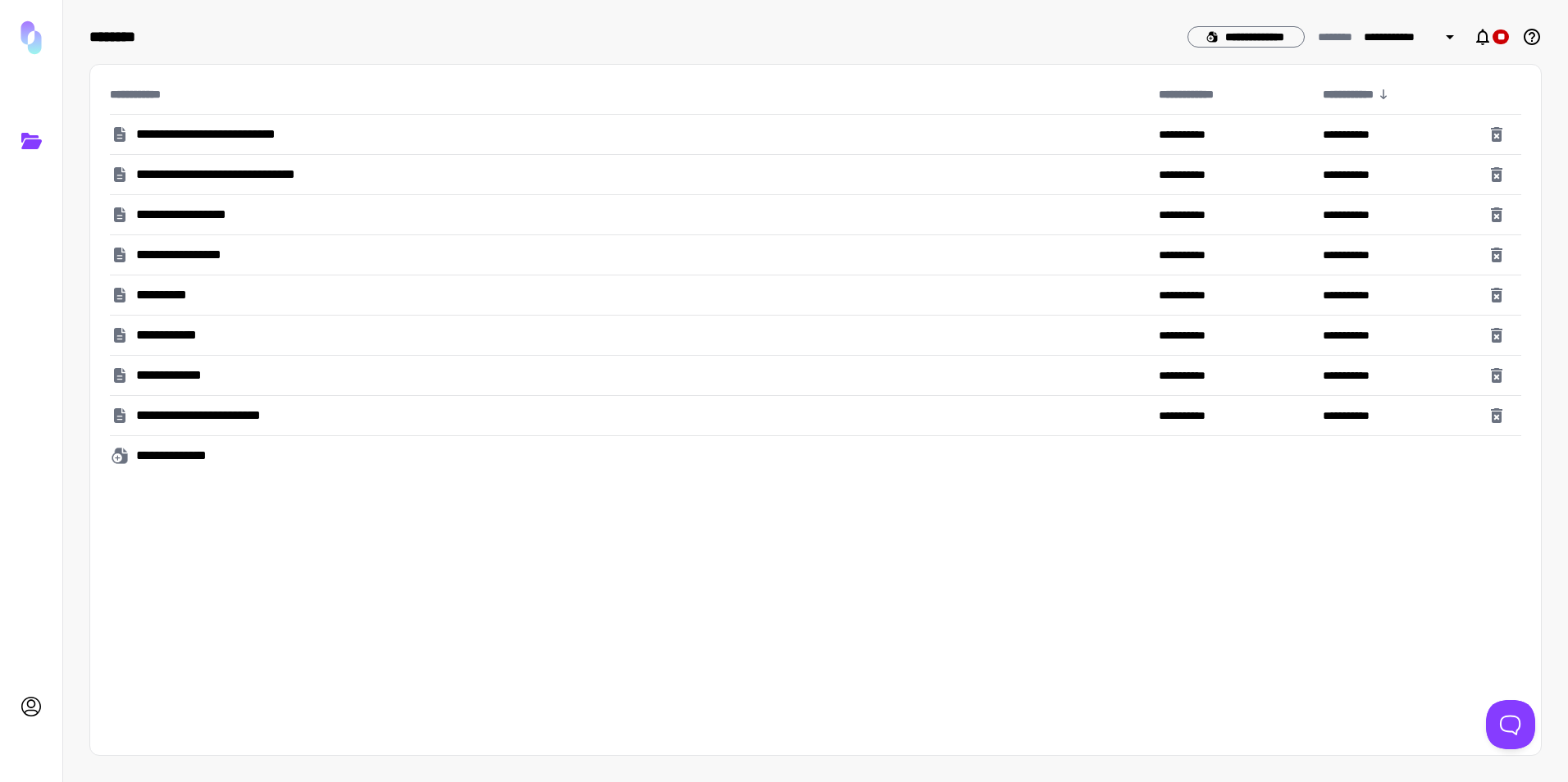 click on "**********" at bounding box center (200, 255) 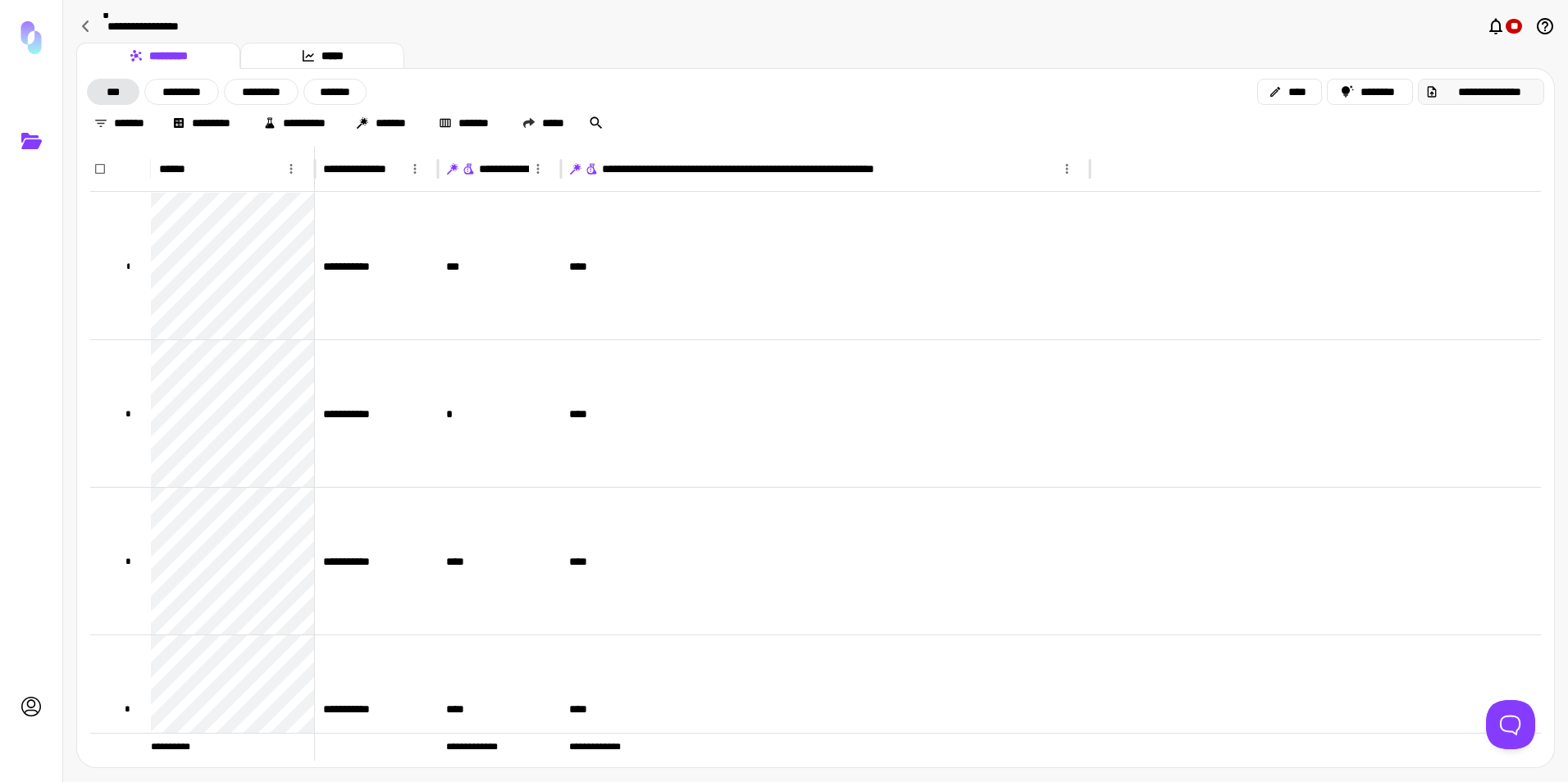 click on "**********" at bounding box center (1489, 92) 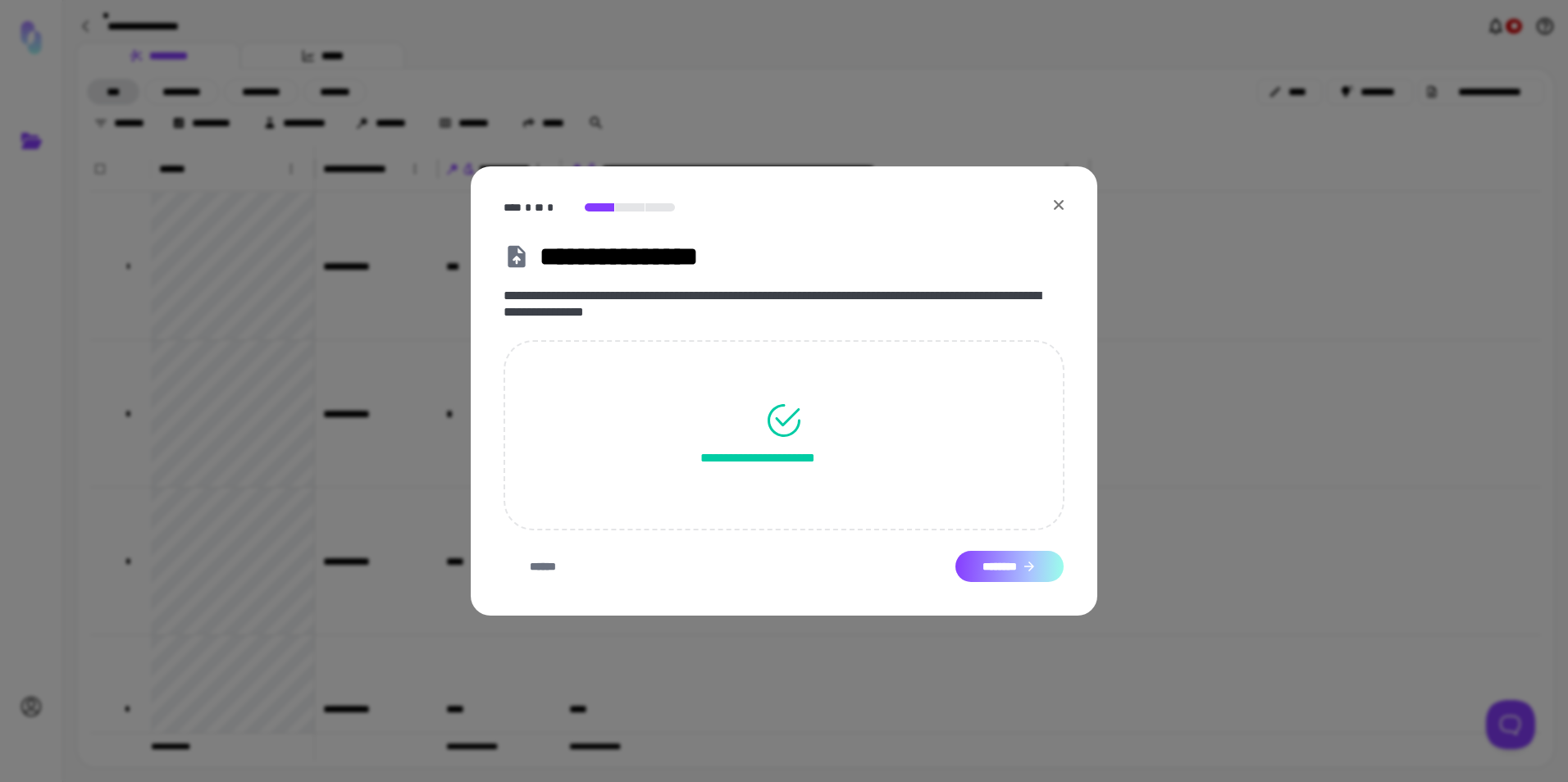 click on "********" at bounding box center [1010, 566] 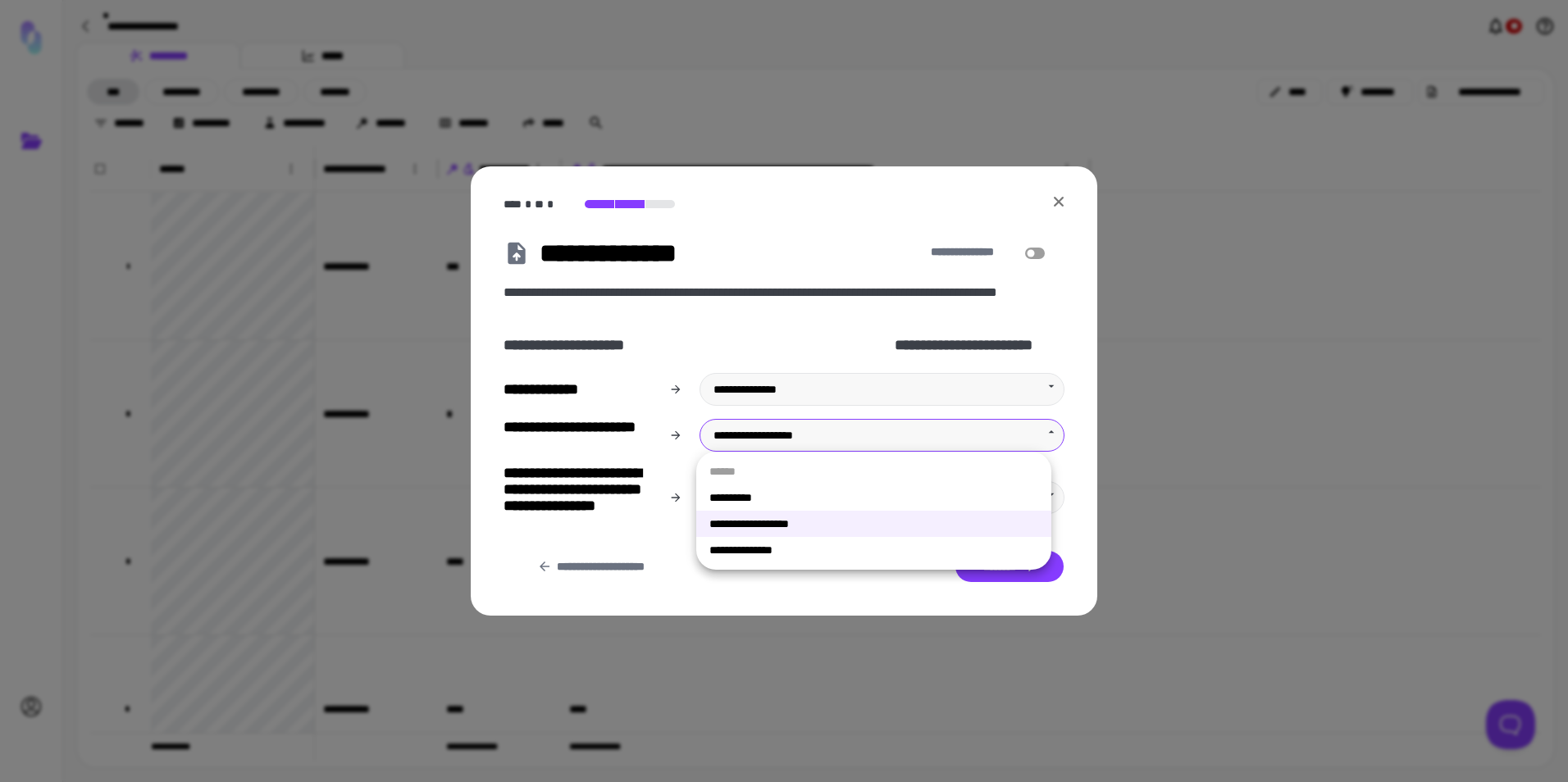 click on "**********" at bounding box center [784, 391] 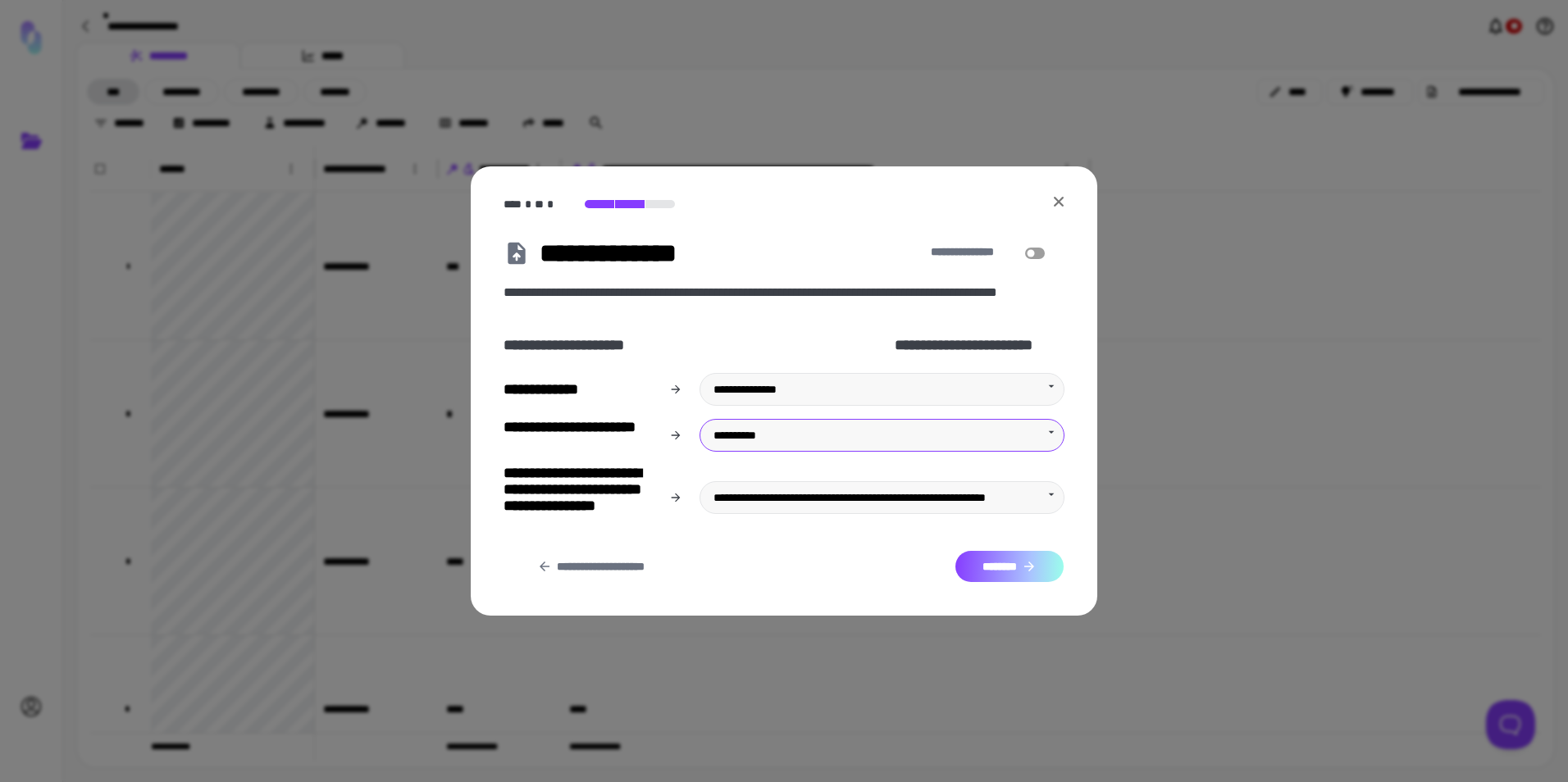 click on "********" at bounding box center (1010, 566) 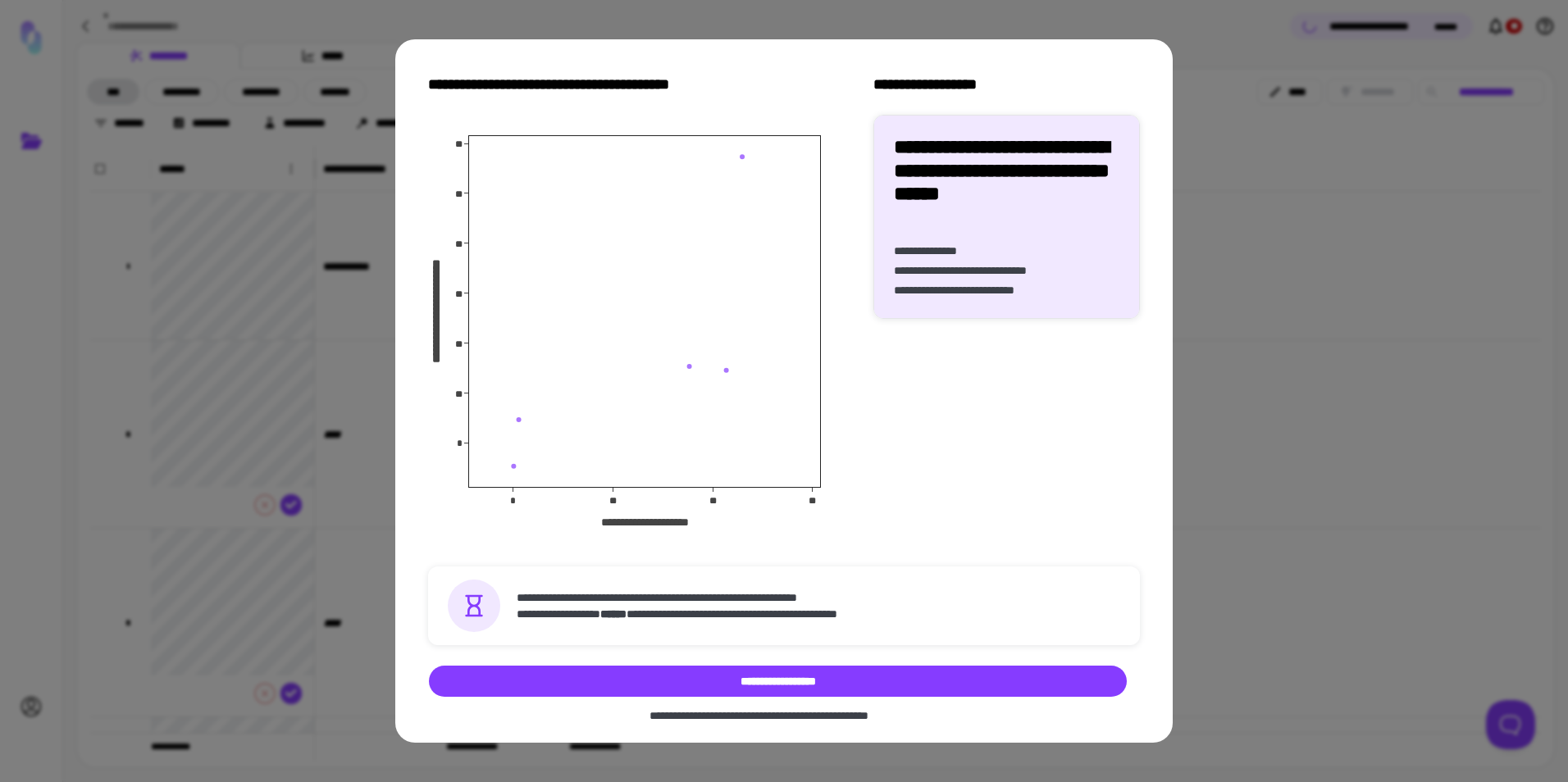 scroll, scrollTop: 173, scrollLeft: 0, axis: vertical 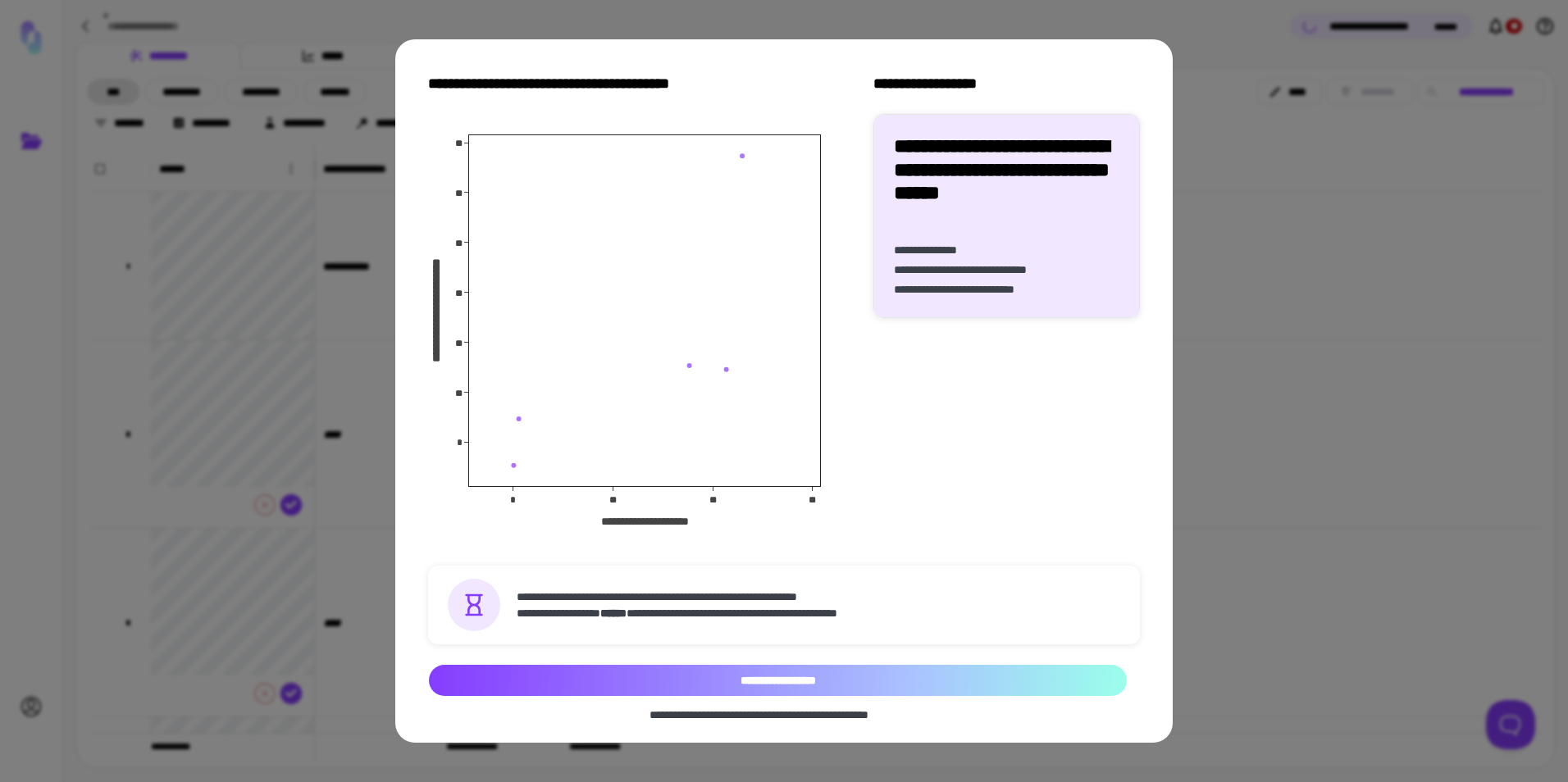click on "**********" at bounding box center [777, 680] 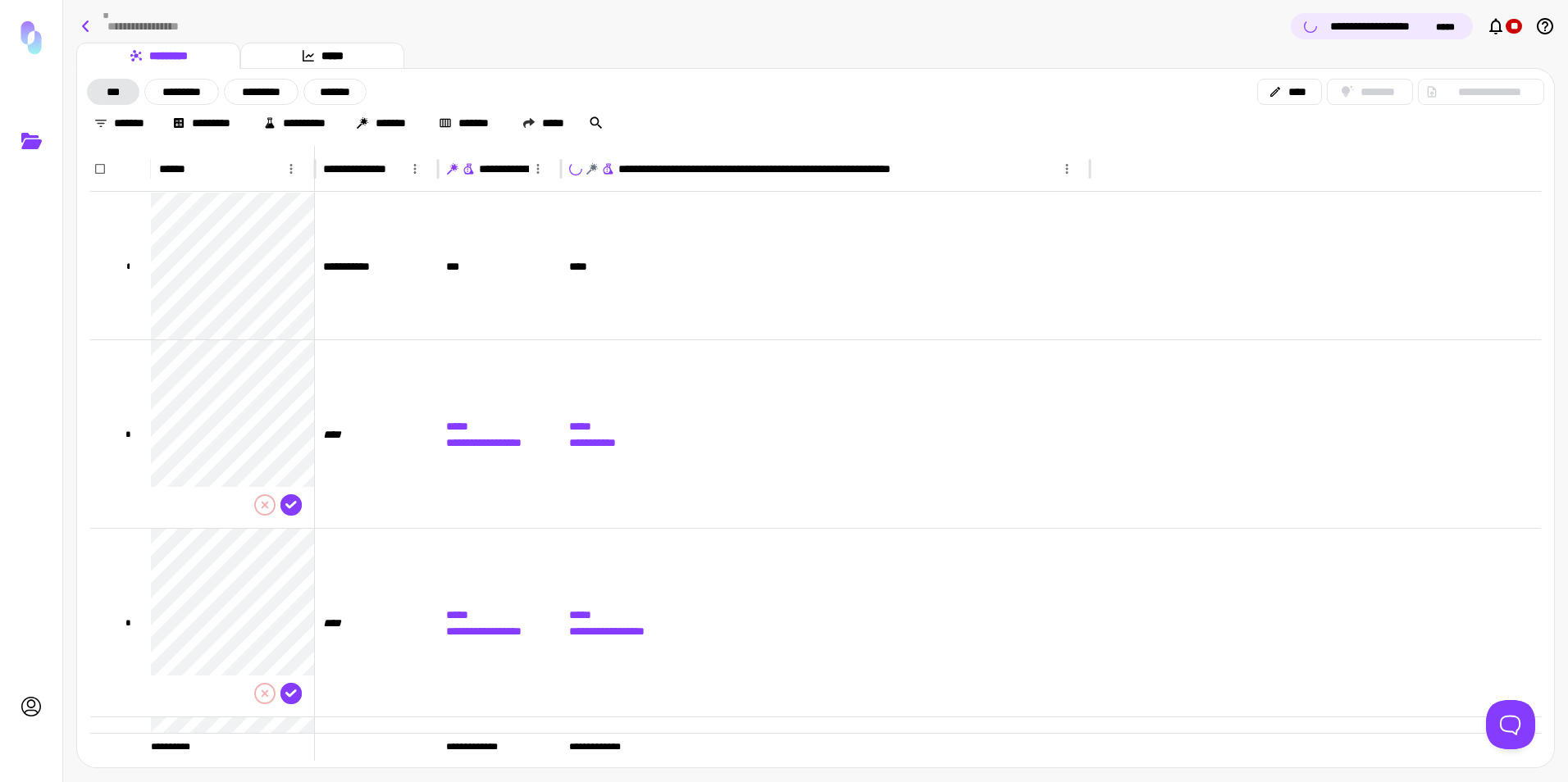 click 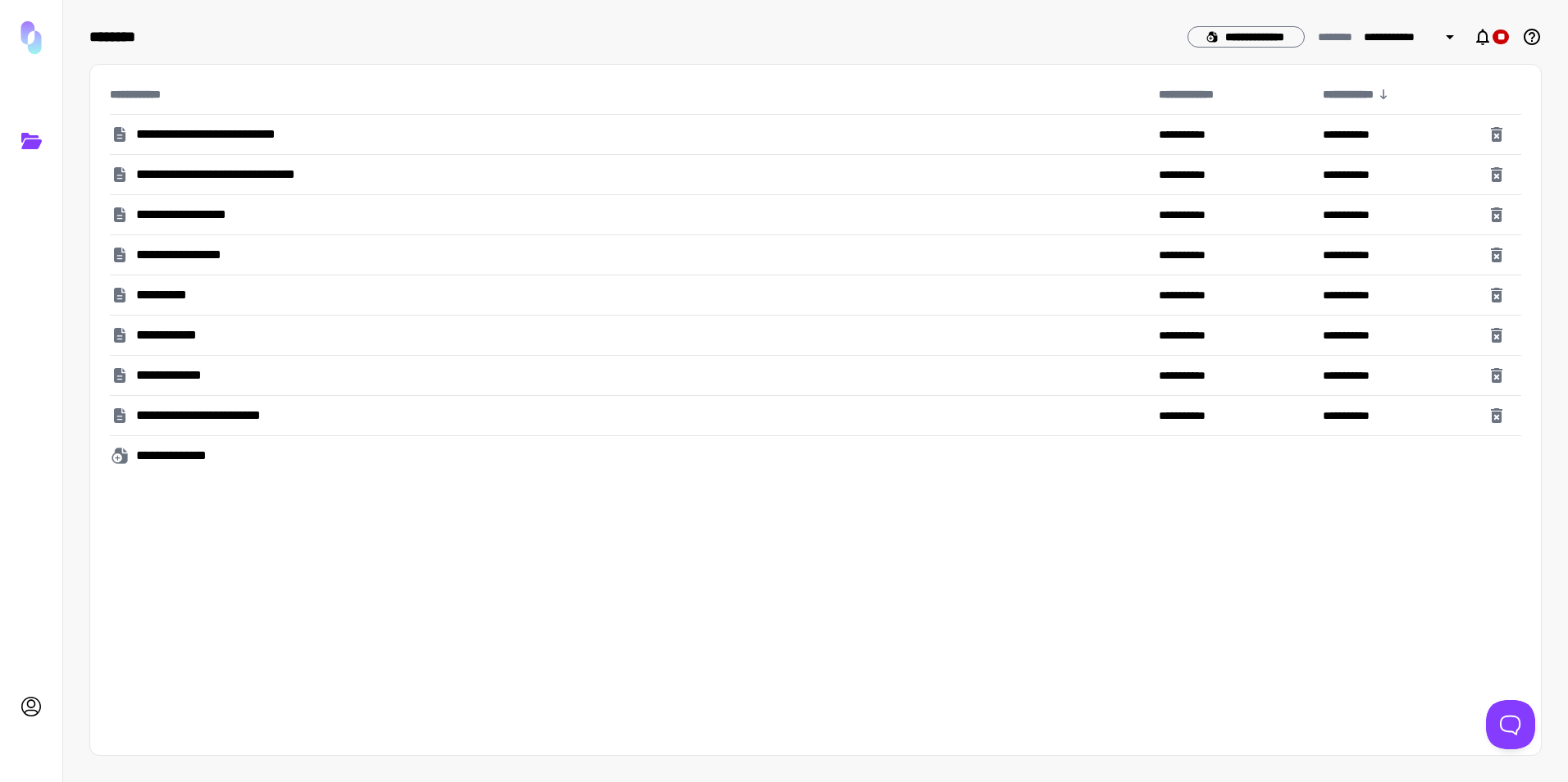 click on "**********" at bounding box center (230, 134) 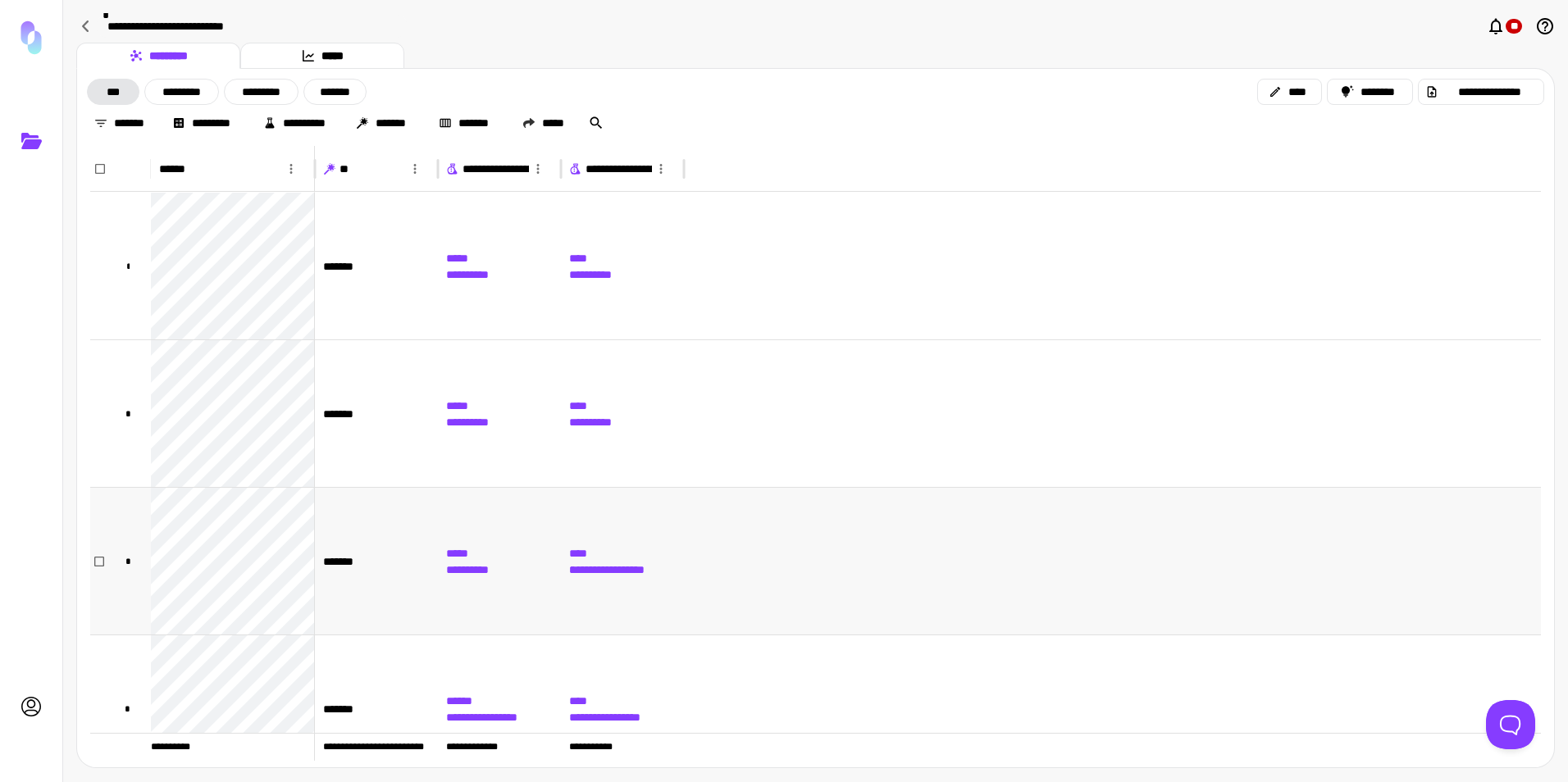 scroll, scrollTop: 36, scrollLeft: 0, axis: vertical 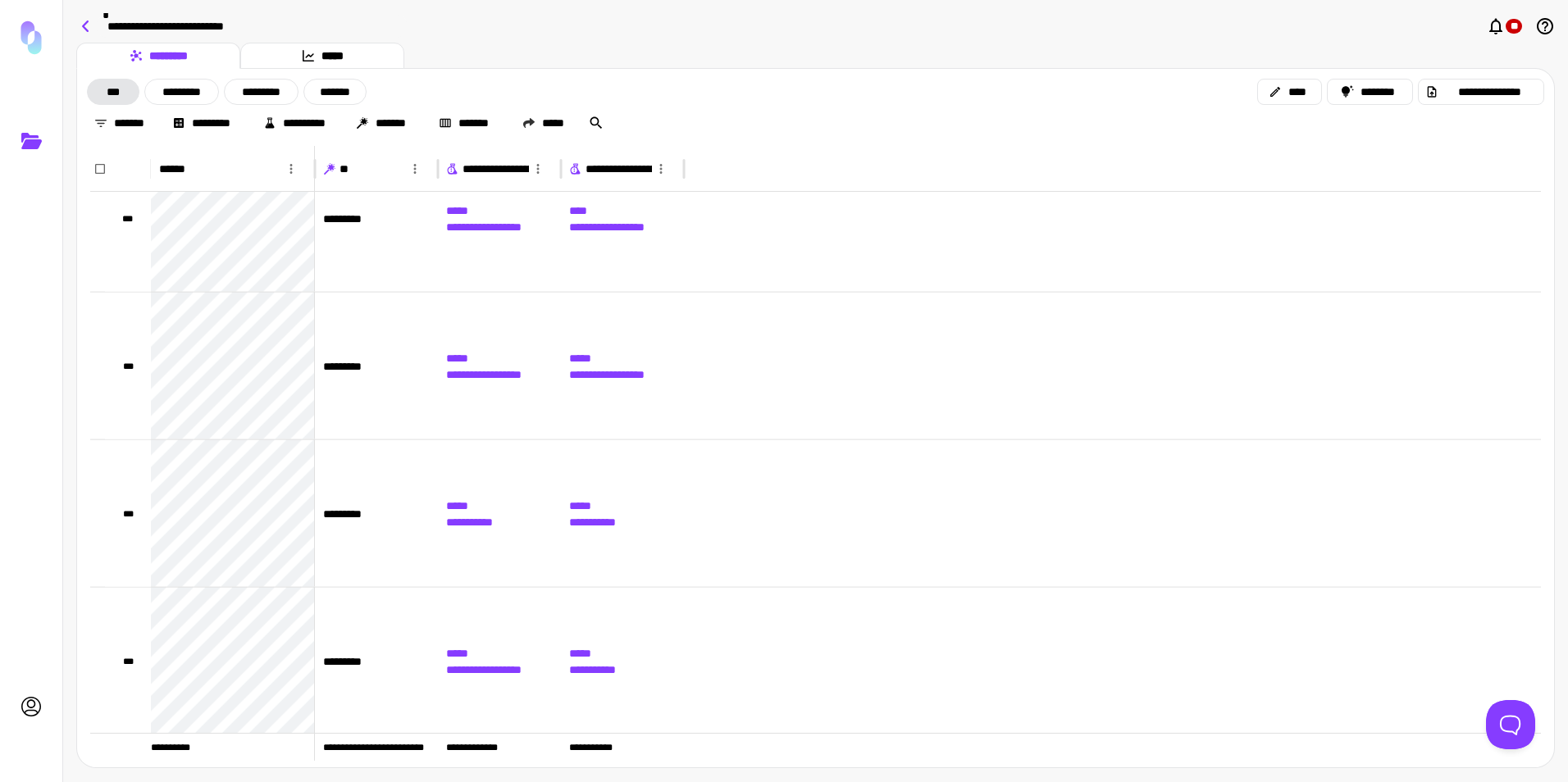click 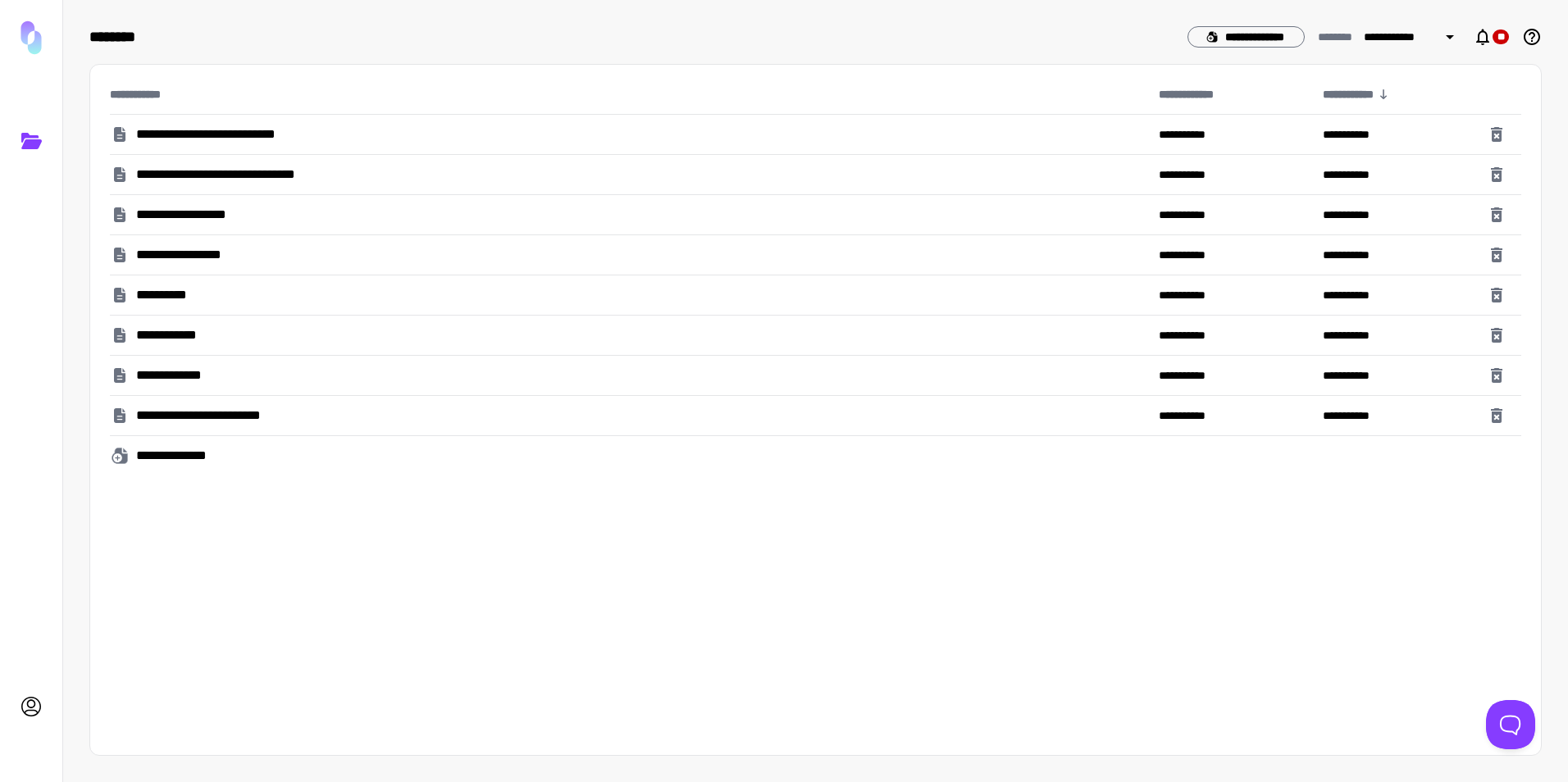 click on "**********" at bounding box center (200, 255) 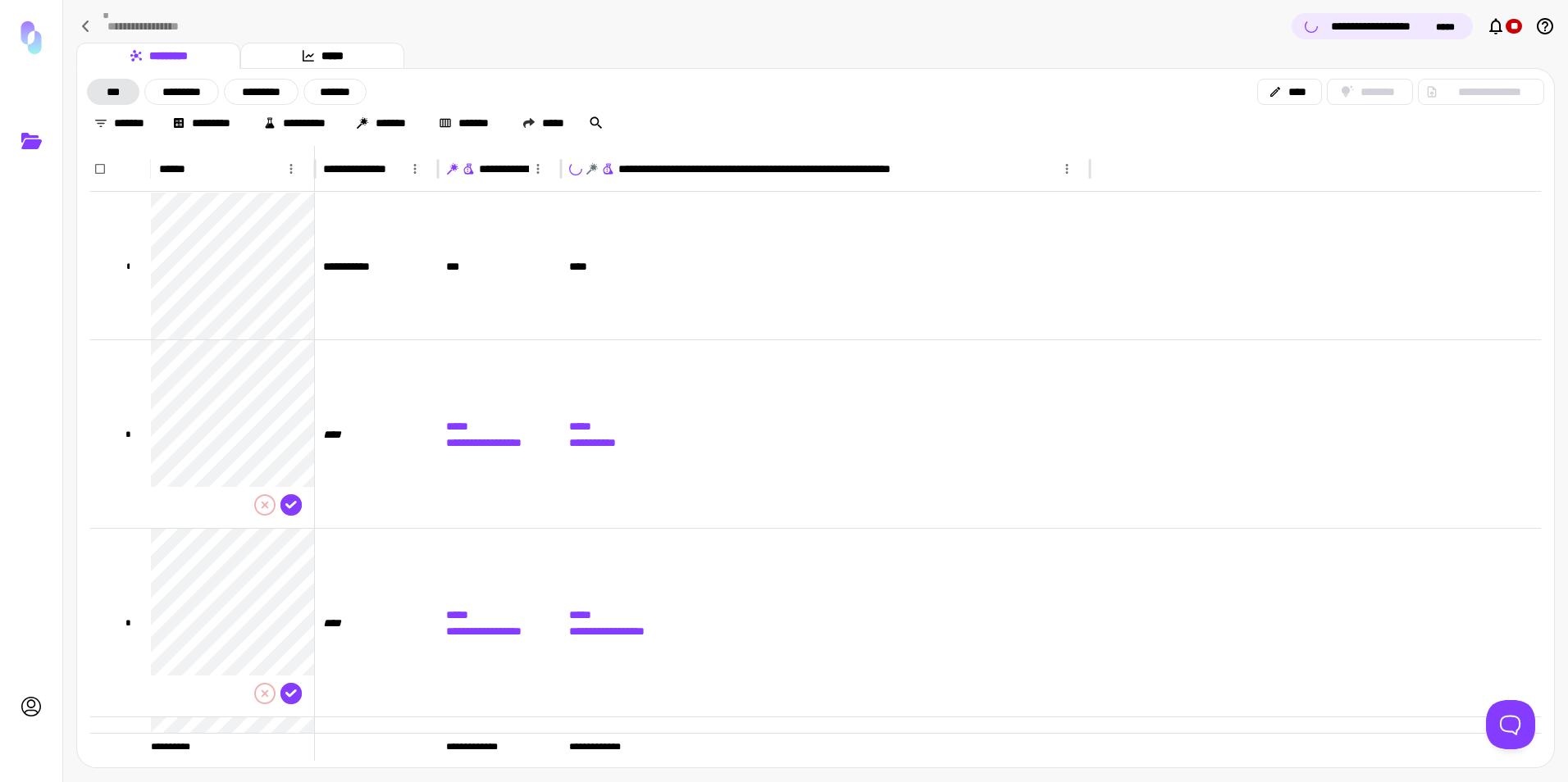 scroll, scrollTop: 11691, scrollLeft: 0, axis: vertical 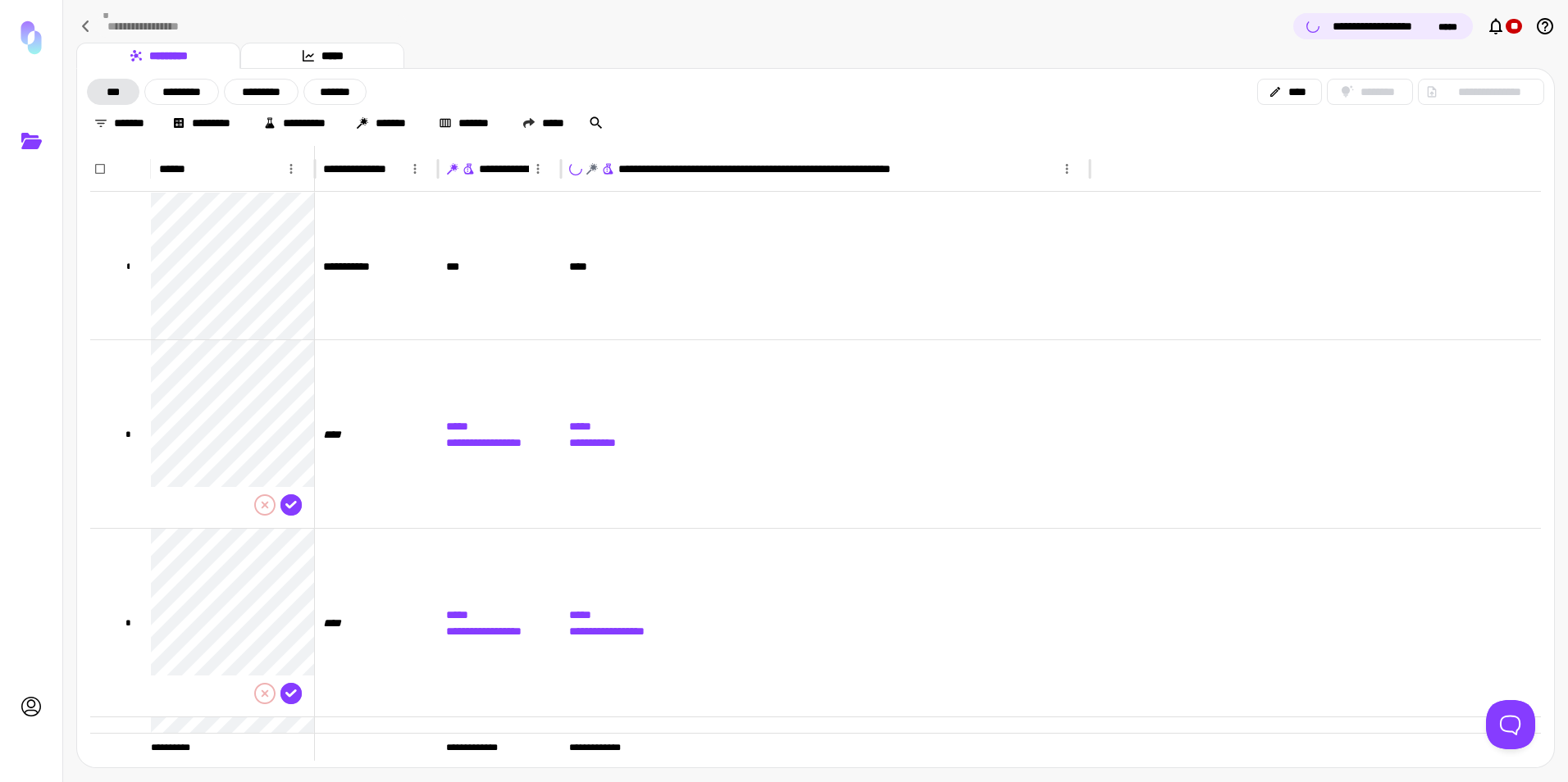 click at bounding box center (1309, 169) 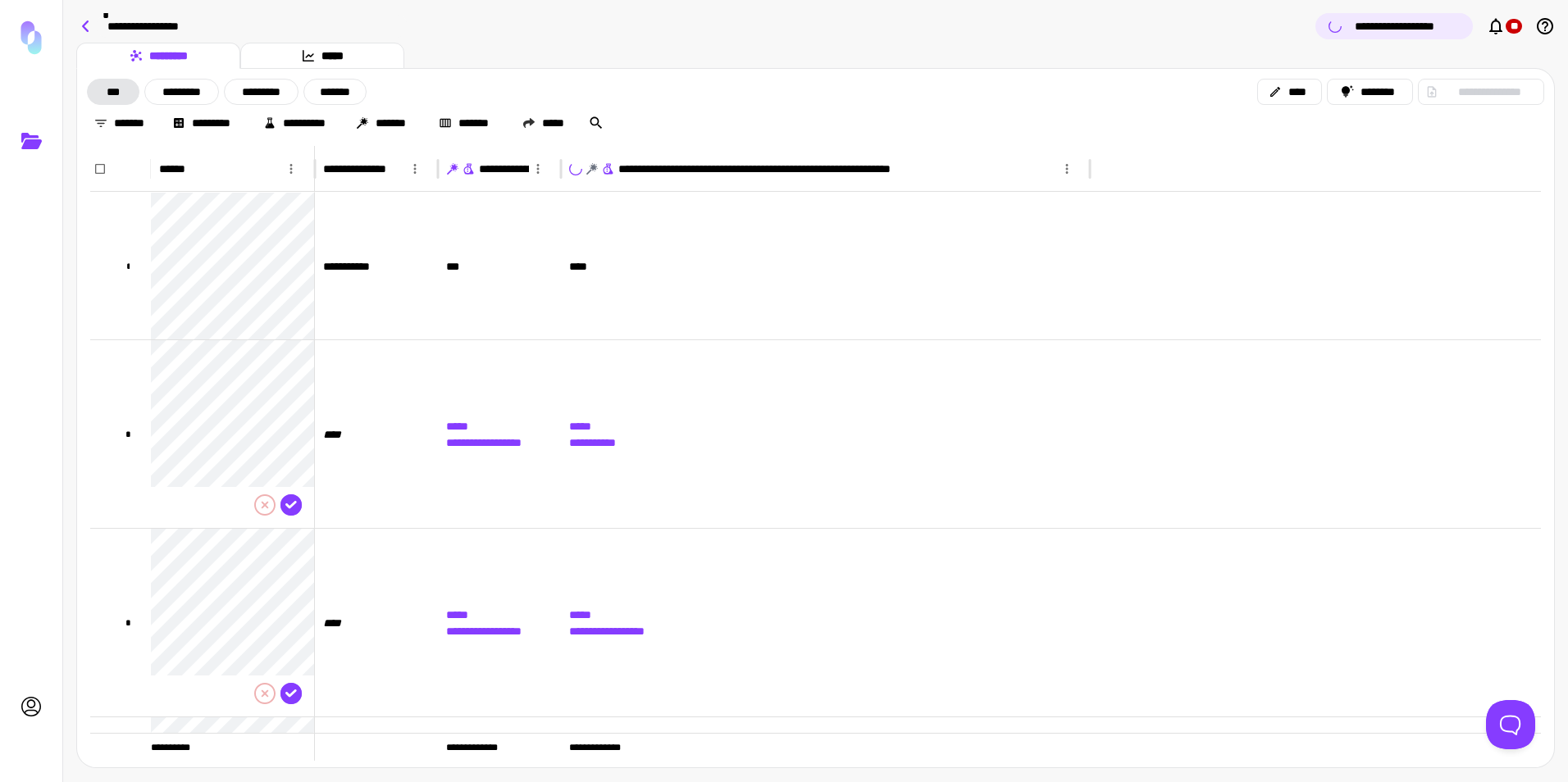 click 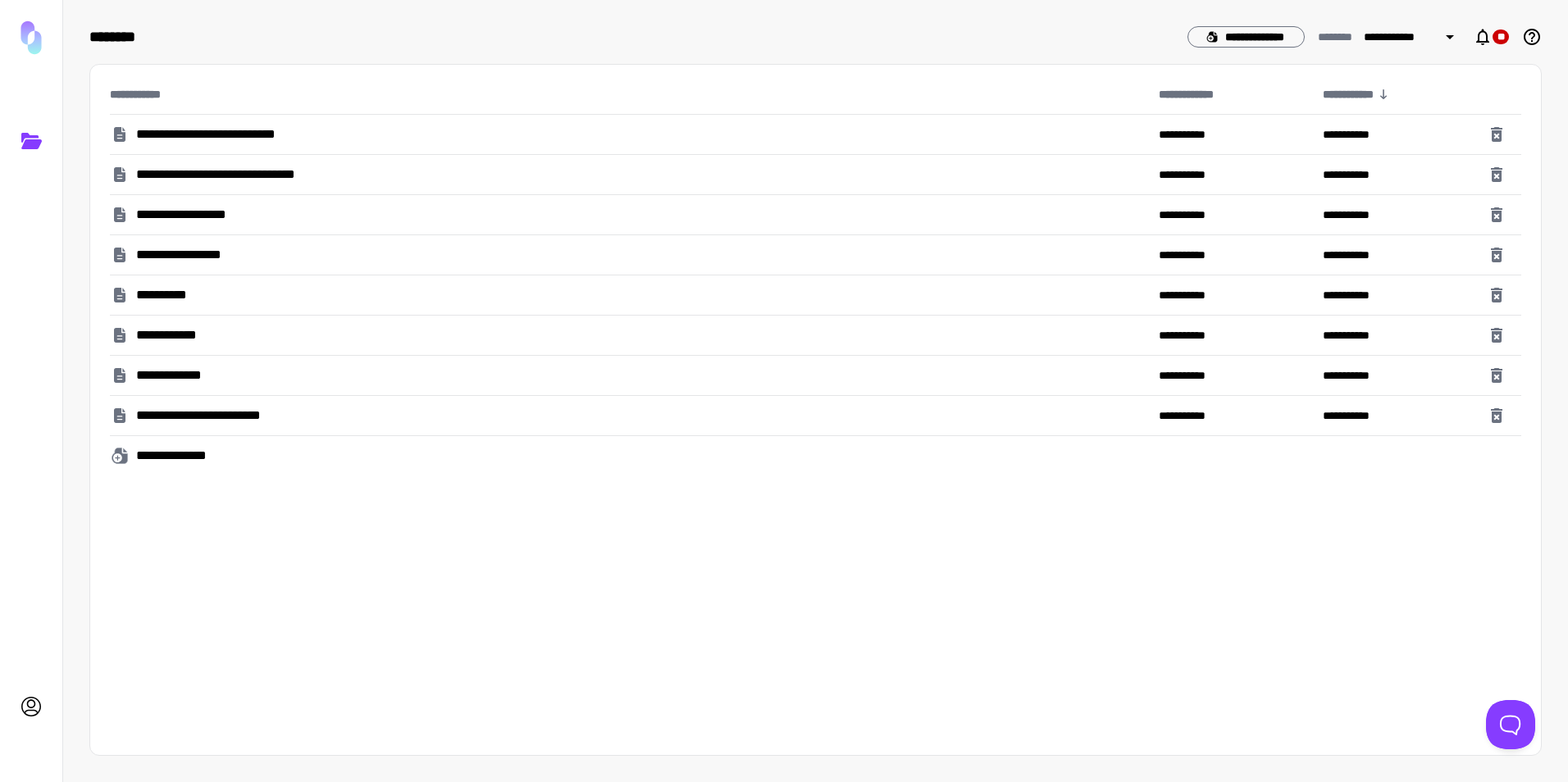 click on "**********" at bounding box center (230, 134) 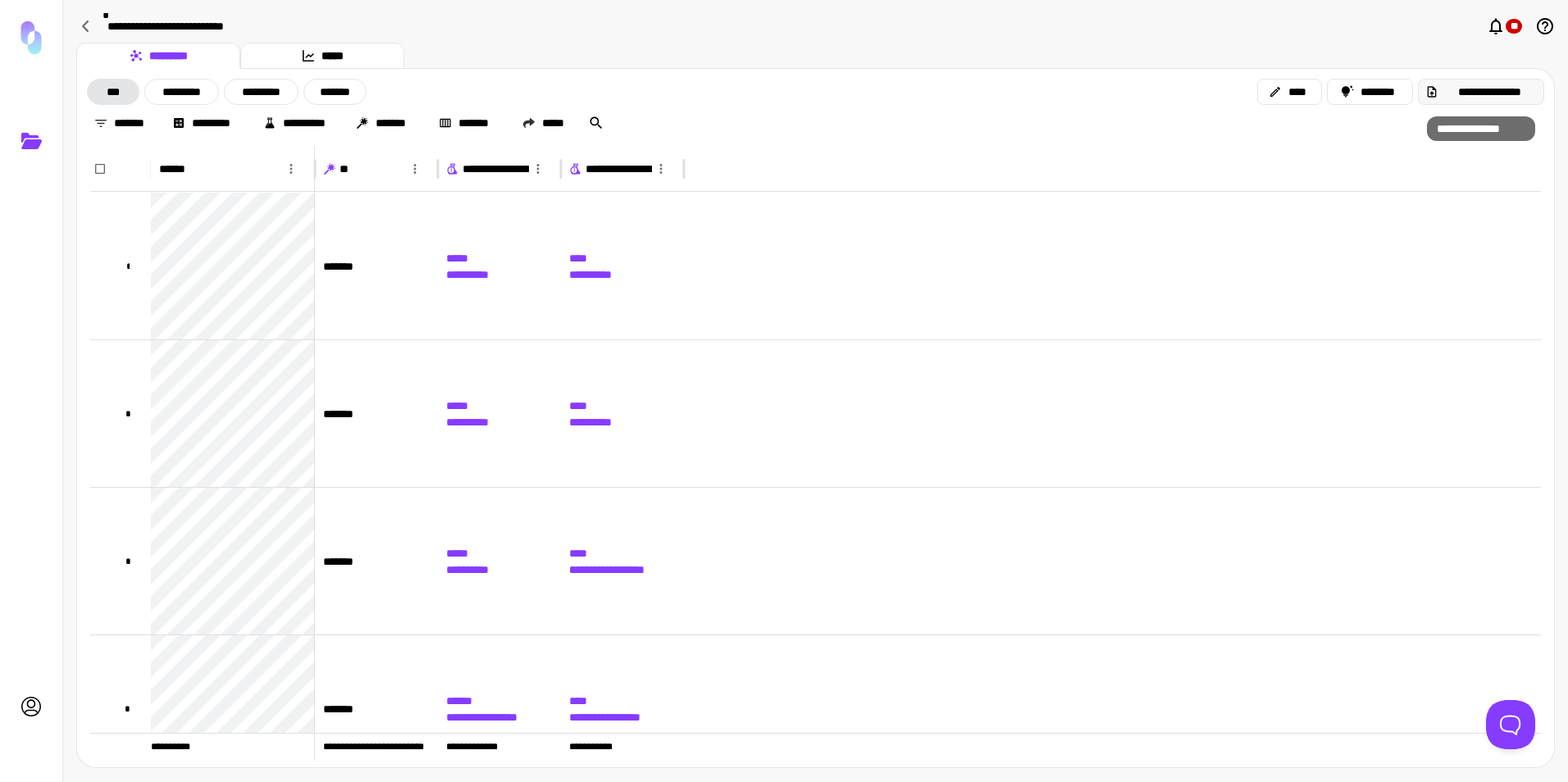 click on "**********" at bounding box center (1489, 92) 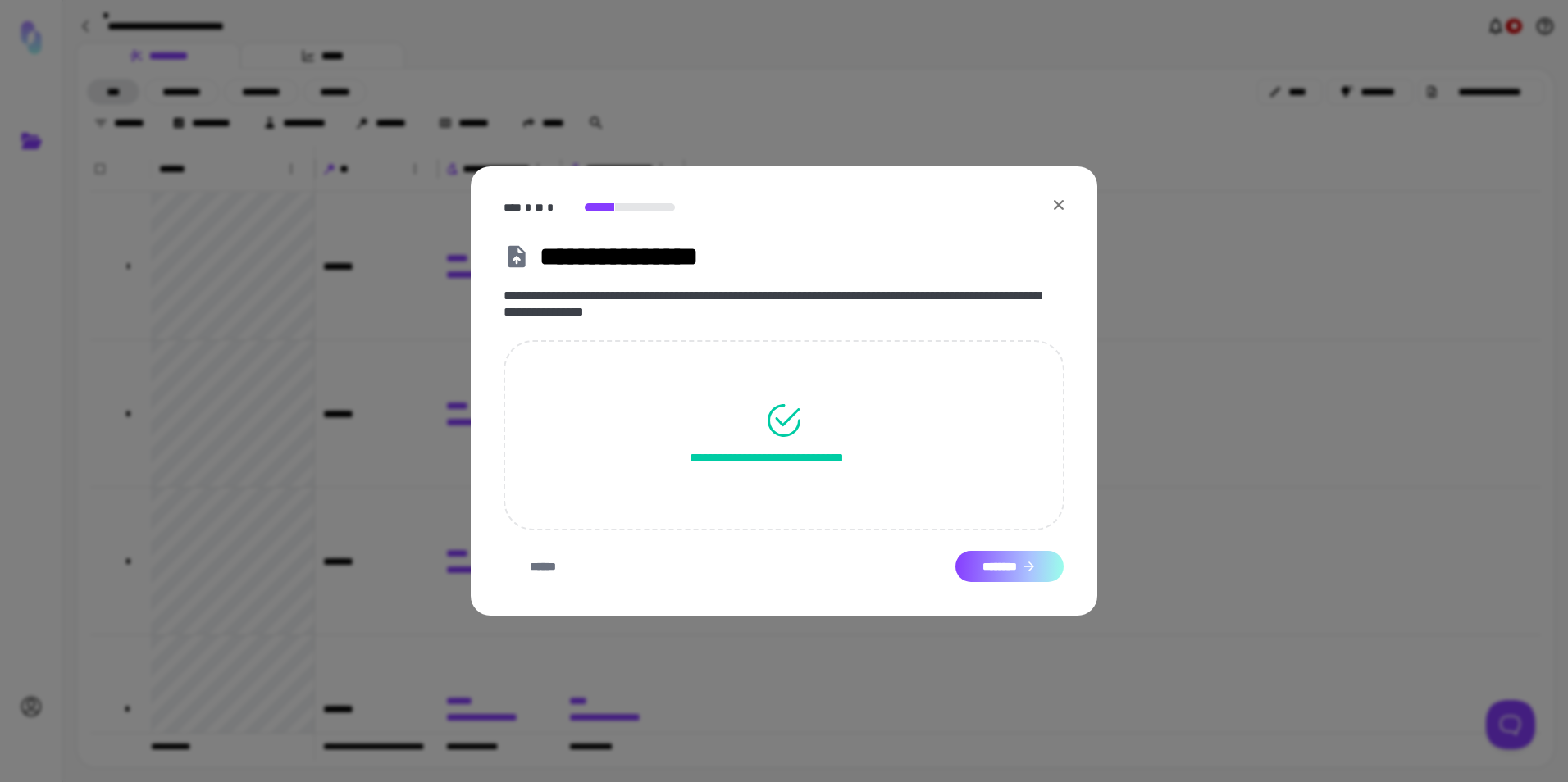 click on "********" at bounding box center [1010, 566] 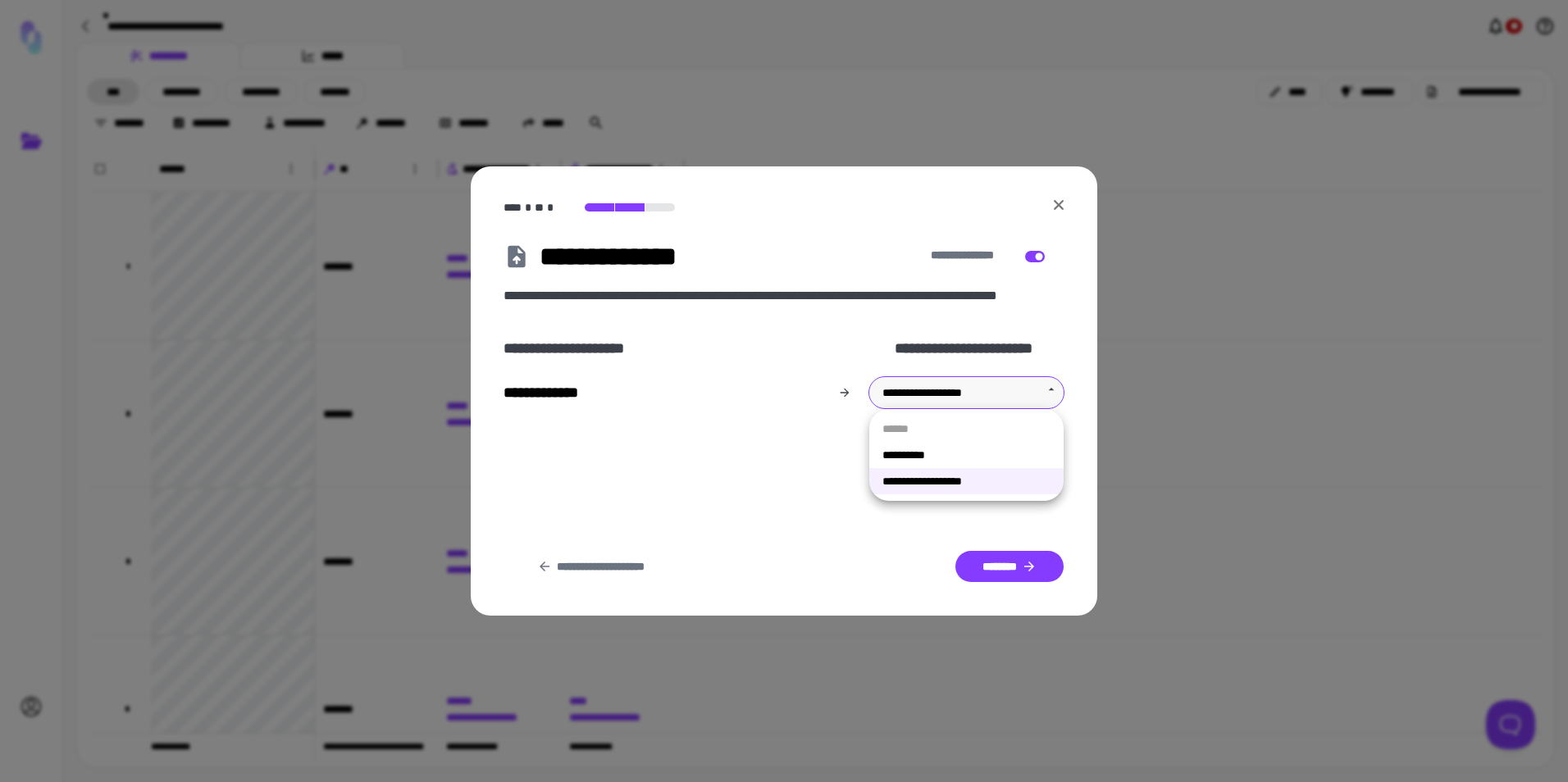 click on "**********" at bounding box center (784, 391) 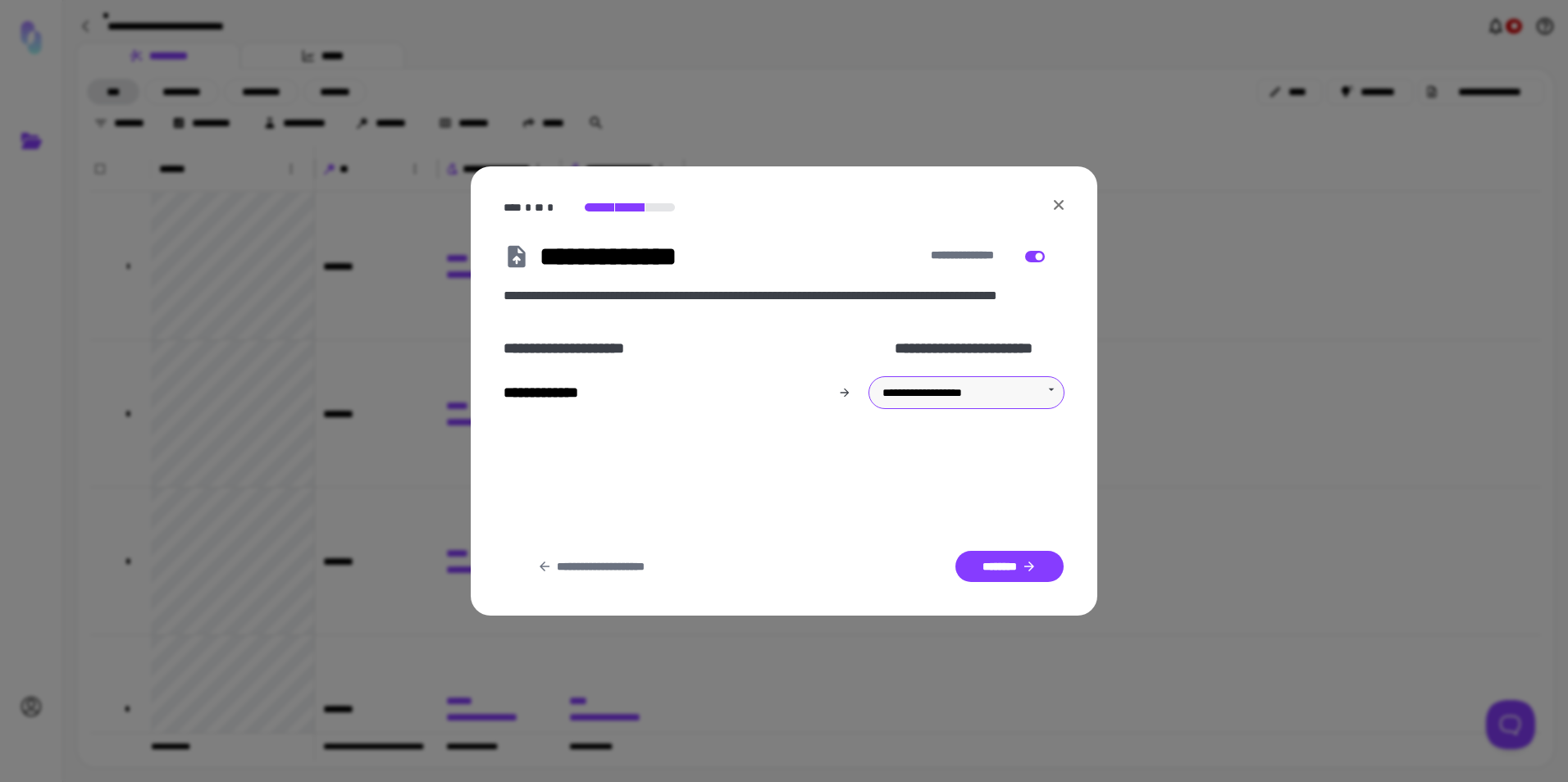 click 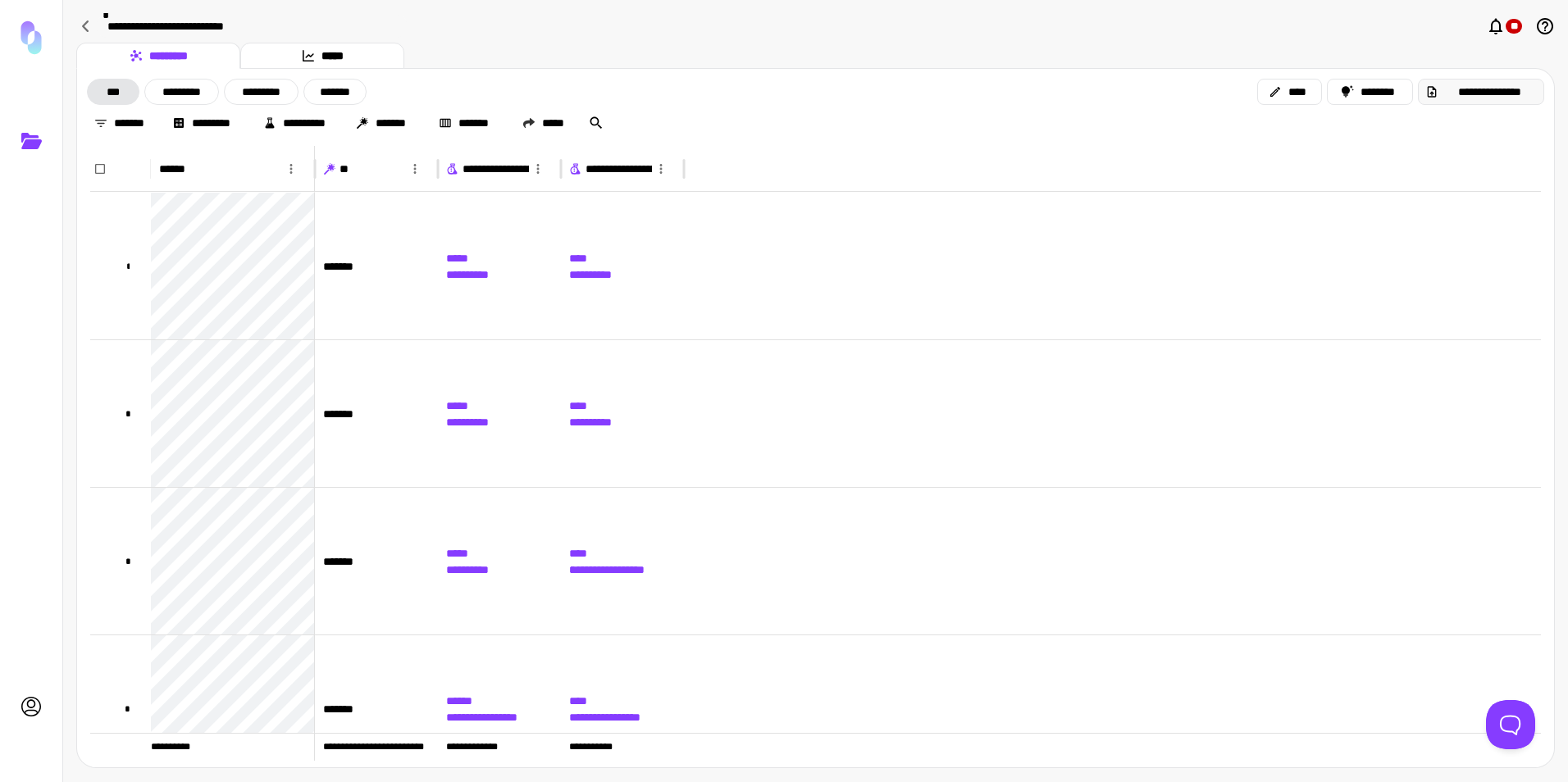 click on "**********" at bounding box center [1489, 92] 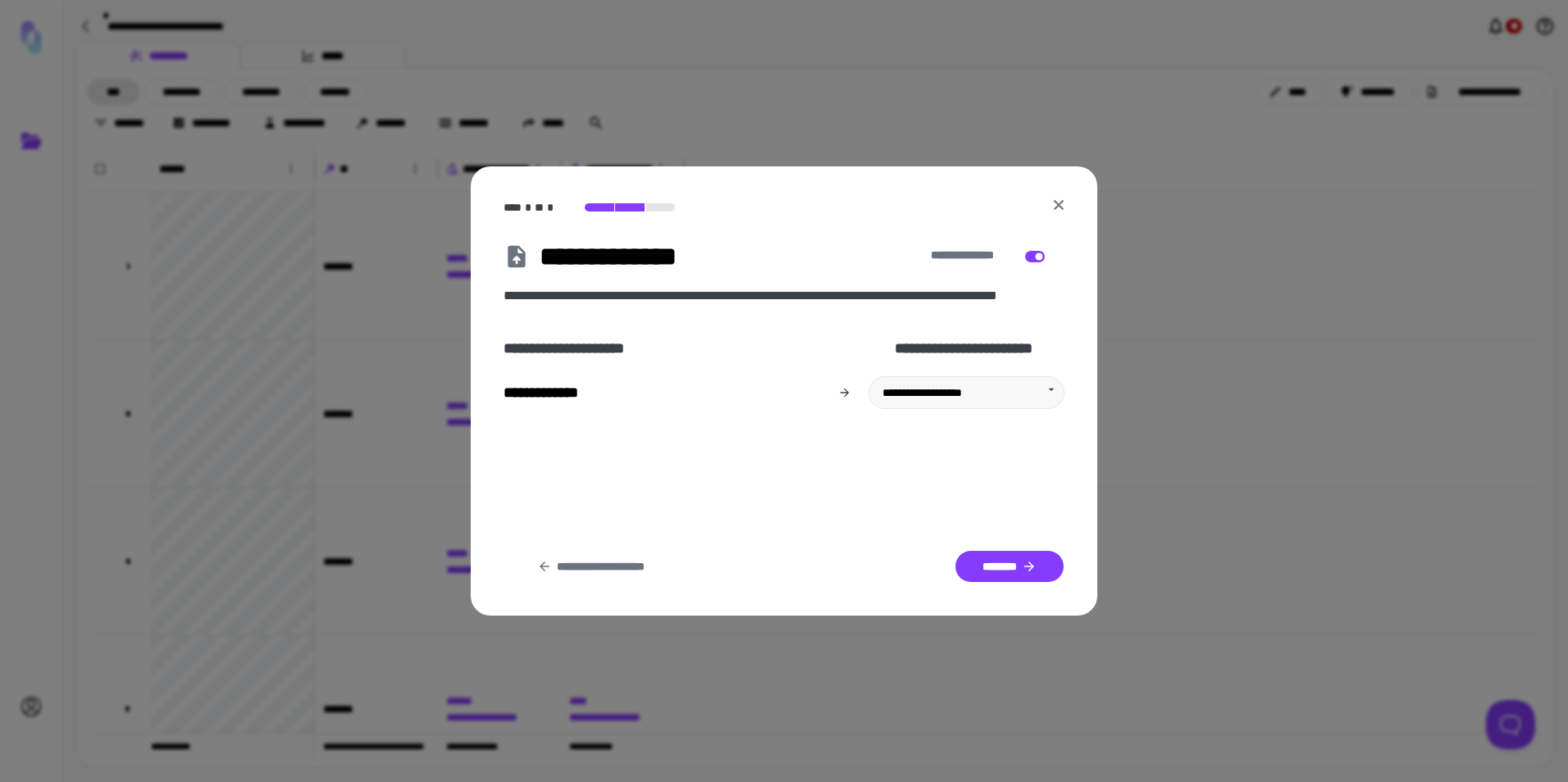 click 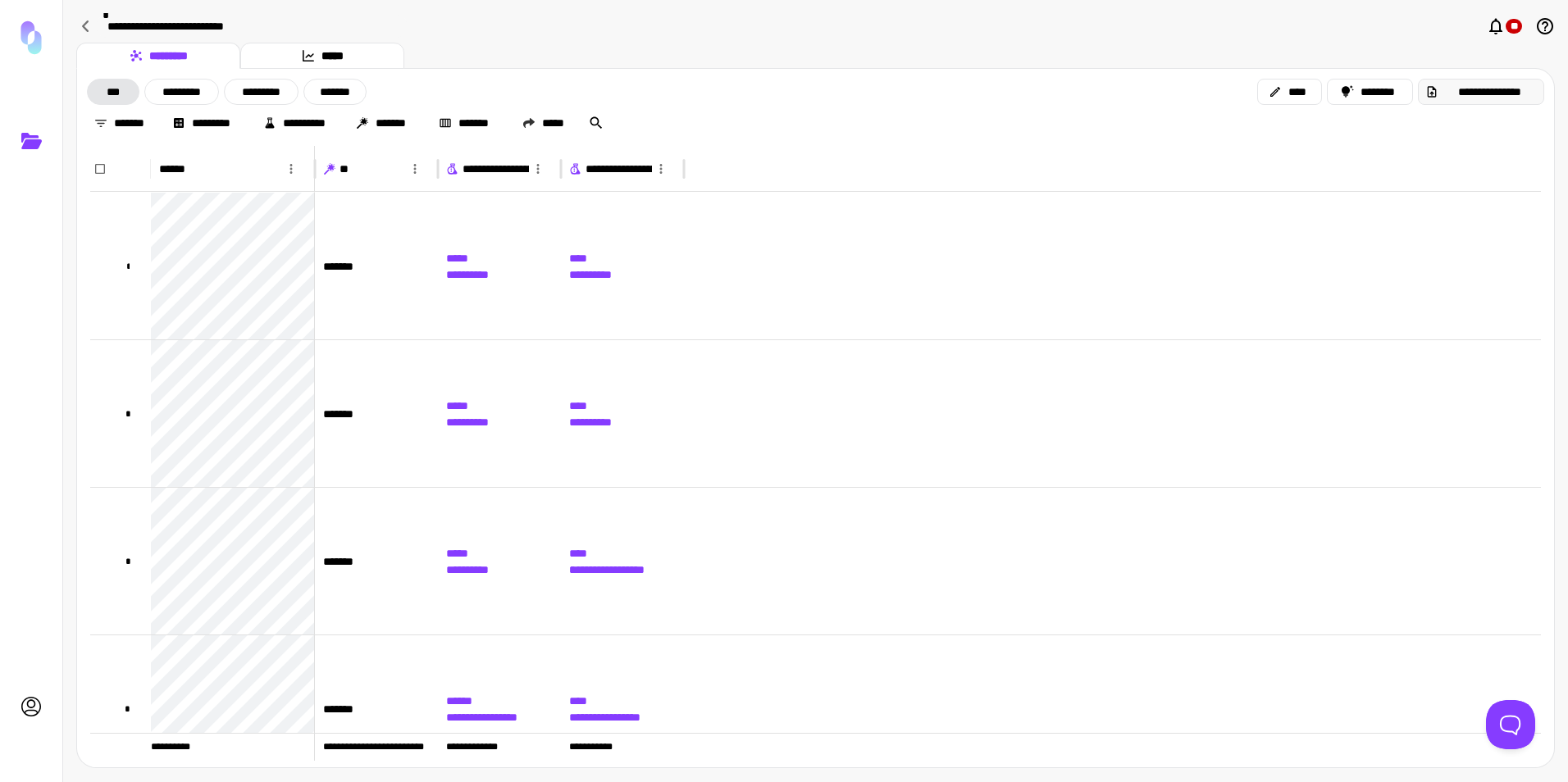 click on "**********" at bounding box center [1489, 92] 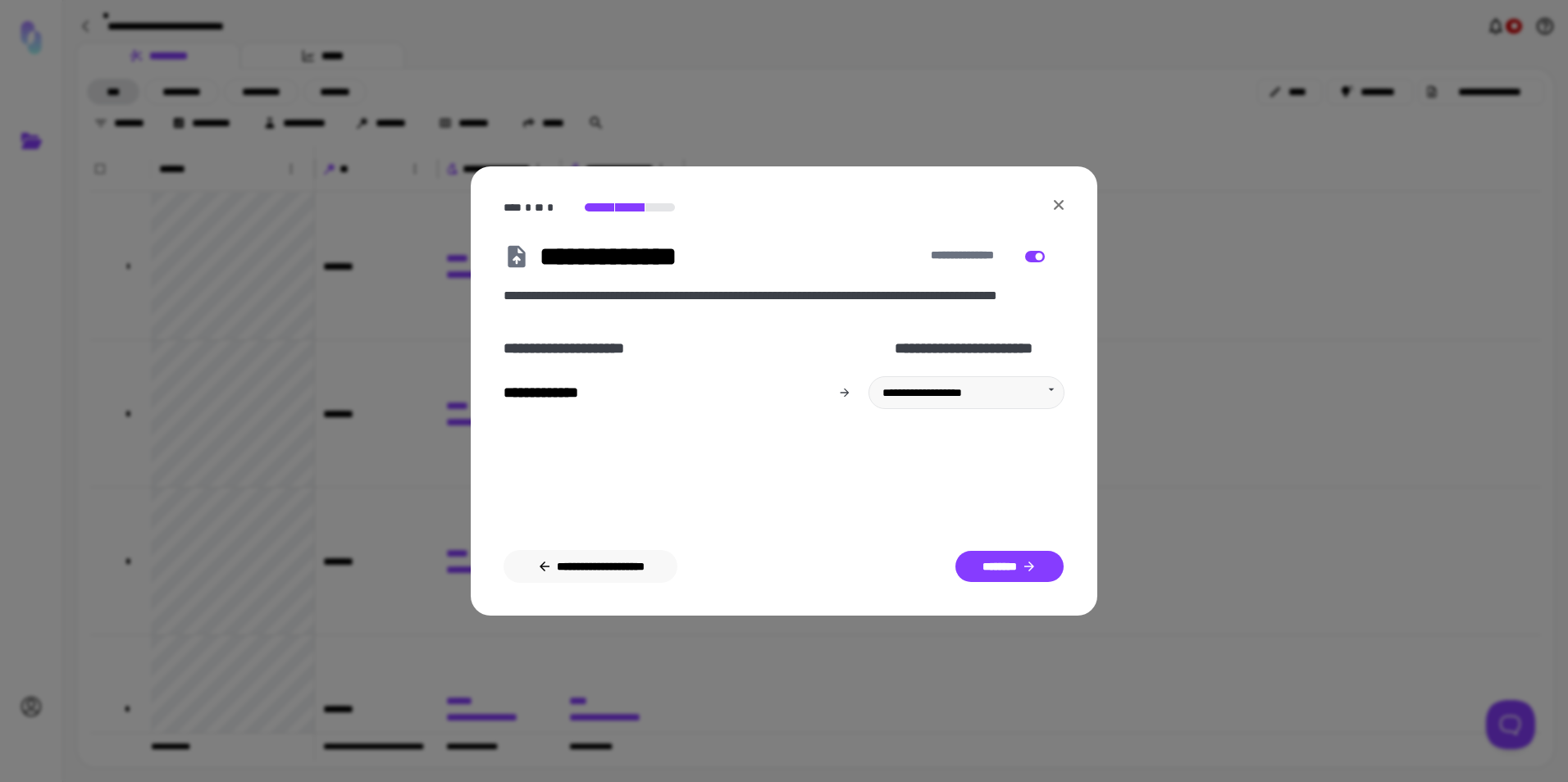 click on "**********" at bounding box center [590, 566] 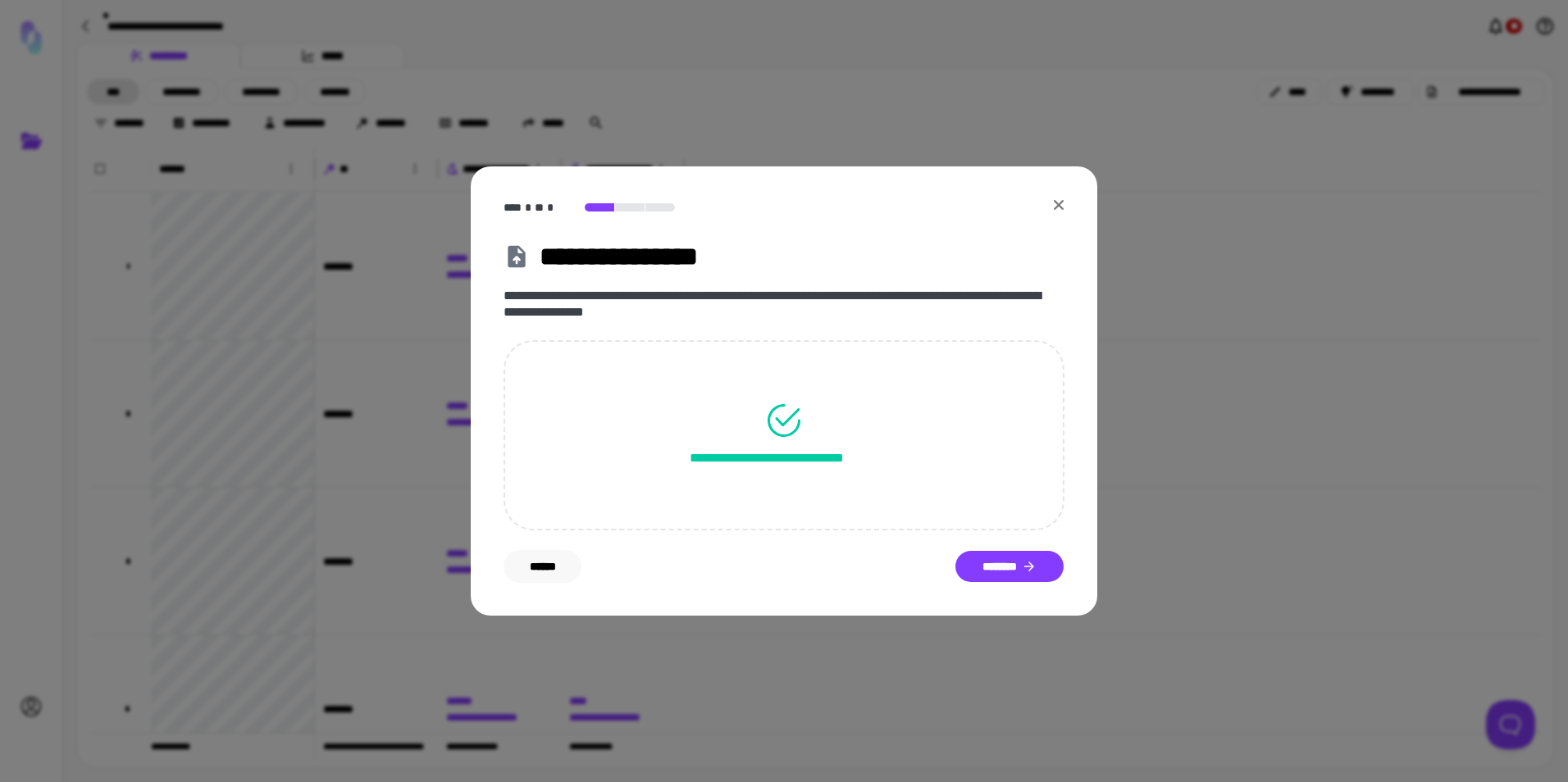 click on "******" at bounding box center (542, 566) 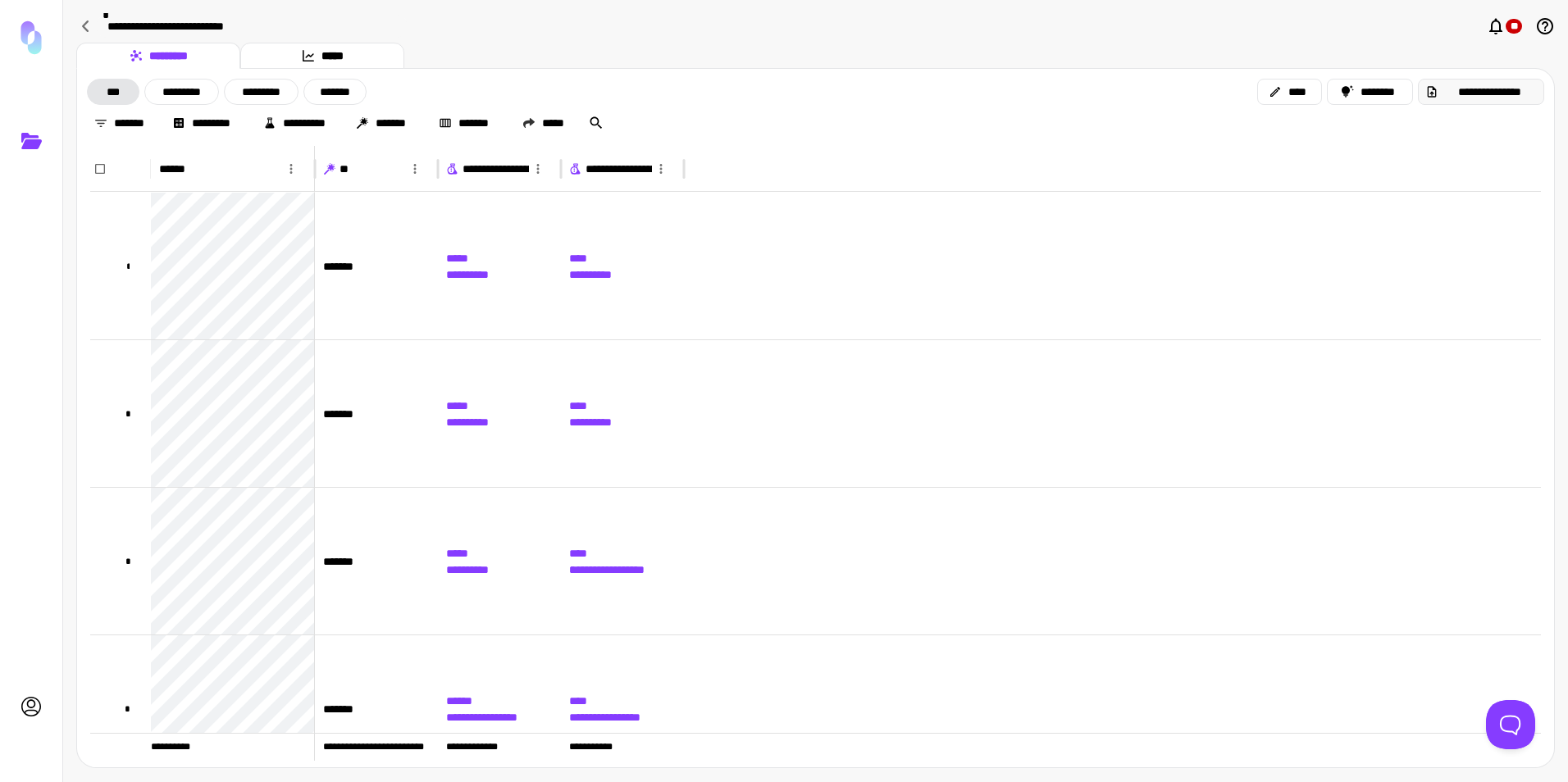 click on "**********" at bounding box center [1489, 92] 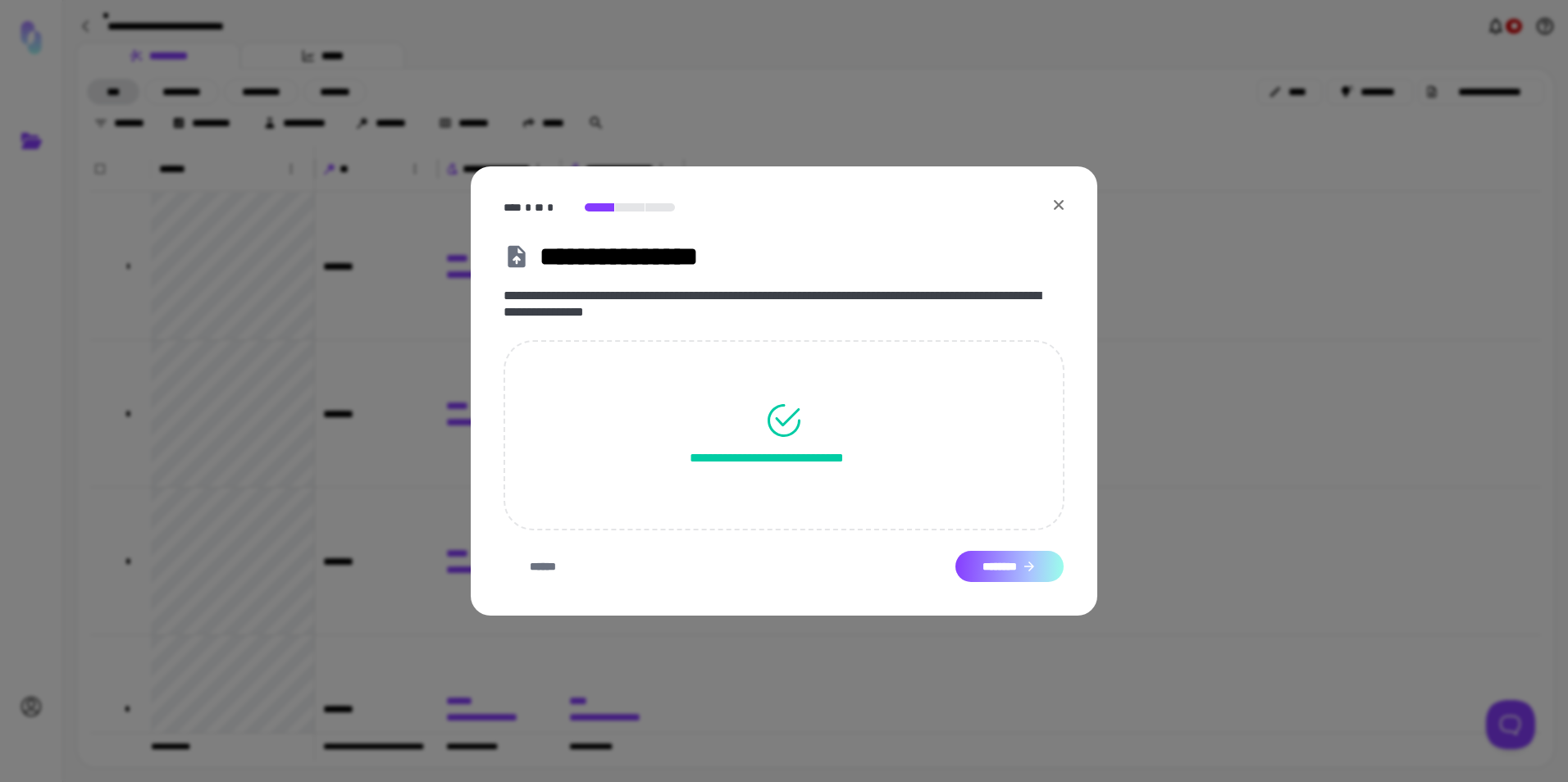 click on "********" at bounding box center [1010, 566] 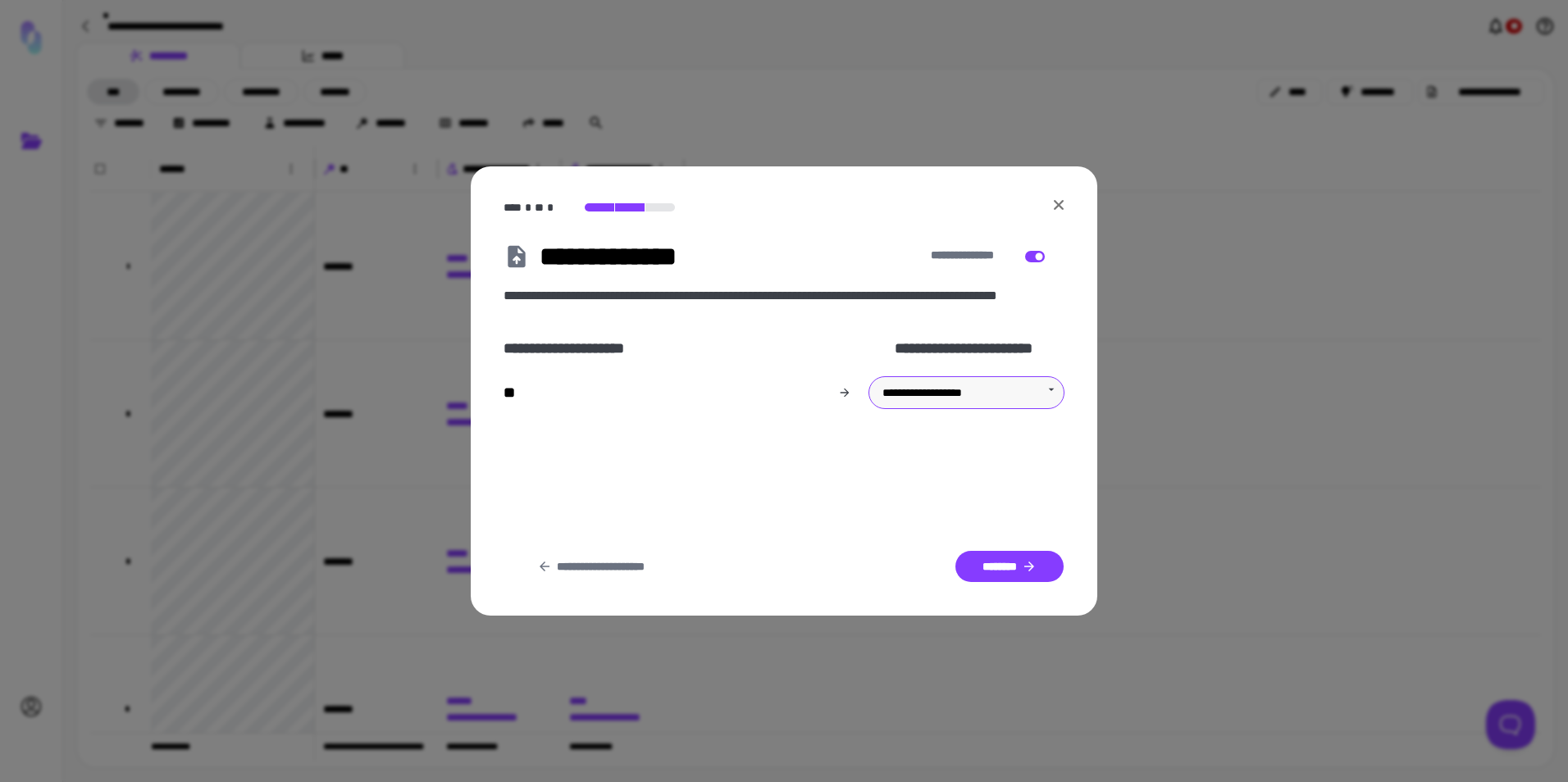 click on "**********" at bounding box center (784, 391) 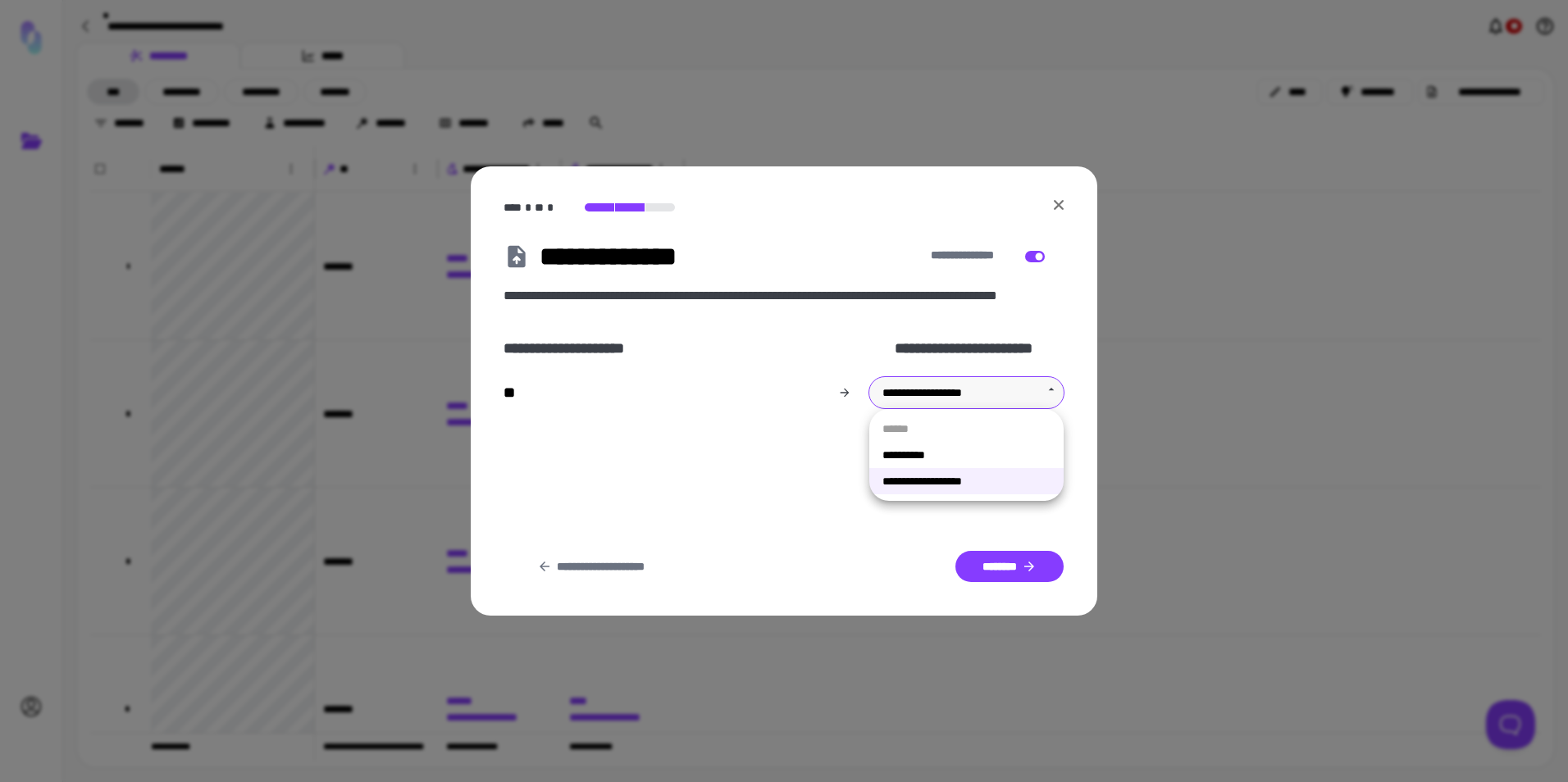 click at bounding box center [784, 391] 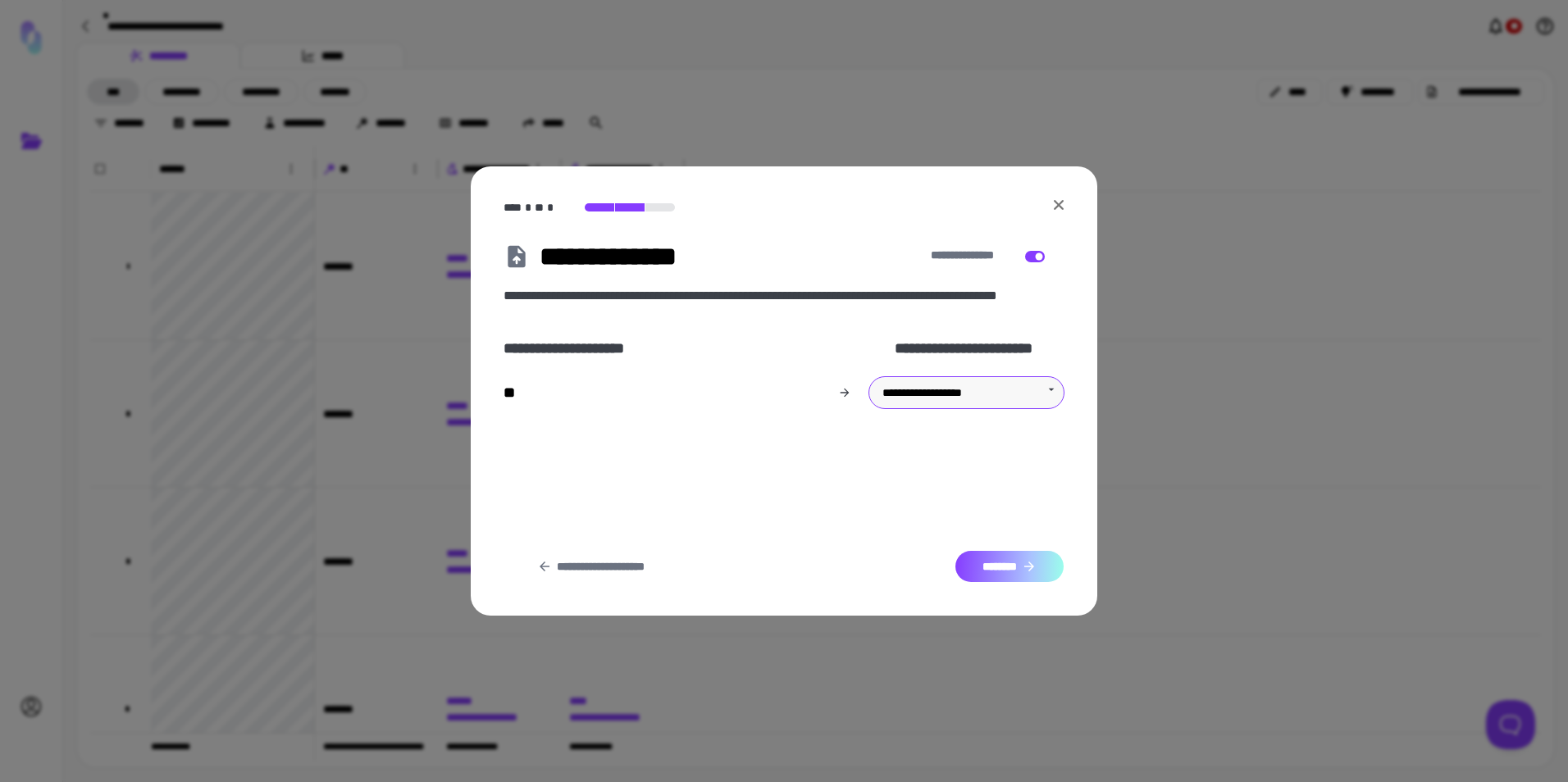 click on "********" at bounding box center [1010, 566] 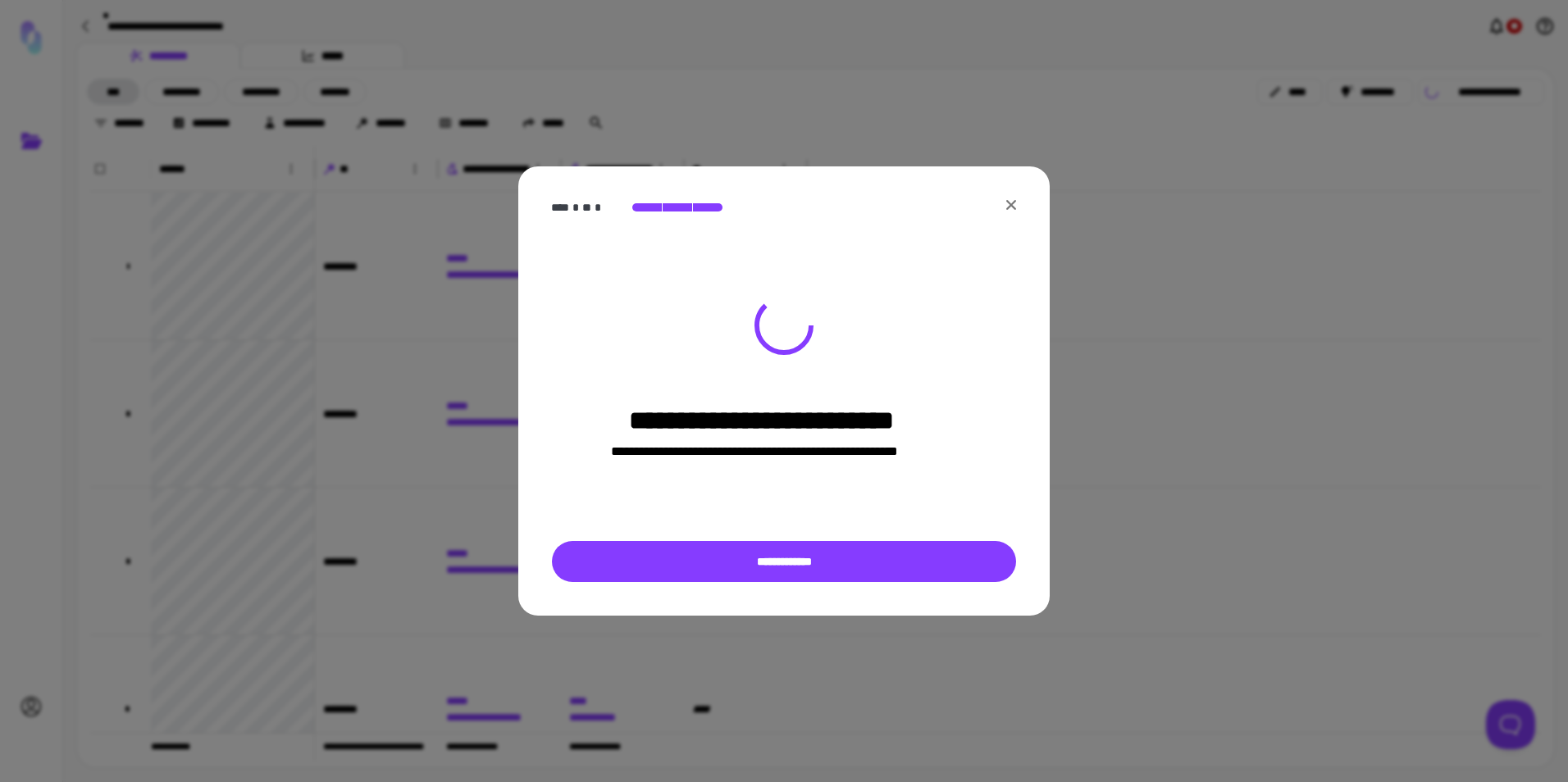 click 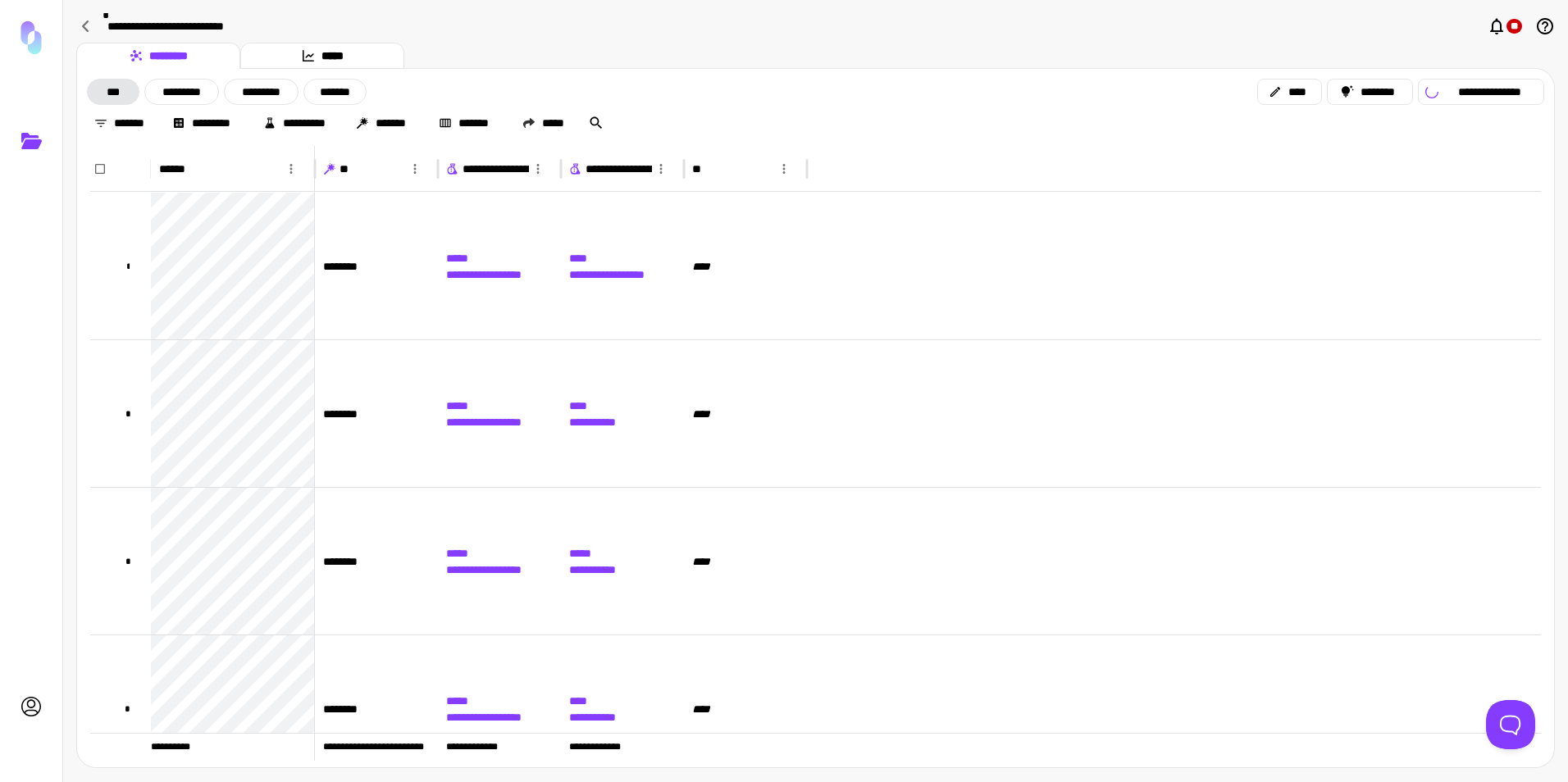 scroll, scrollTop: 3735, scrollLeft: 0, axis: vertical 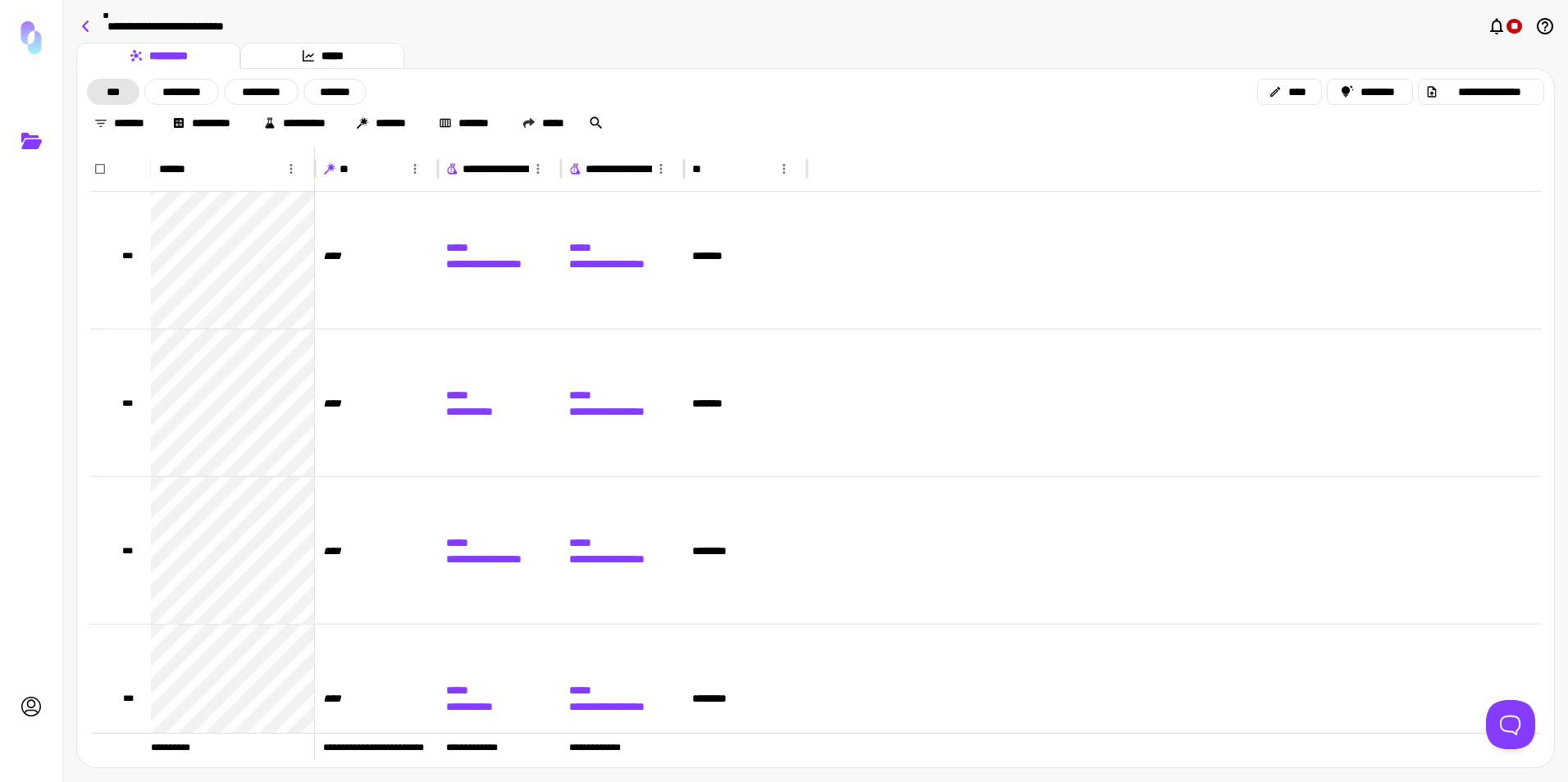 click 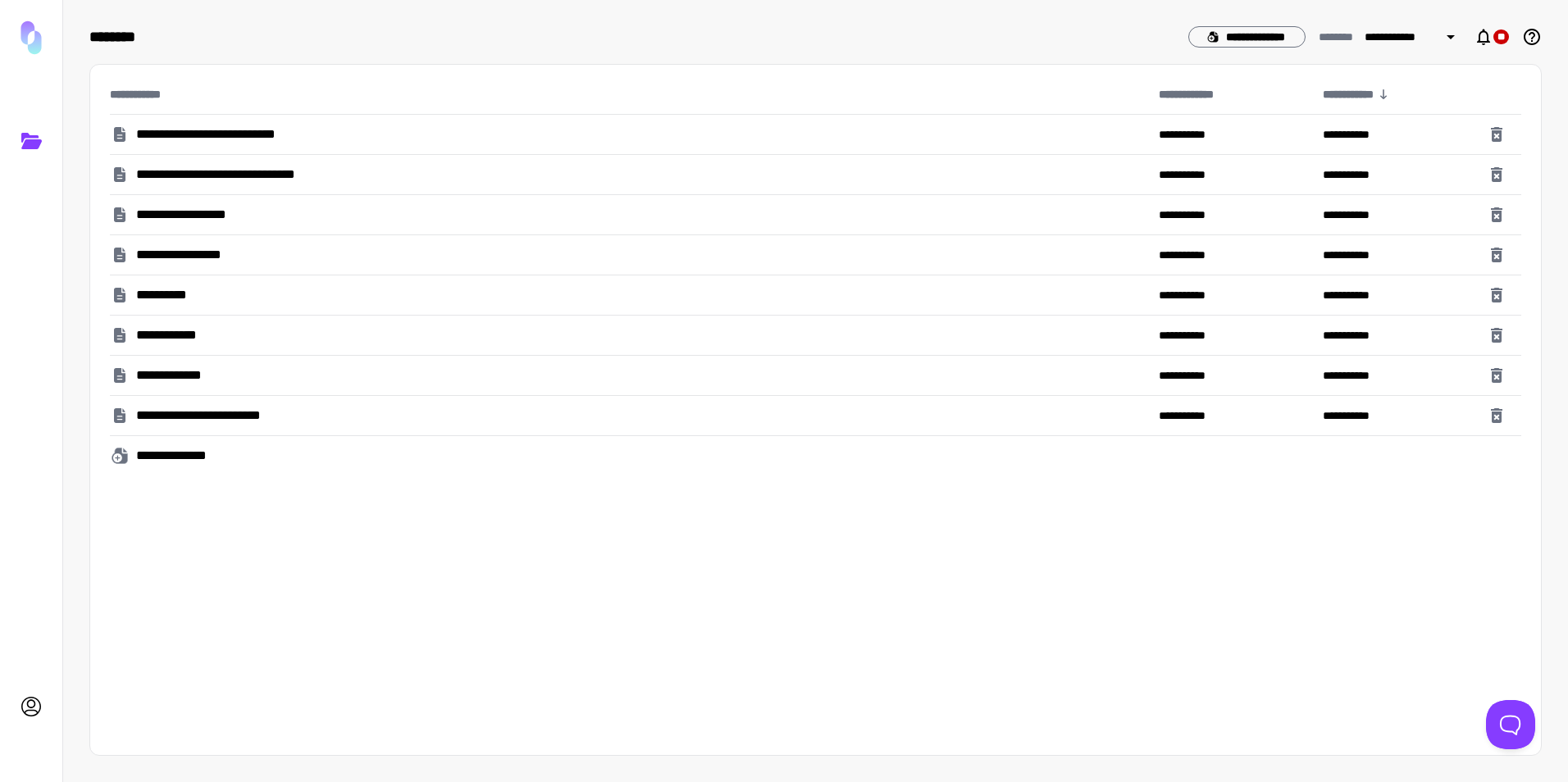 click on "**********" at bounding box center (200, 255) 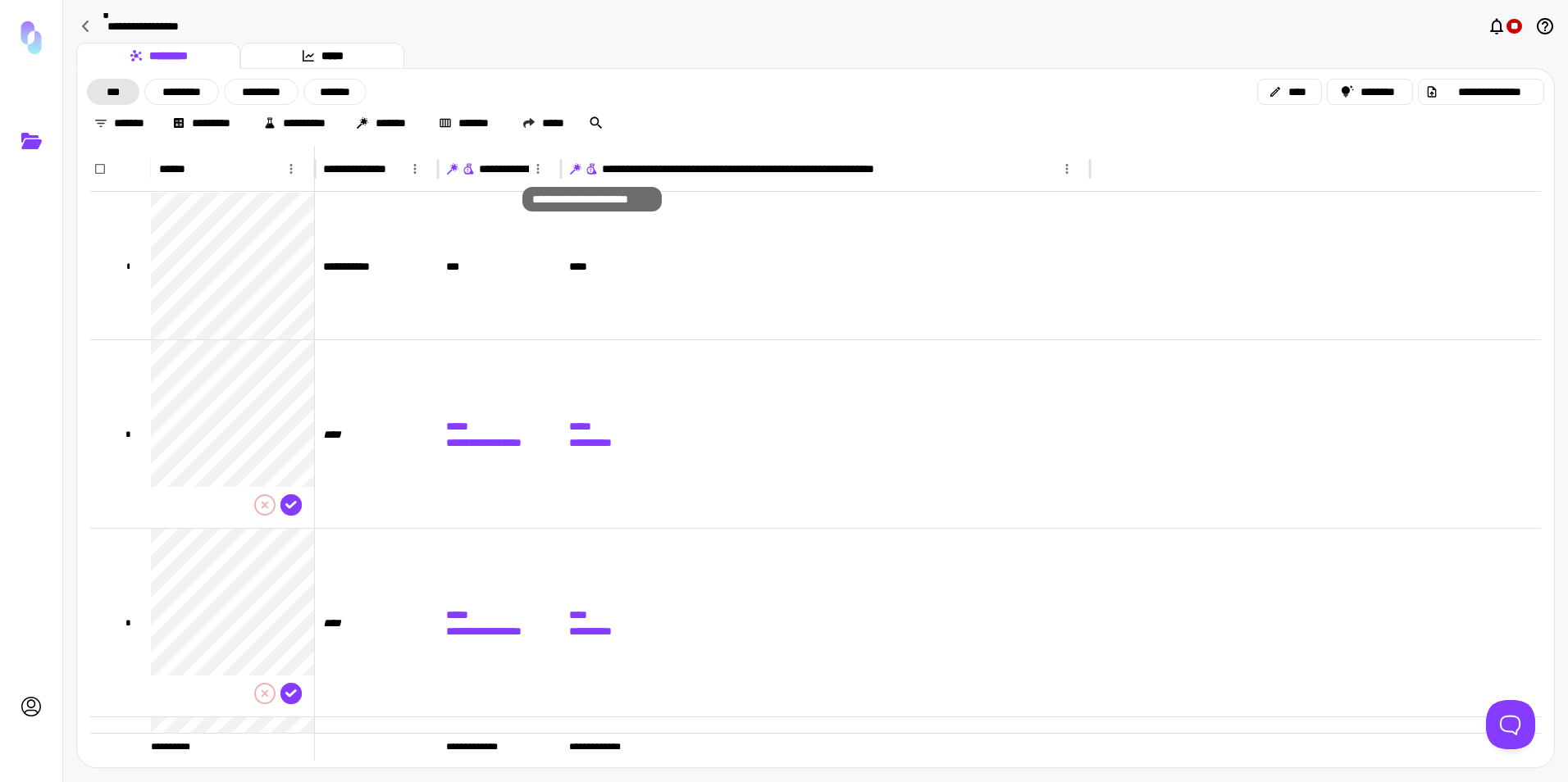 click 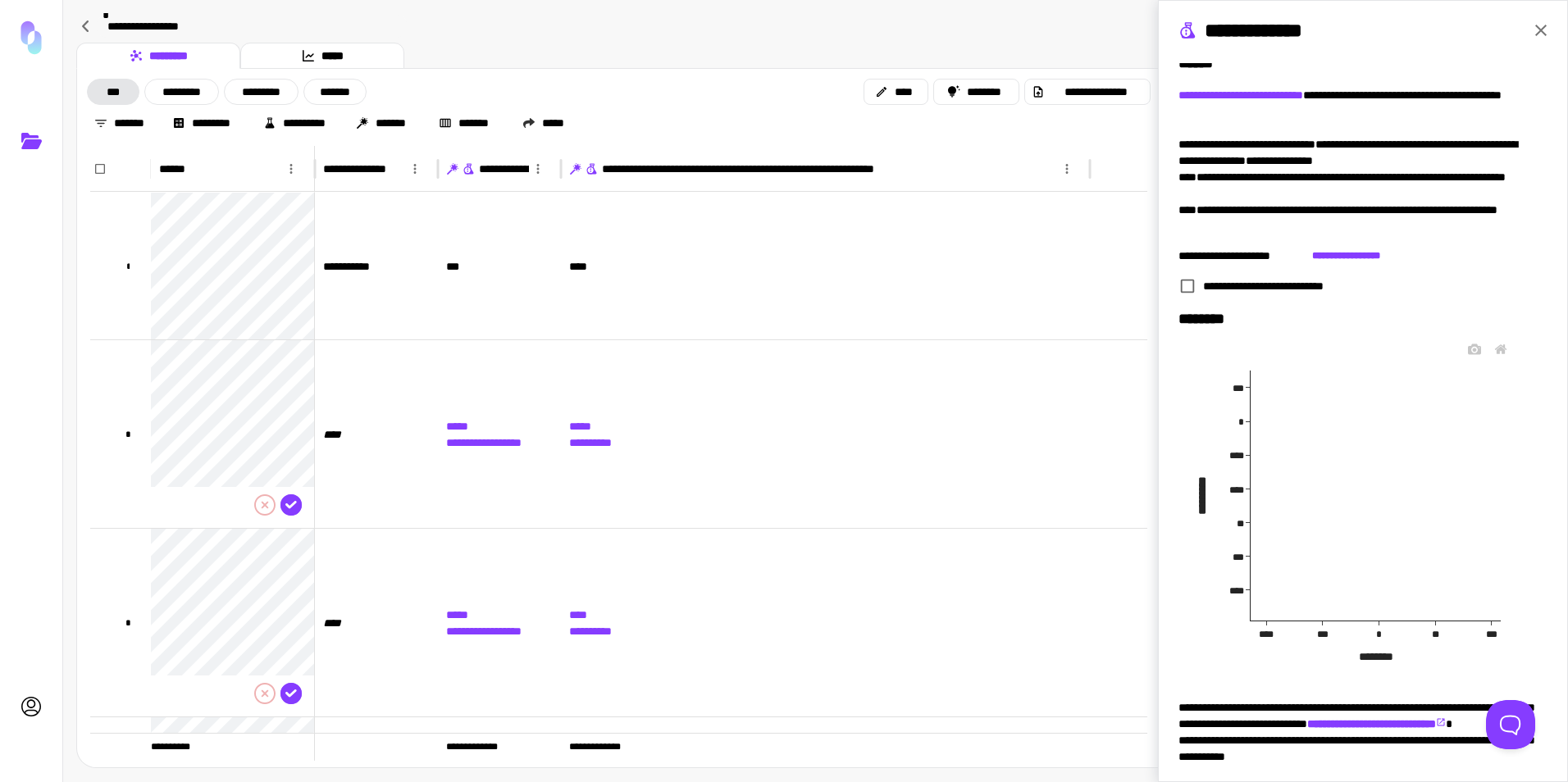 scroll, scrollTop: 124, scrollLeft: 0, axis: vertical 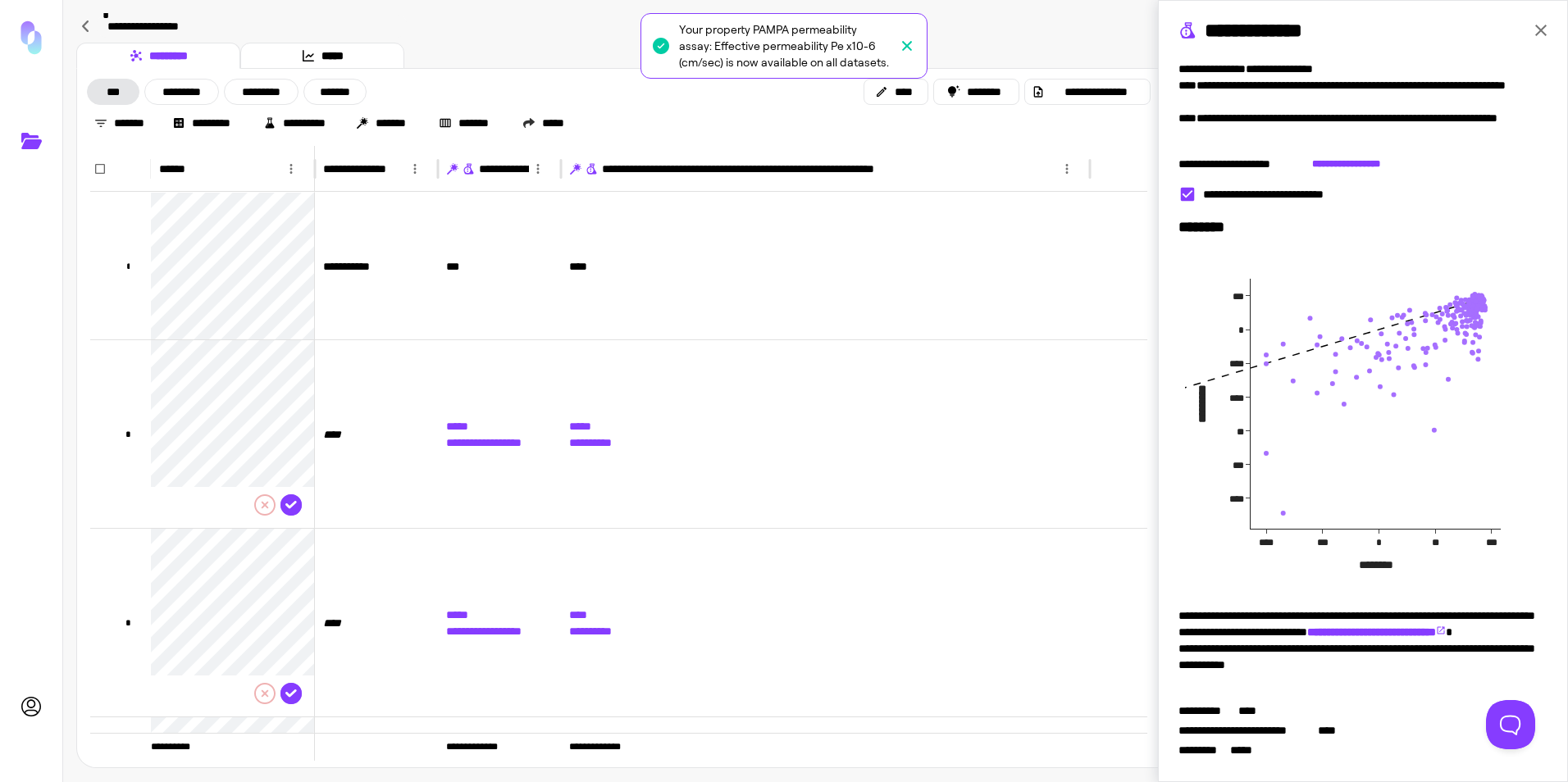 click on "**********" at bounding box center (815, 26) 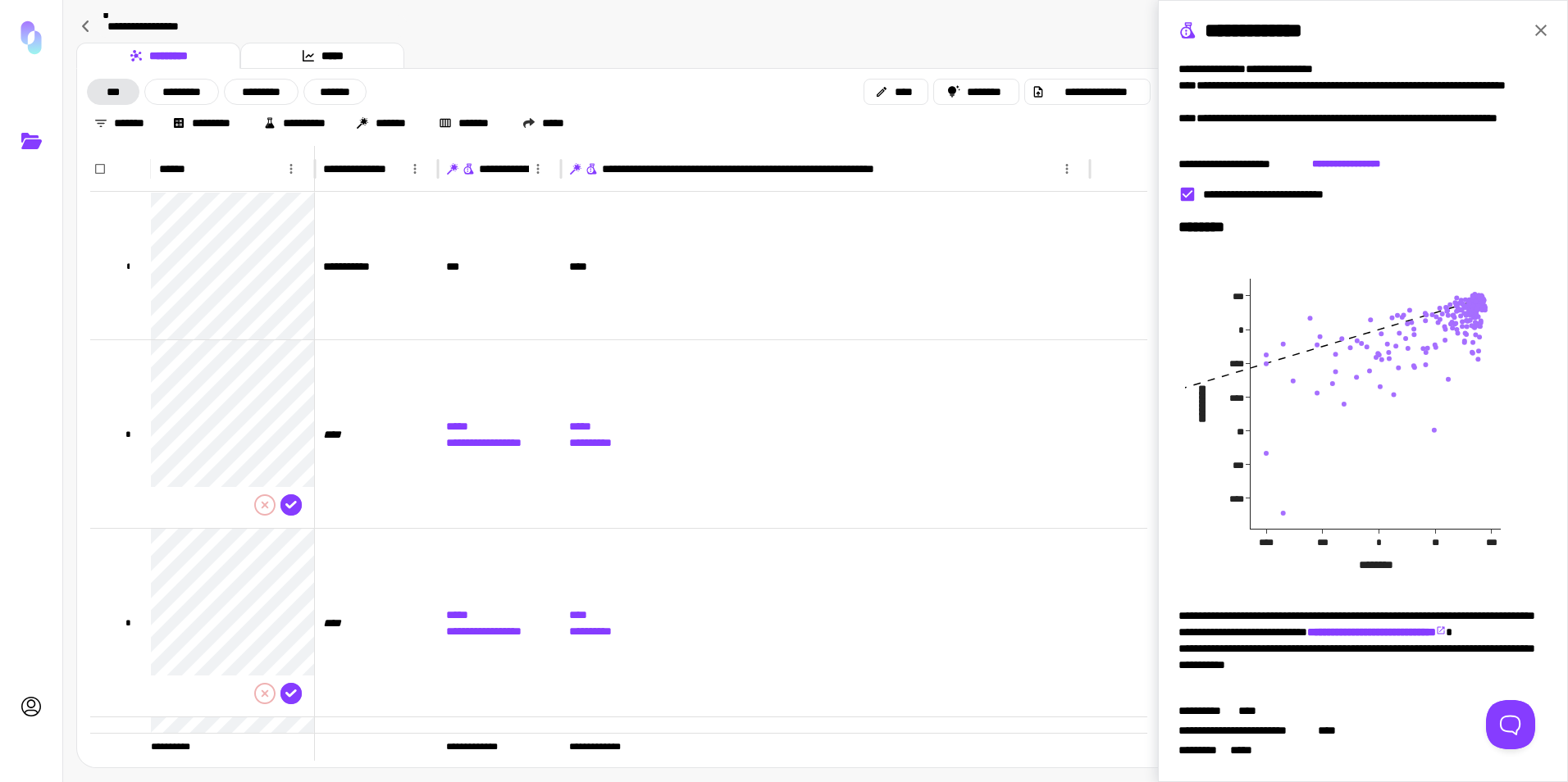 click 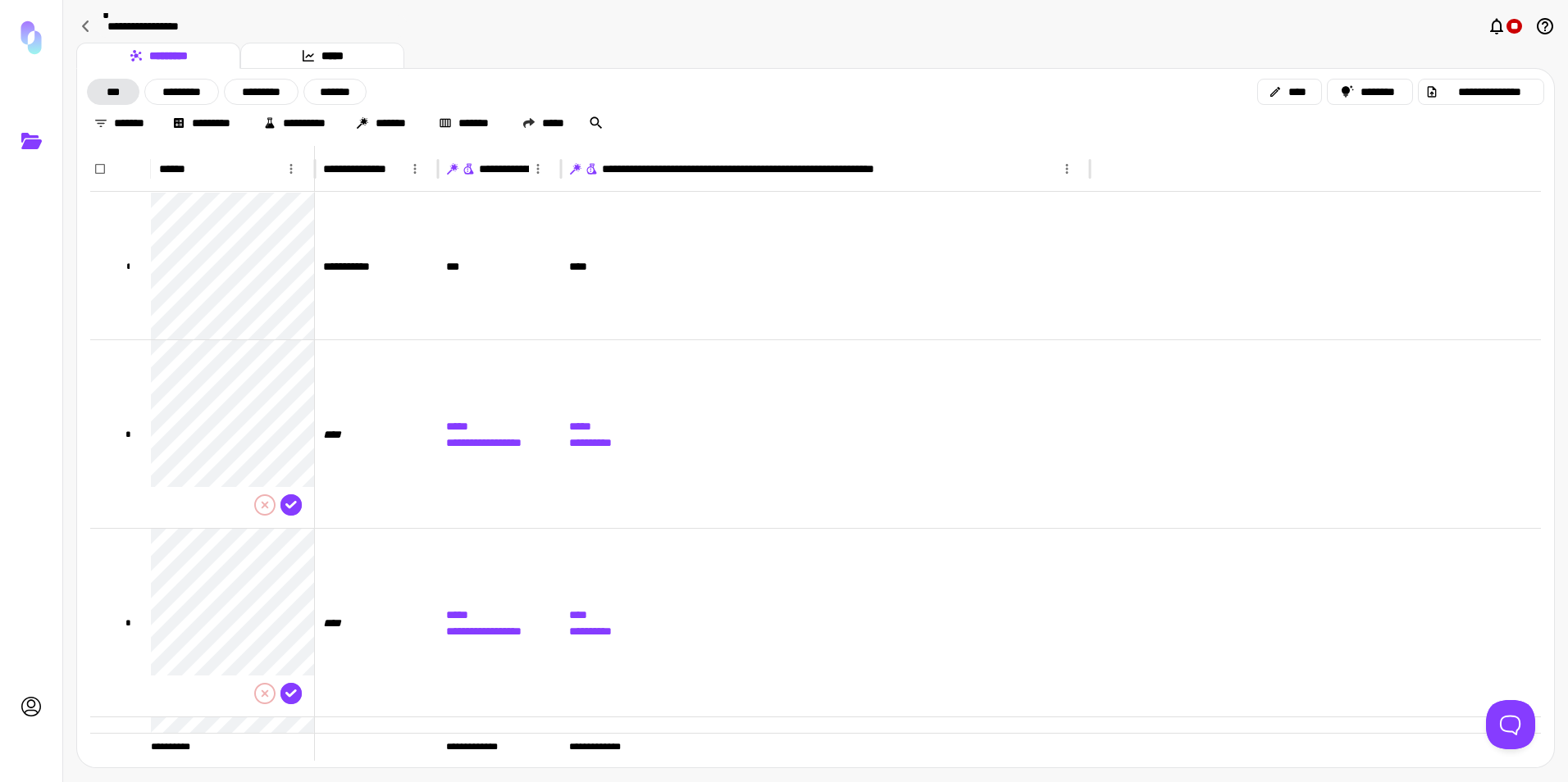 click on "**********" at bounding box center (252, 26) 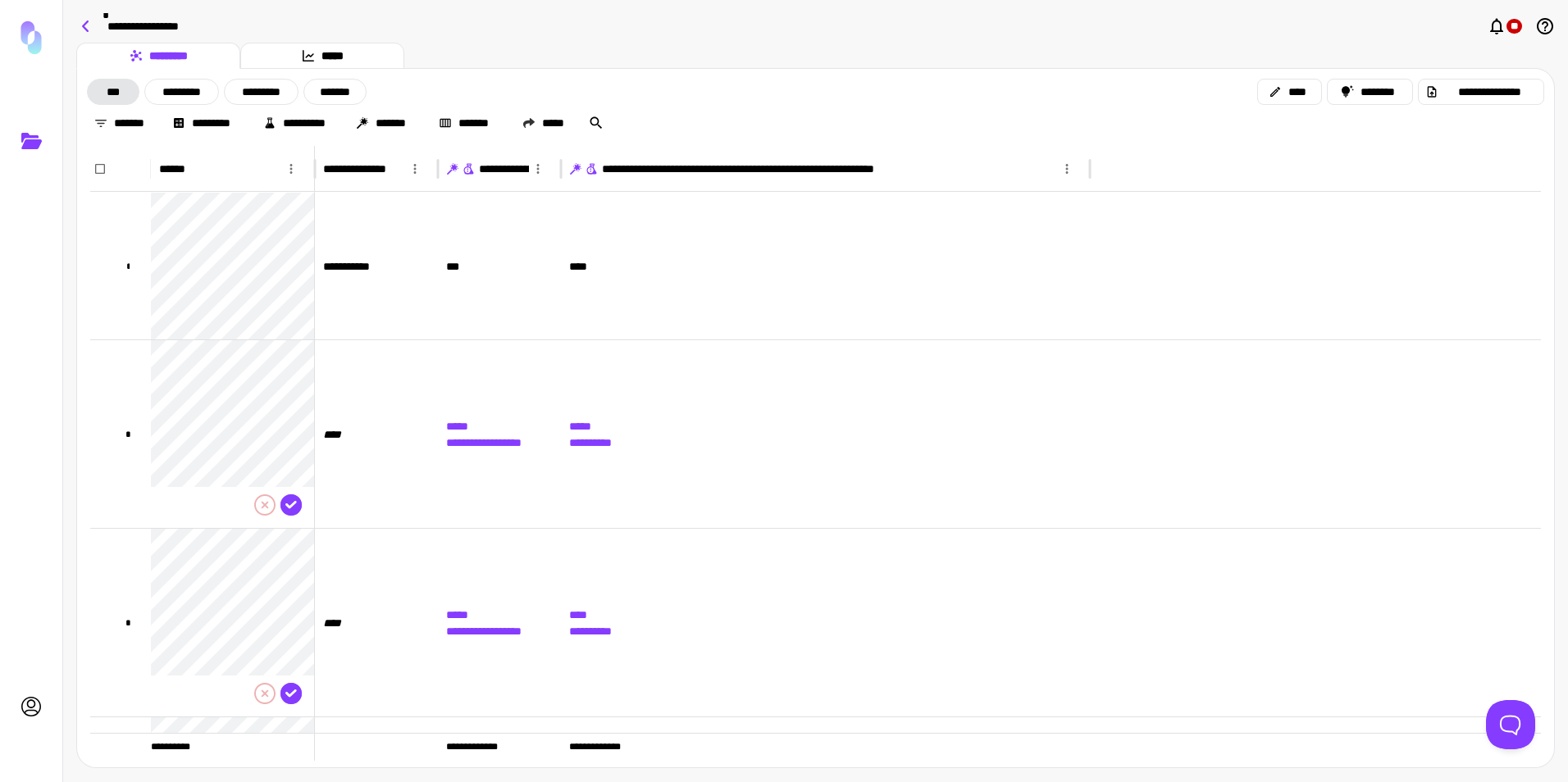 click 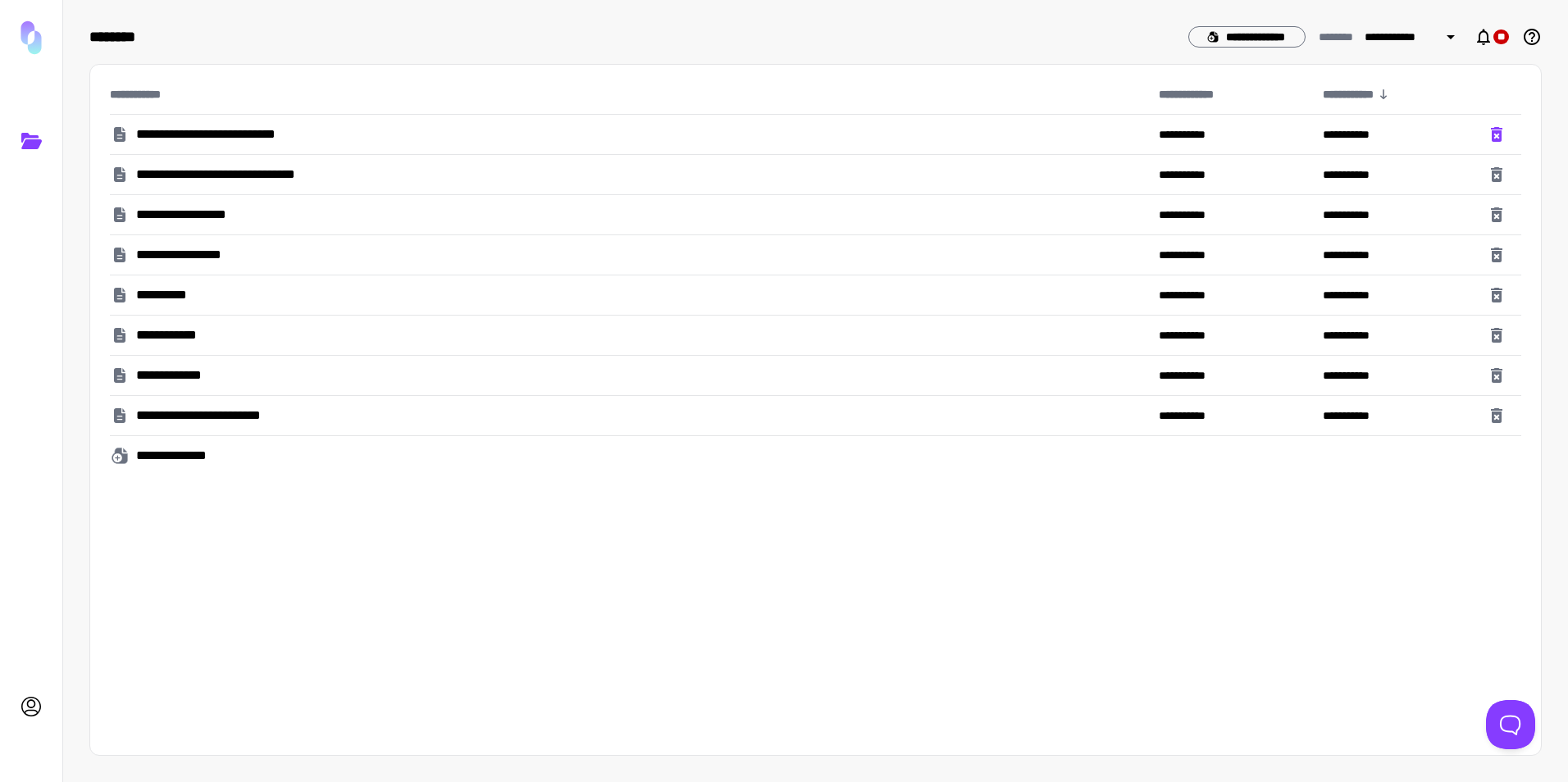 click 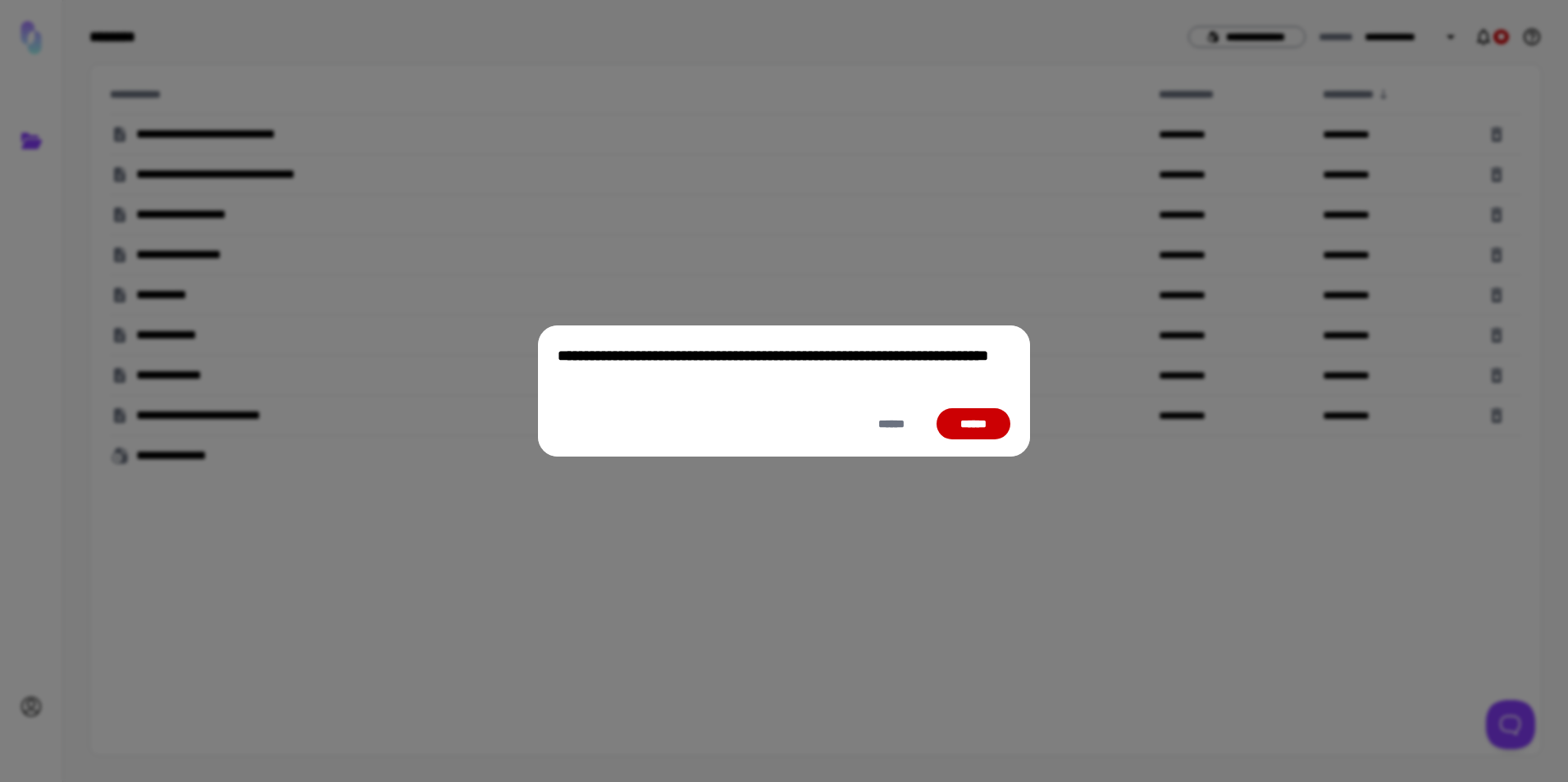 click on "******" at bounding box center (973, 424) 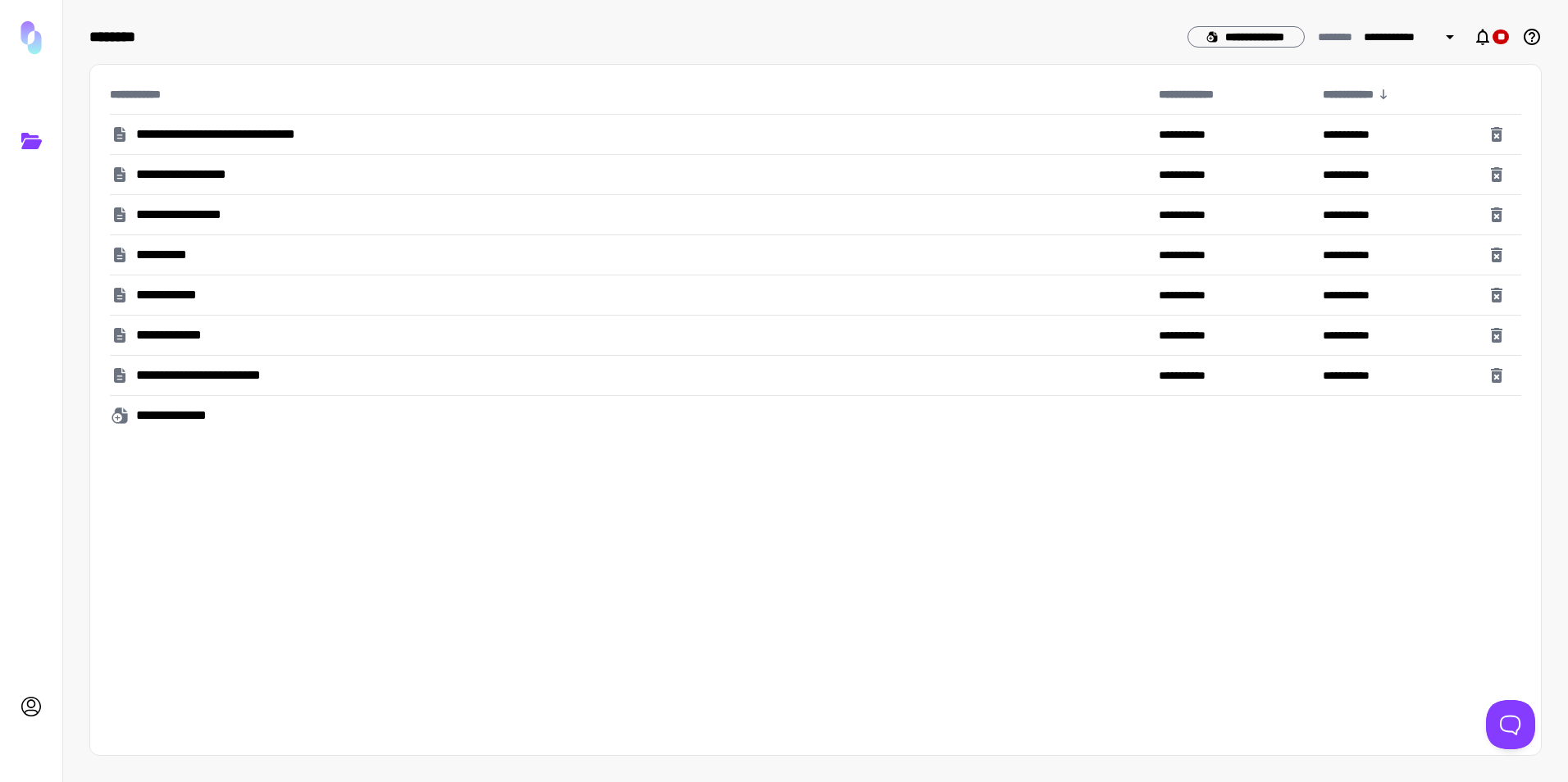 click on "**********" at bounding box center (181, 416) 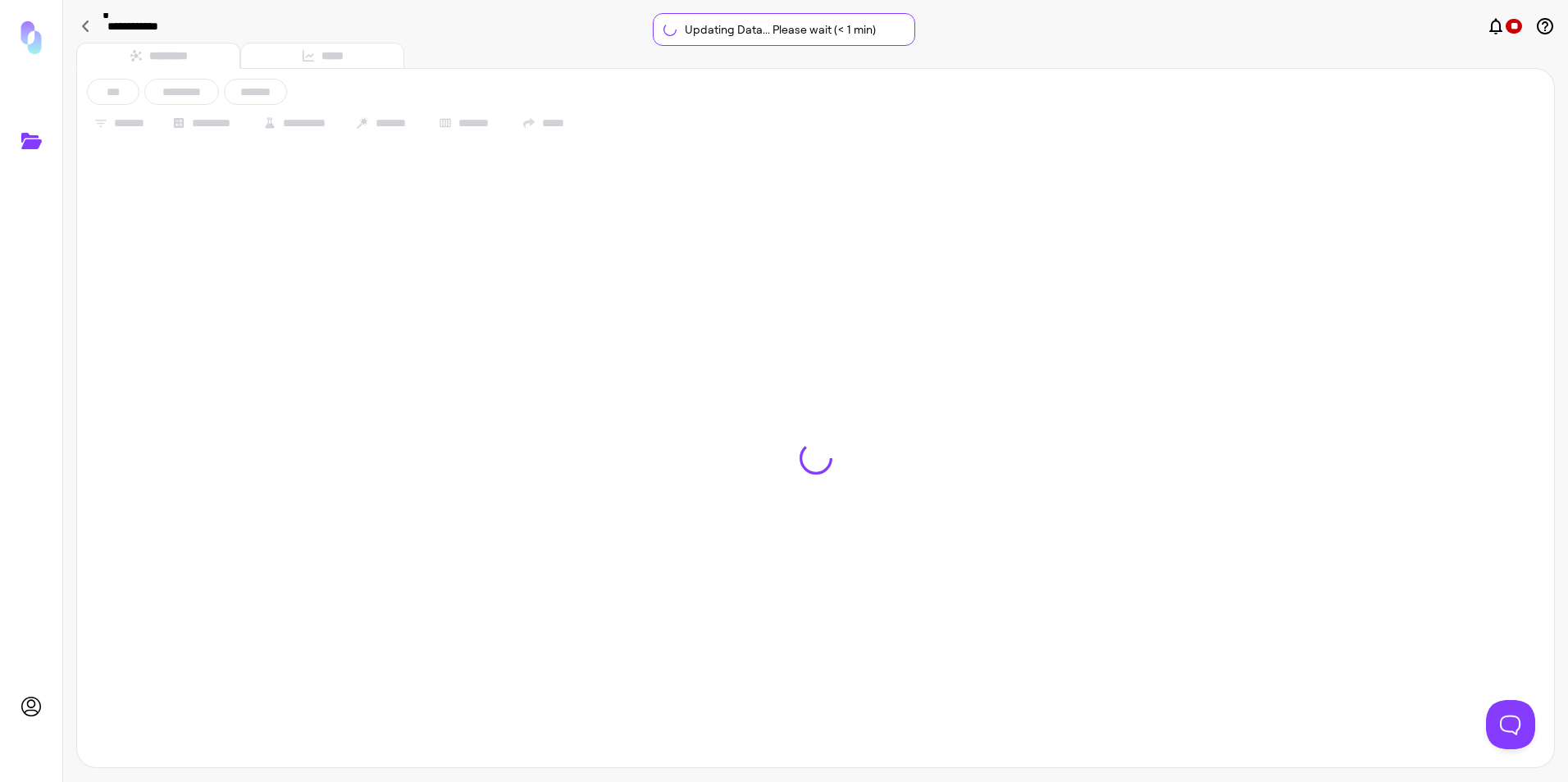 type on "**********" 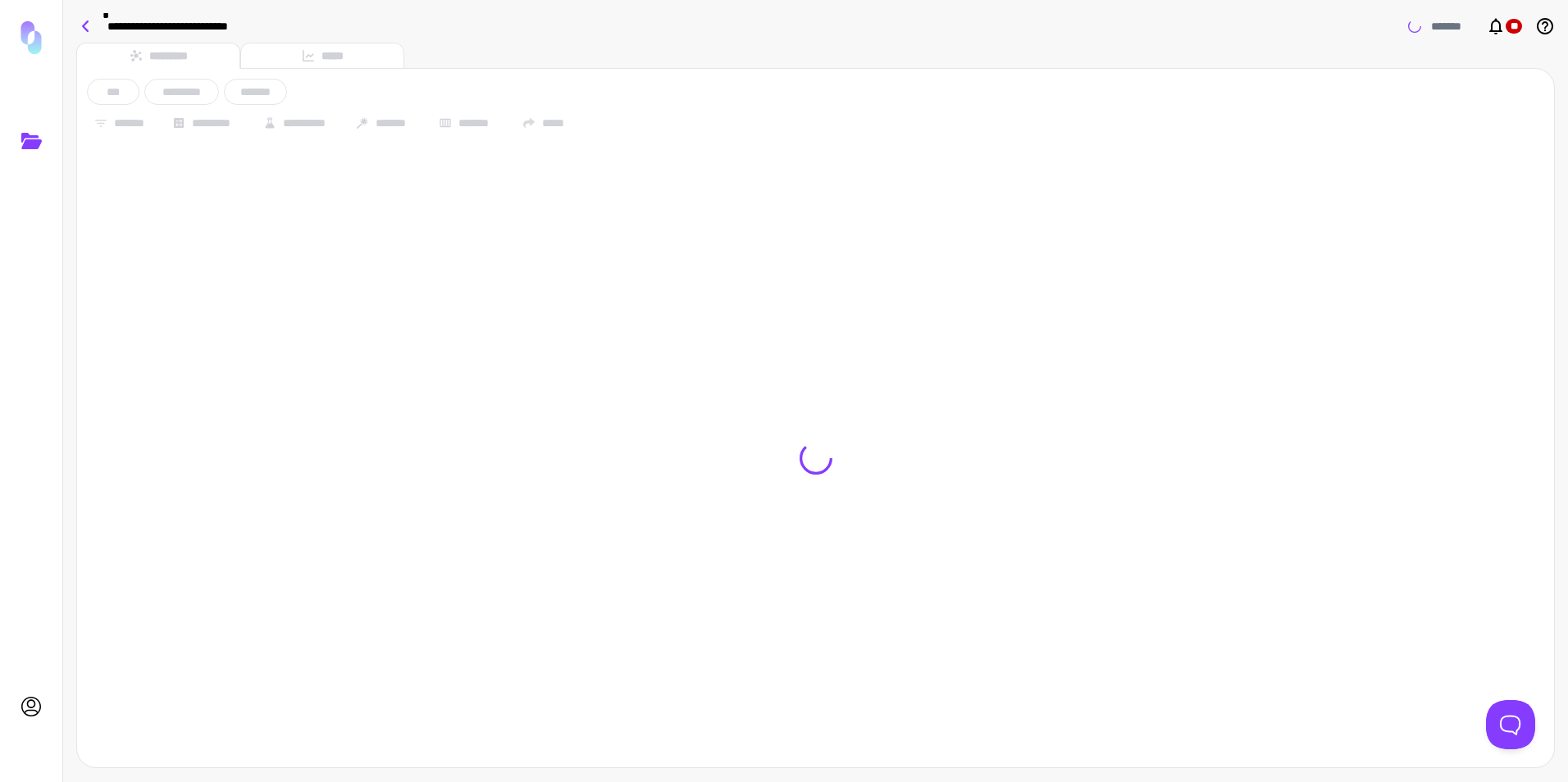click 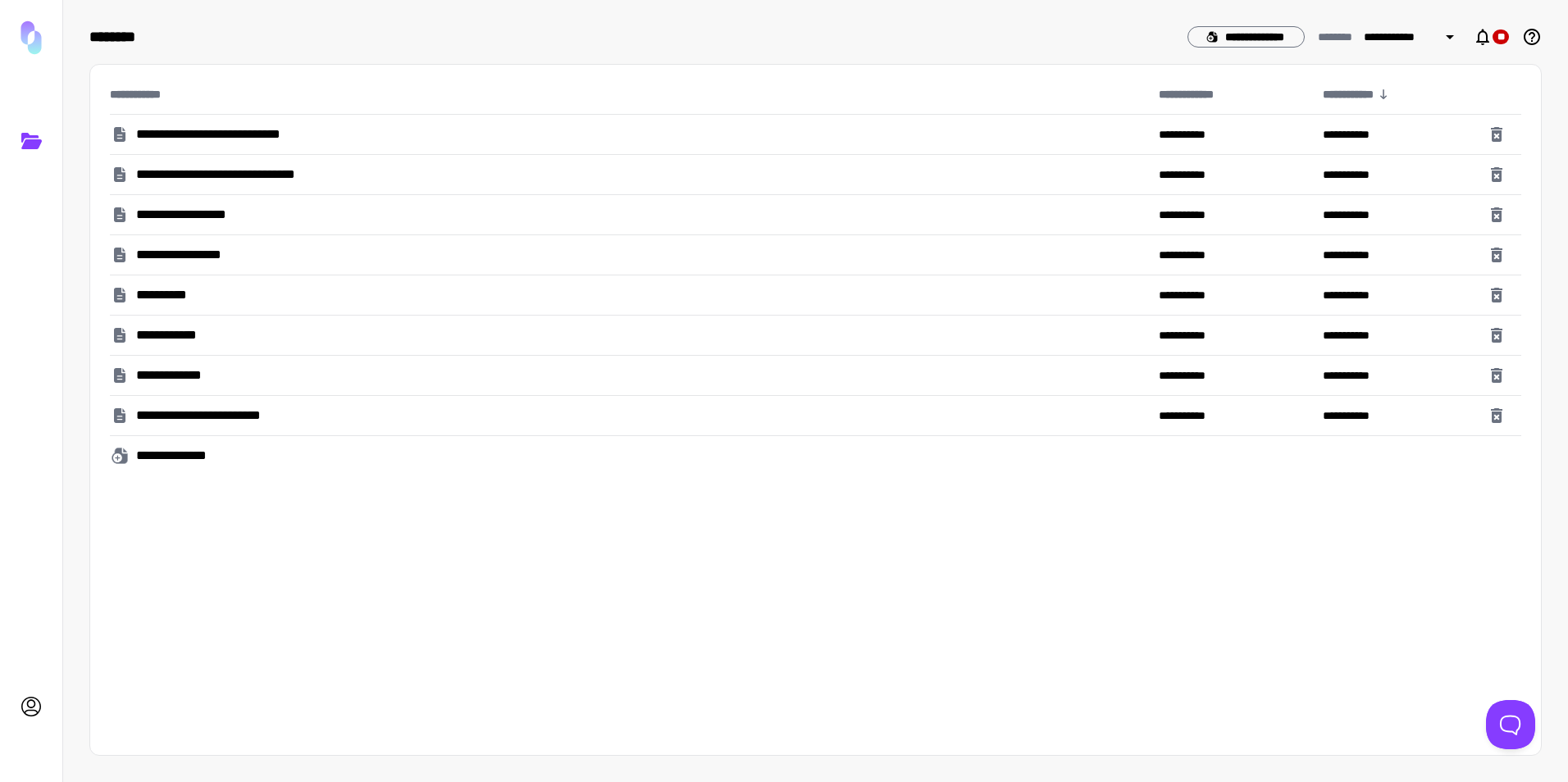 click on "**********" at bounding box center (200, 255) 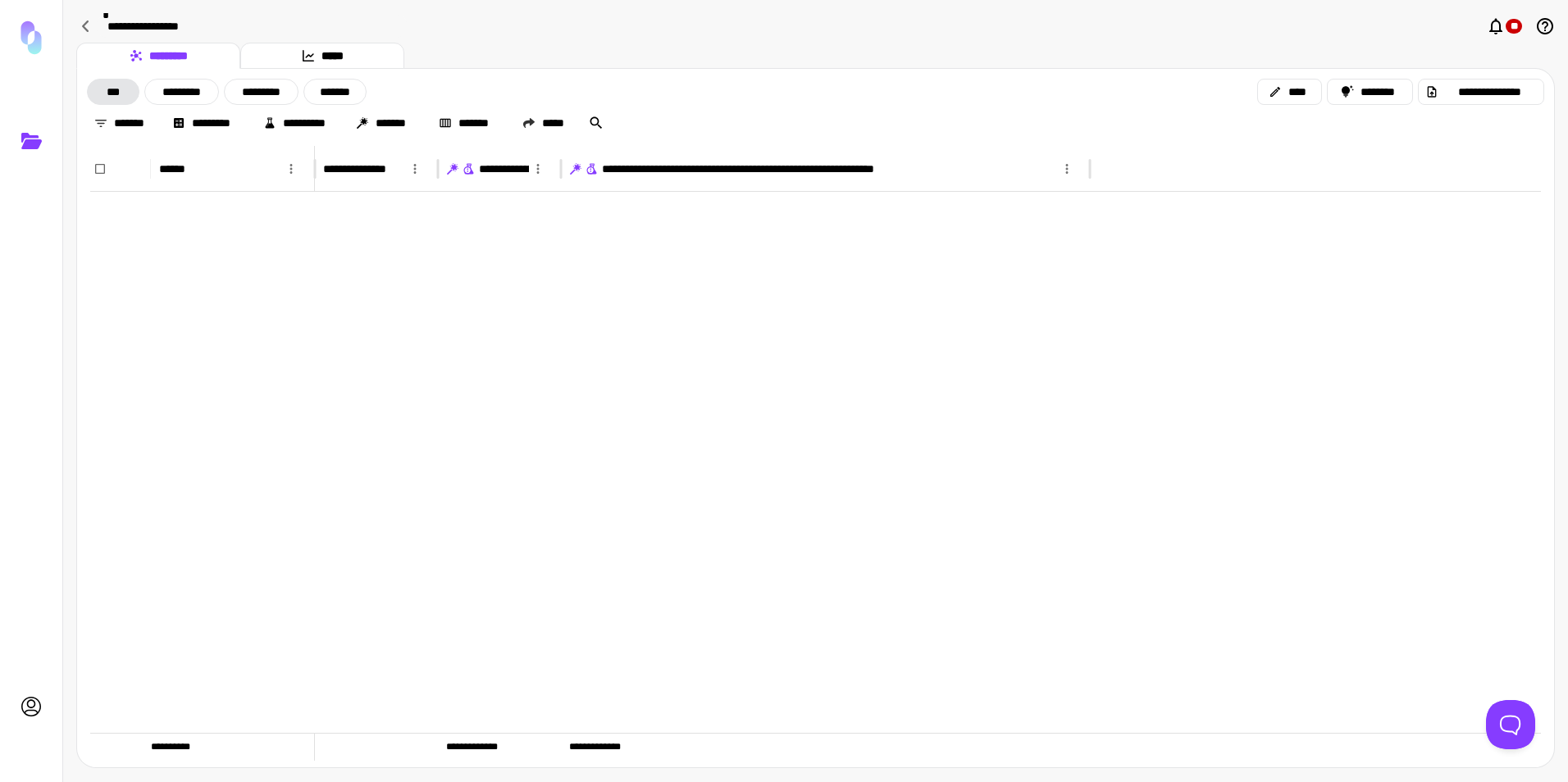 scroll, scrollTop: 3698, scrollLeft: 0, axis: vertical 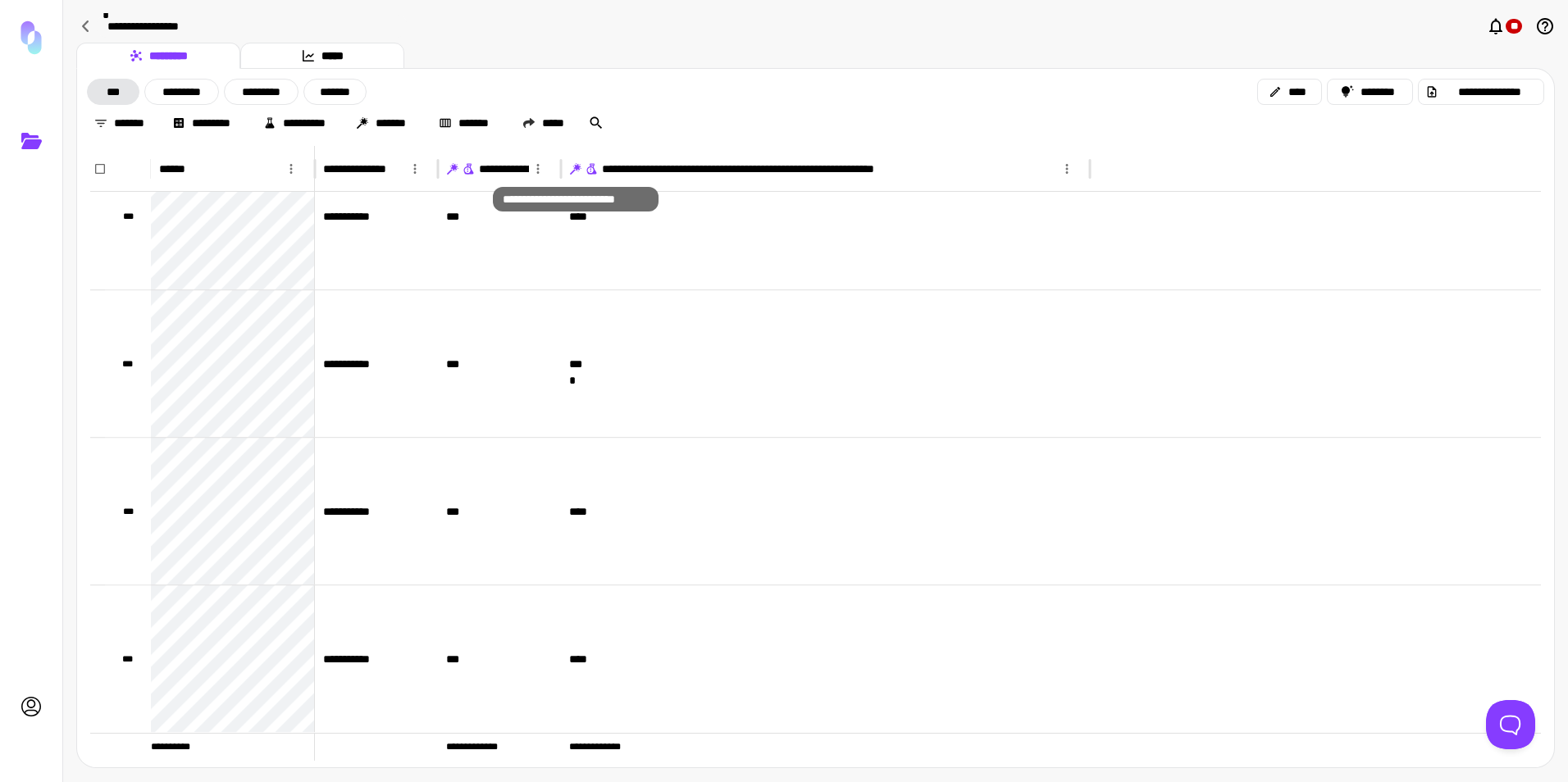 click 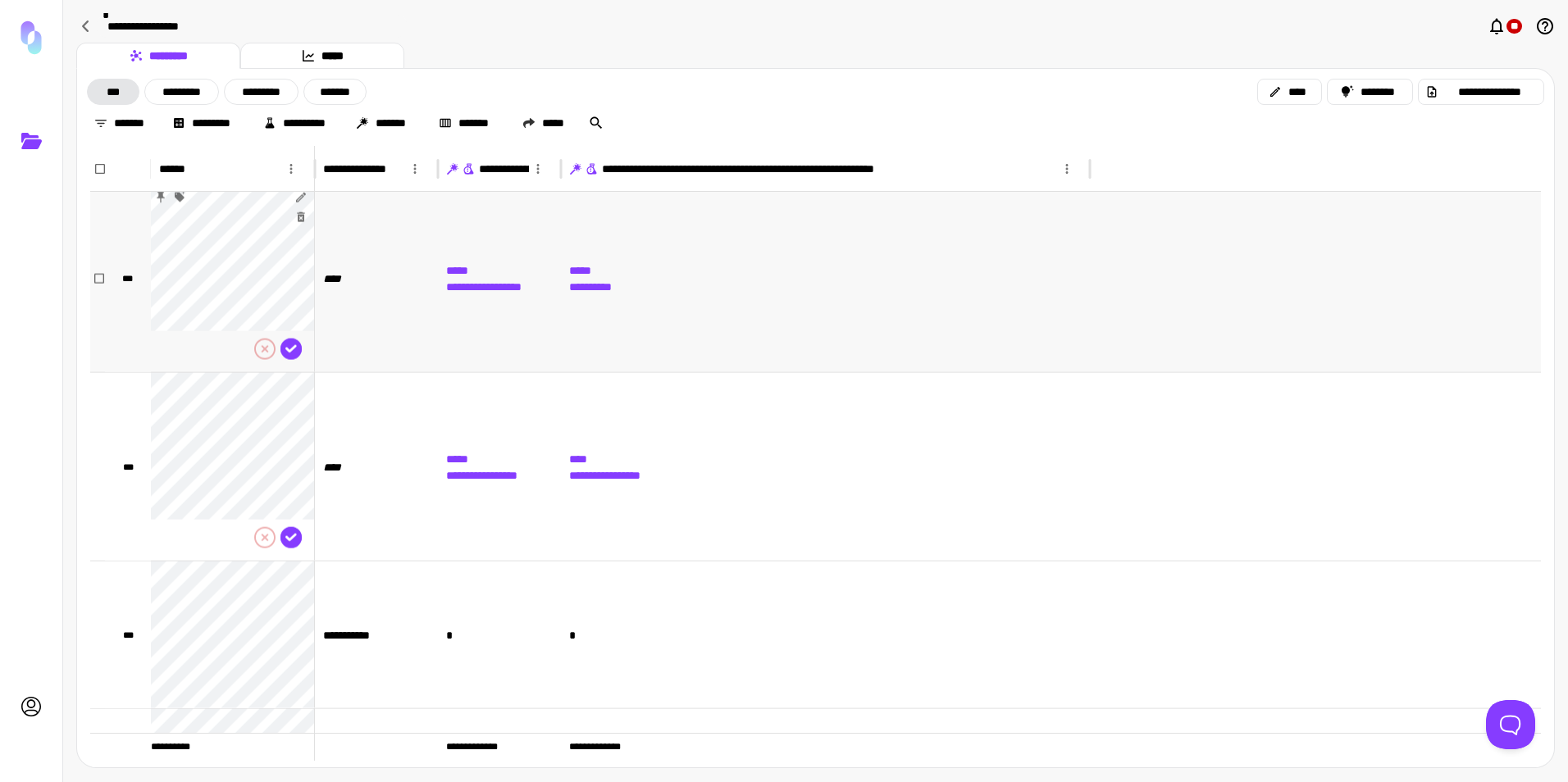 scroll, scrollTop: 38392, scrollLeft: 0, axis: vertical 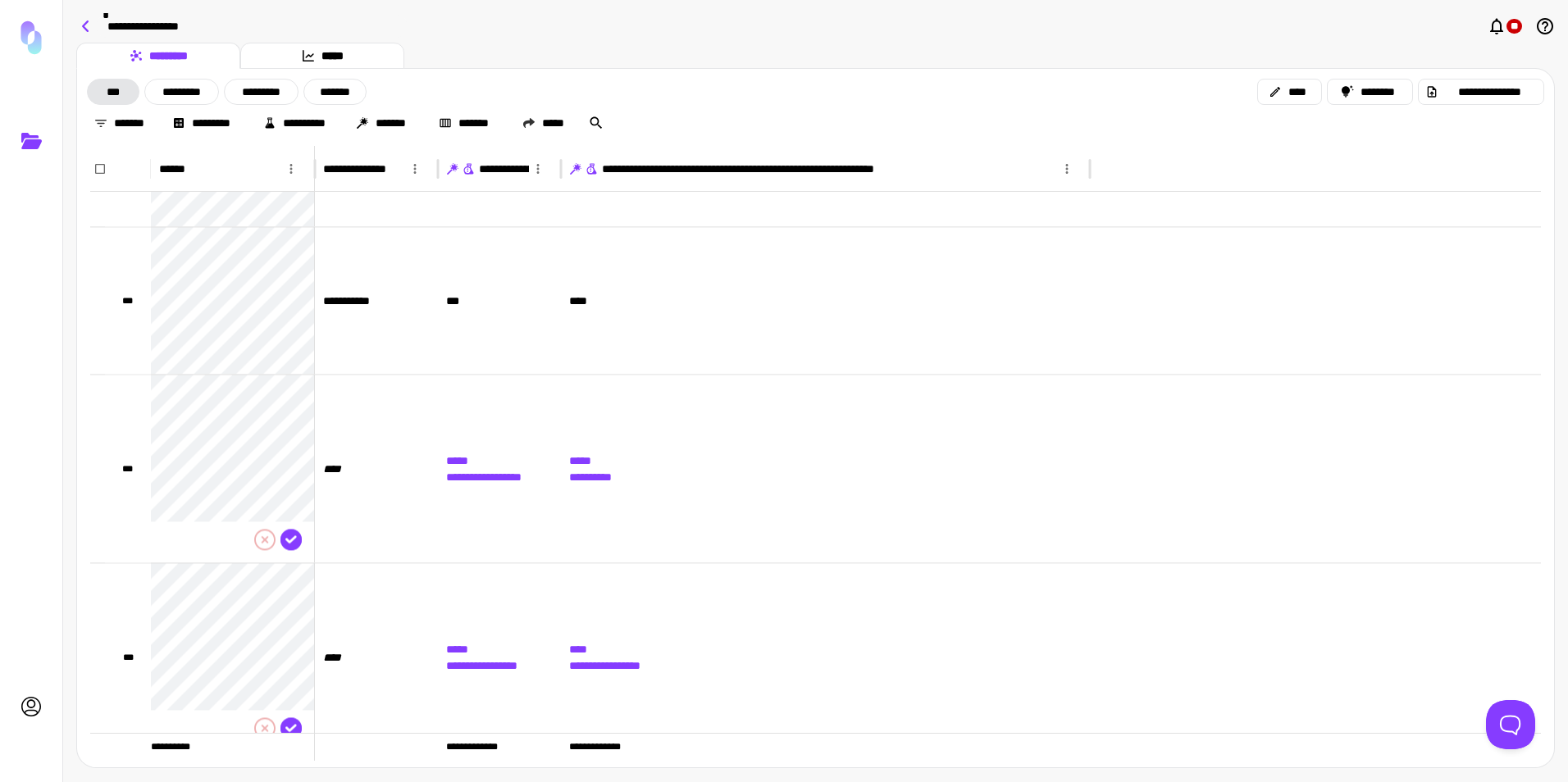 click 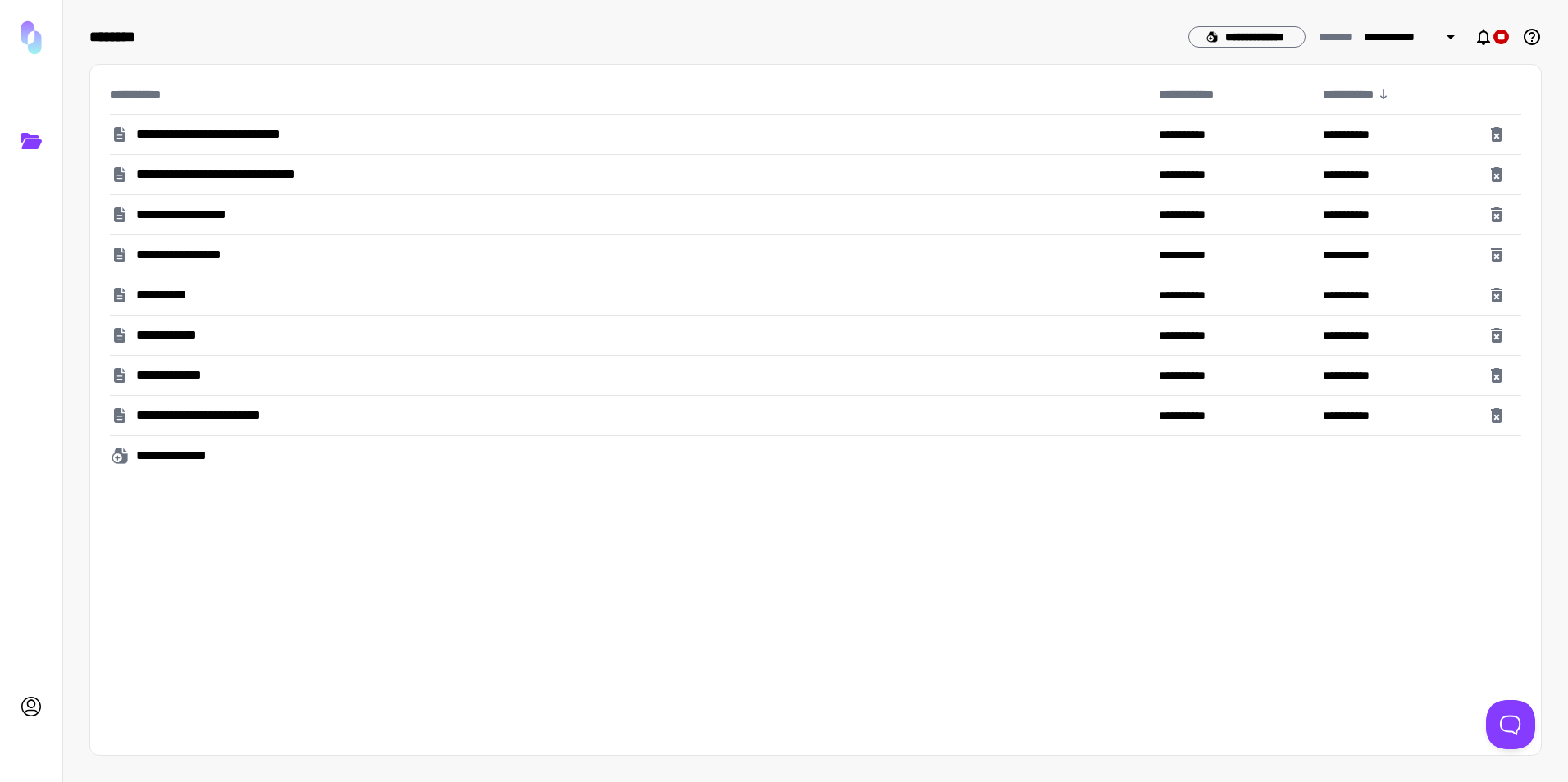 click on "**********" at bounding box center [233, 134] 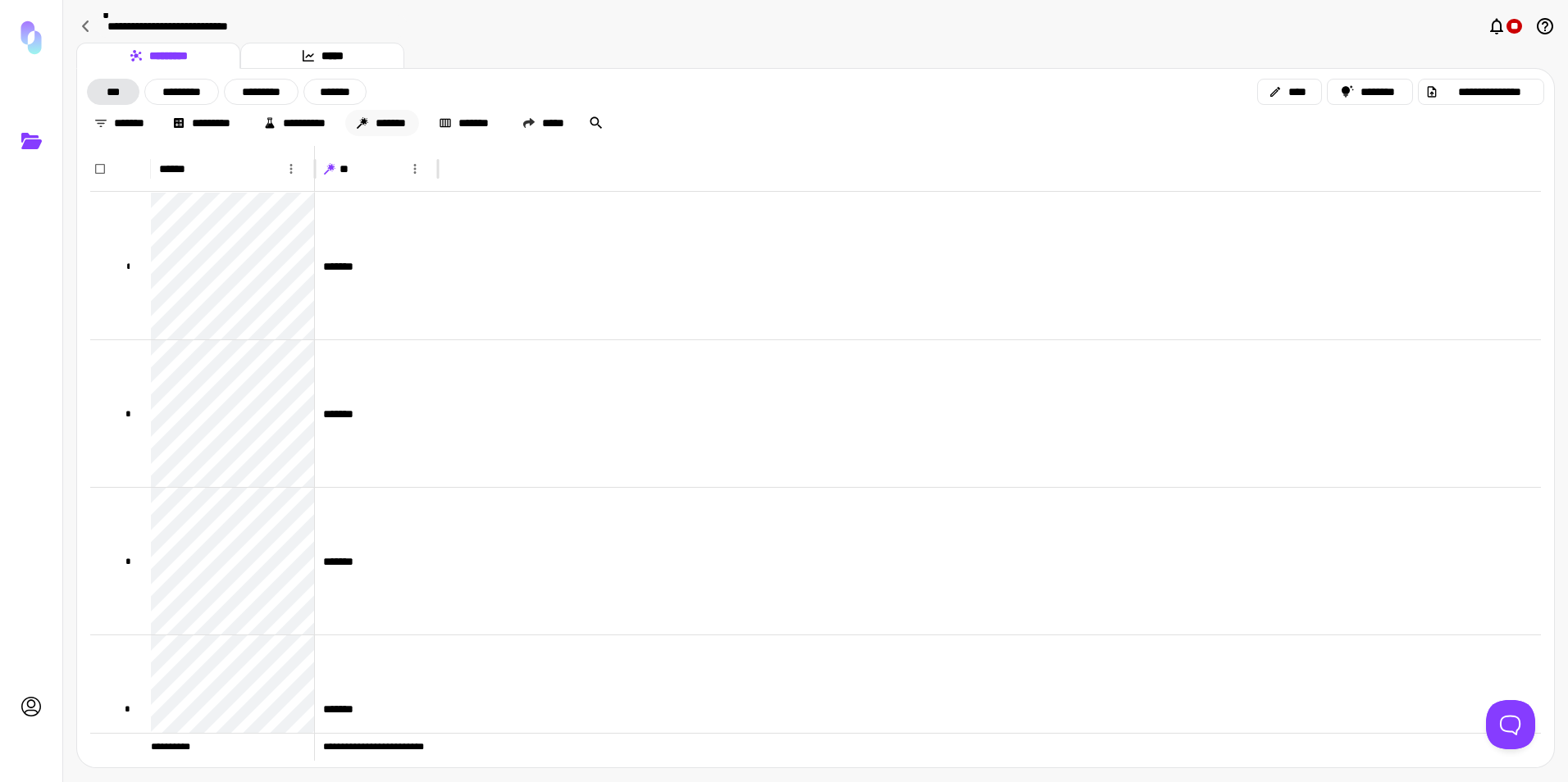 click 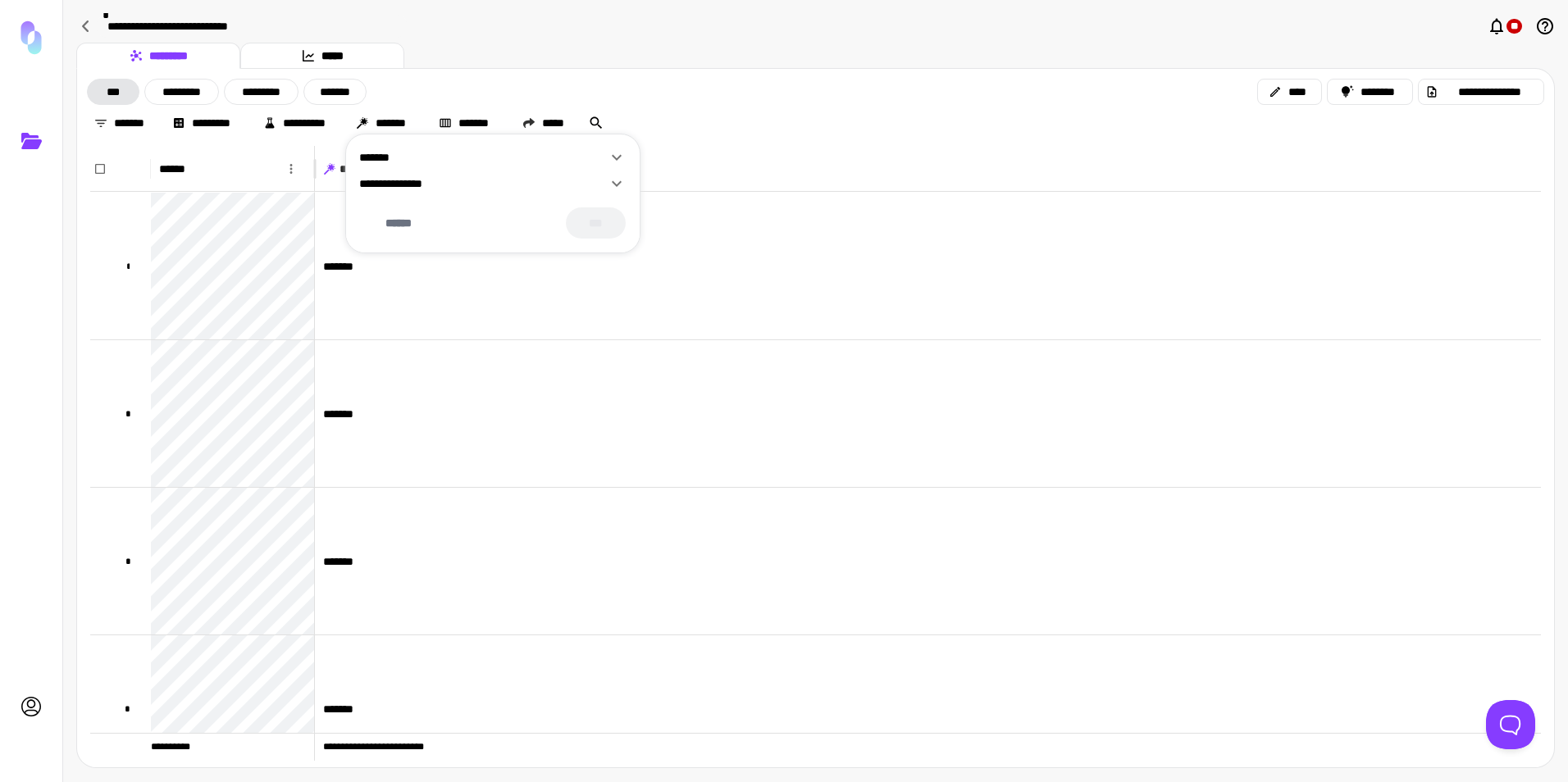 click 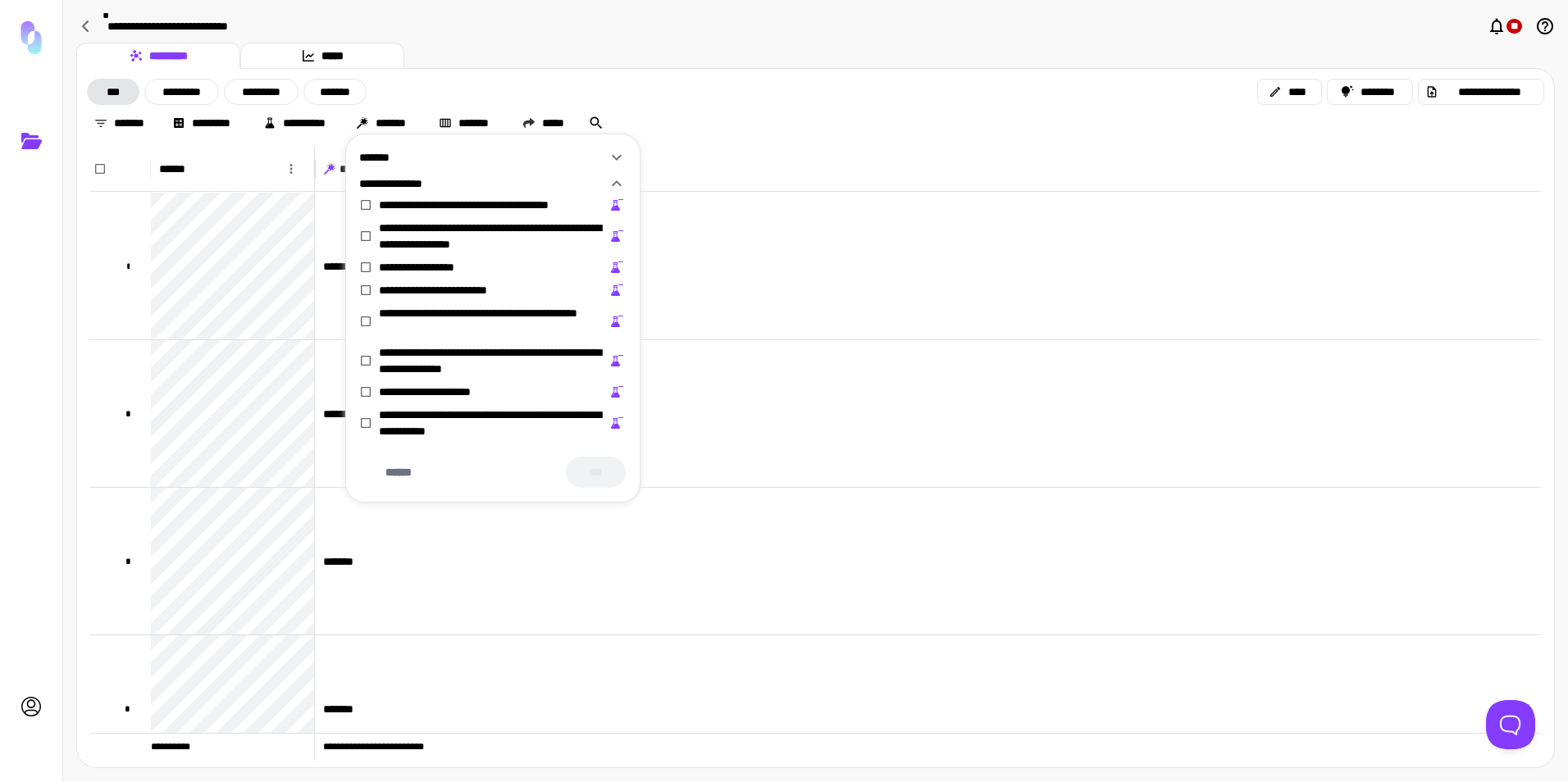 click at bounding box center [784, 391] 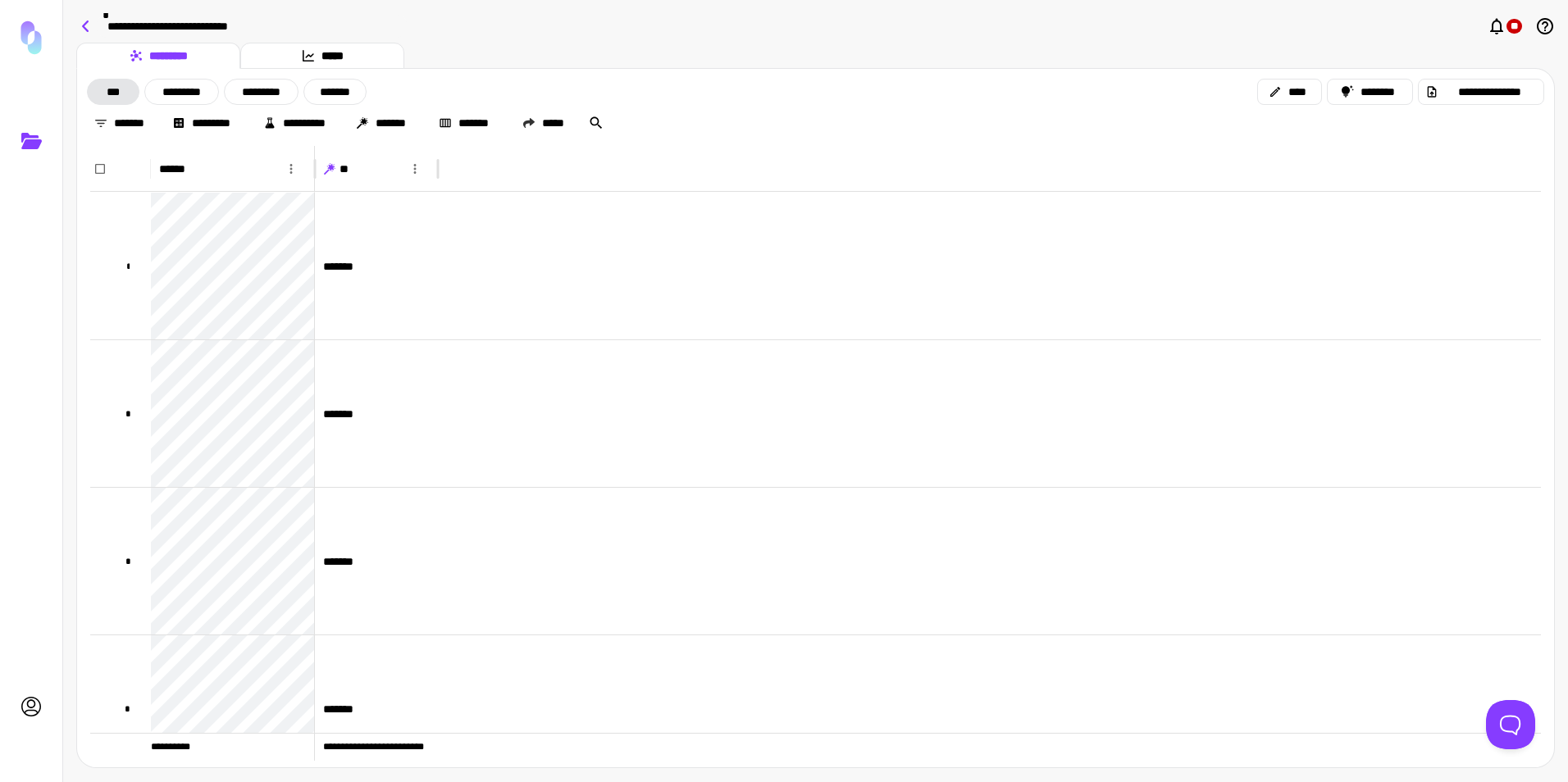 click 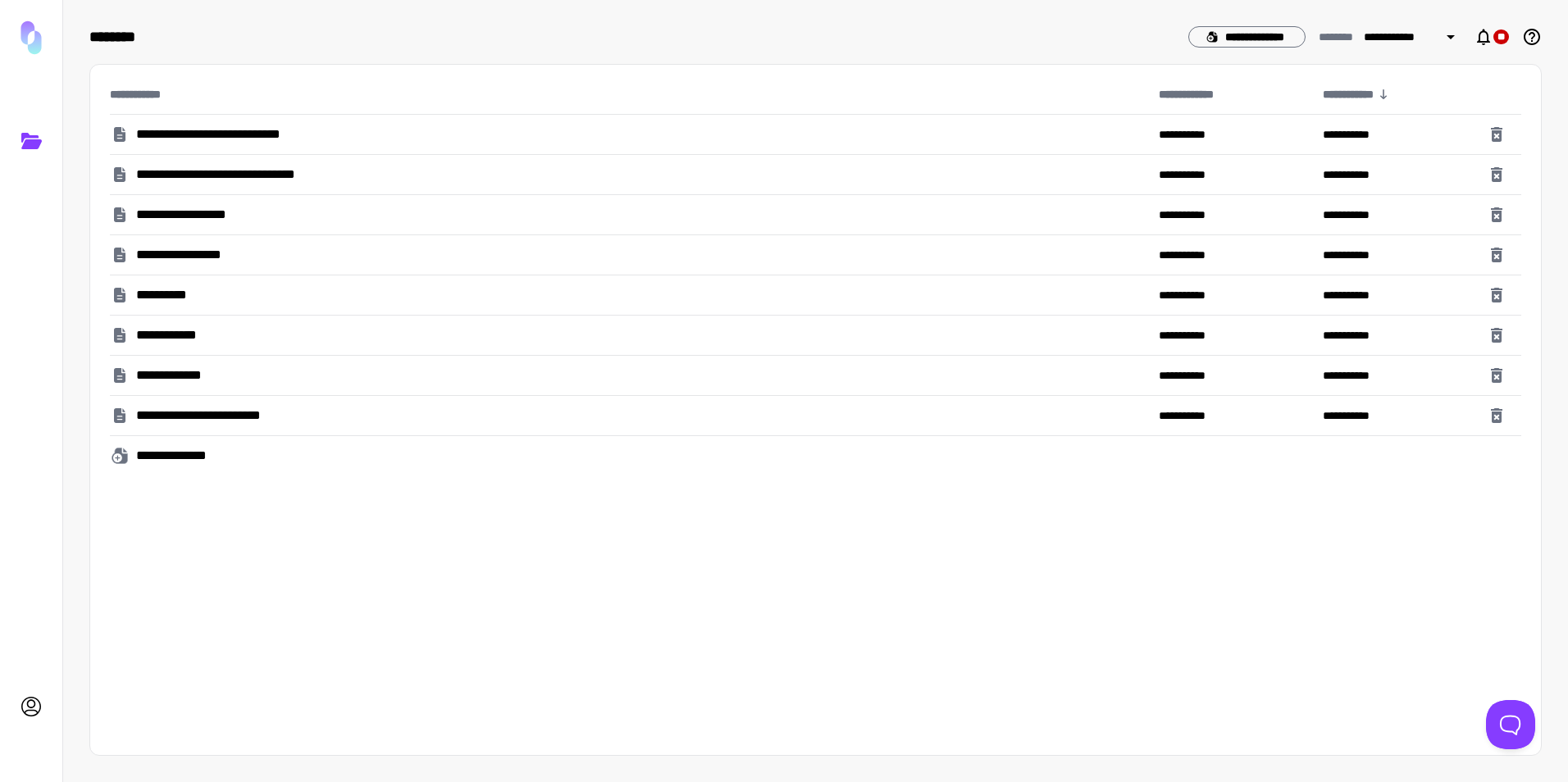 click on "**********" at bounding box center (200, 255) 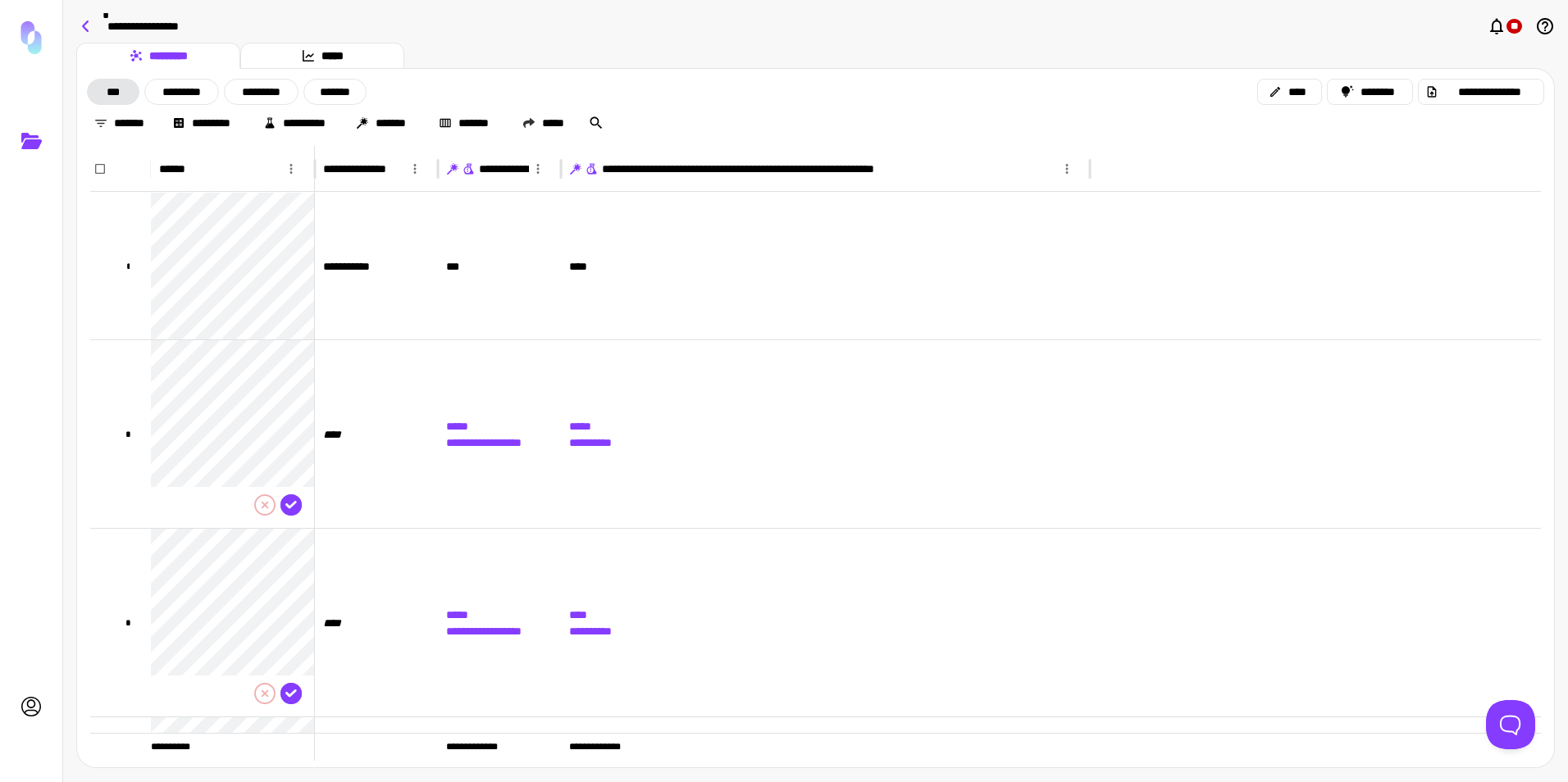click 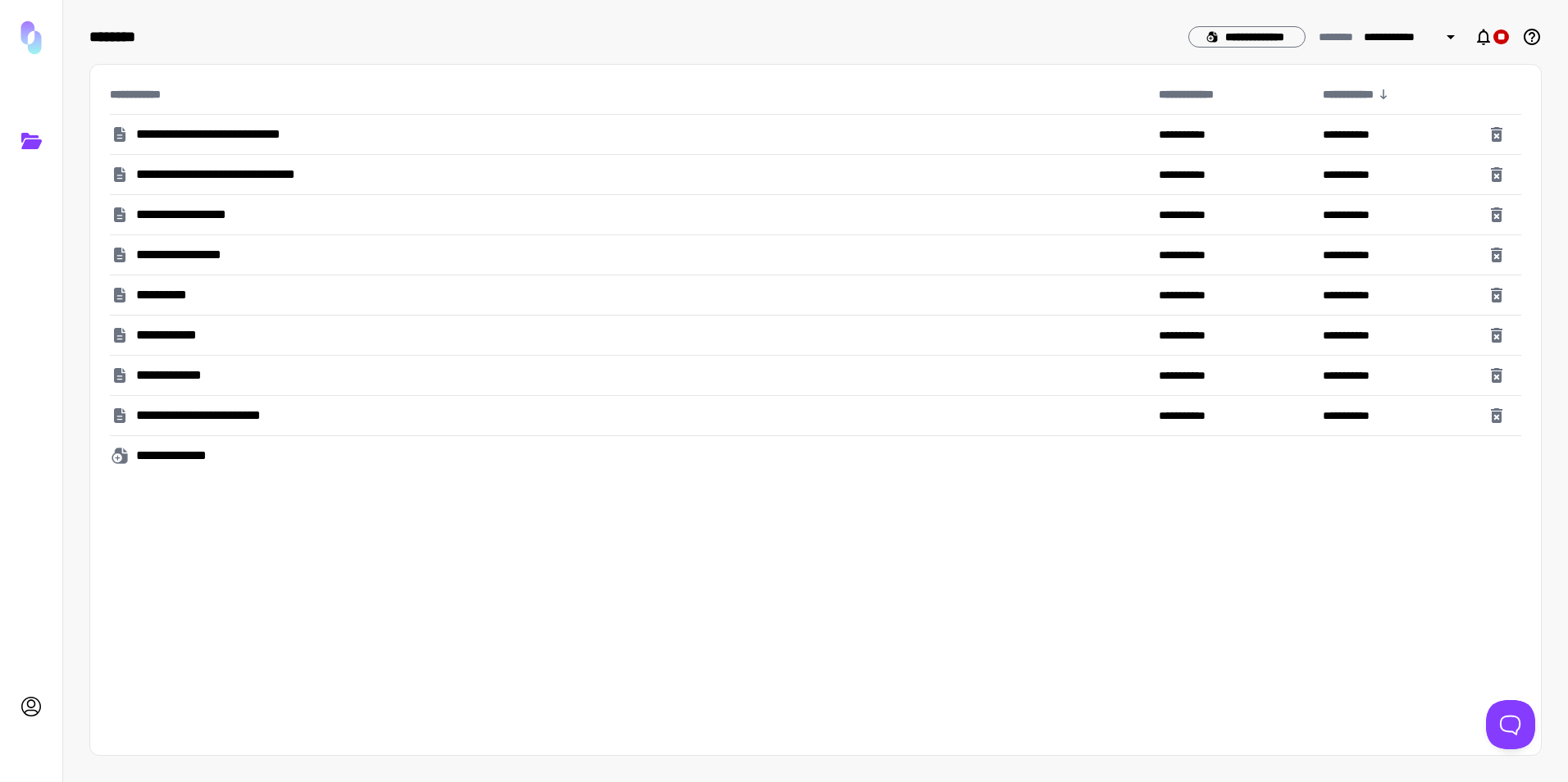 click on "**********" at bounding box center [233, 134] 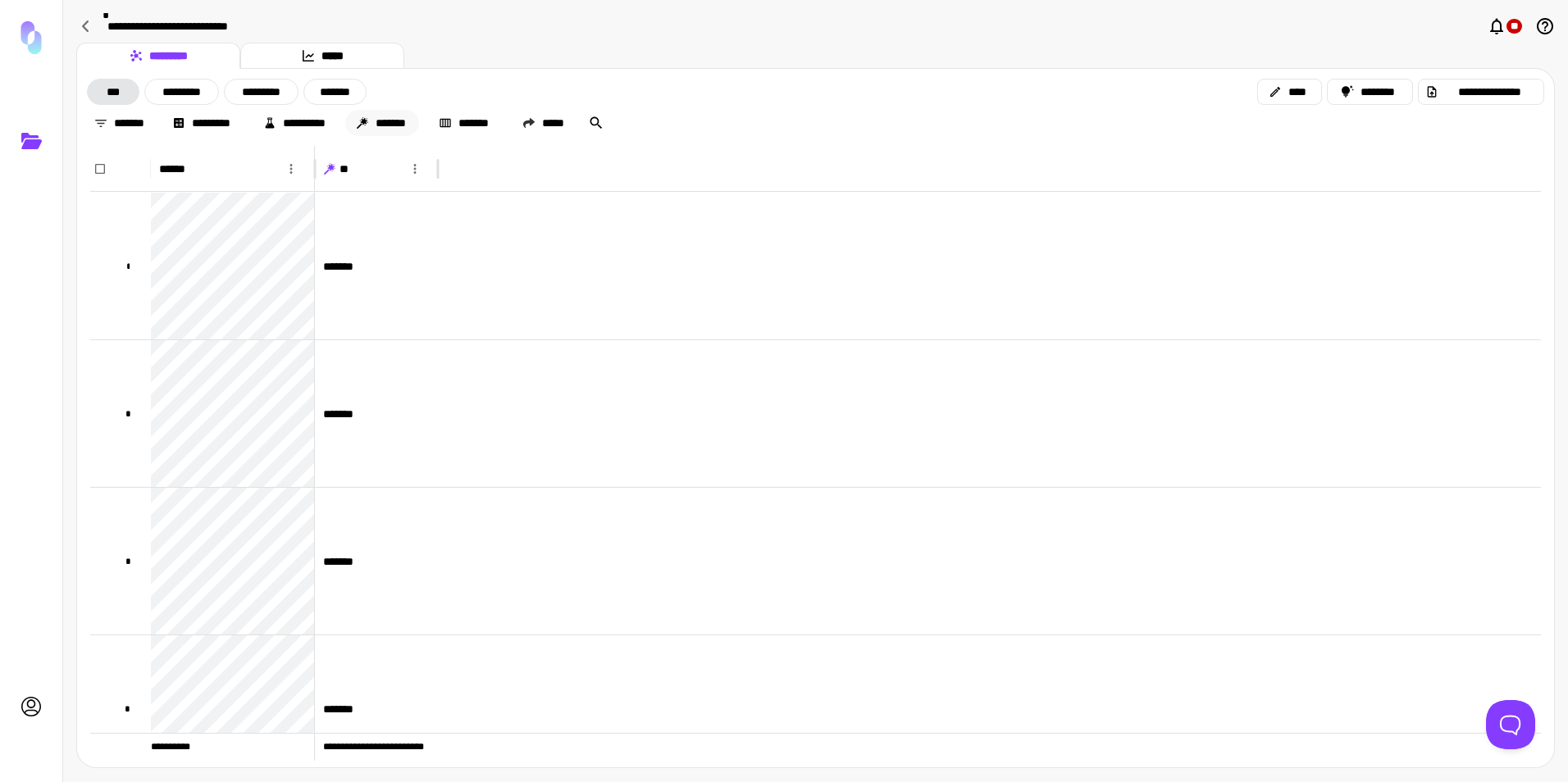 click on "*******" at bounding box center (382, 123) 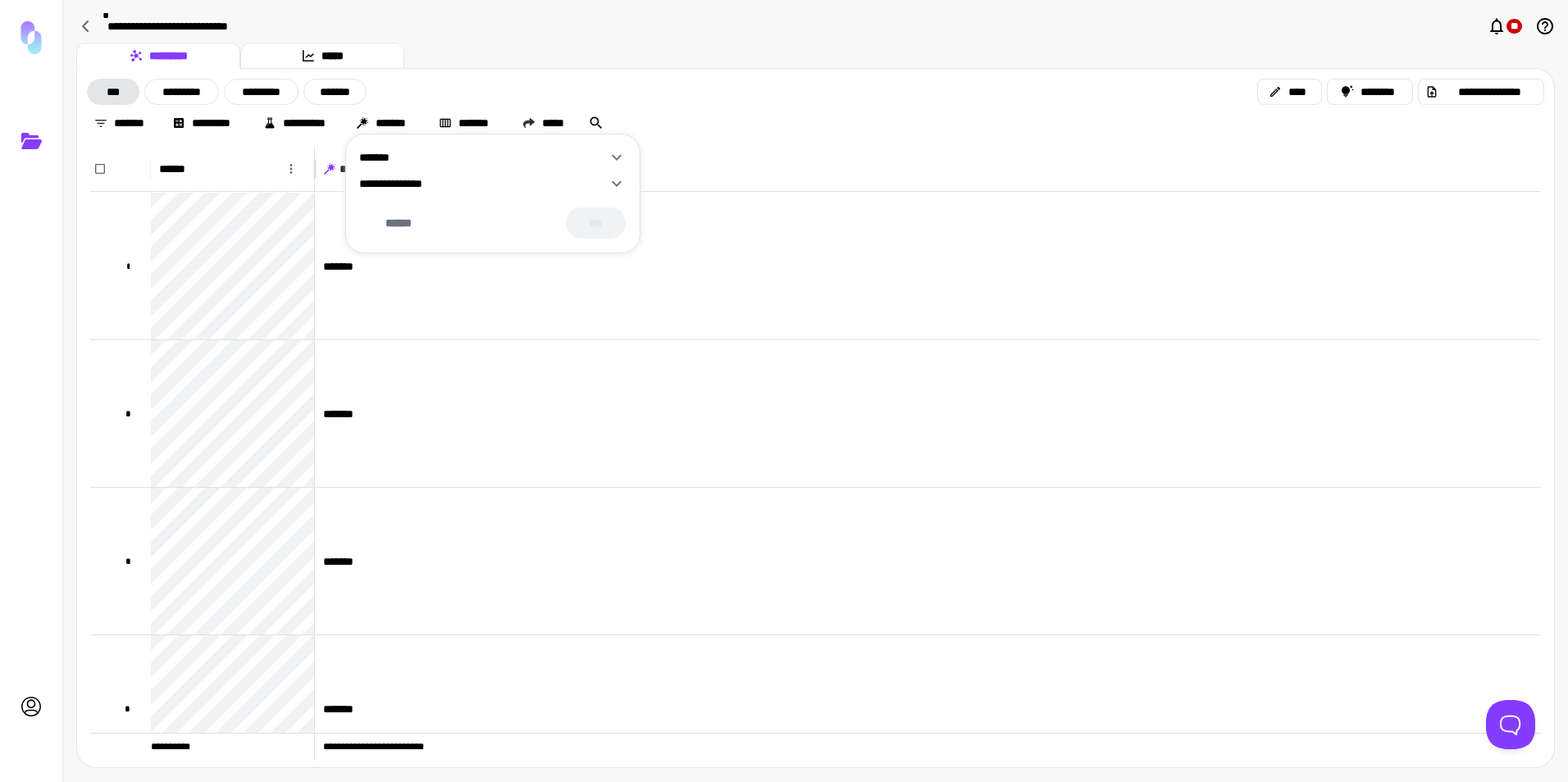 click 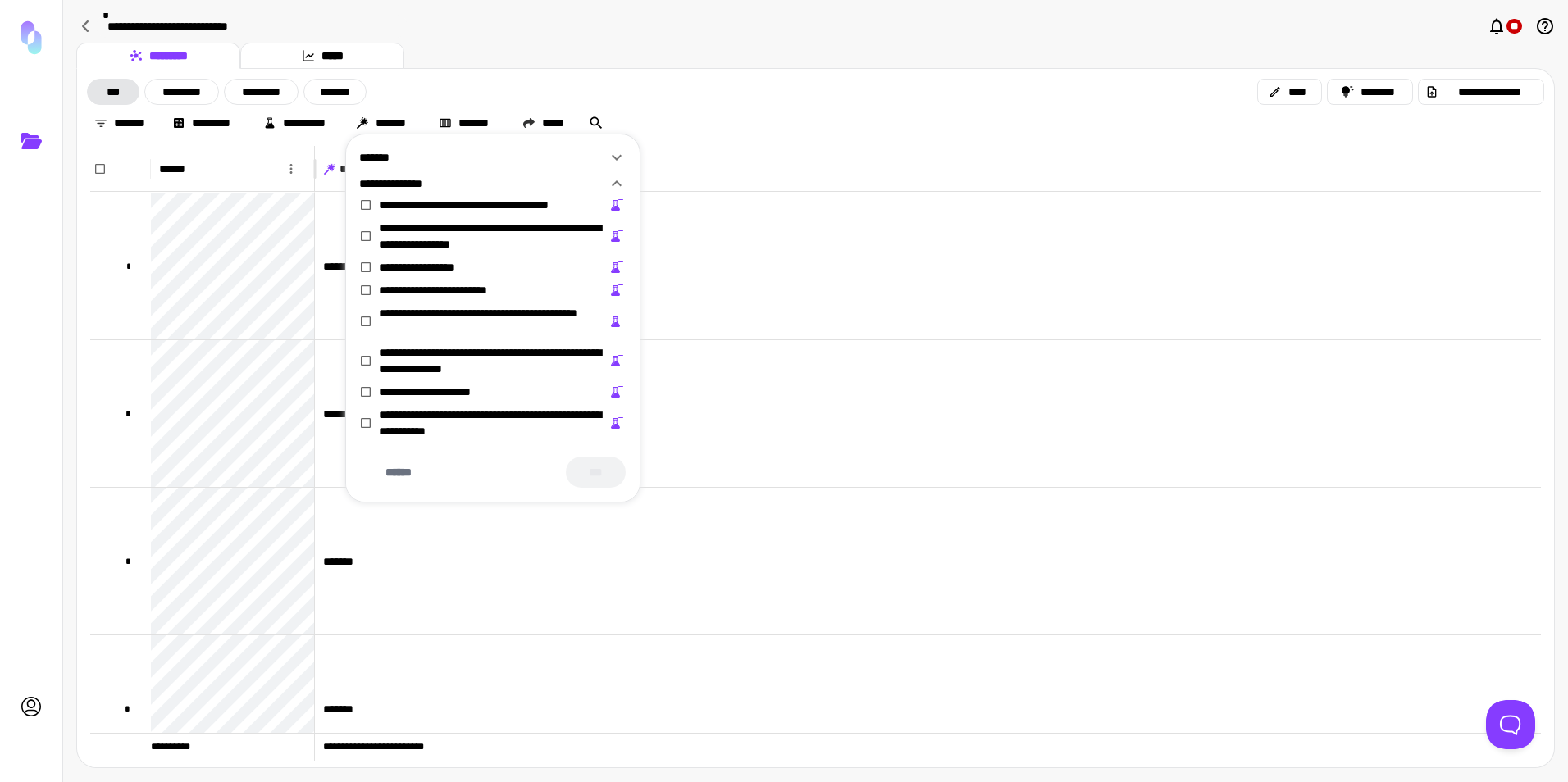 click on "**********" at bounding box center (493, 423) 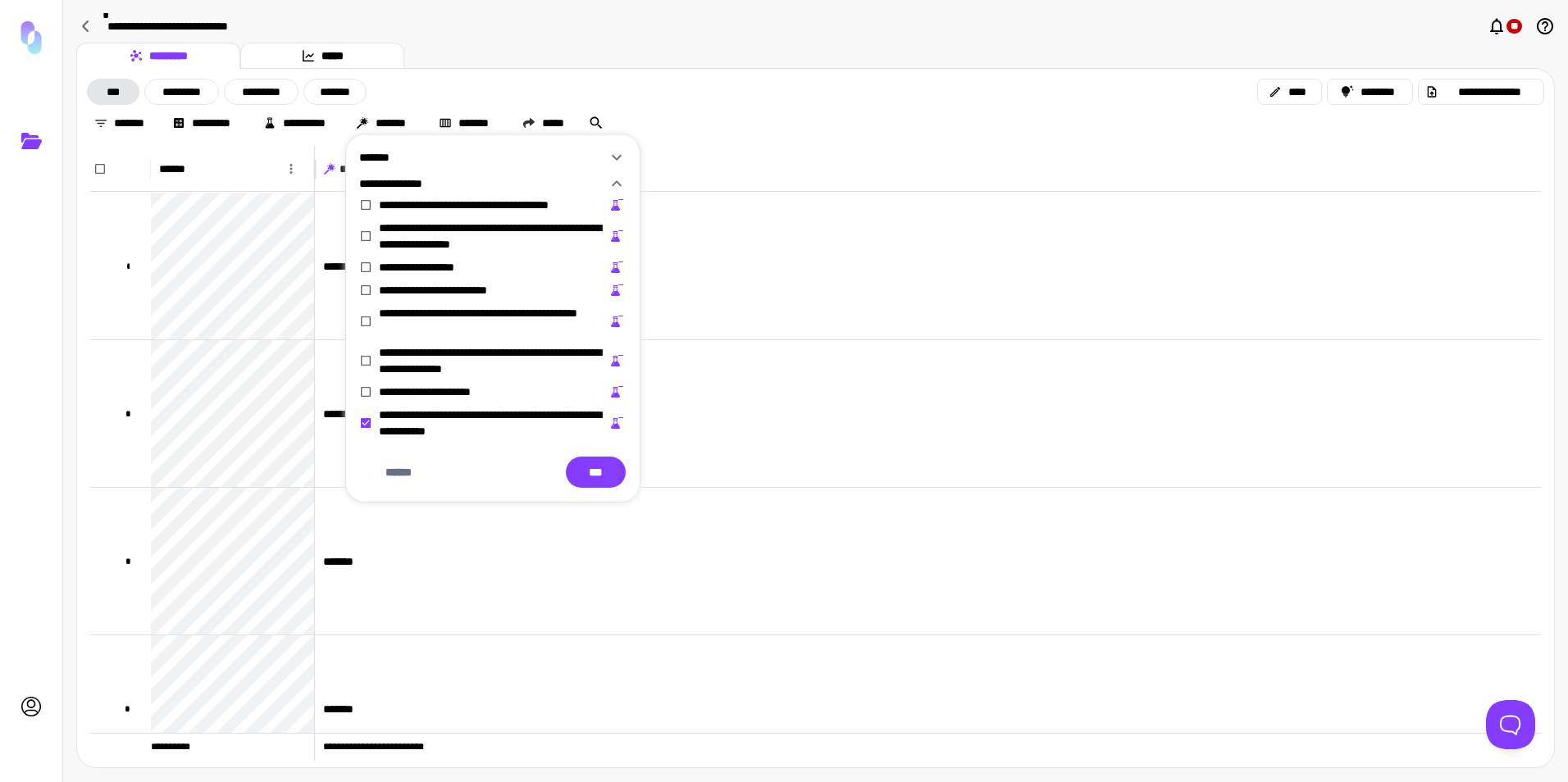 click on "**********" at bounding box center [493, 321] 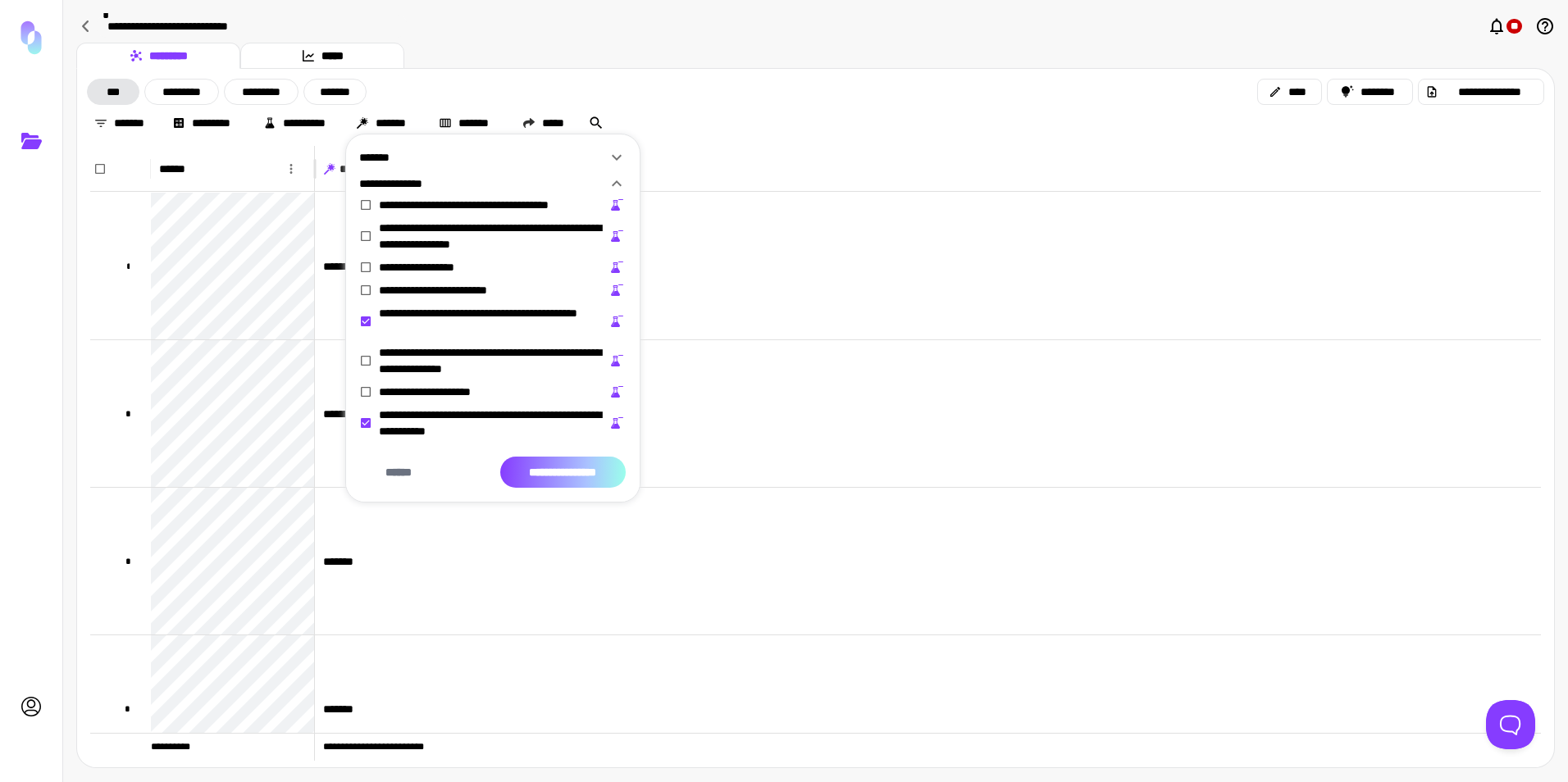 click on "**********" at bounding box center (563, 472) 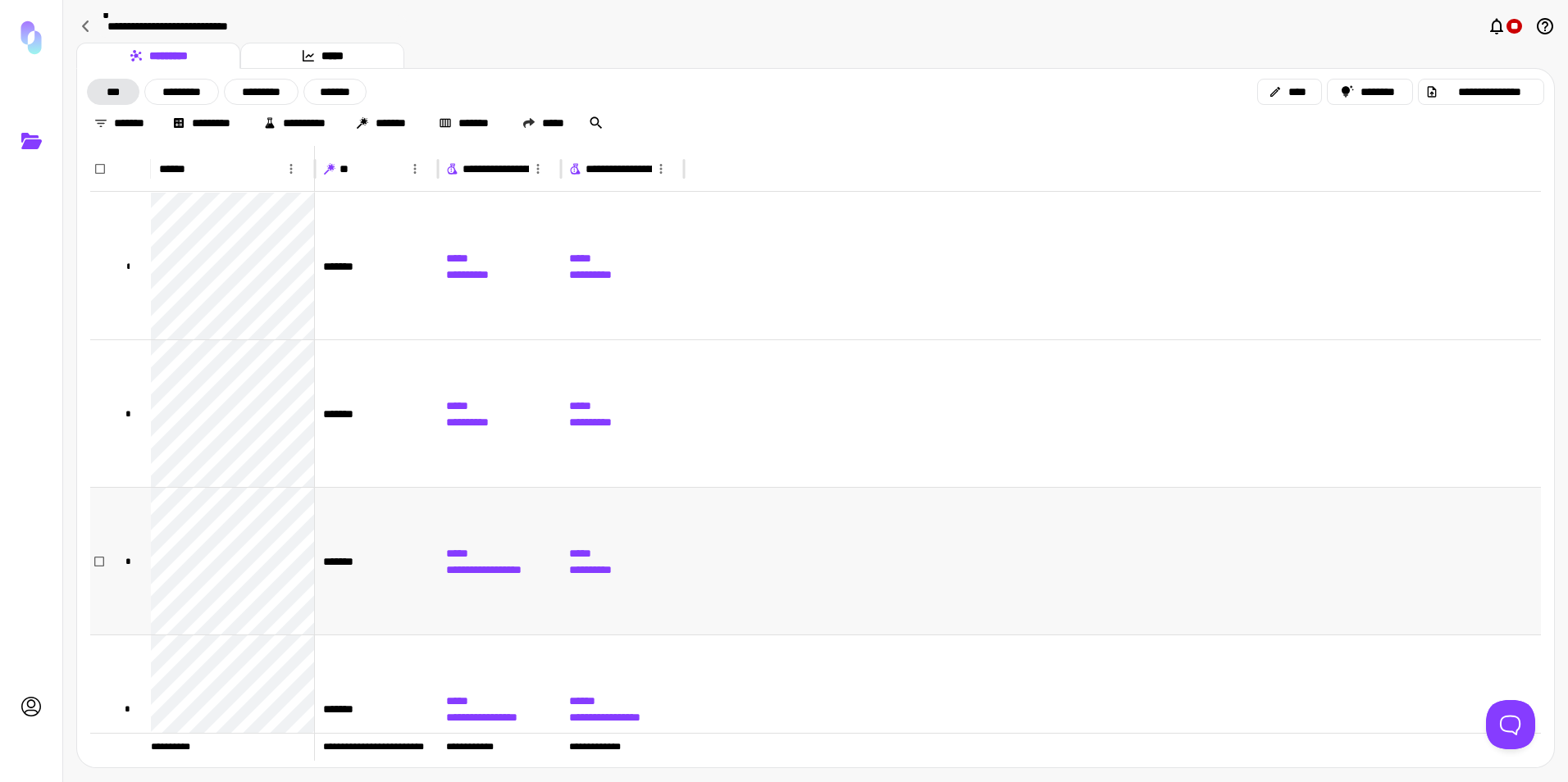 scroll, scrollTop: 25, scrollLeft: 0, axis: vertical 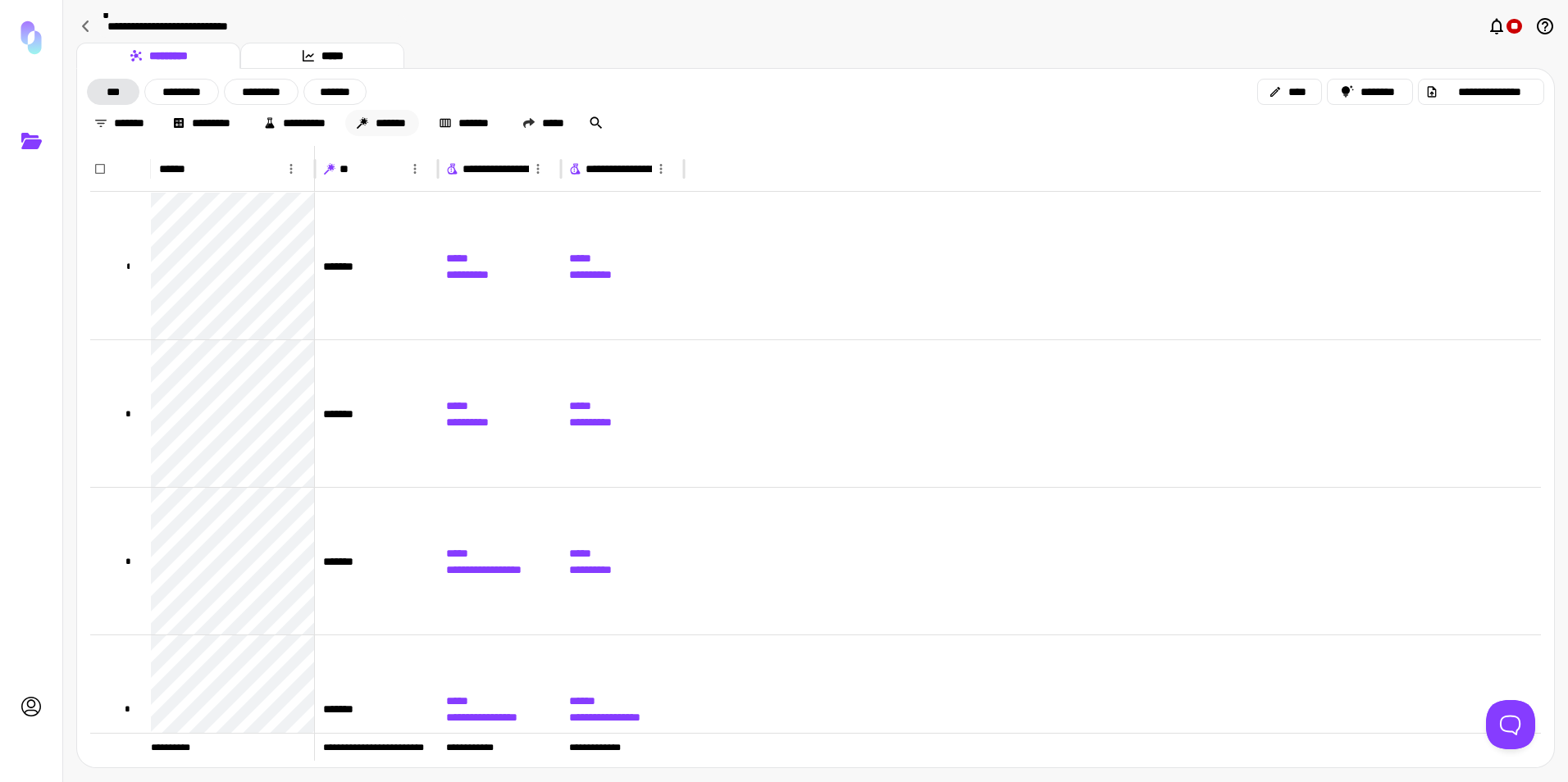 click 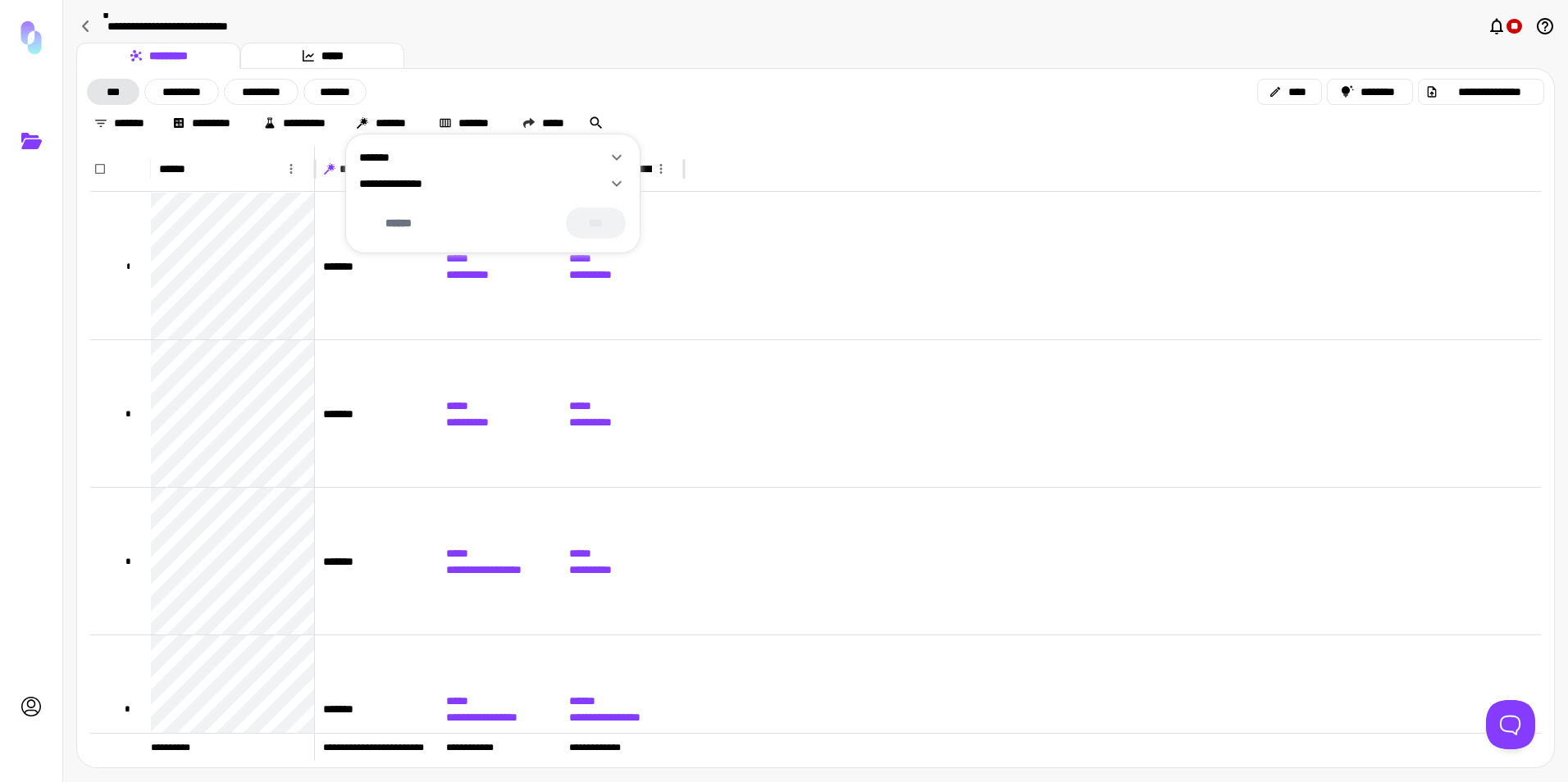 click 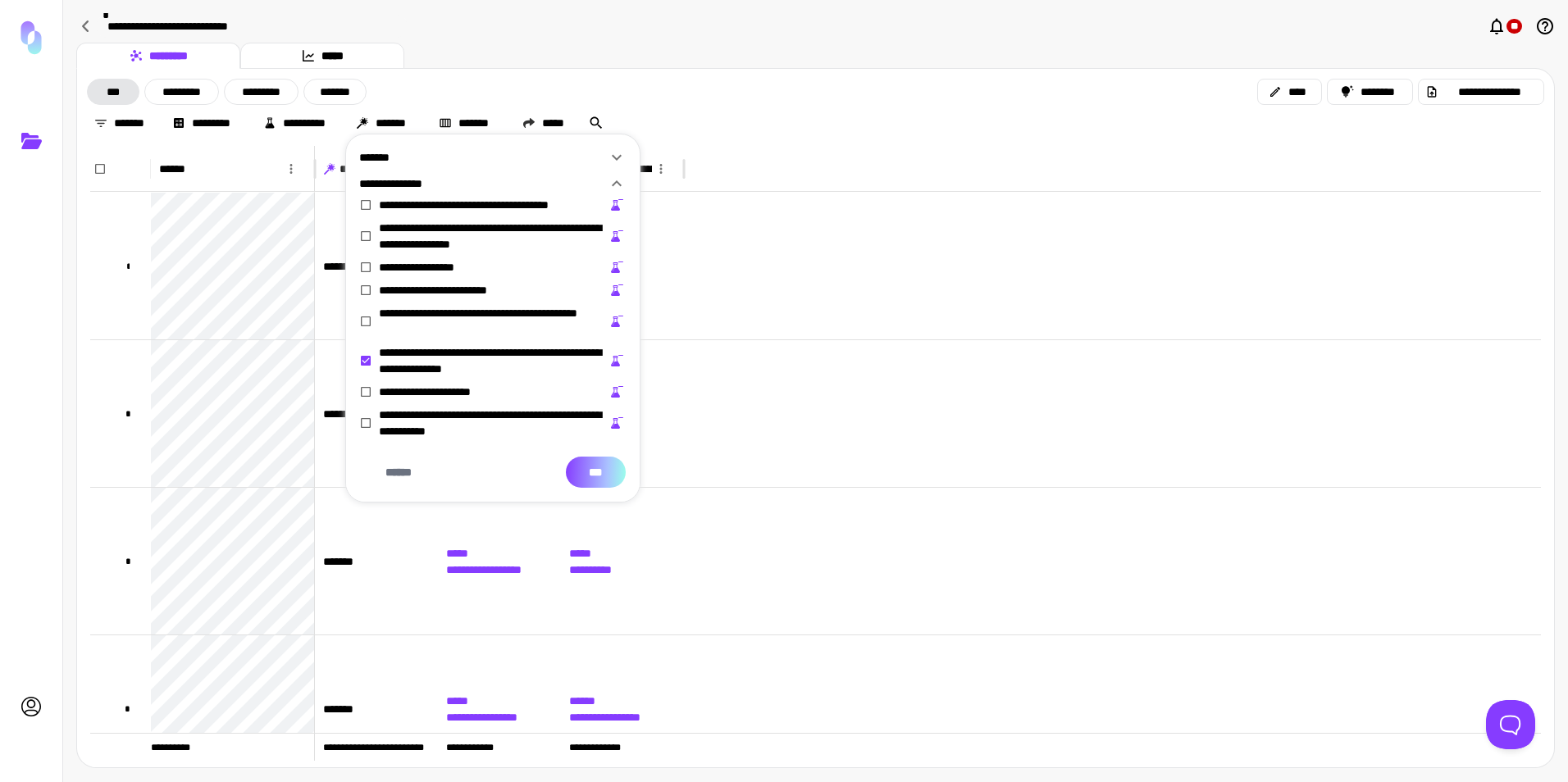 click on "***" at bounding box center [595, 472] 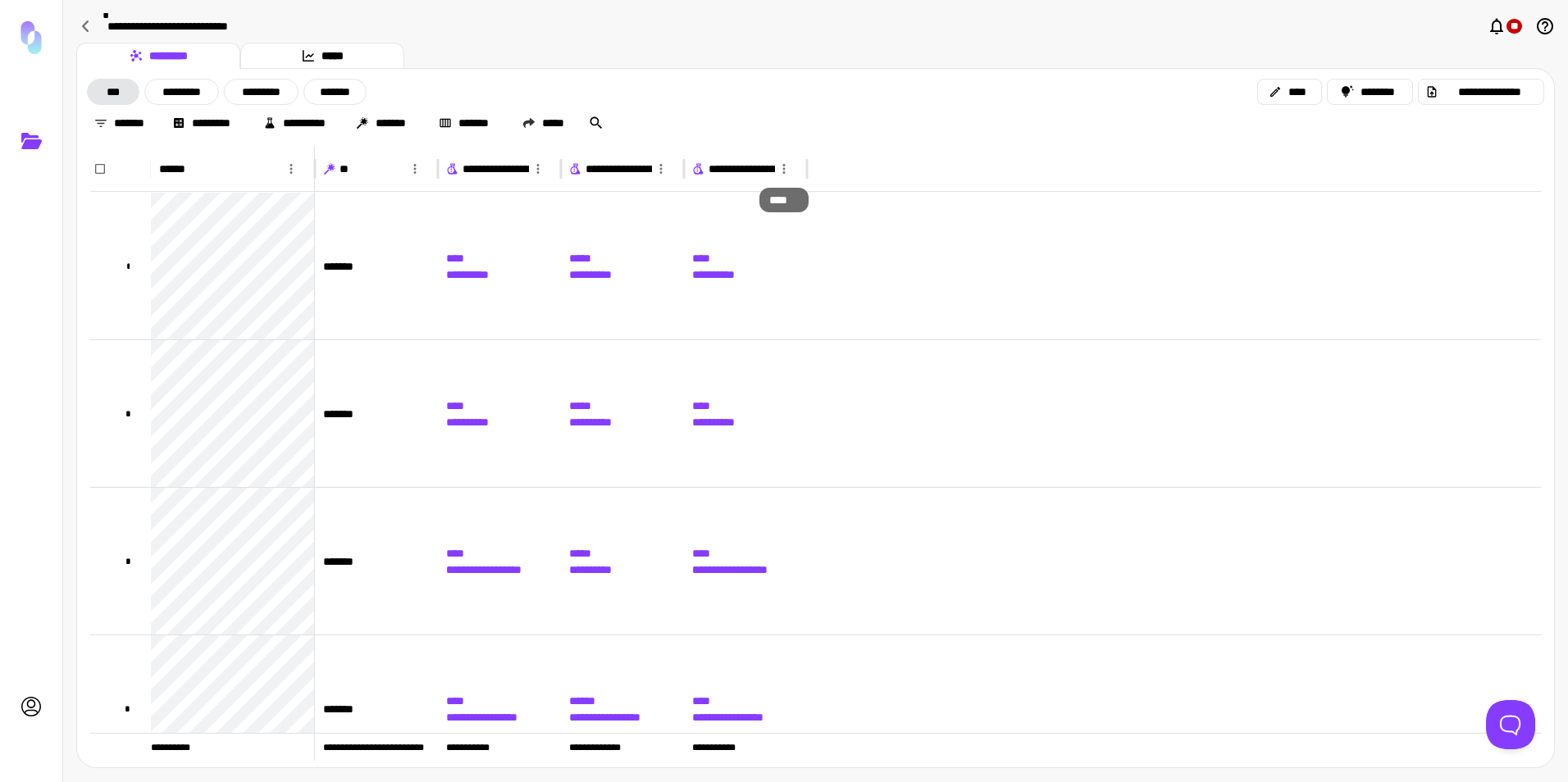 click 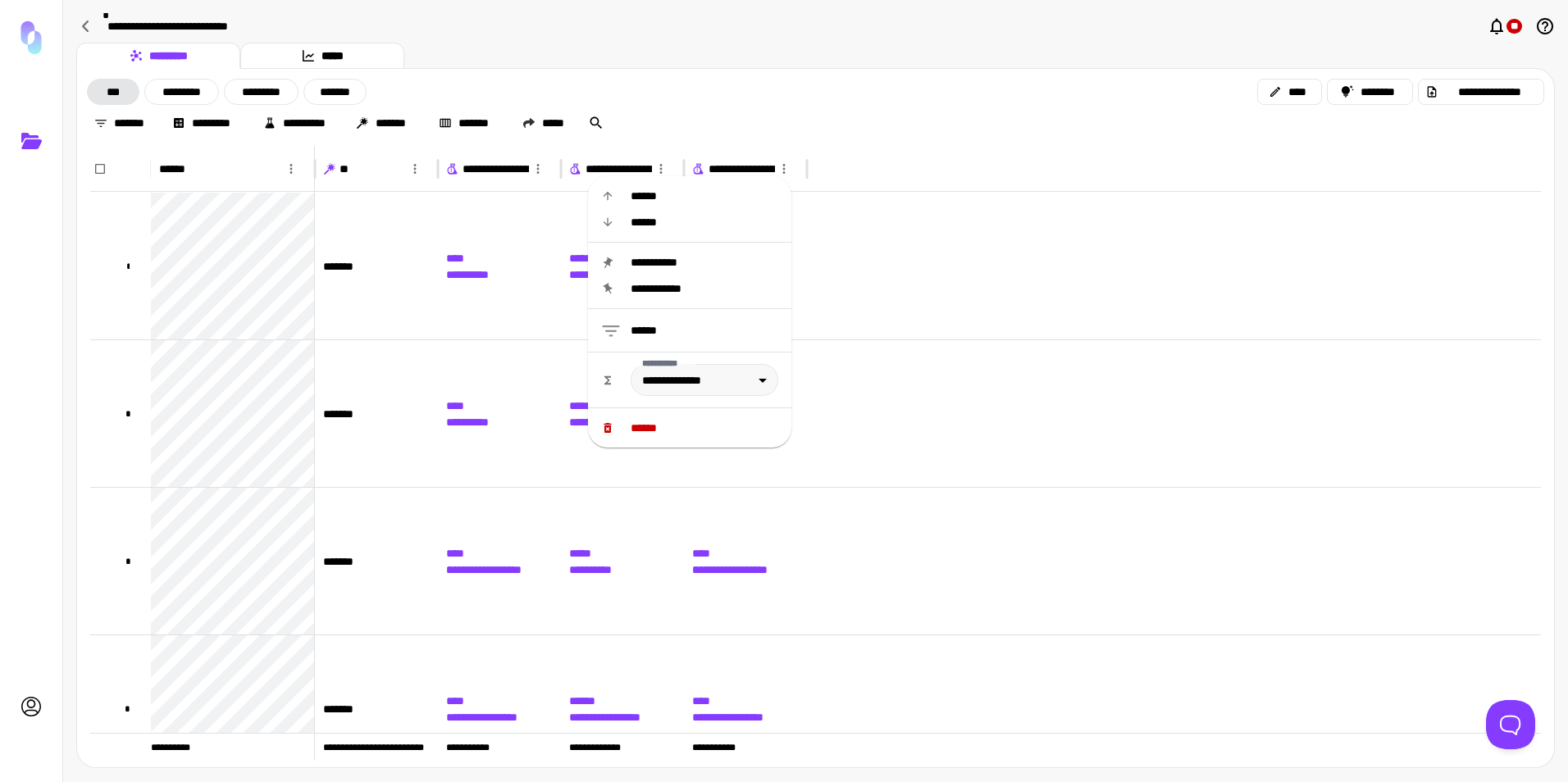 click on "******" at bounding box center [704, 428] 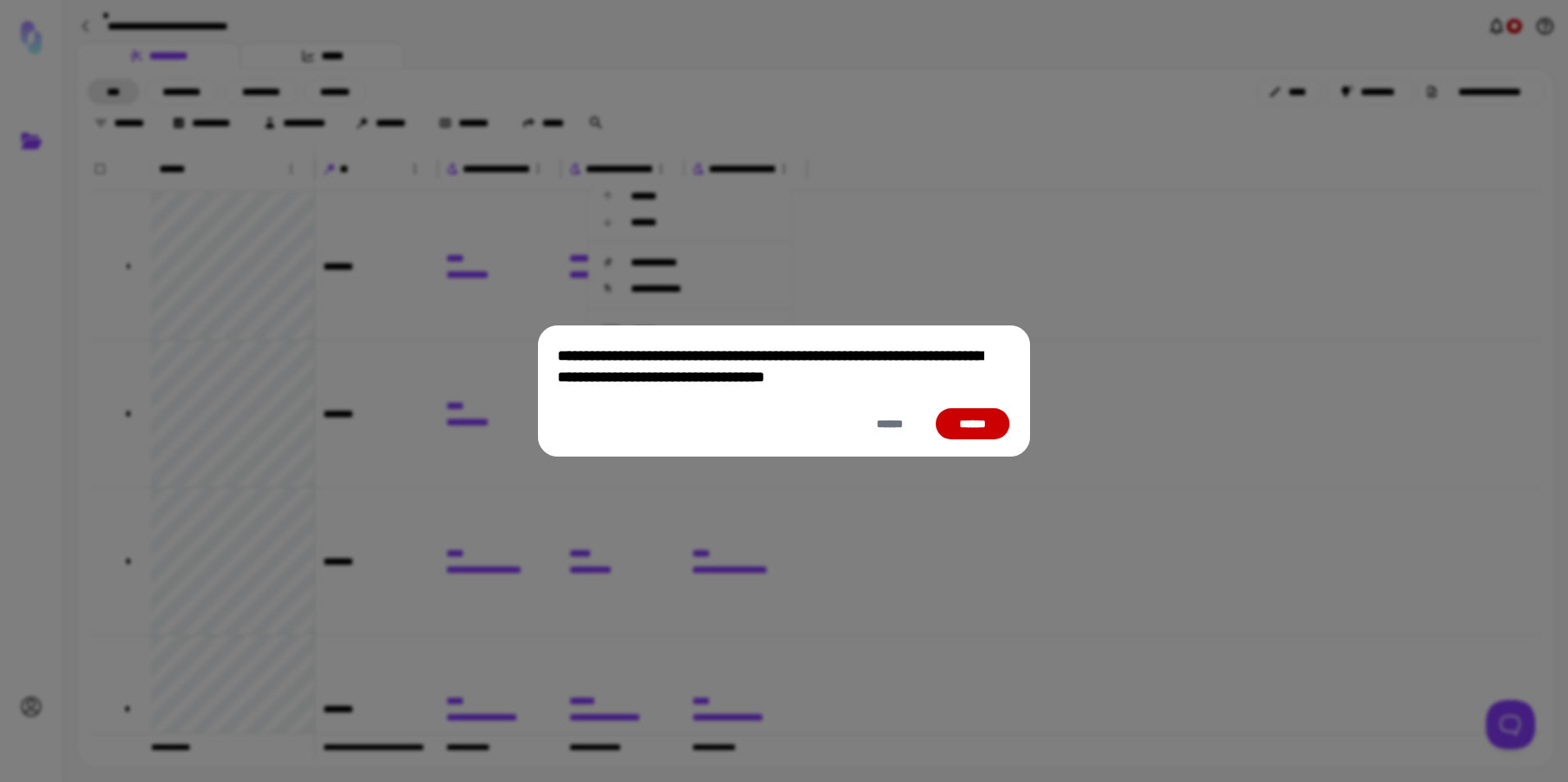 click on "******" at bounding box center [973, 424] 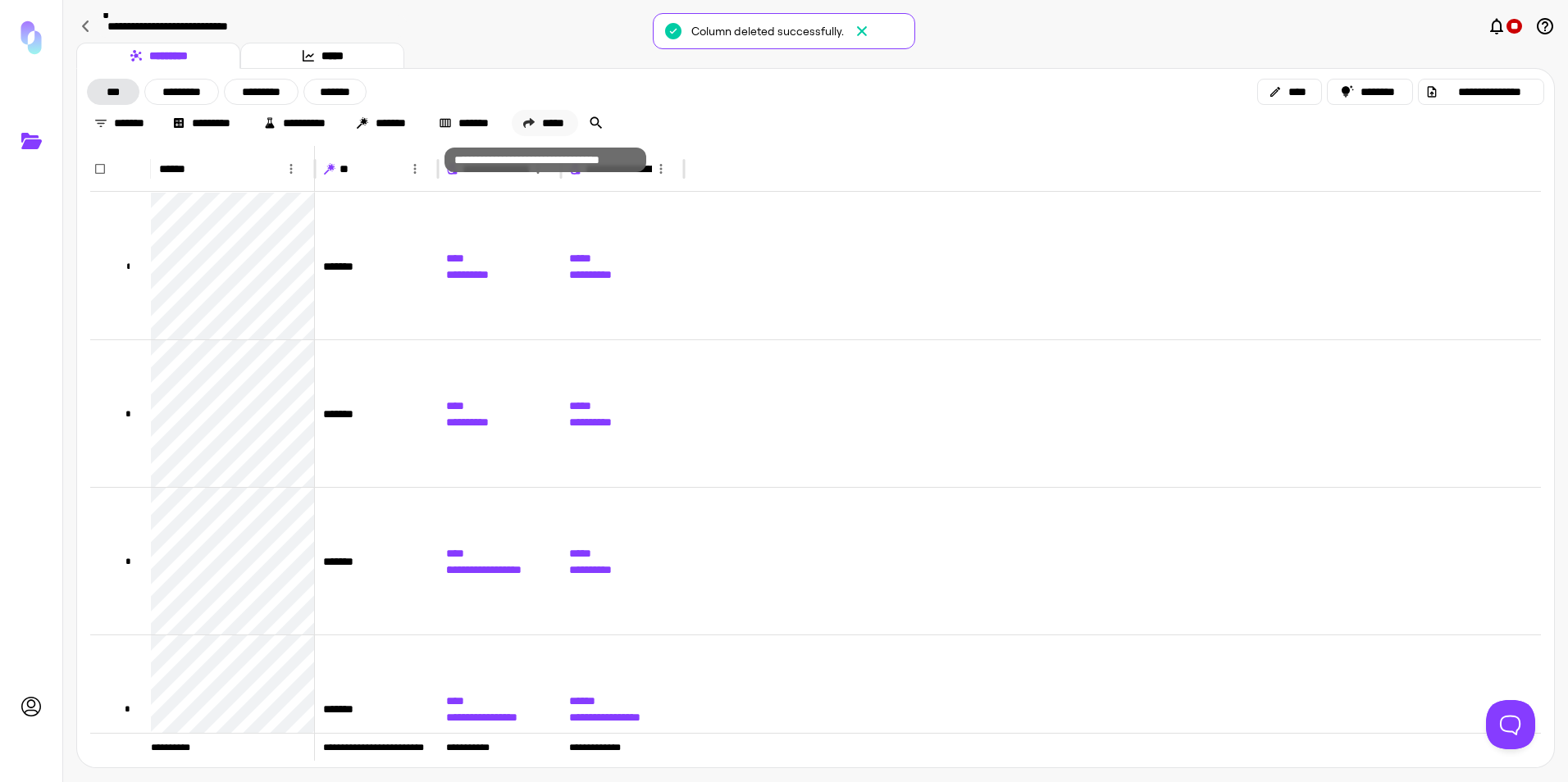 click on "*****" at bounding box center [545, 123] 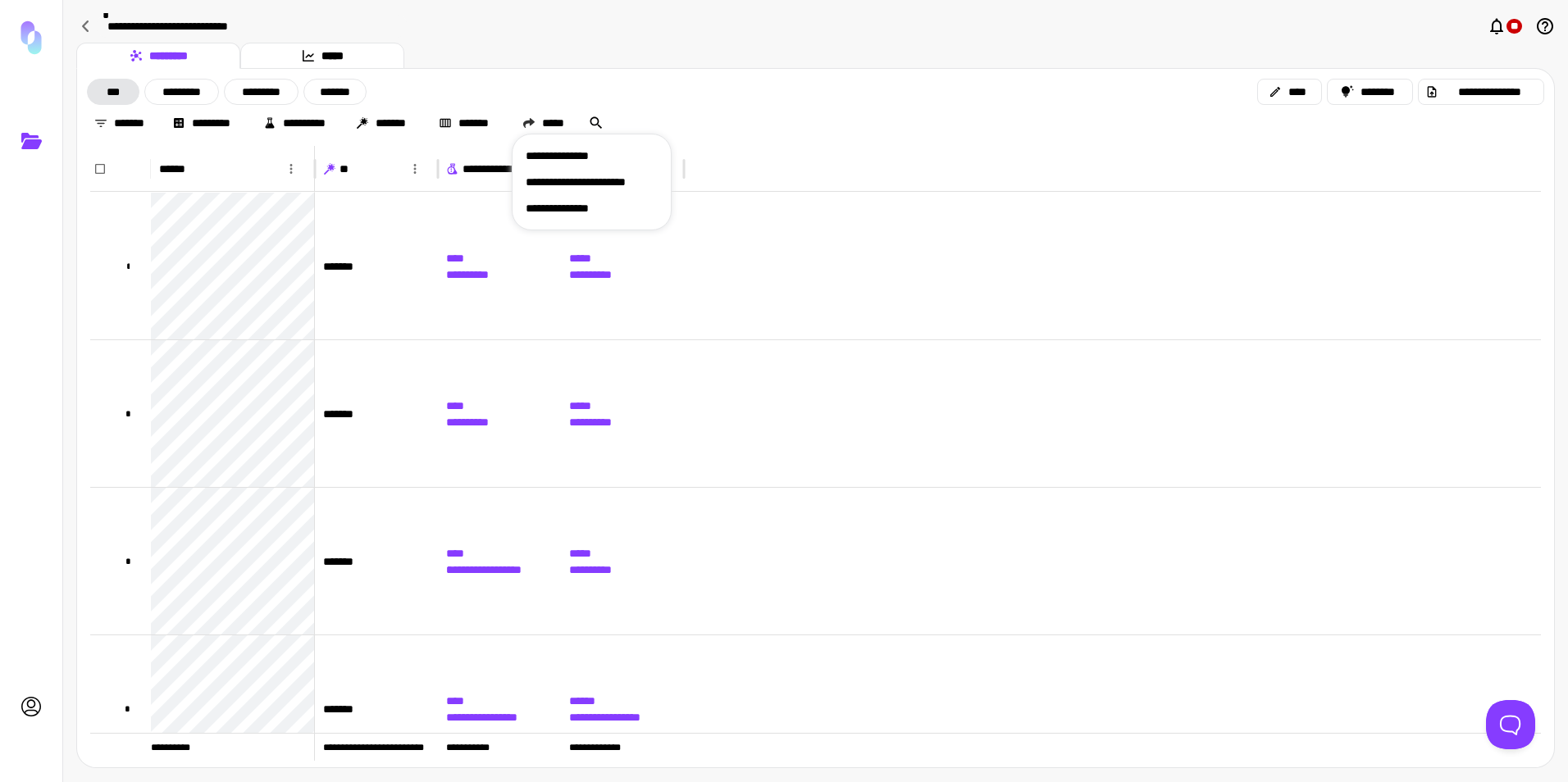 click on "**********" at bounding box center [591, 208] 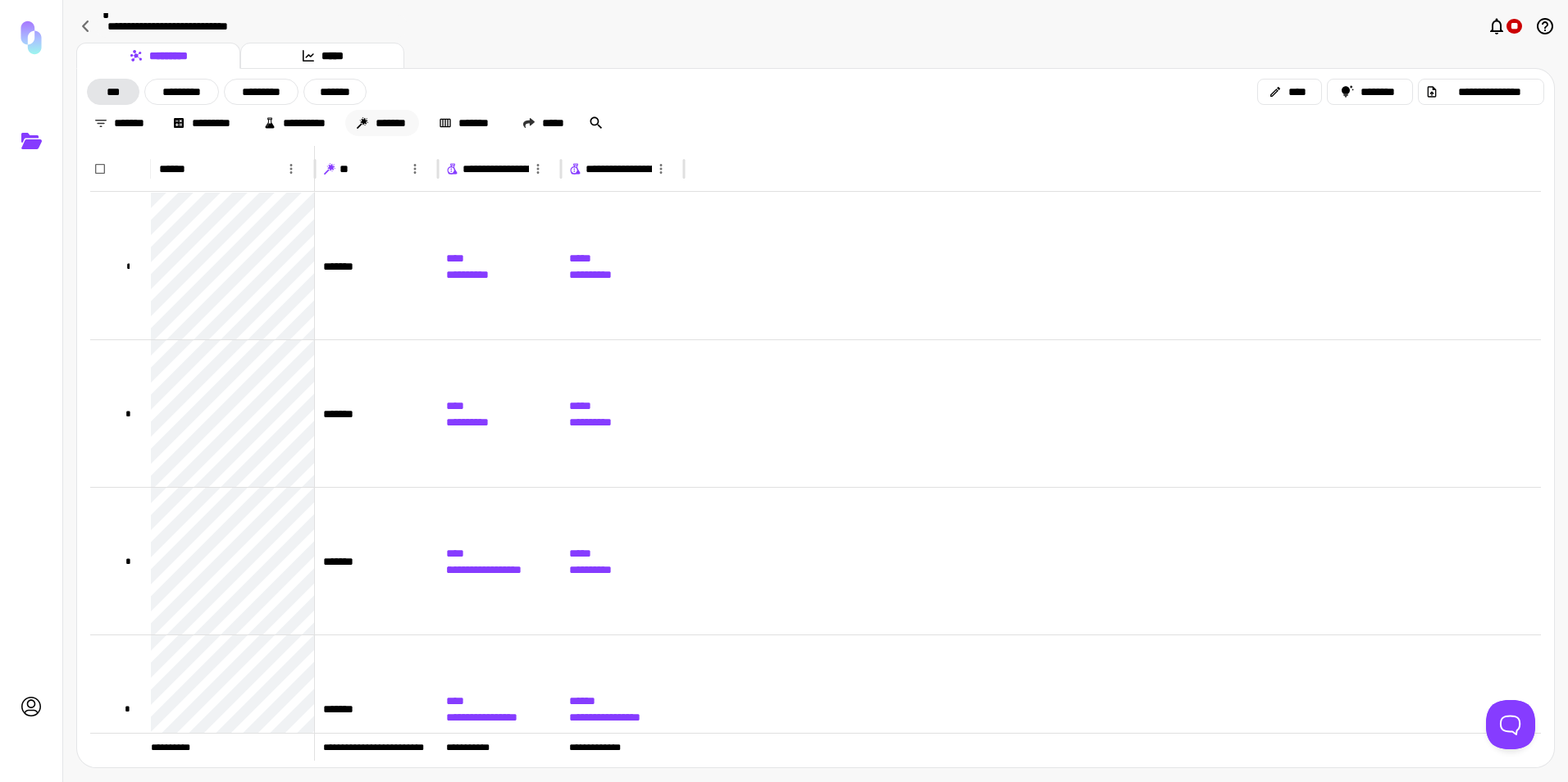 click 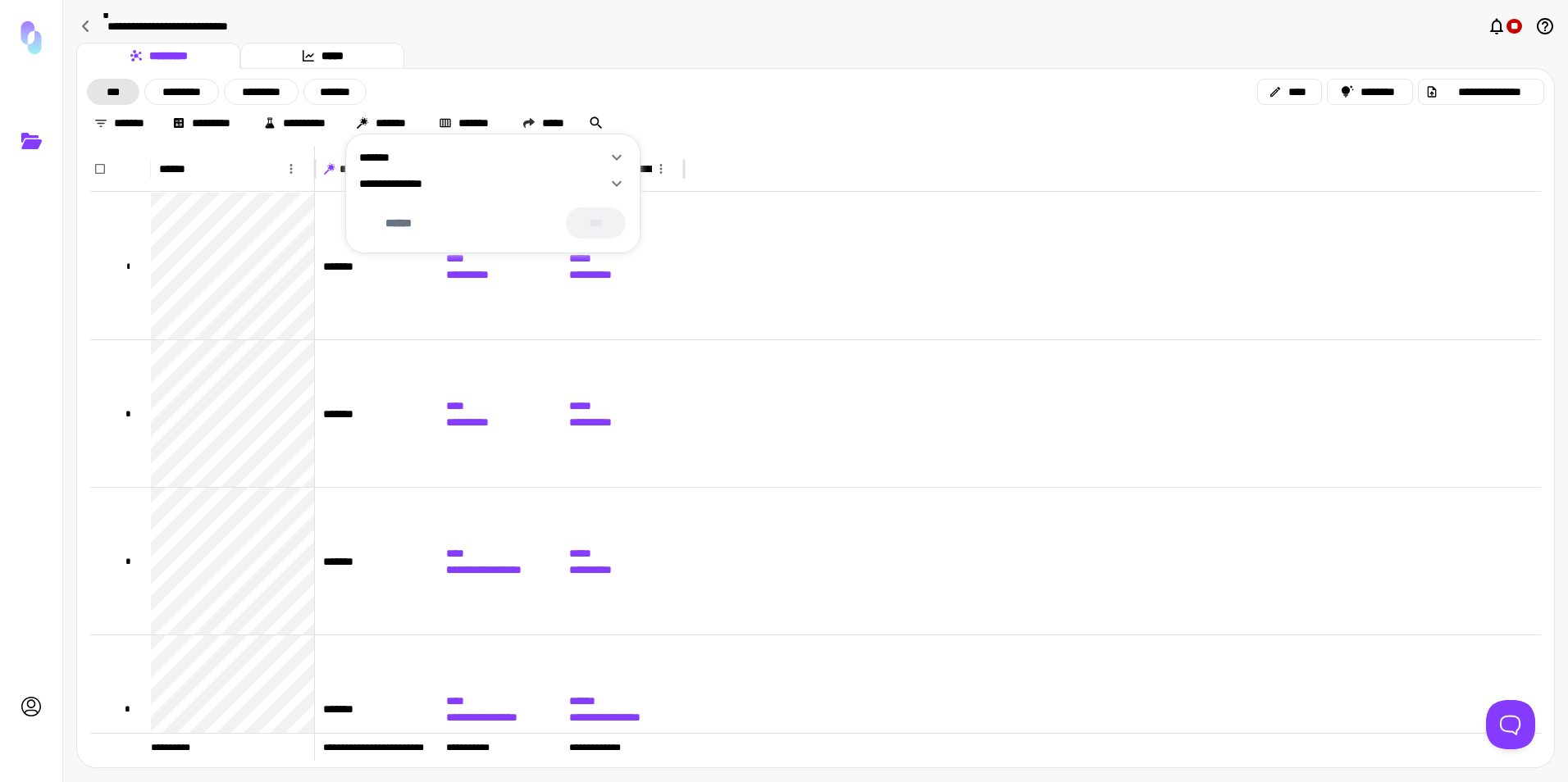click on "**********" at bounding box center [483, 184] 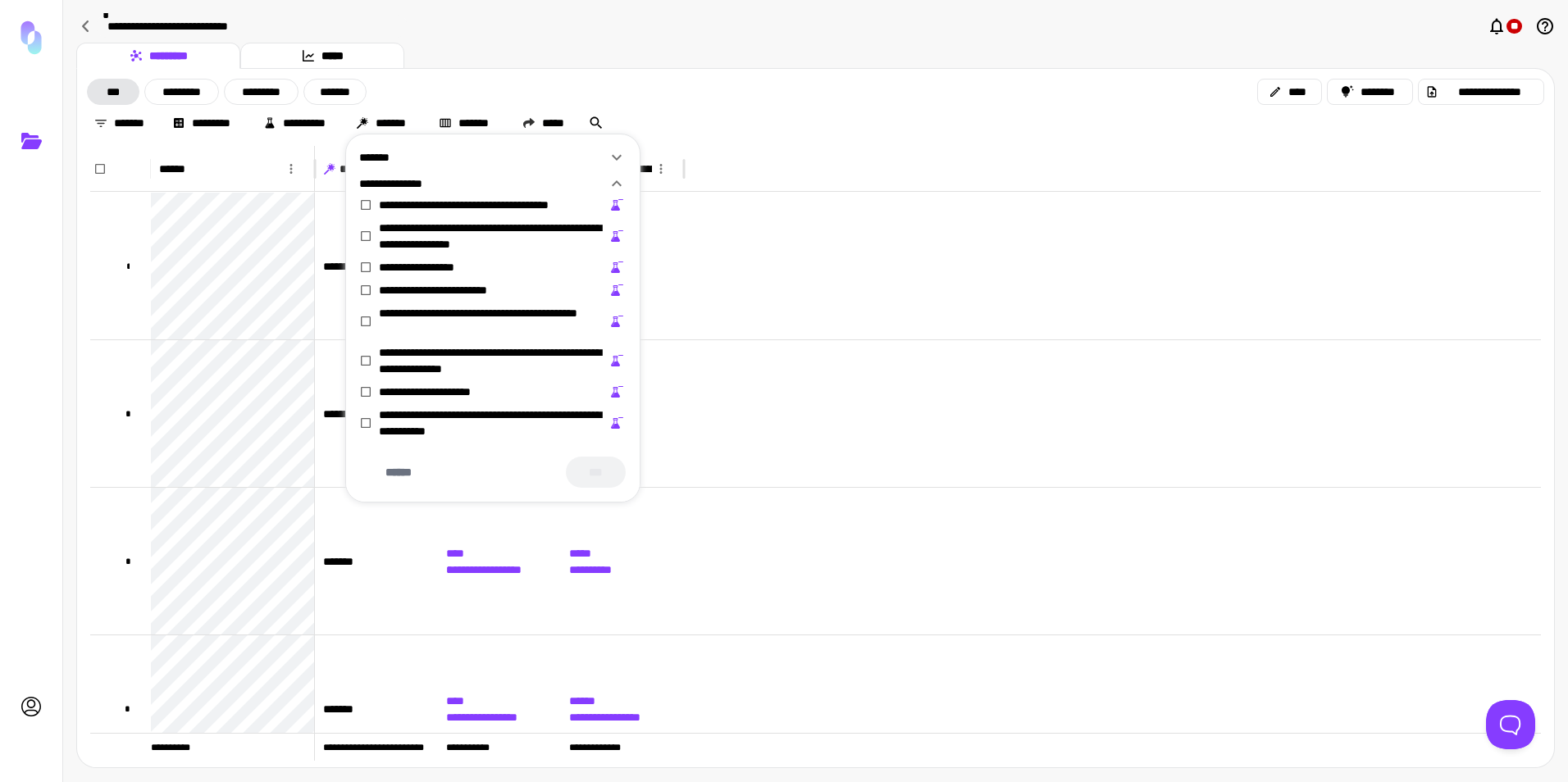 click on "**********" at bounding box center (493, 423) 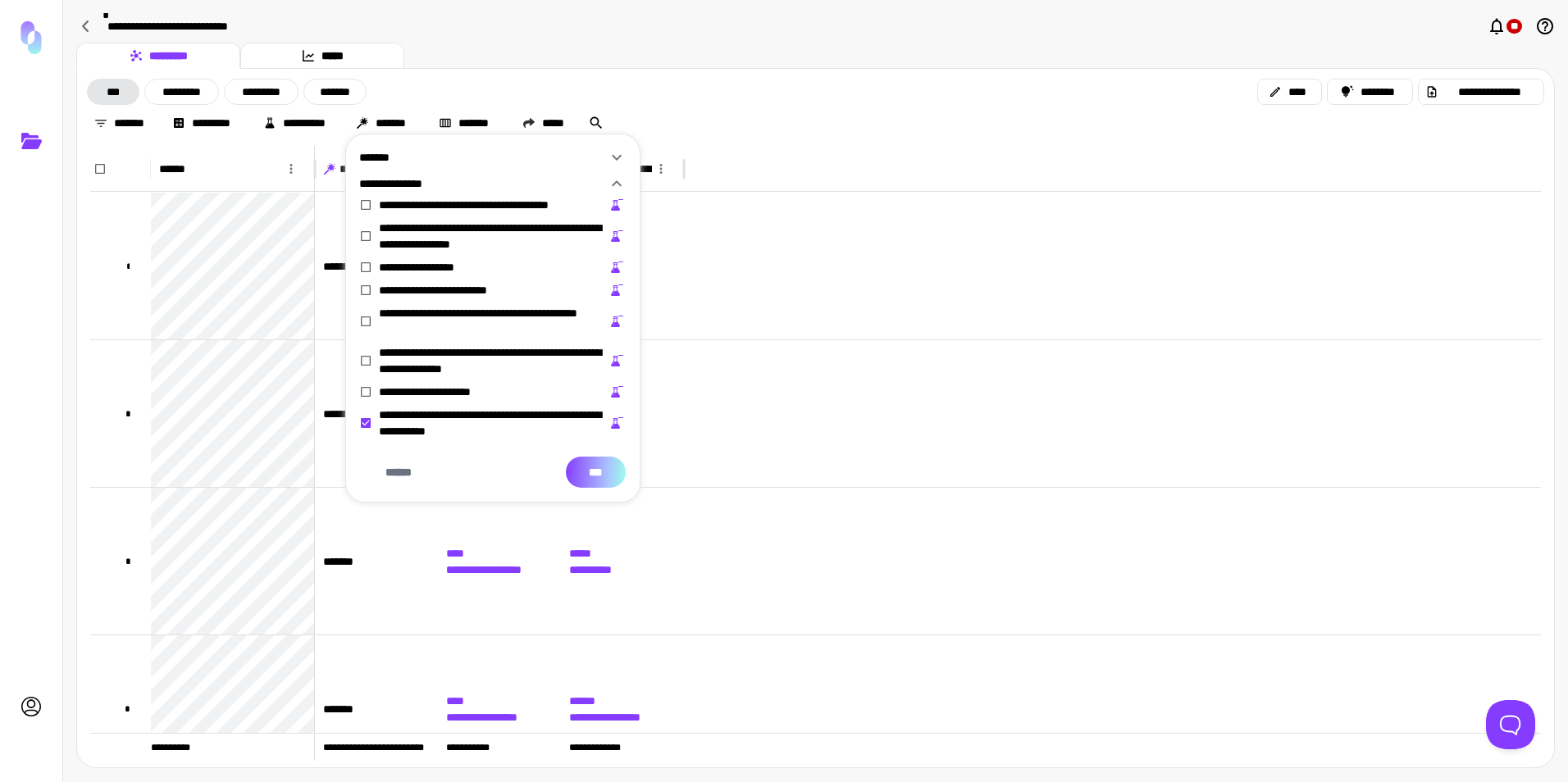 click on "***" at bounding box center [595, 472] 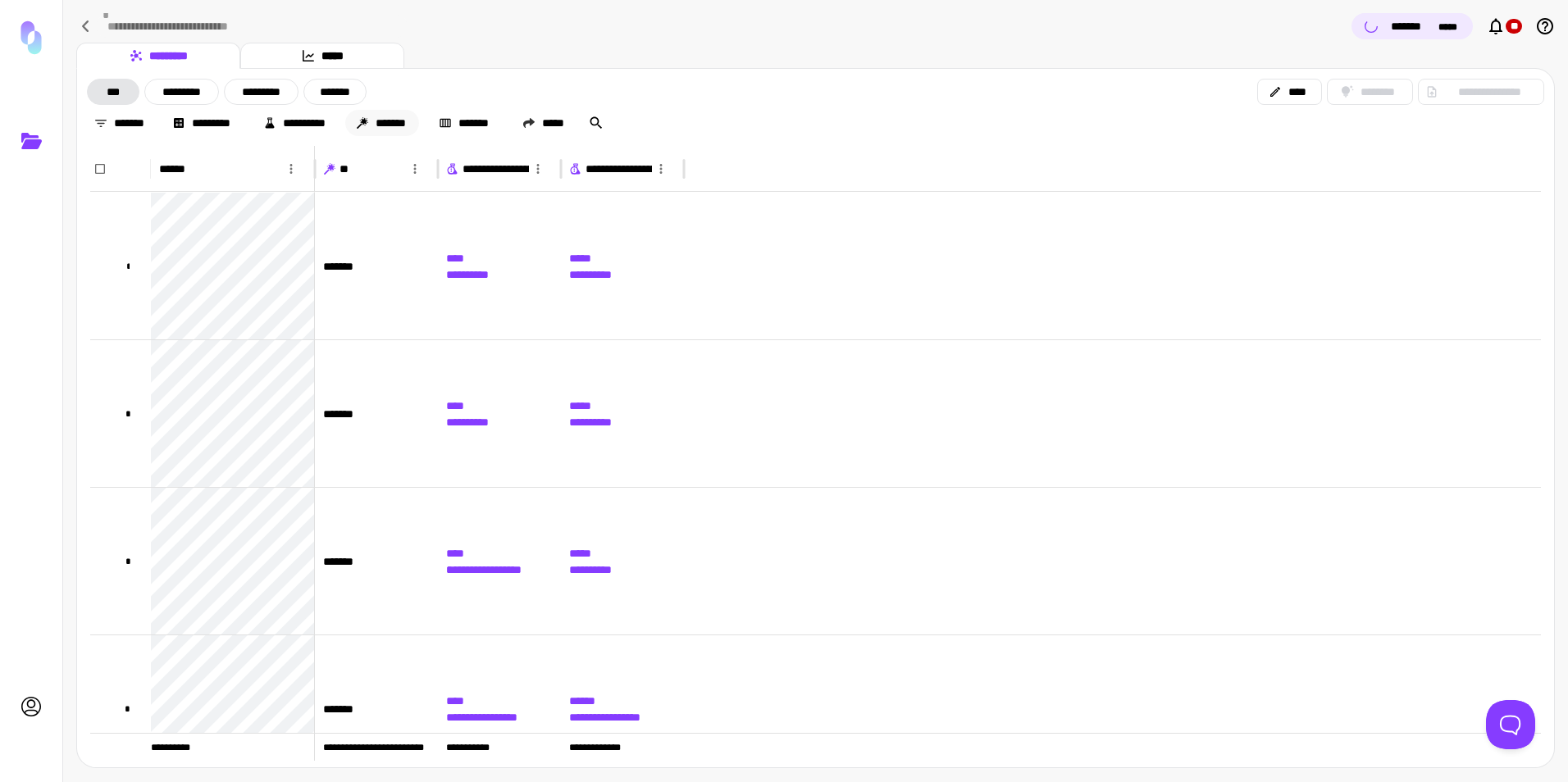 click 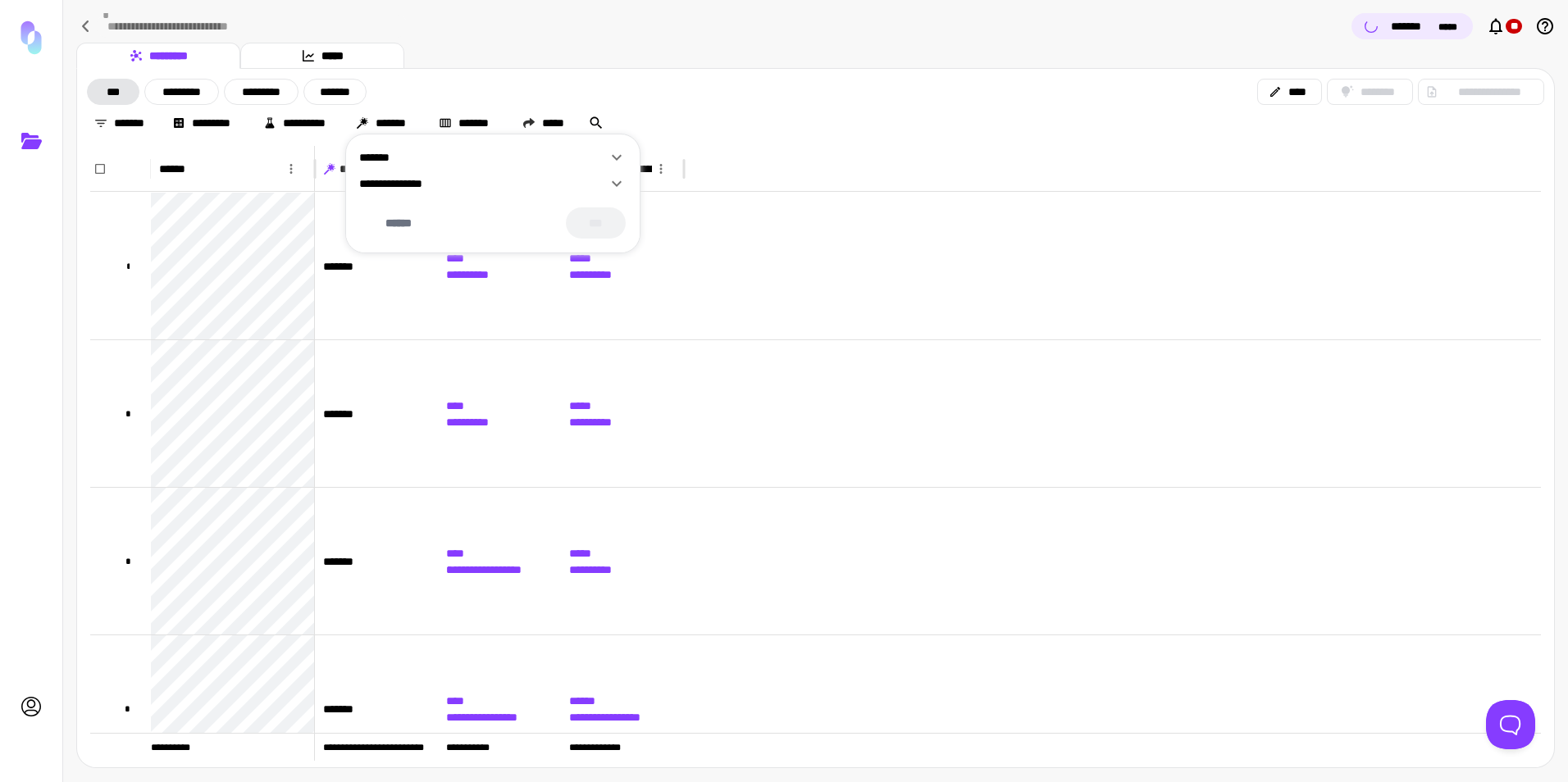 click on "**********" at bounding box center (483, 184) 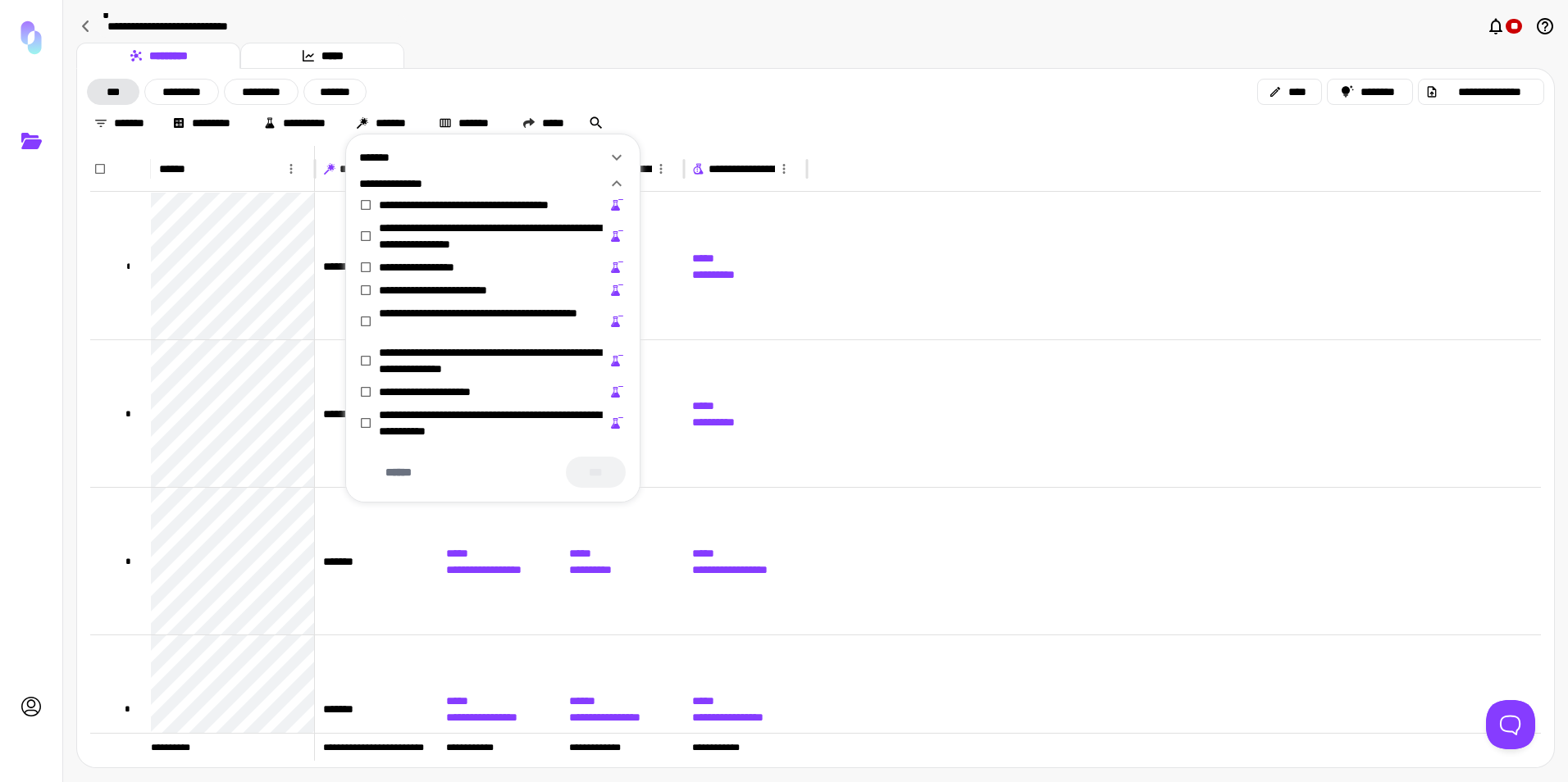 click on "**********" at bounding box center [493, 423] 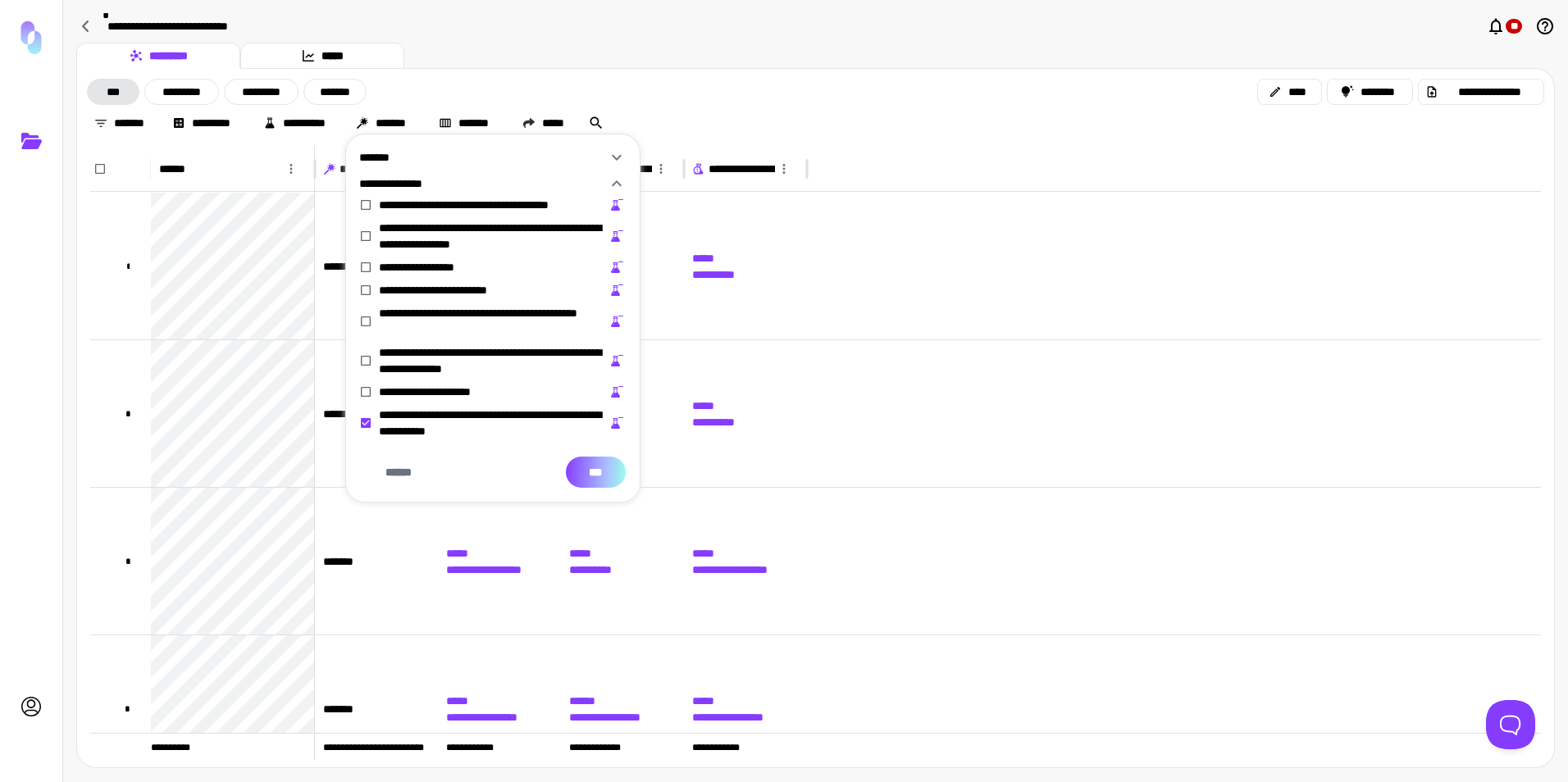 click on "***" at bounding box center [595, 472] 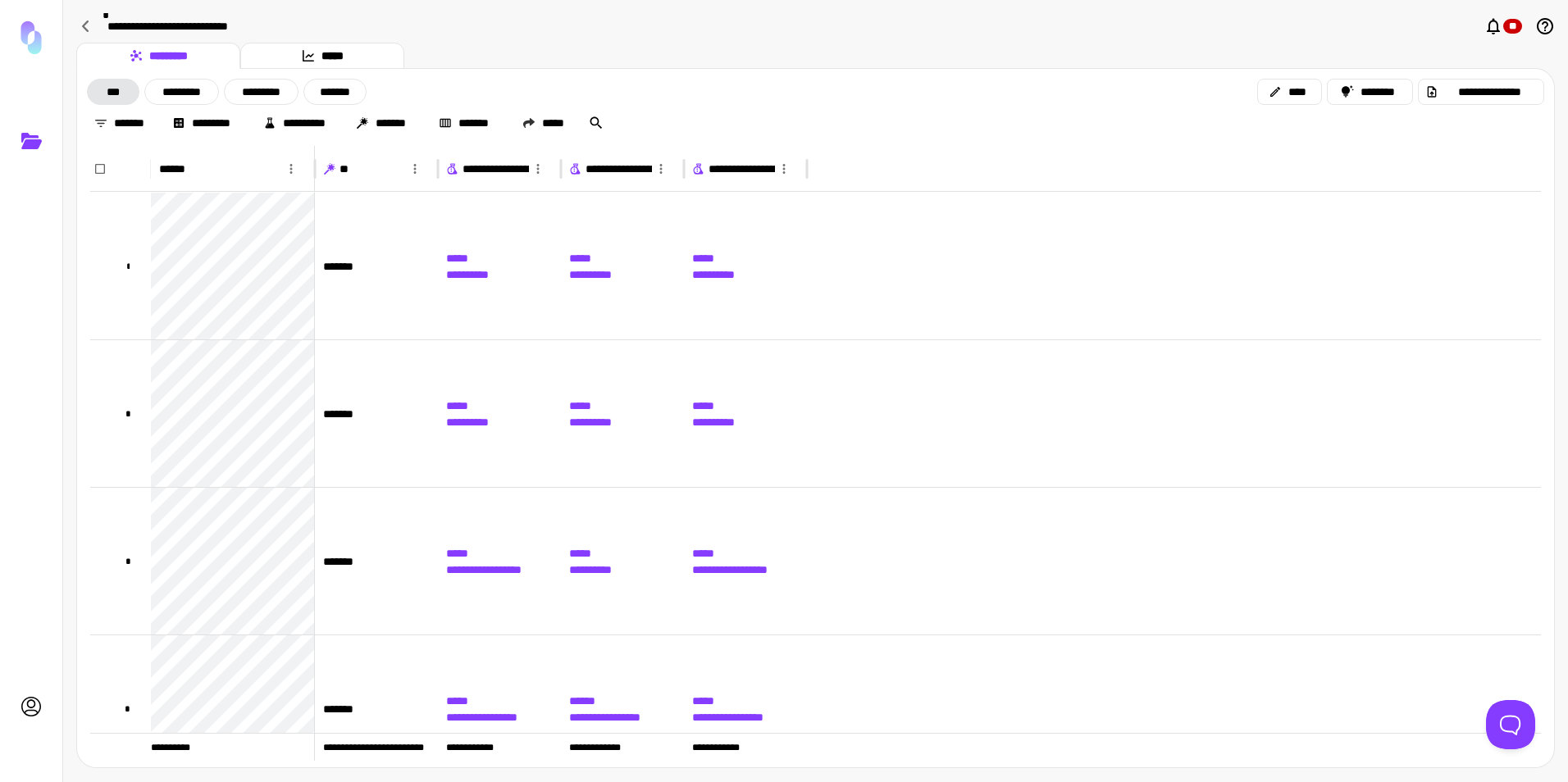 click 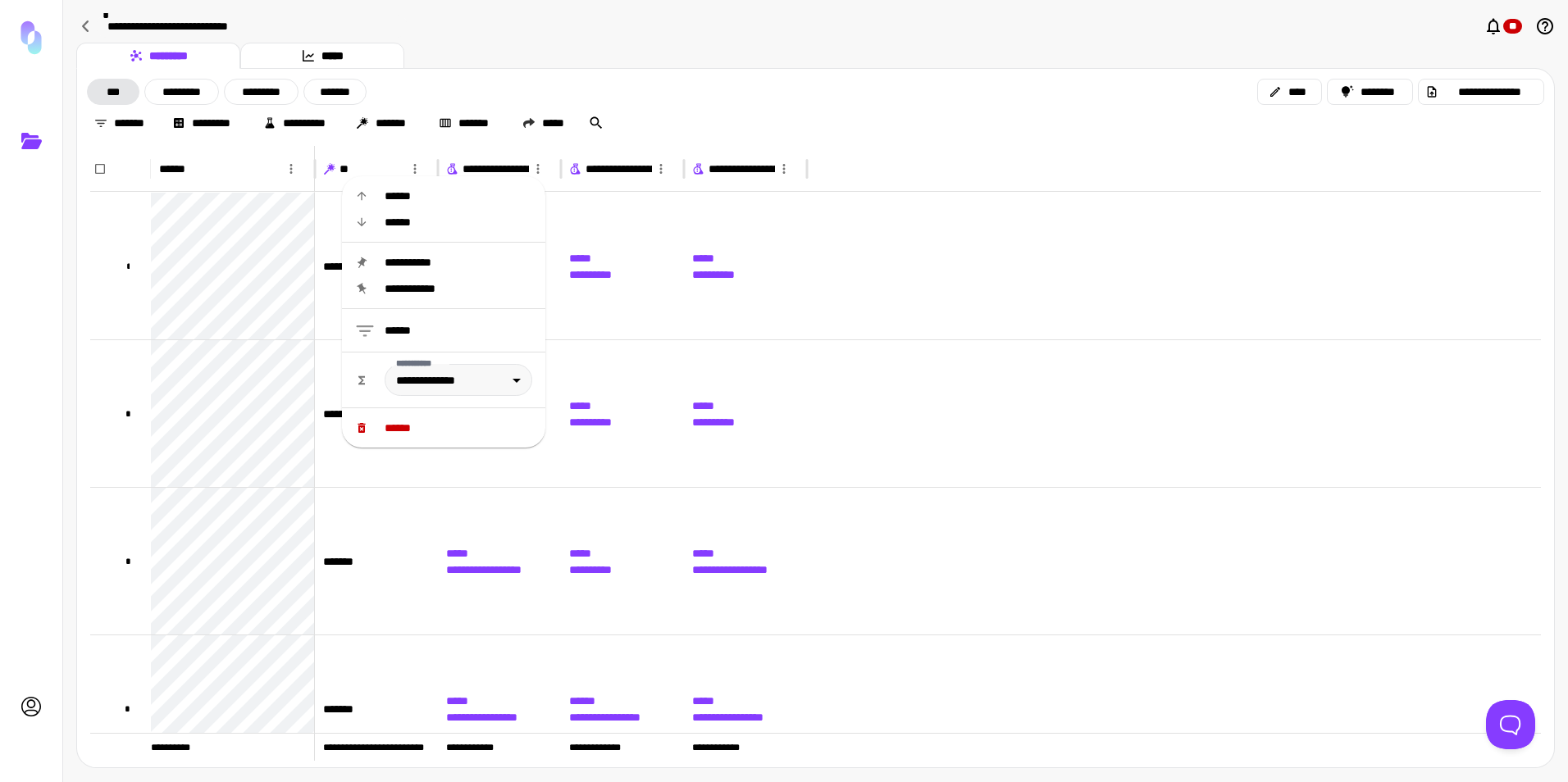 click on "******" at bounding box center [458, 428] 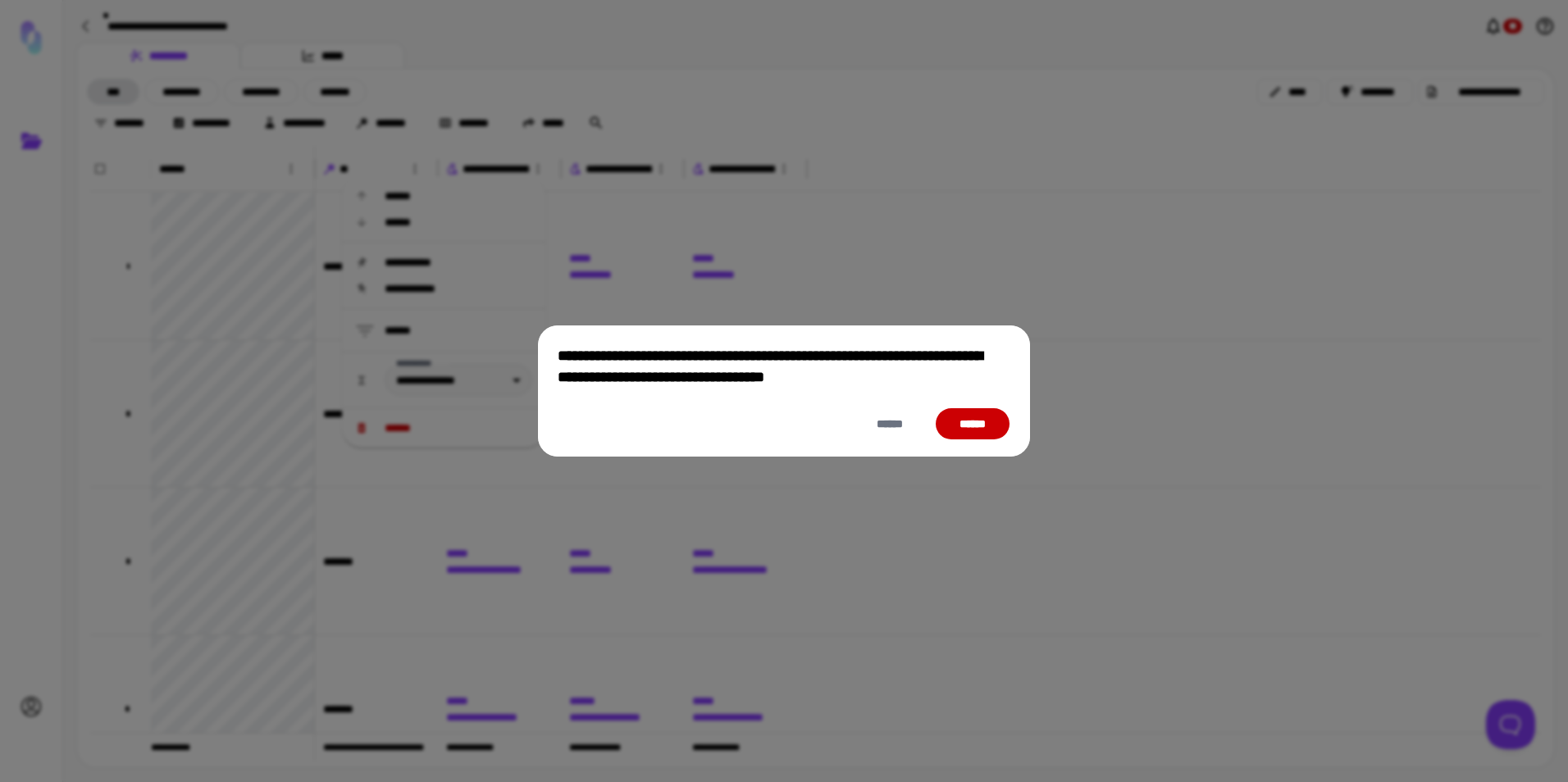 click on "******" at bounding box center [973, 424] 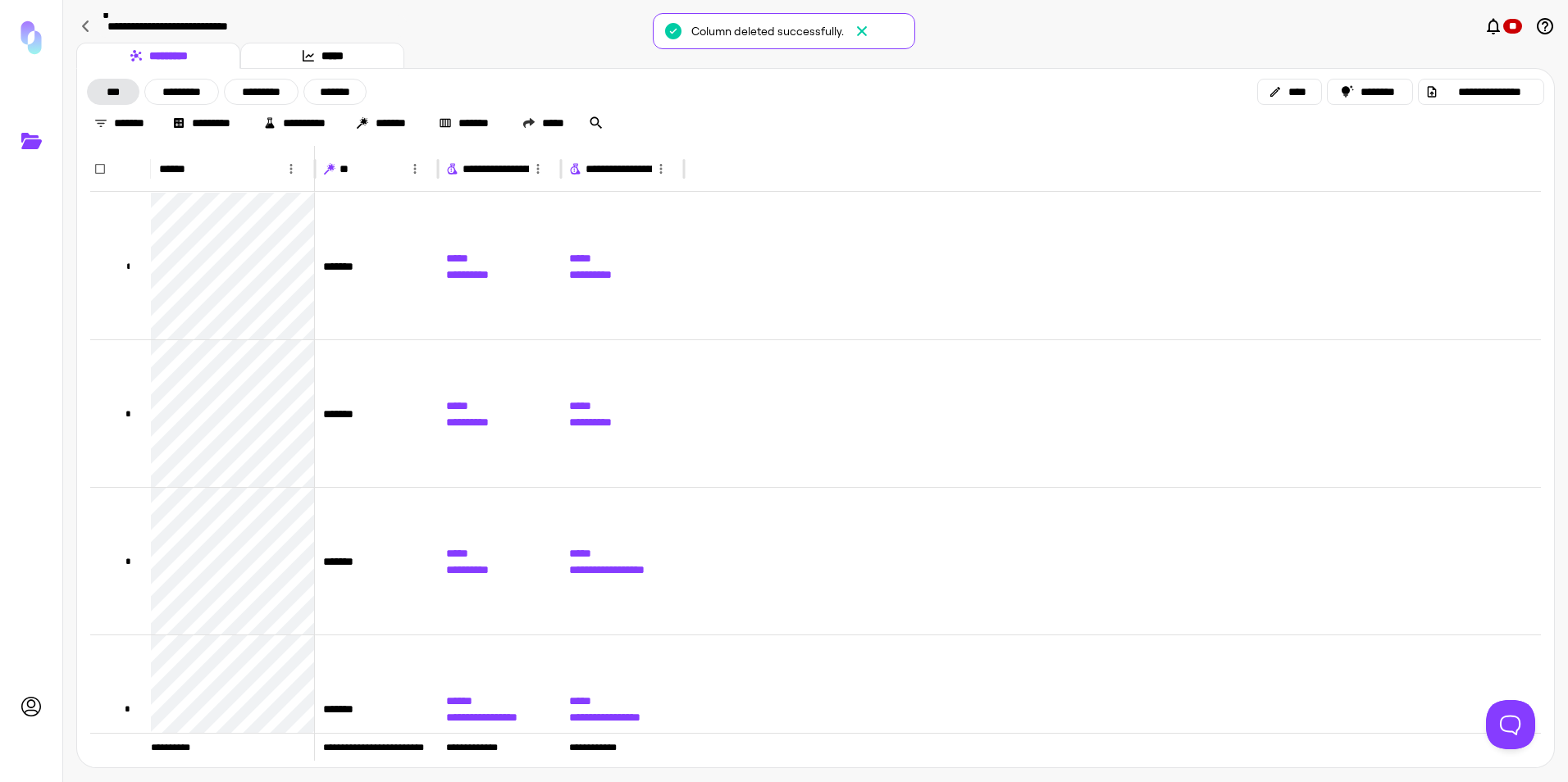 scroll, scrollTop: 224, scrollLeft: 0, axis: vertical 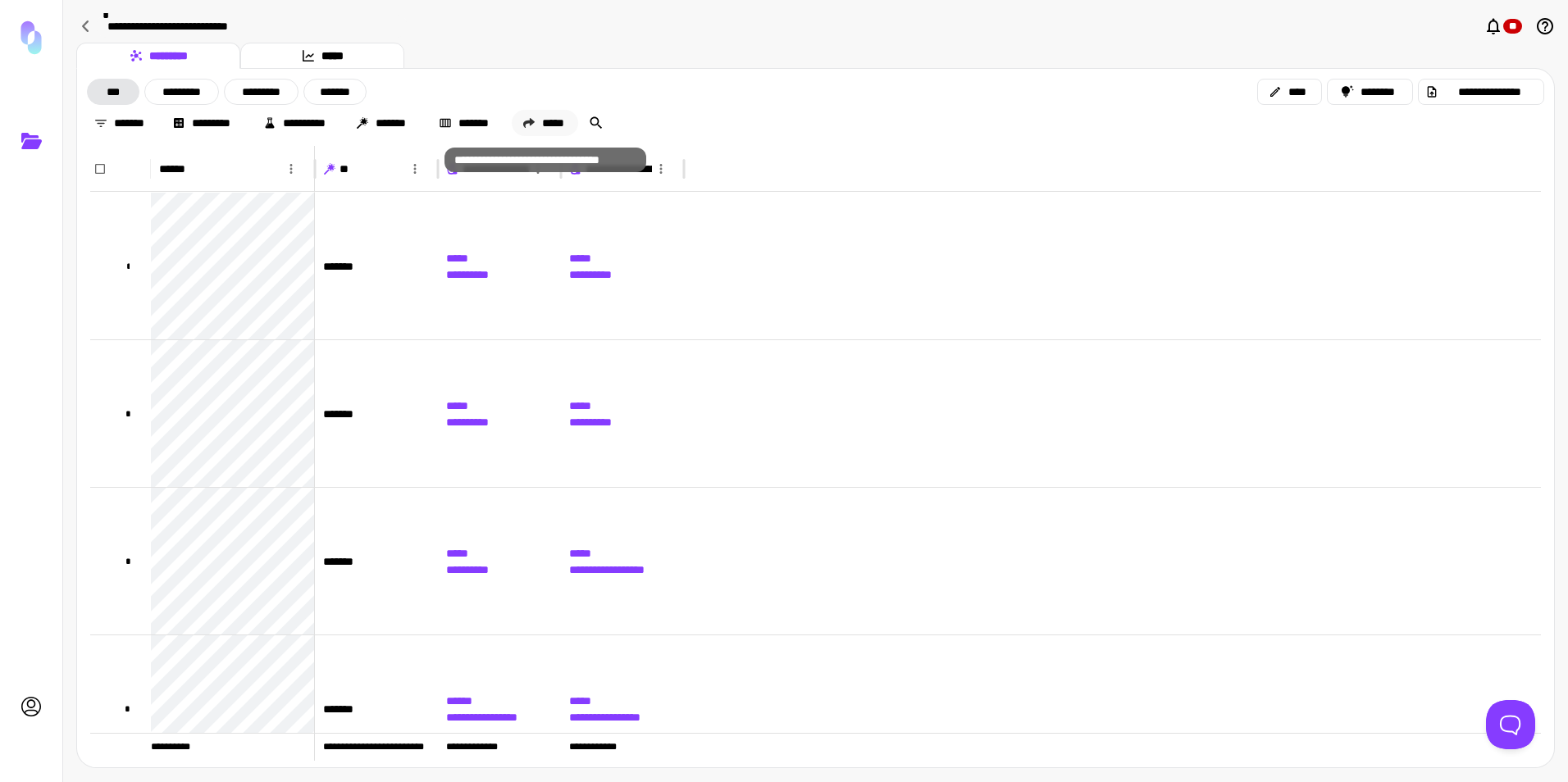click on "*****" at bounding box center [545, 123] 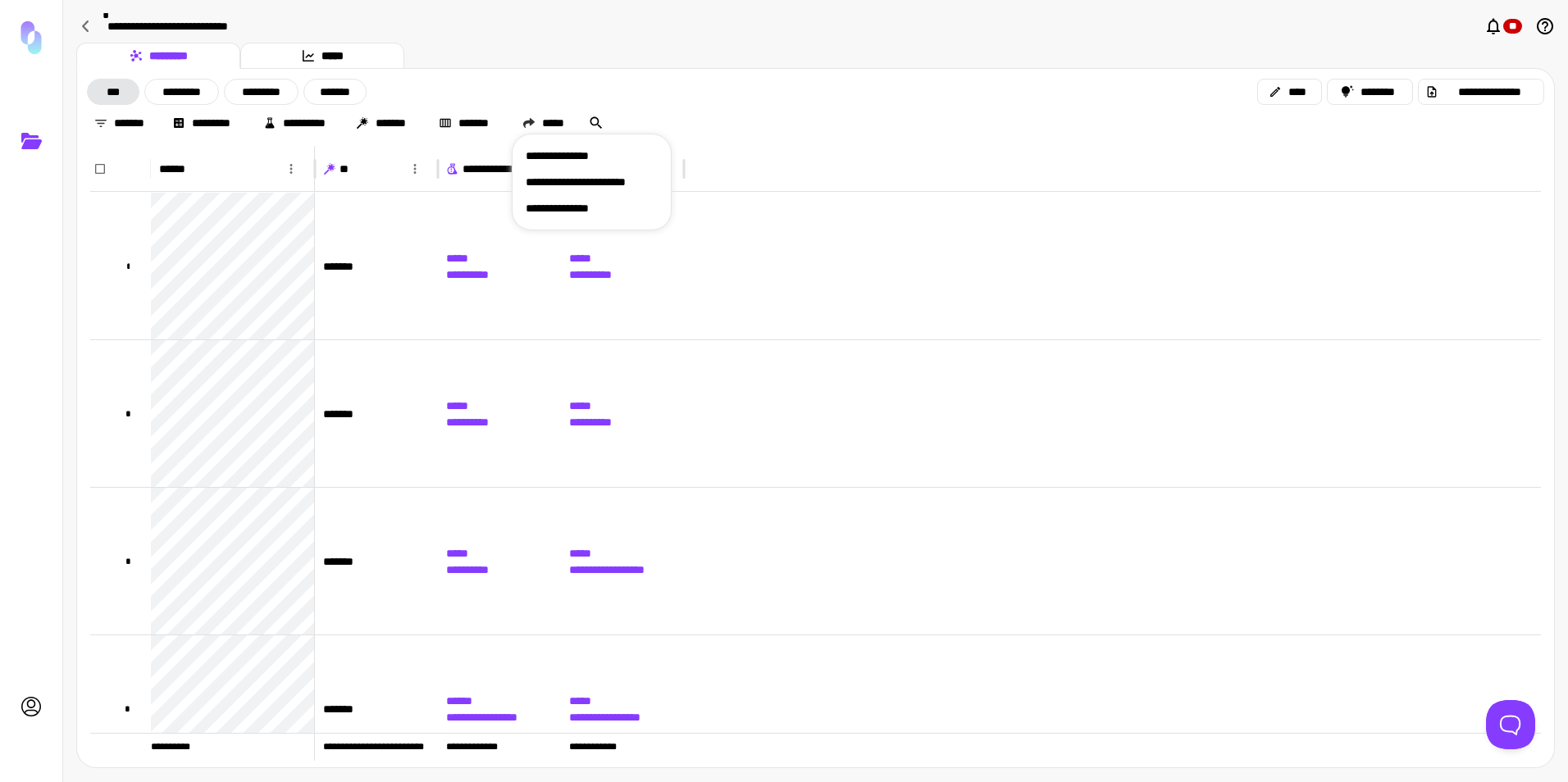 click on "**********" at bounding box center (591, 208) 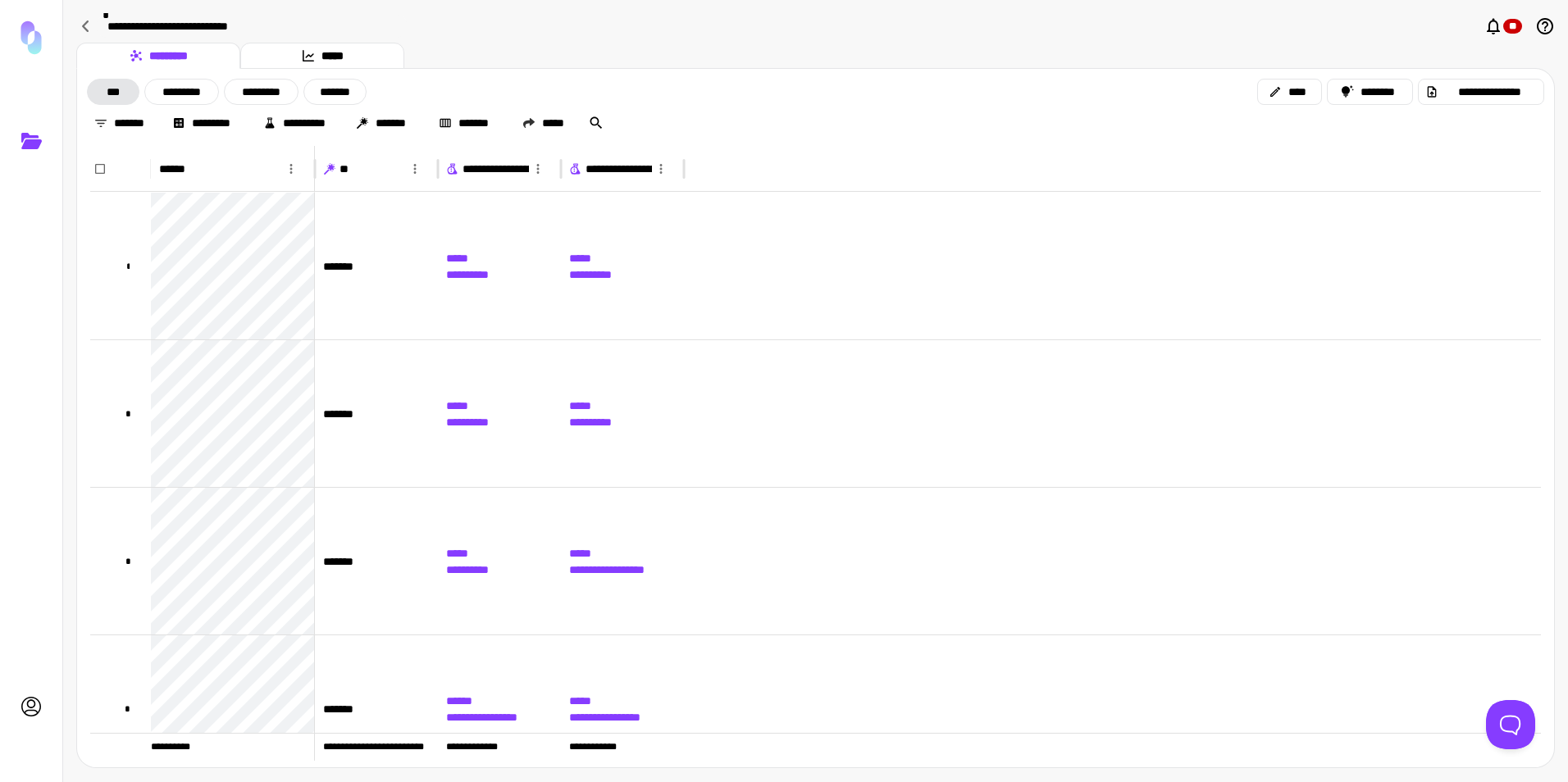 click on "**********" at bounding box center [815, 123] 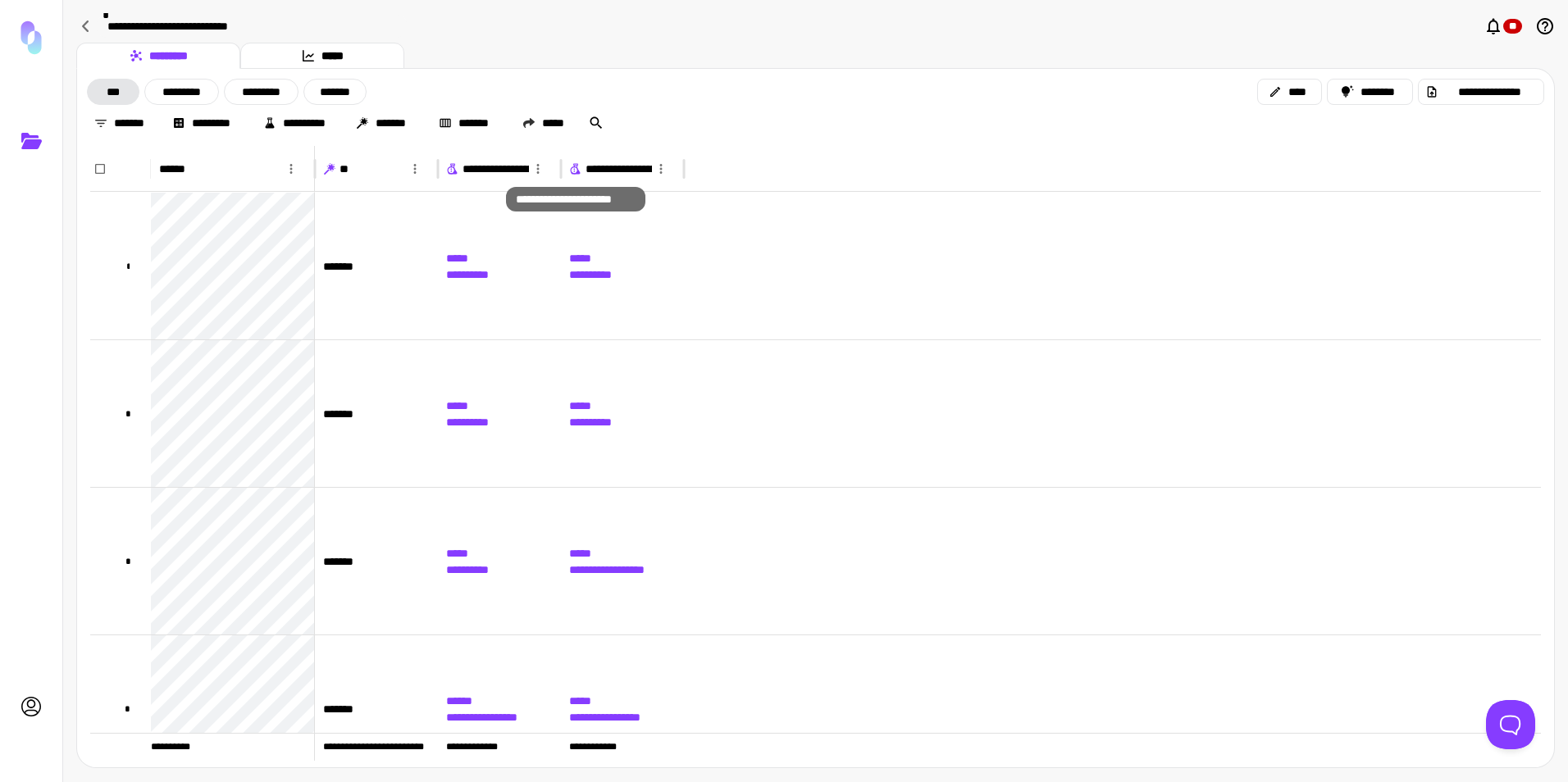 click 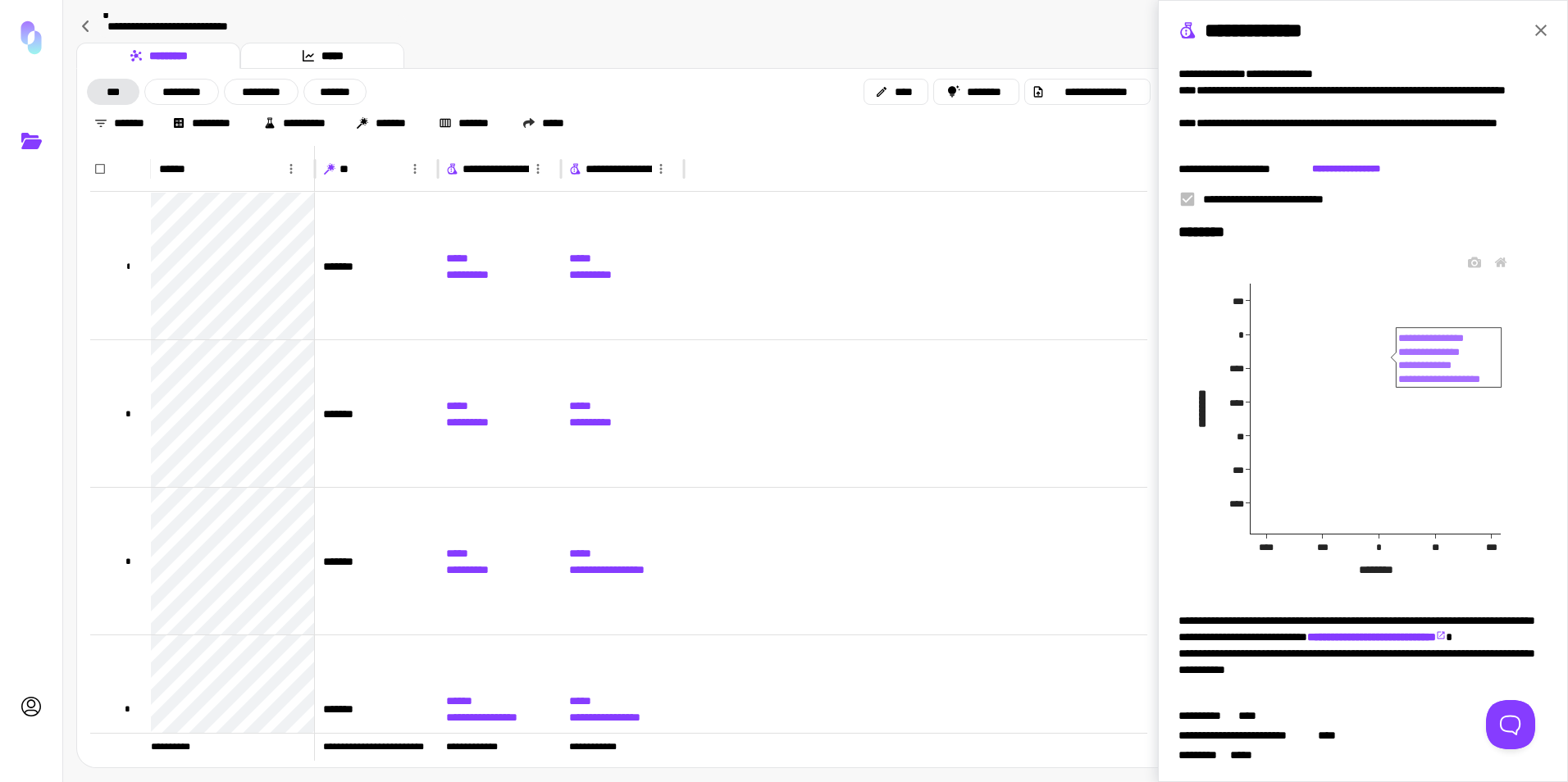 scroll, scrollTop: 124, scrollLeft: 0, axis: vertical 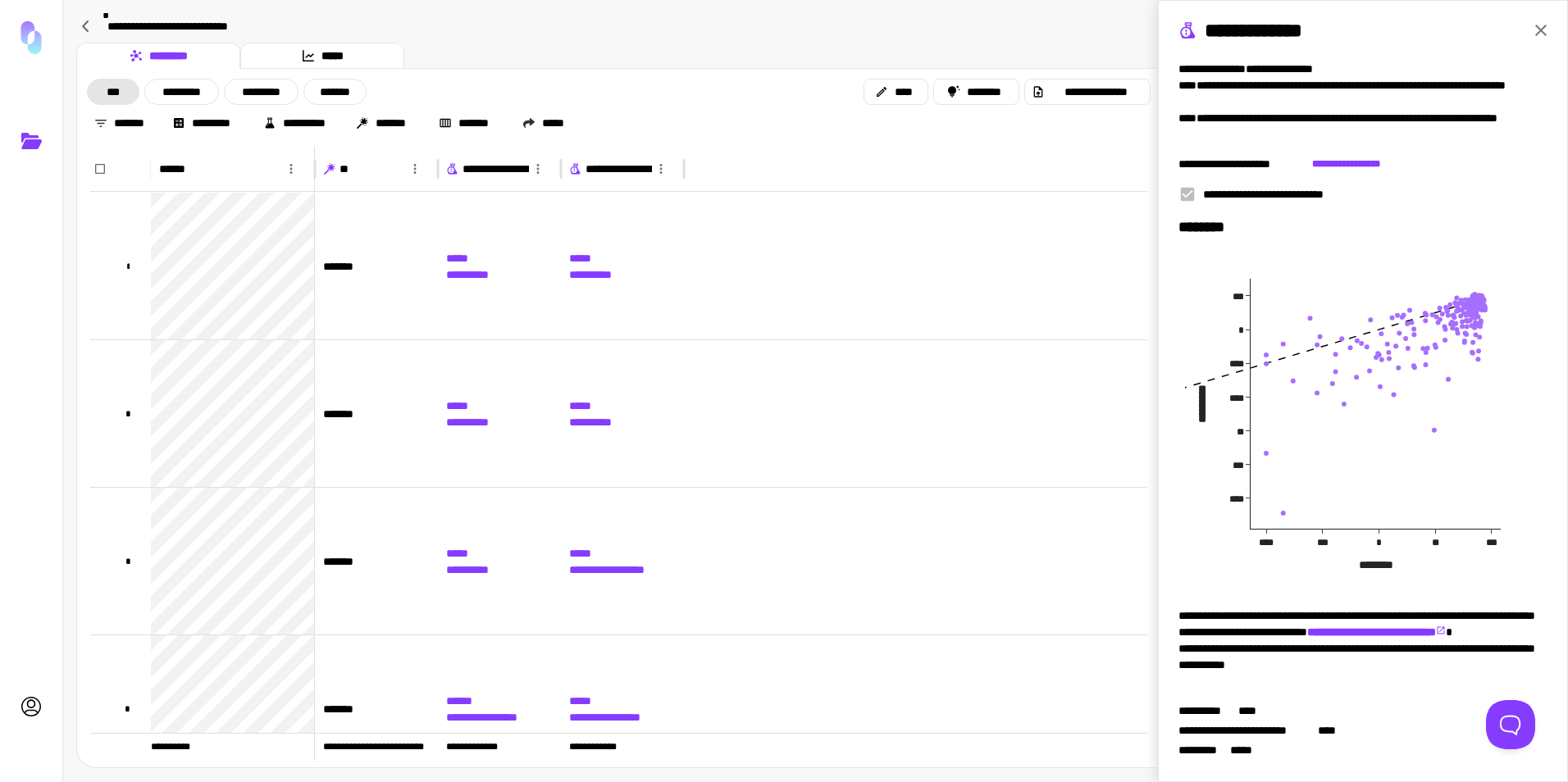 click 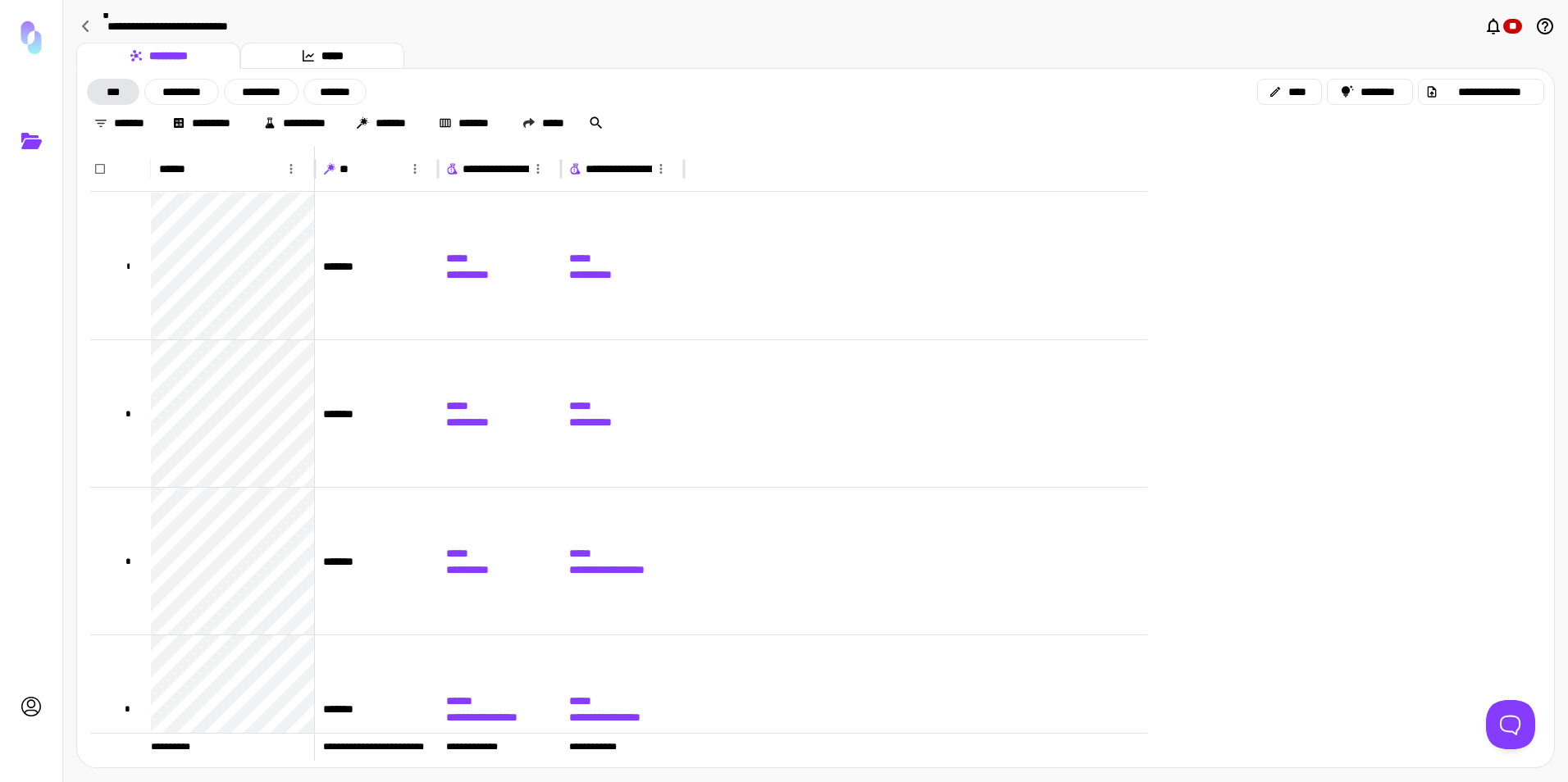 scroll, scrollTop: 0, scrollLeft: 0, axis: both 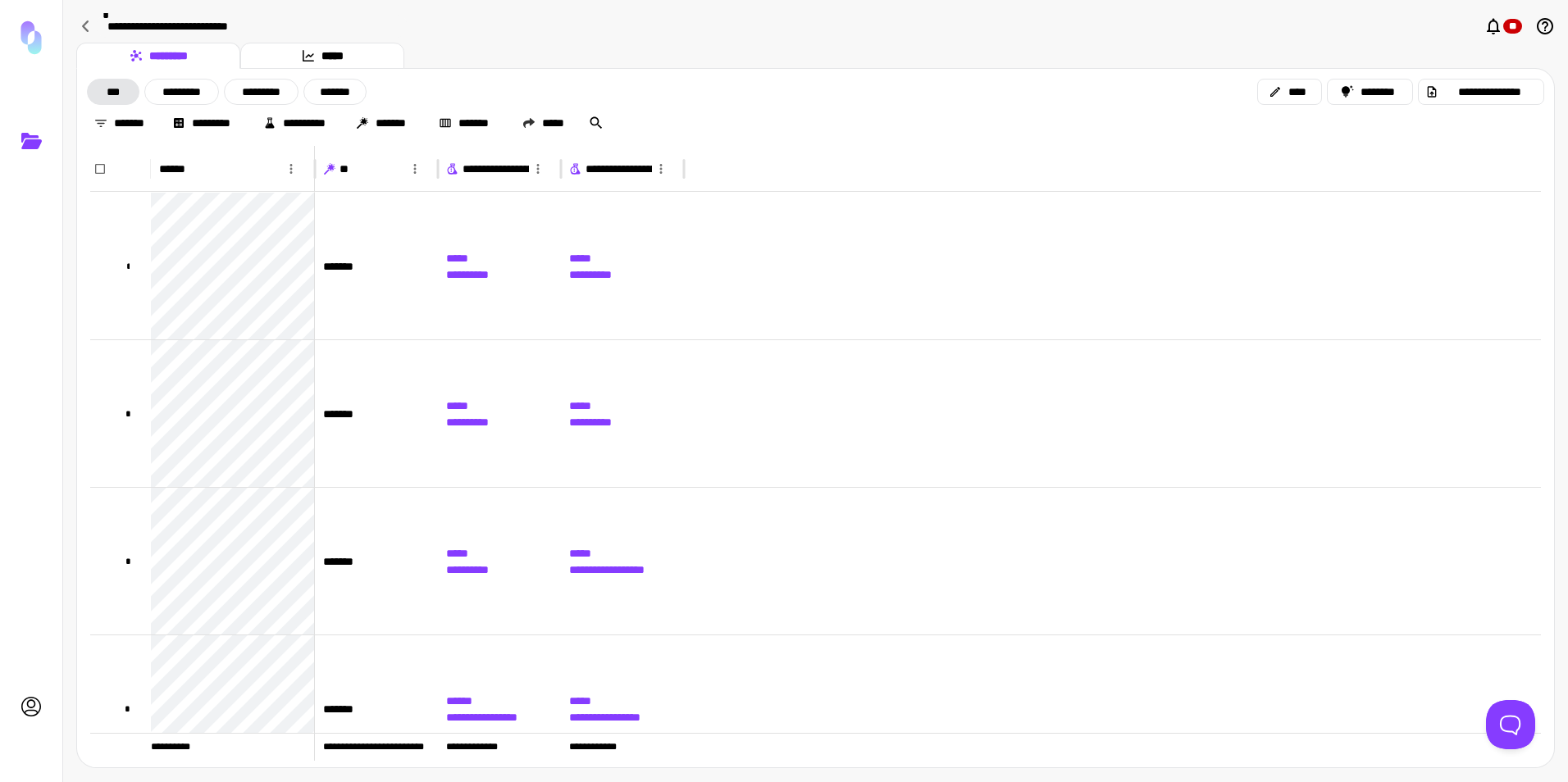 click 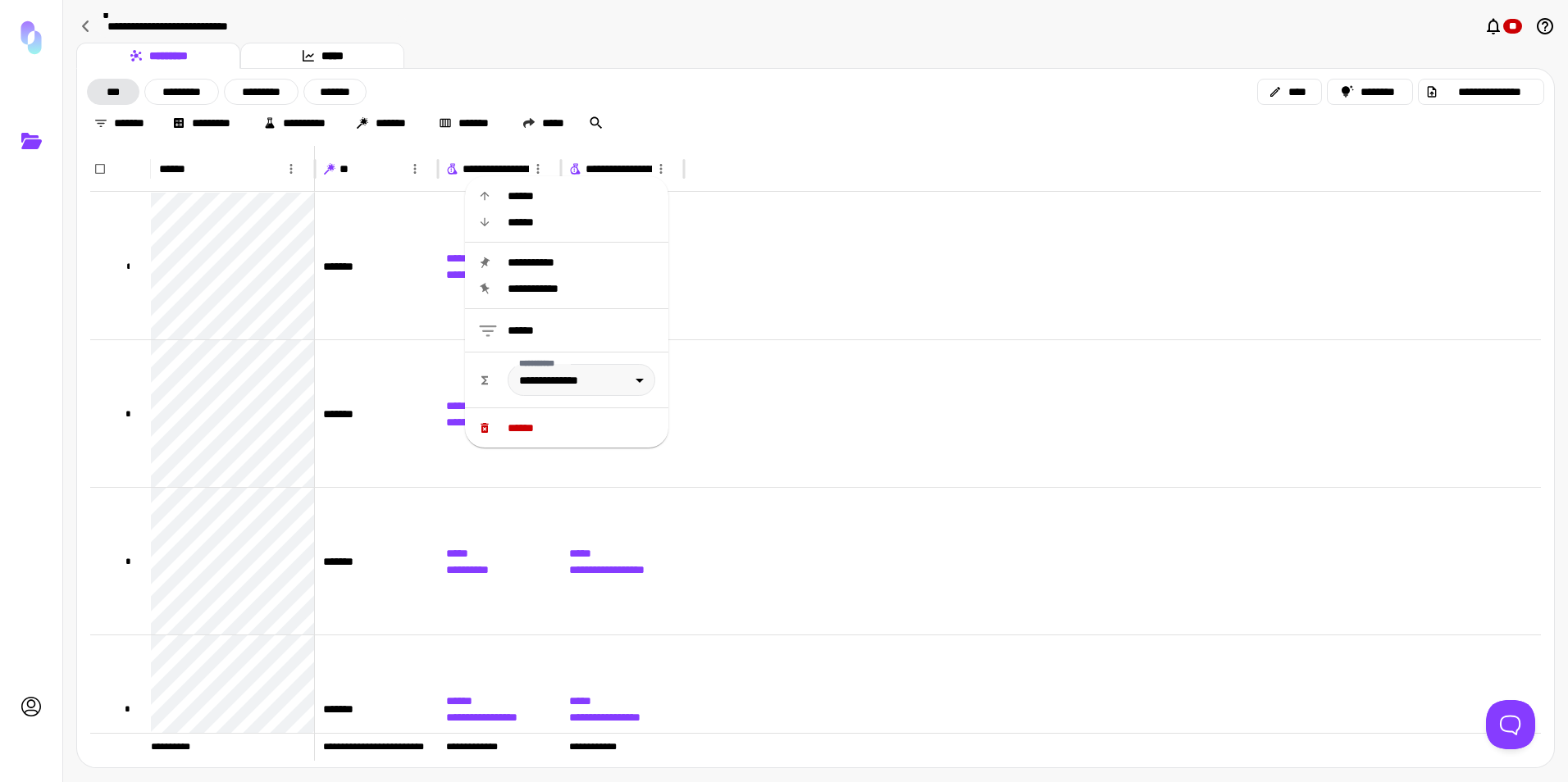 click on "******" at bounding box center [581, 428] 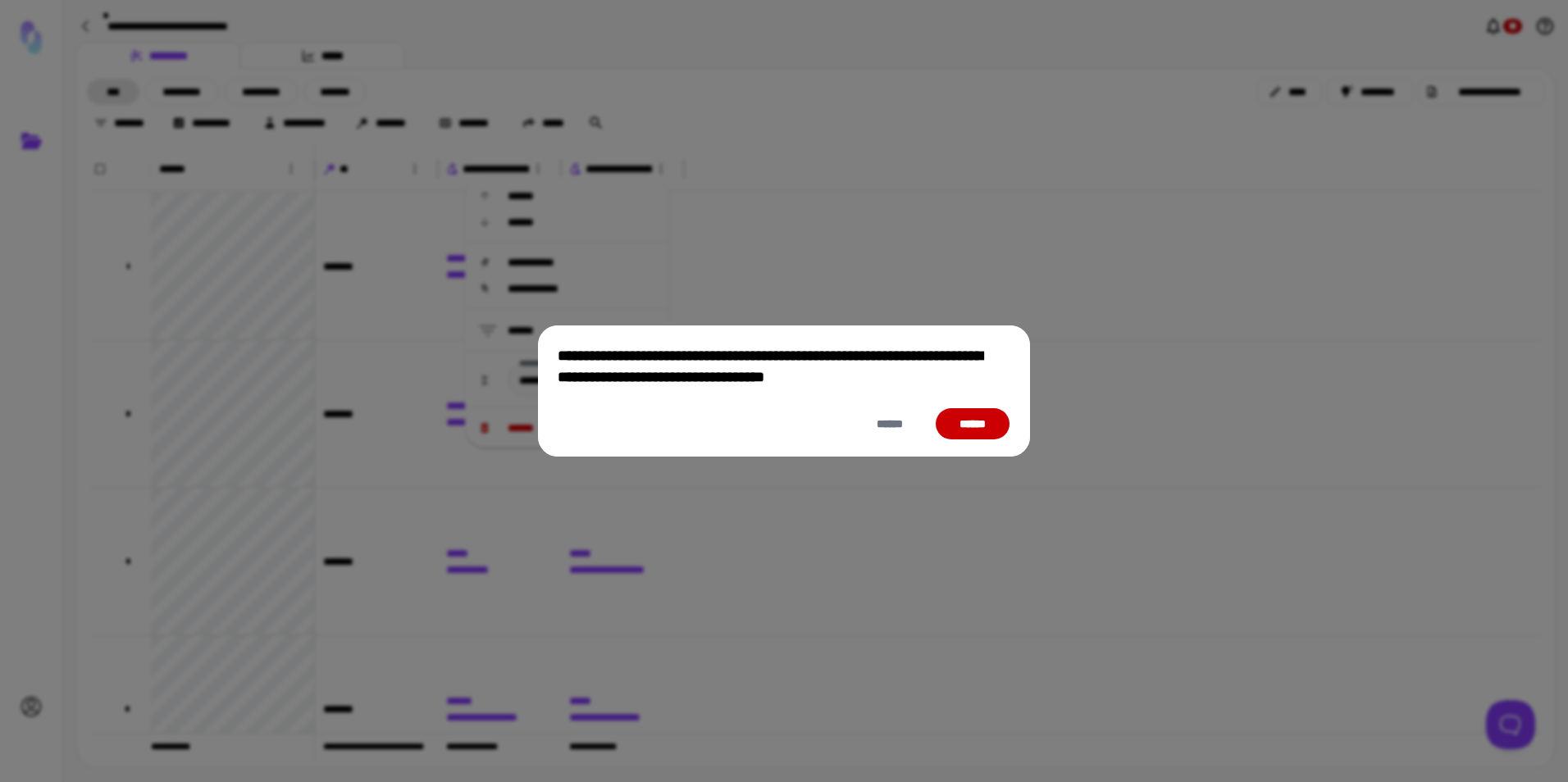 click on "******" at bounding box center [973, 424] 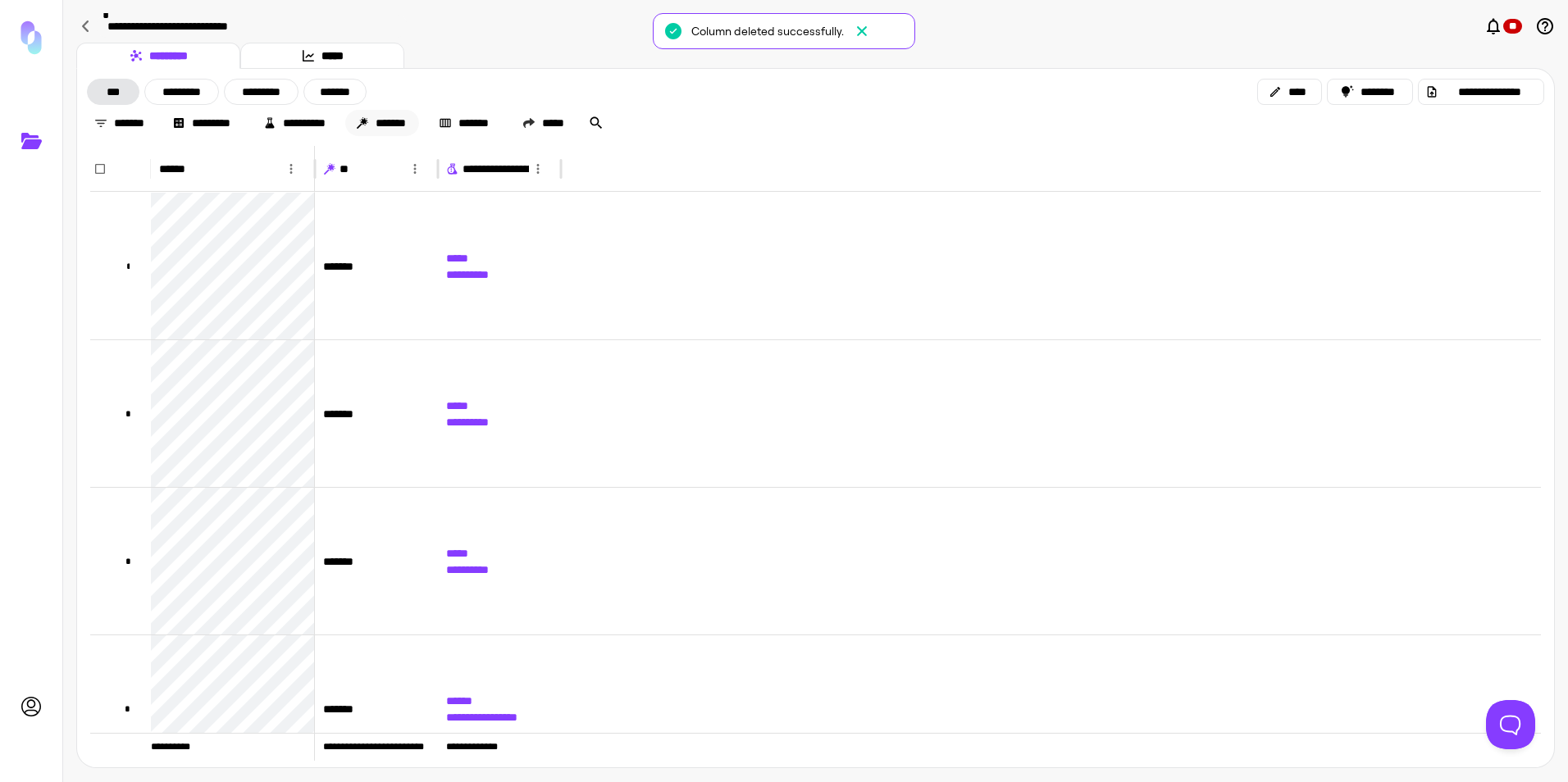 click on "*******" at bounding box center [382, 123] 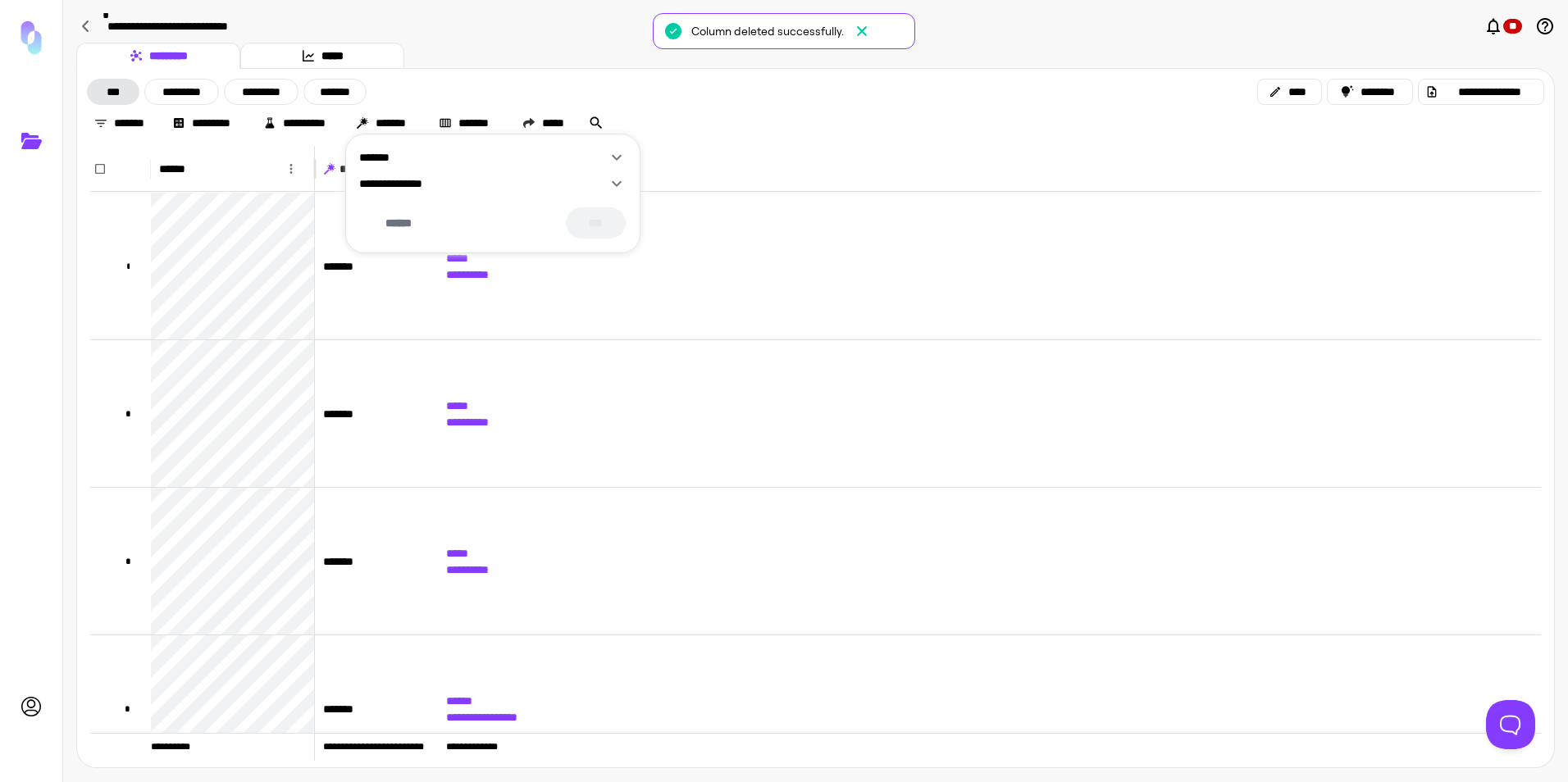 click on "**********" at bounding box center [483, 184] 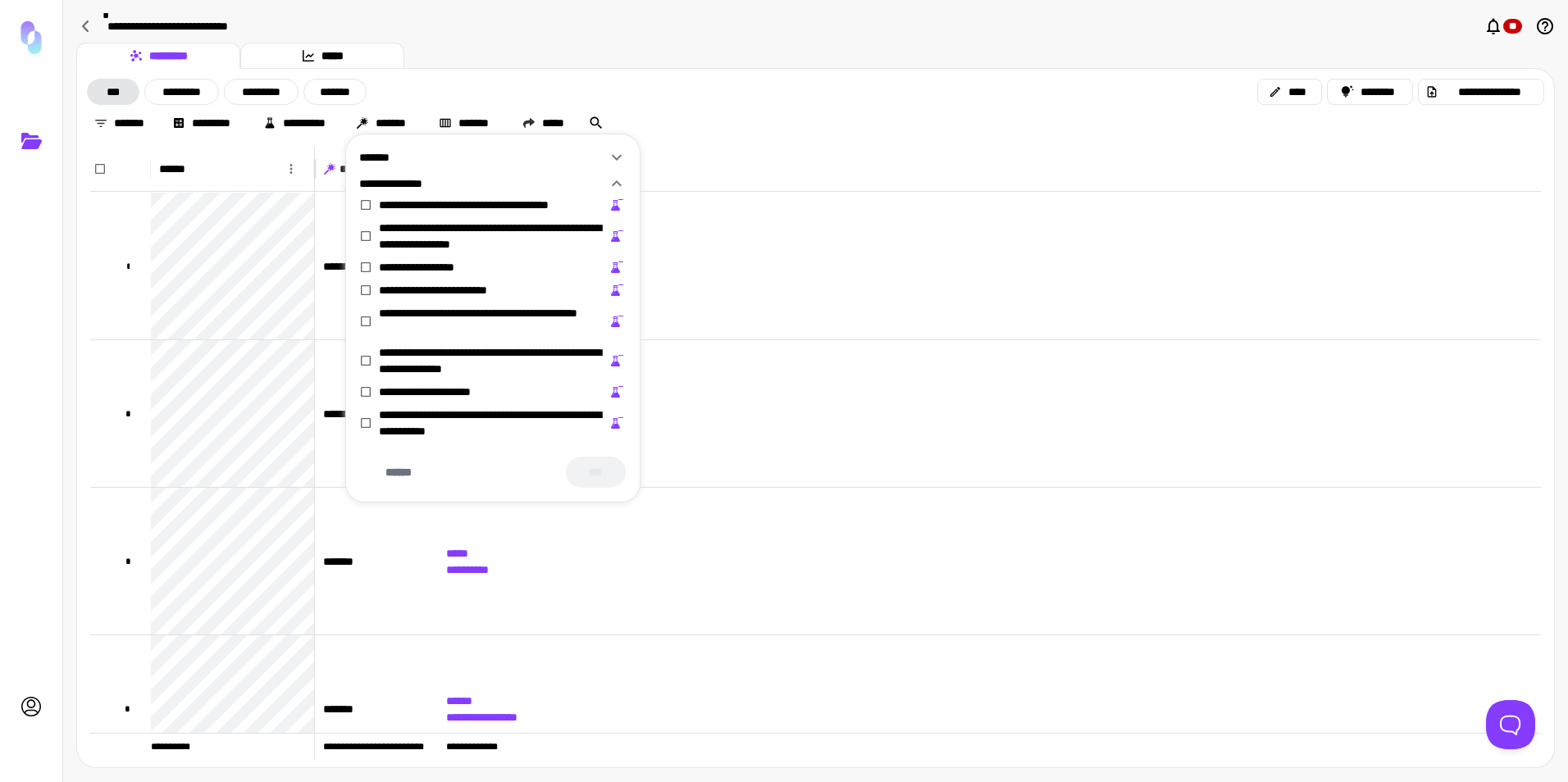 click on "**********" at bounding box center [493, 361] 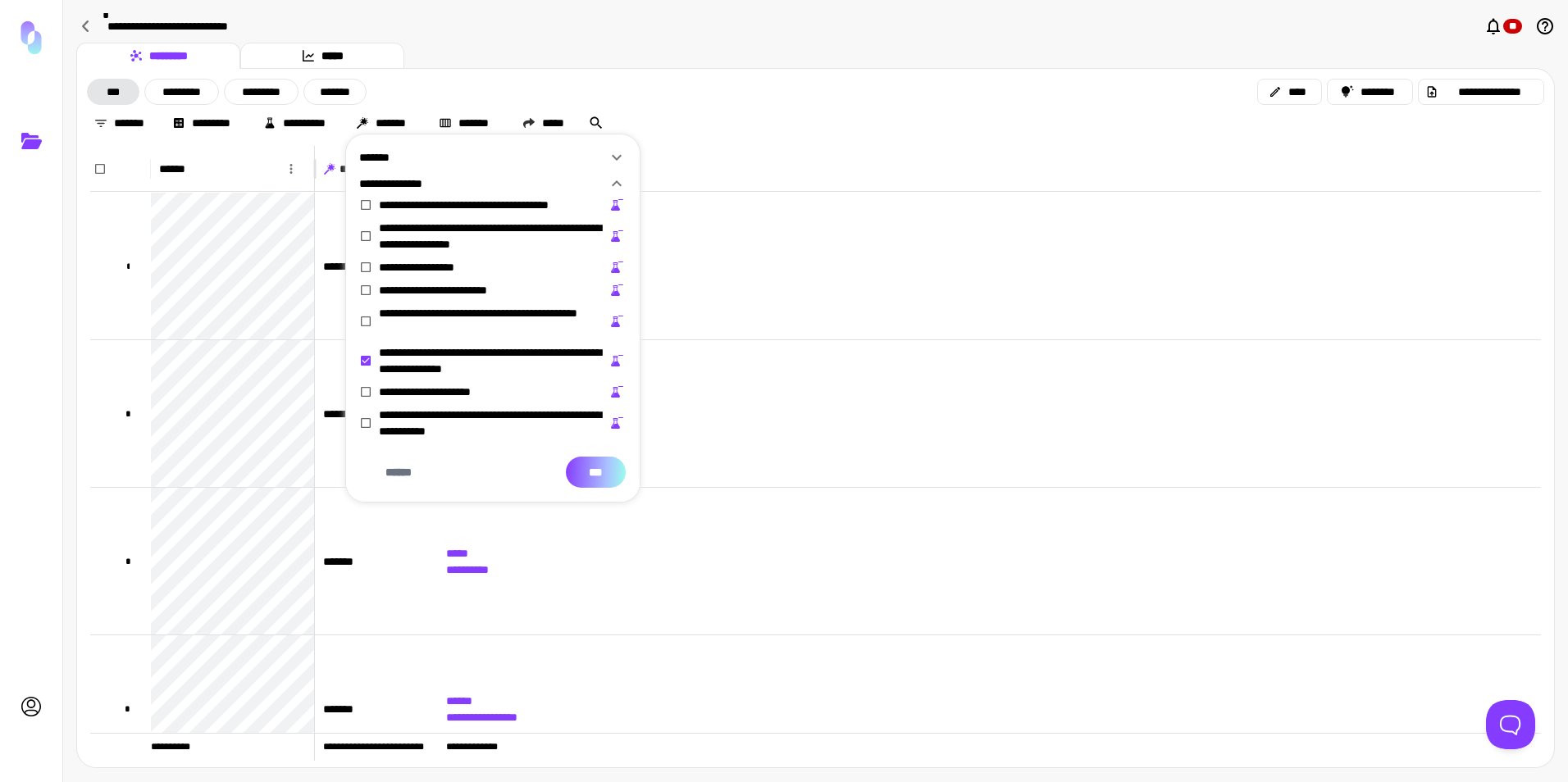 click on "***" at bounding box center [595, 472] 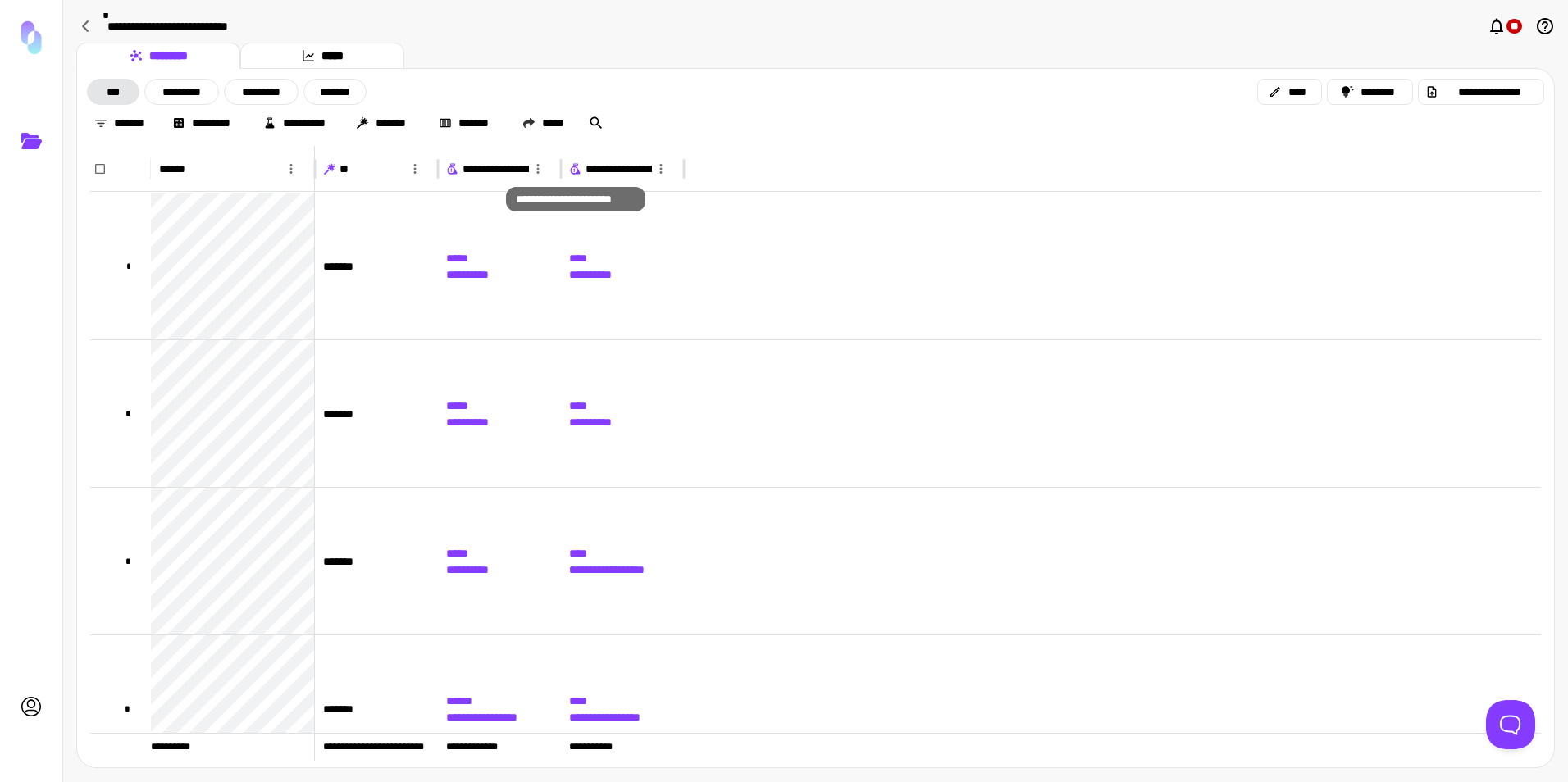 click 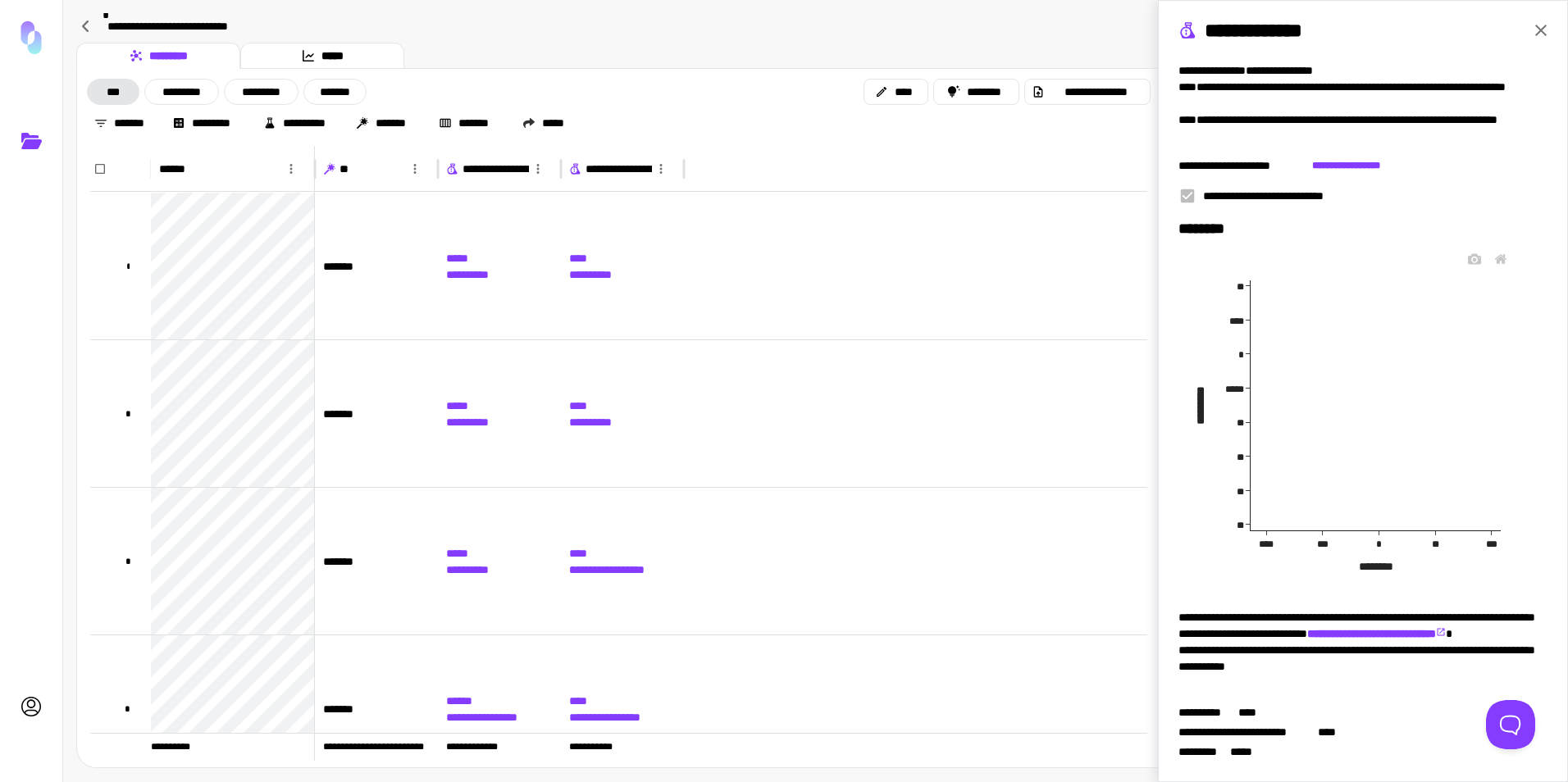 scroll, scrollTop: 124, scrollLeft: 0, axis: vertical 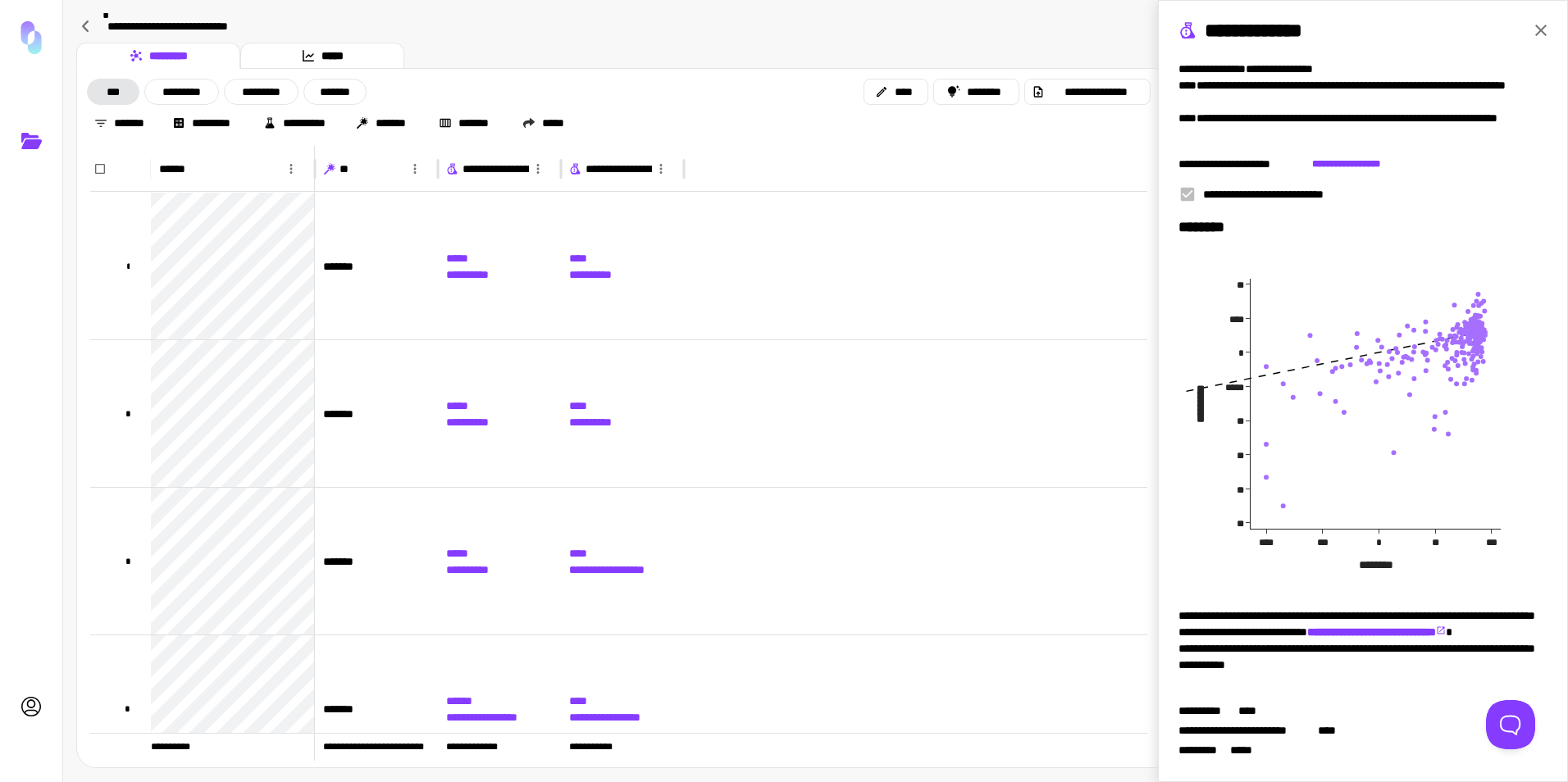 click on "**********" at bounding box center [1363, 391] 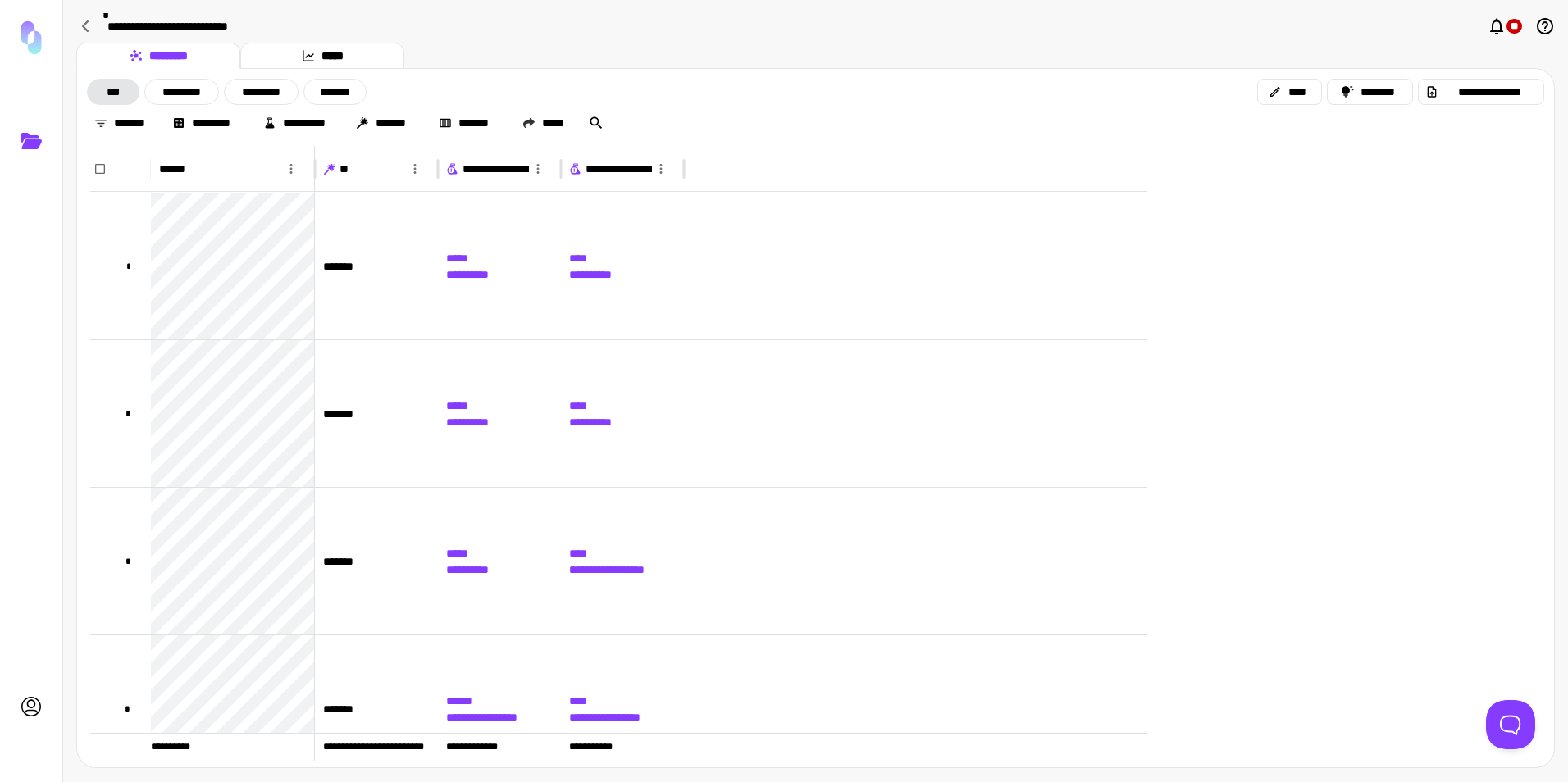 scroll, scrollTop: 0, scrollLeft: 0, axis: both 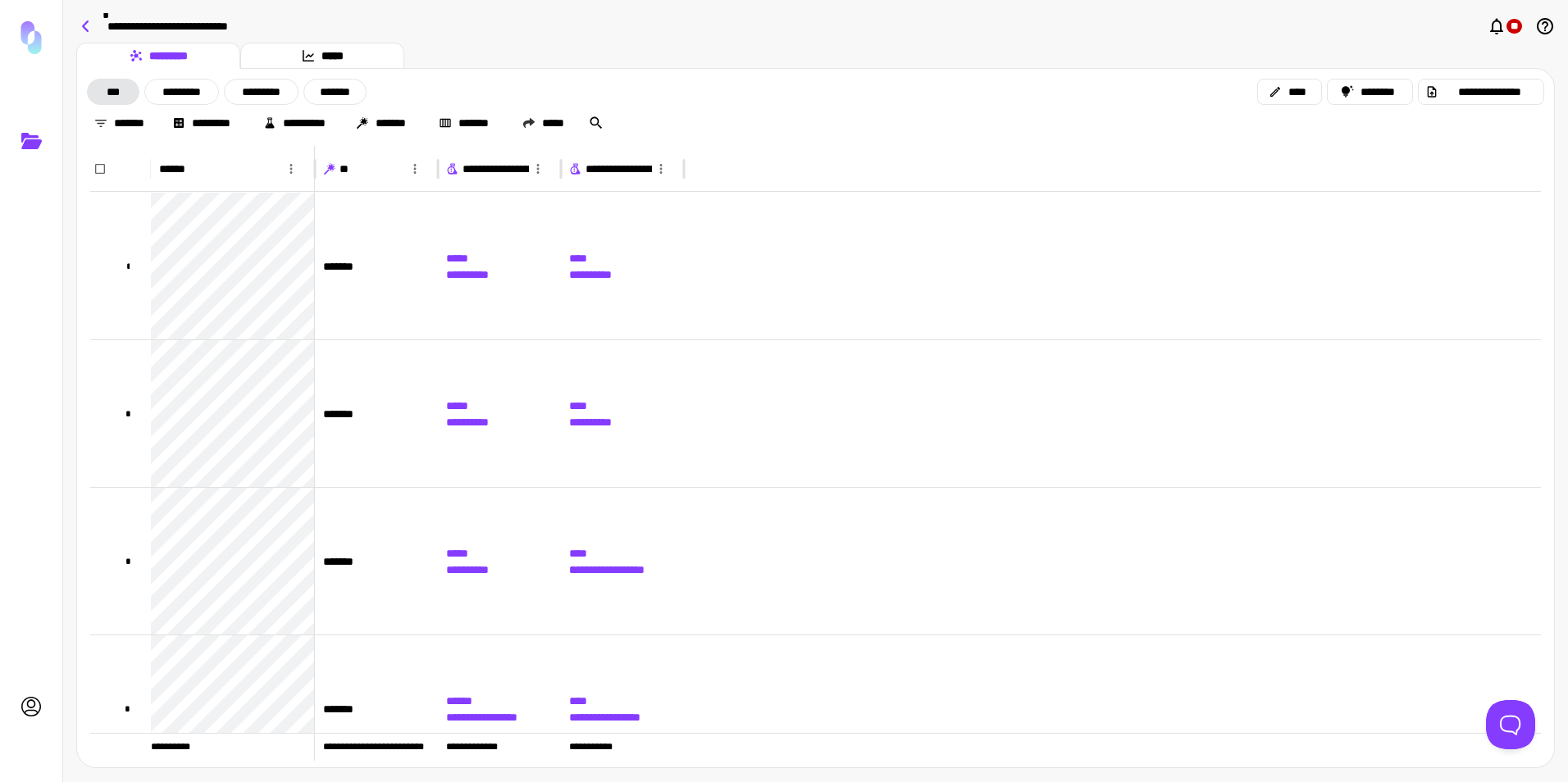 click 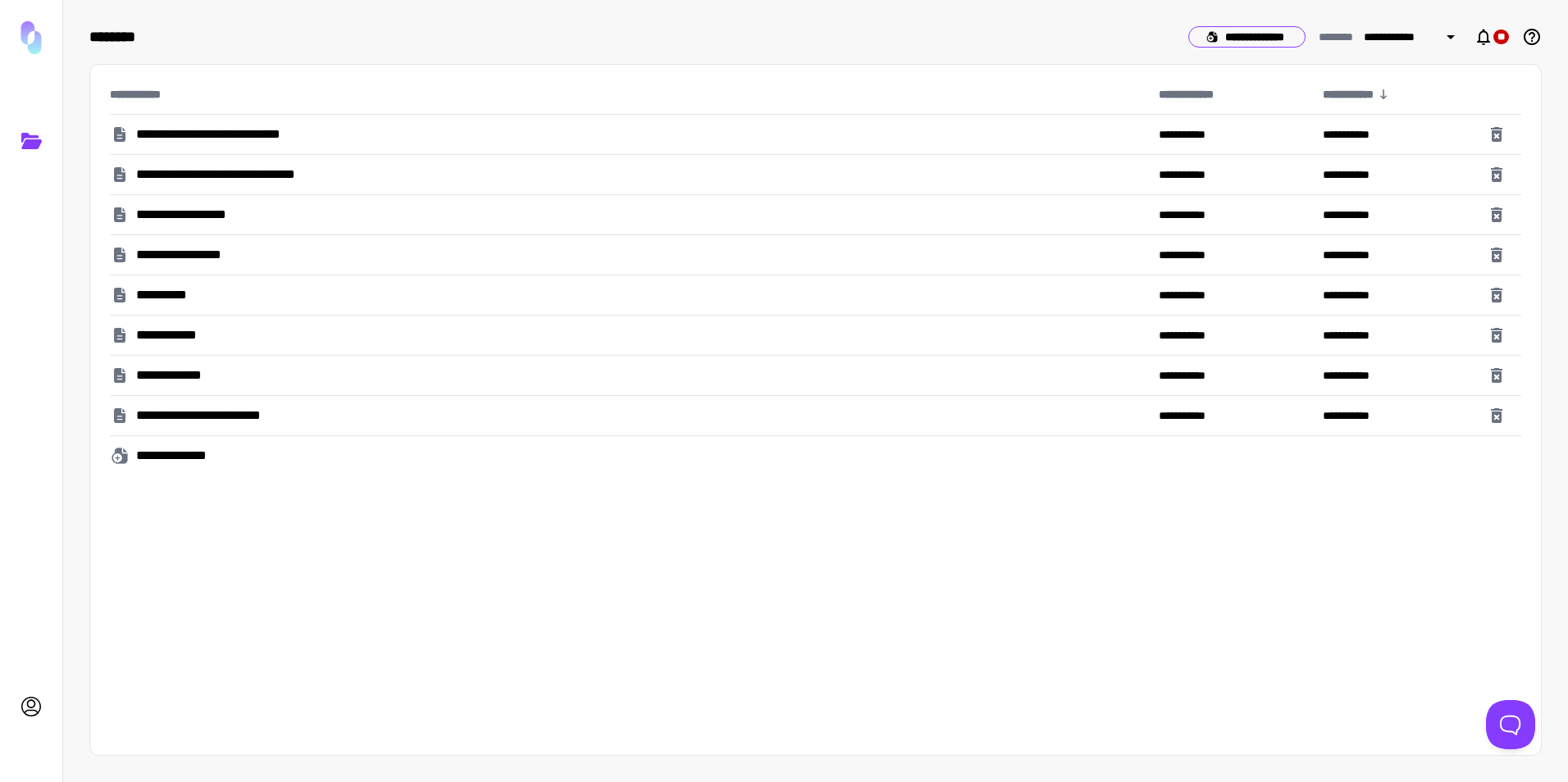 click on "**********" at bounding box center [1247, 37] 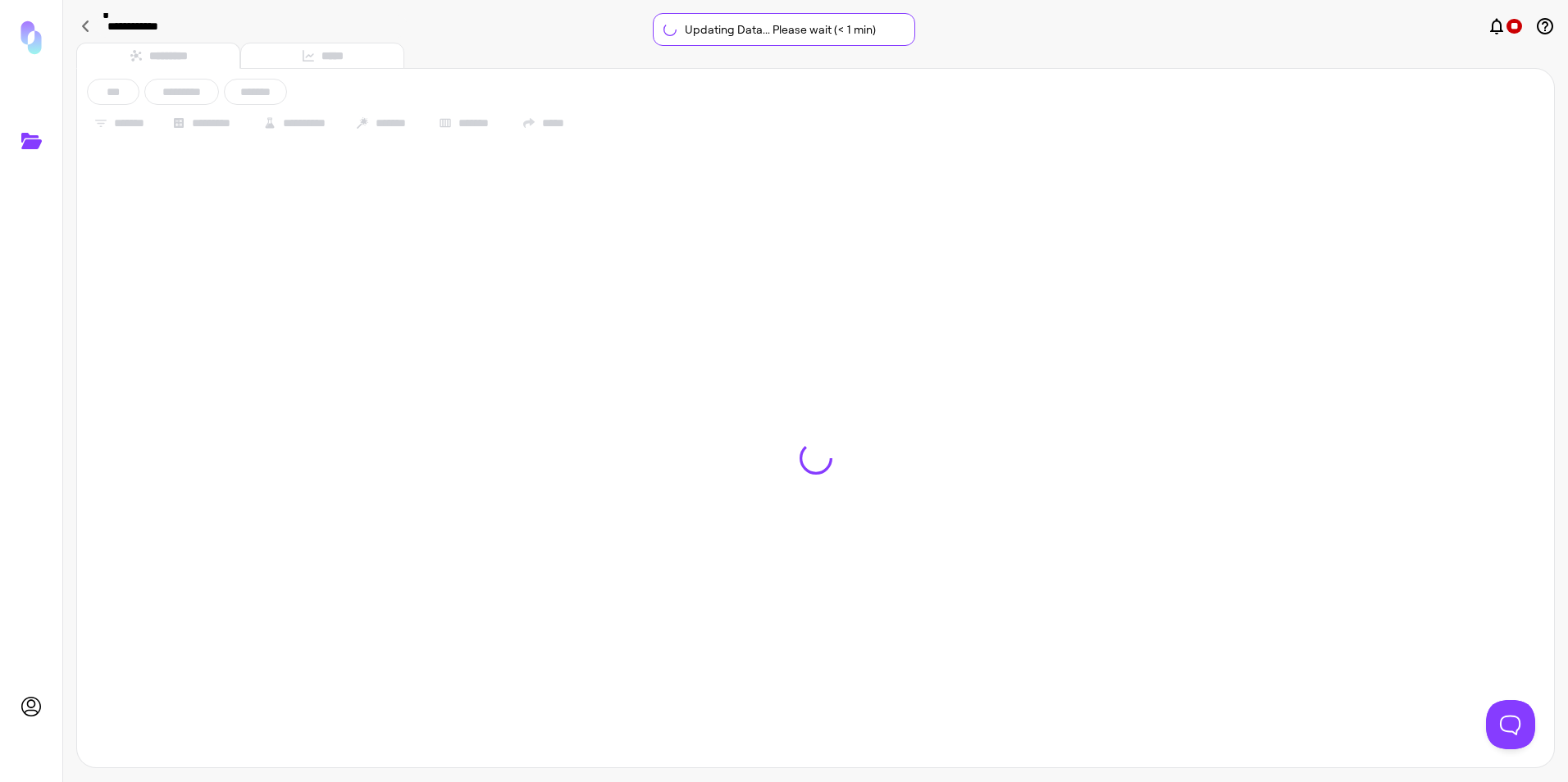 type on "**********" 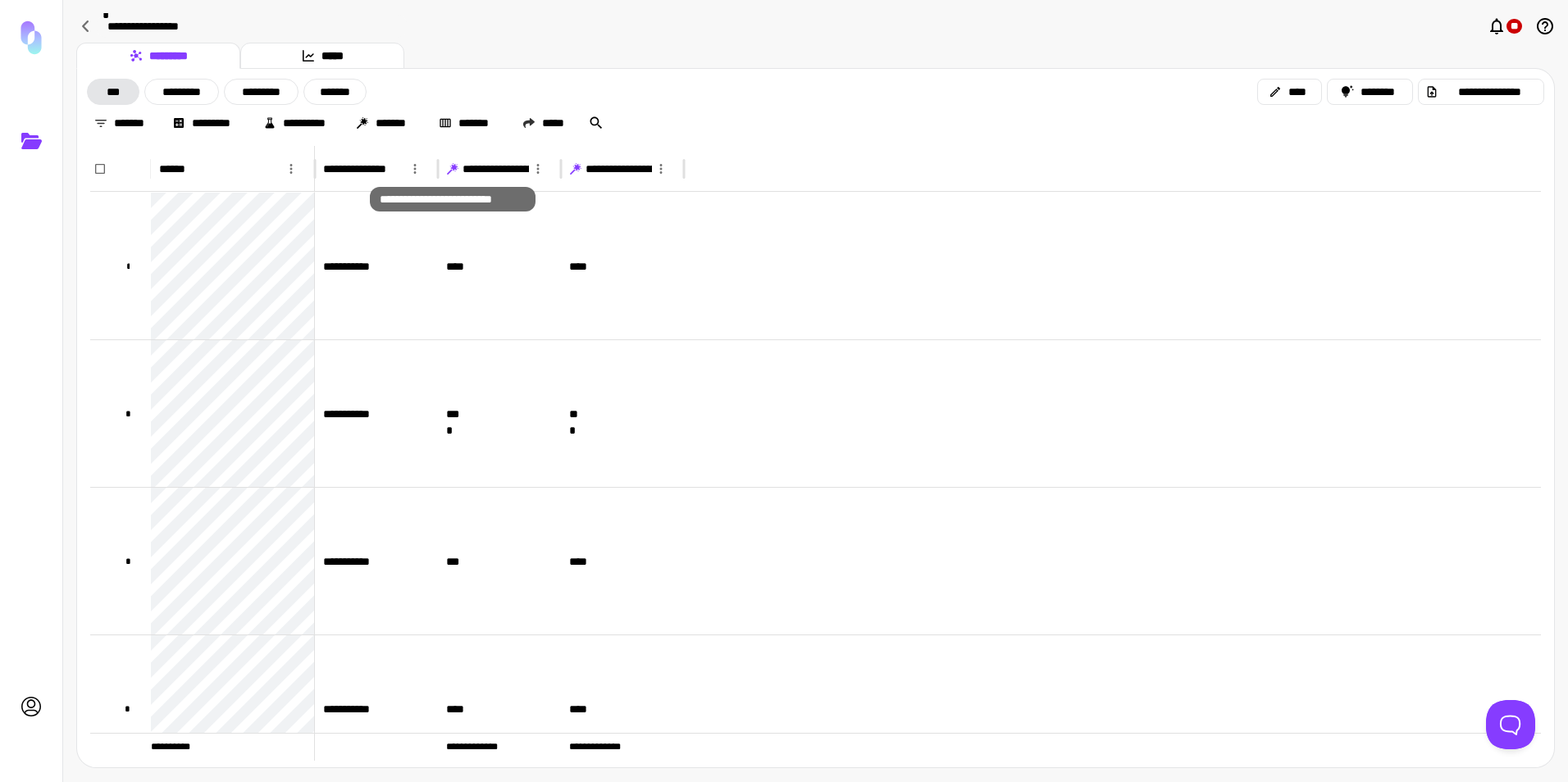 click 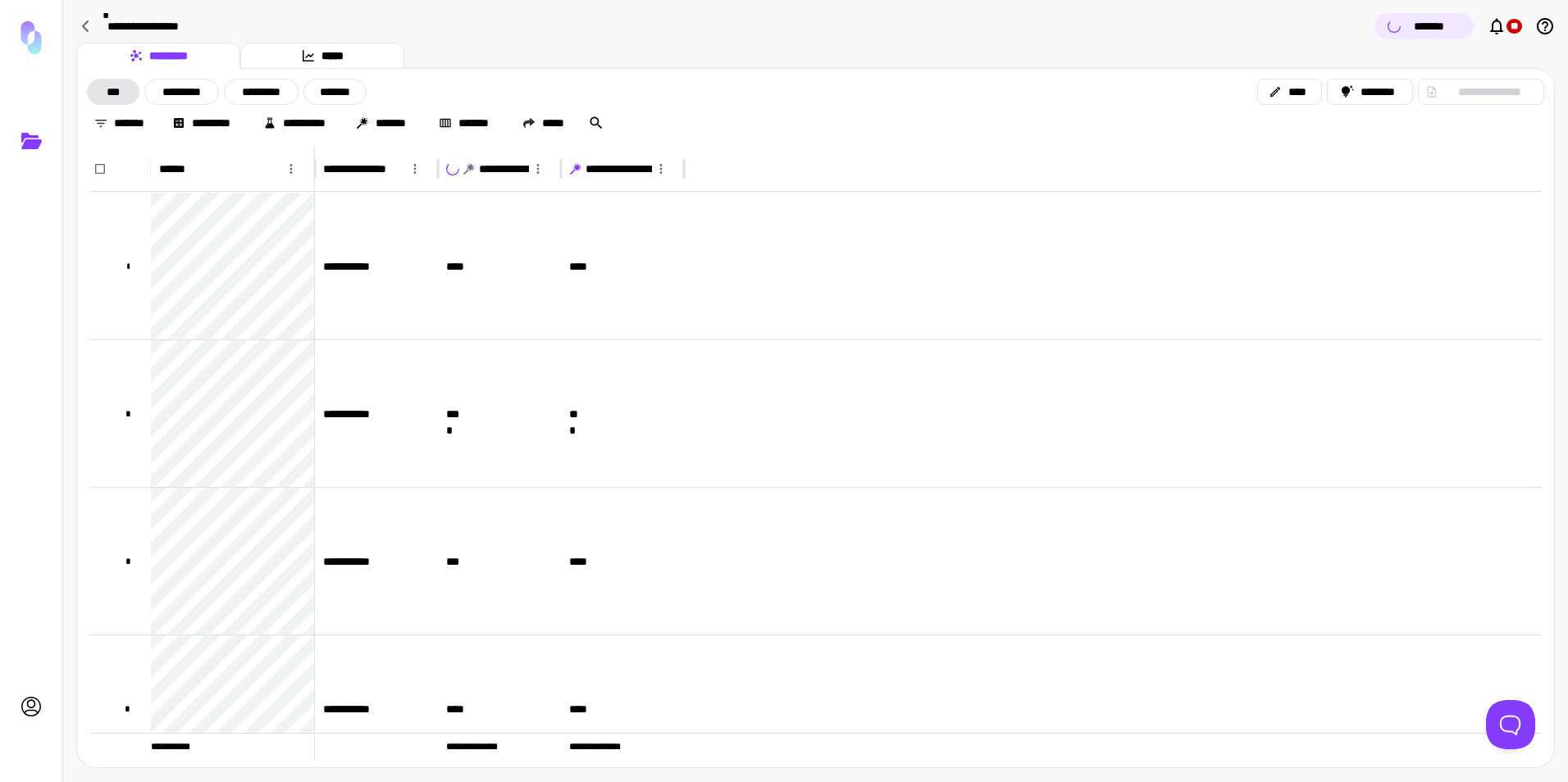 click 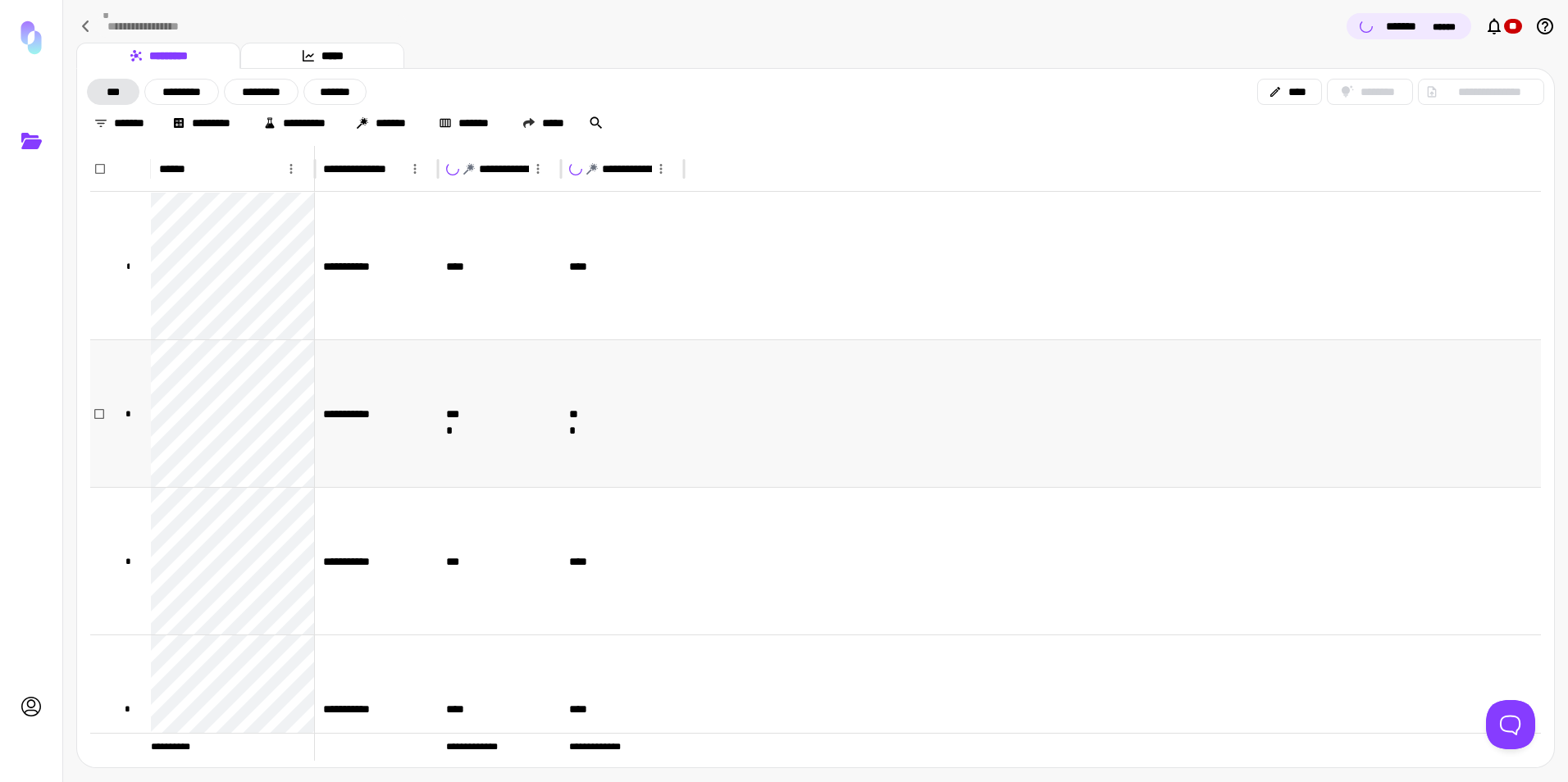scroll, scrollTop: 150, scrollLeft: 0, axis: vertical 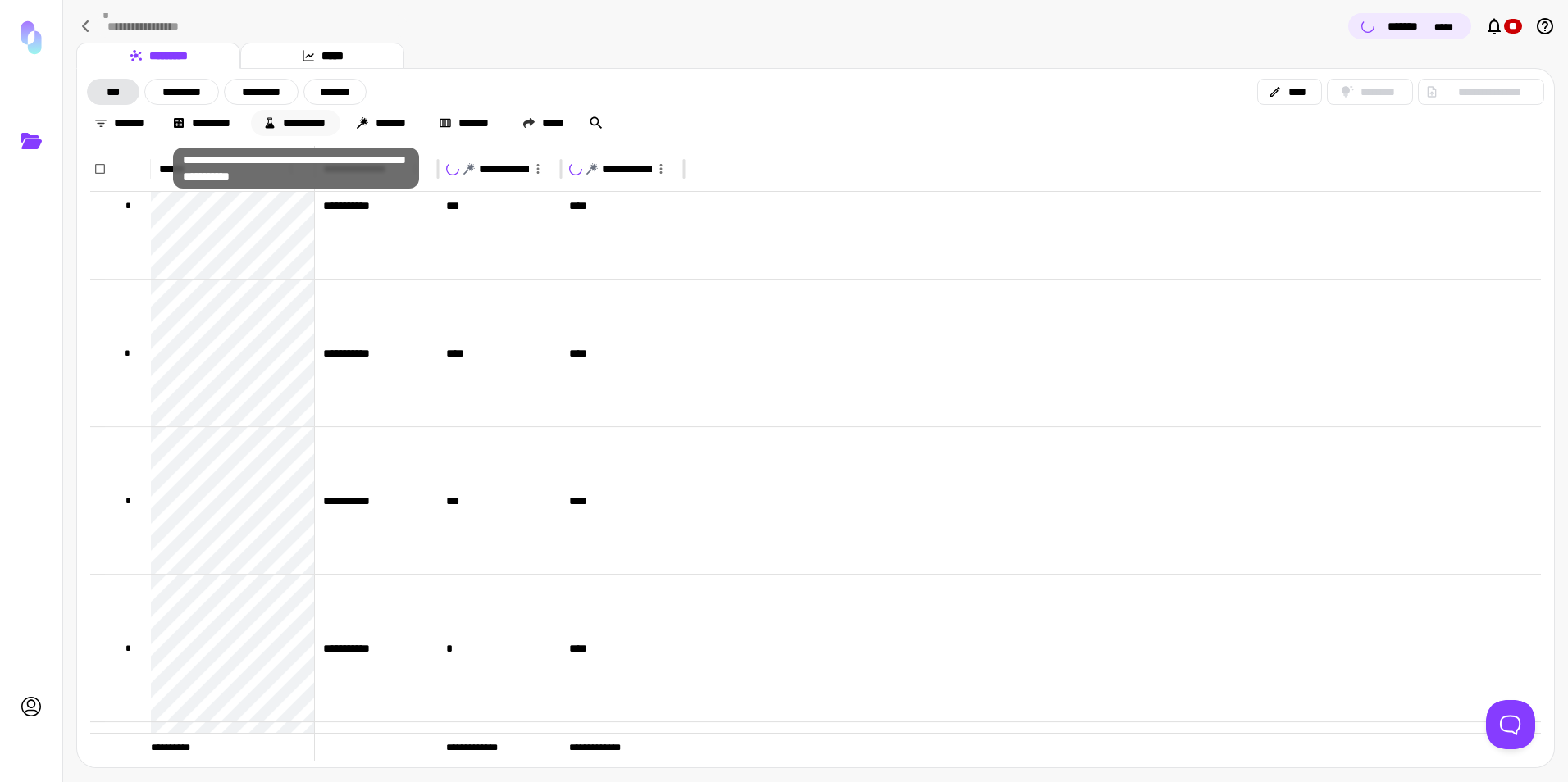 click on "**********" at bounding box center [295, 123] 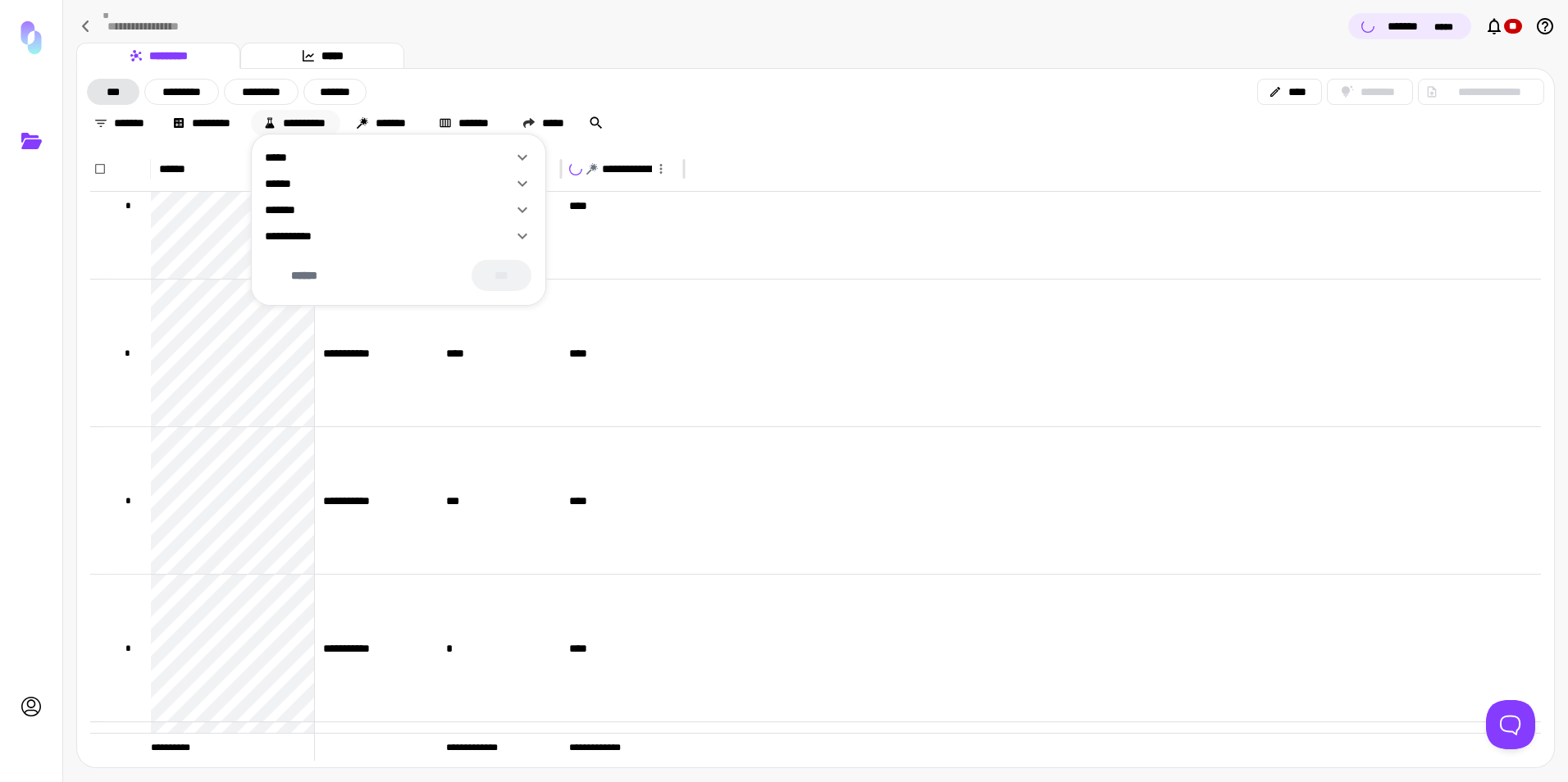 click at bounding box center (784, 391) 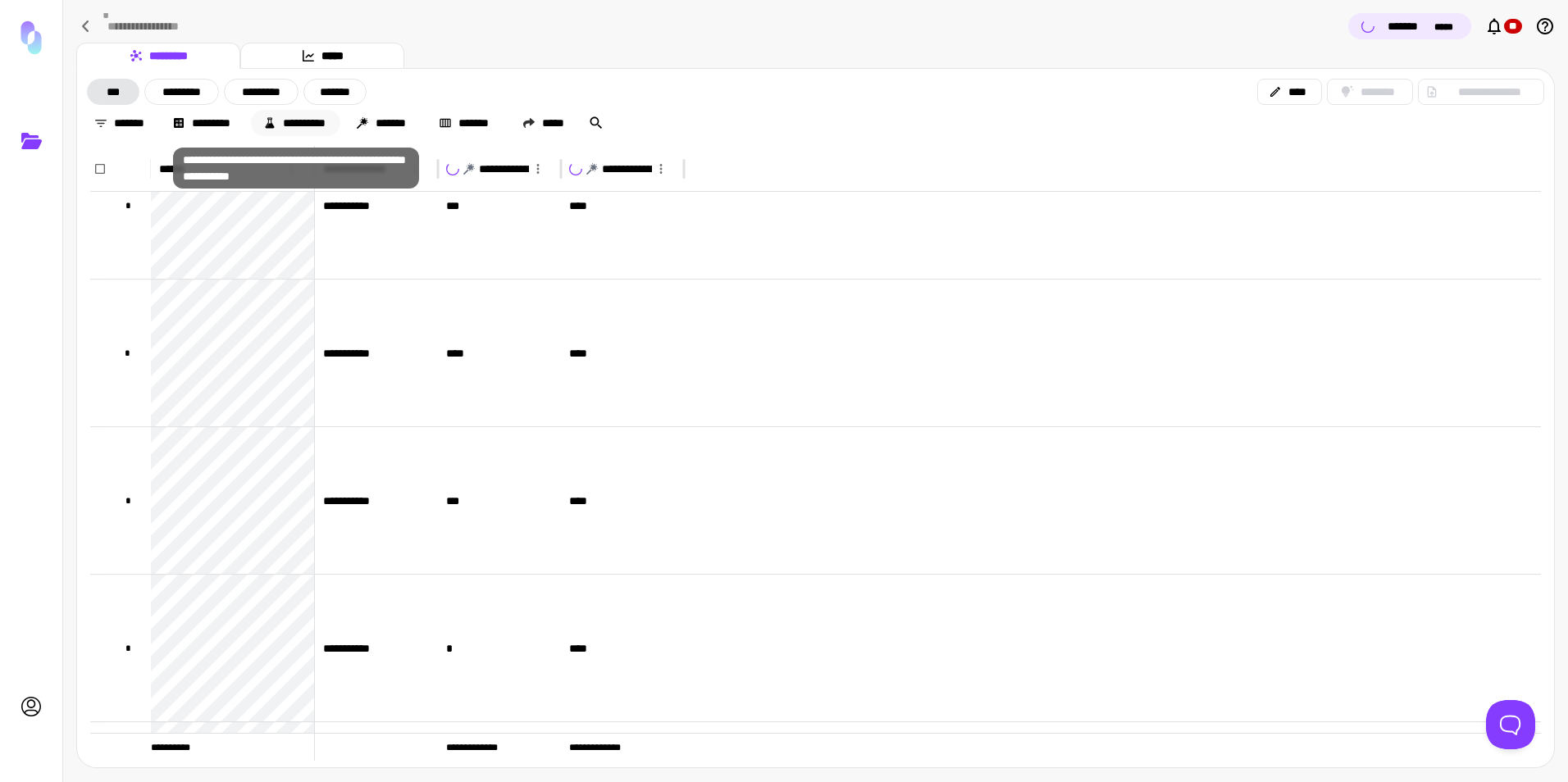 click on "**********" at bounding box center [295, 123] 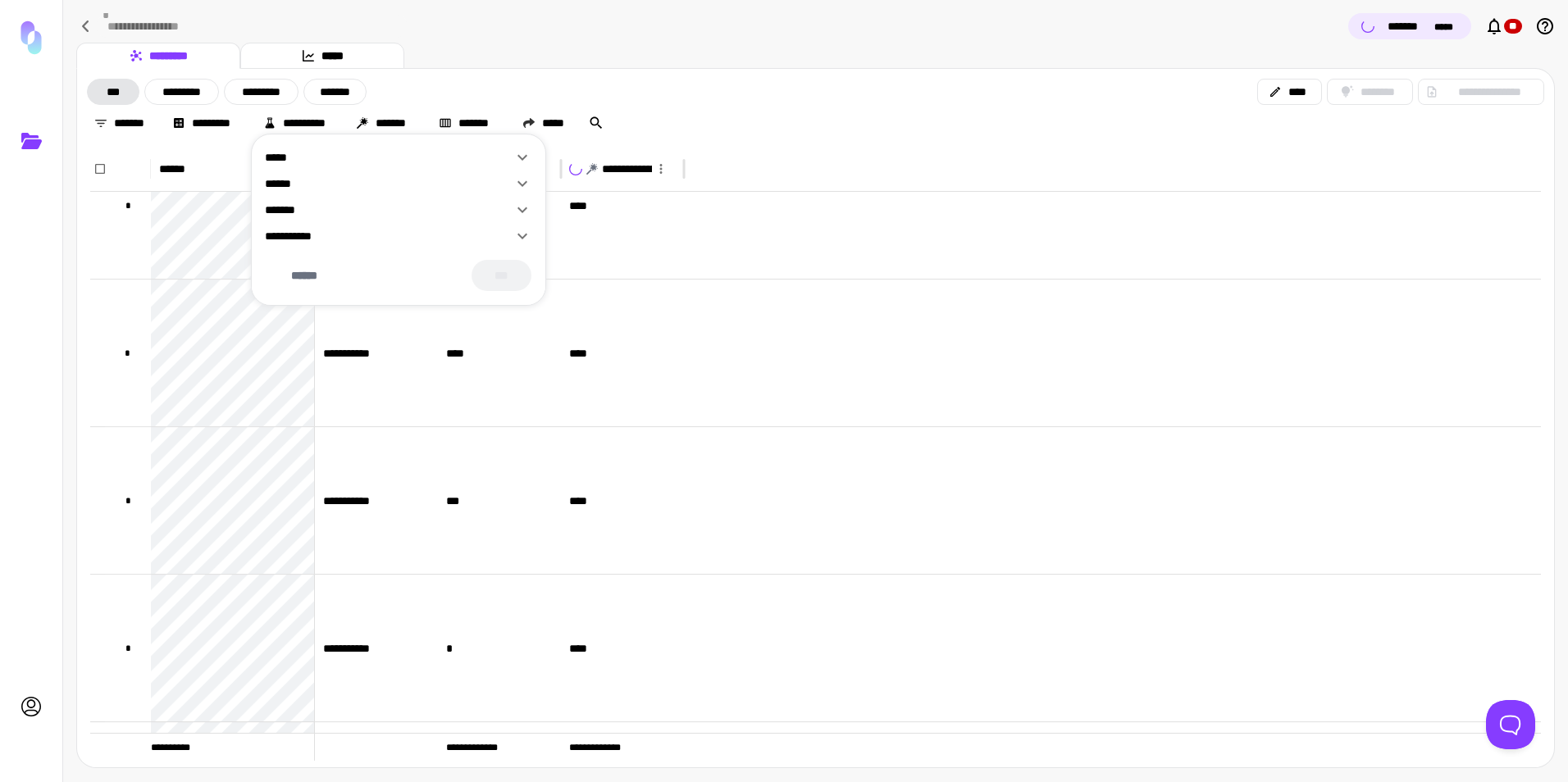 click 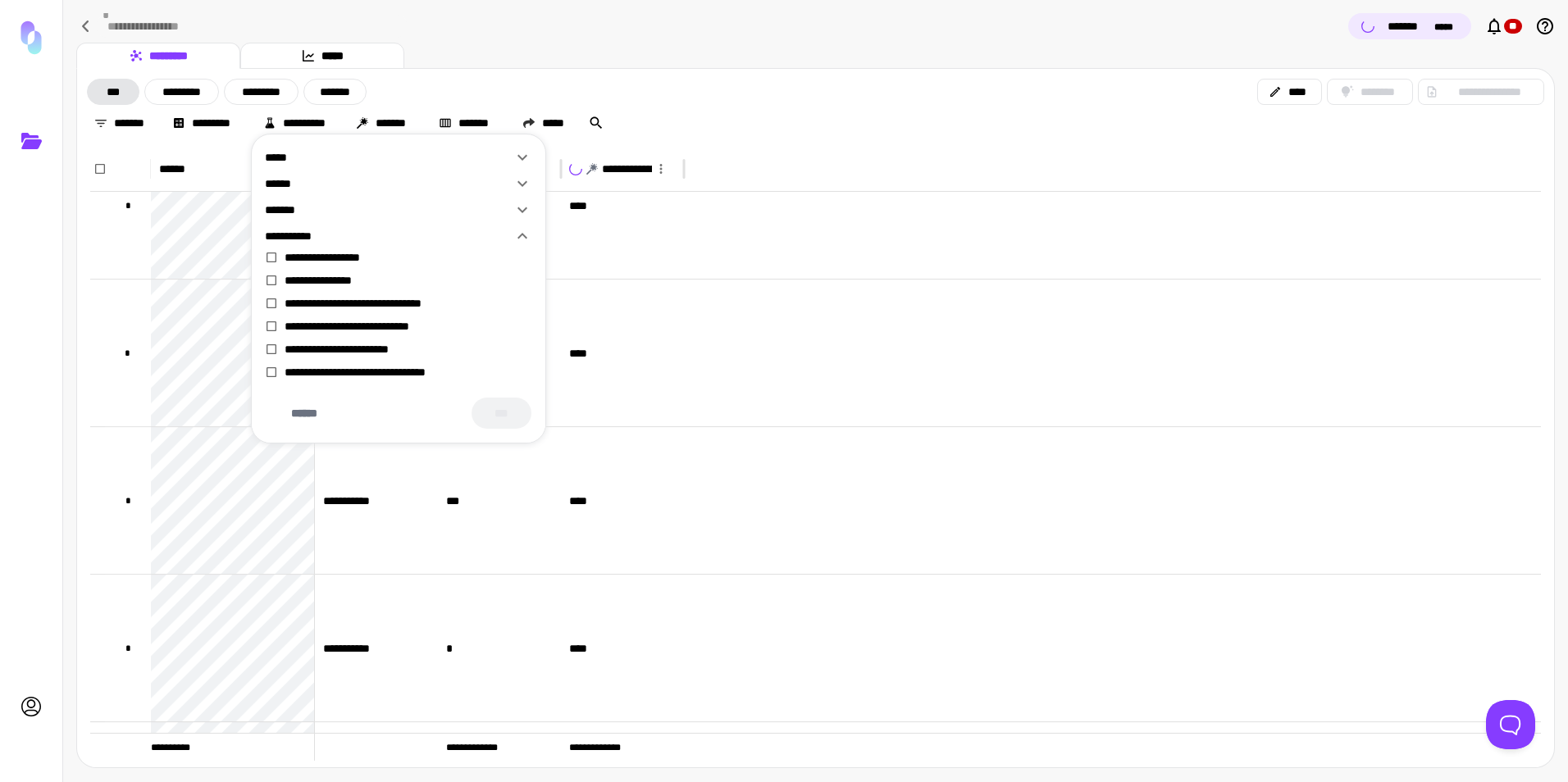 click 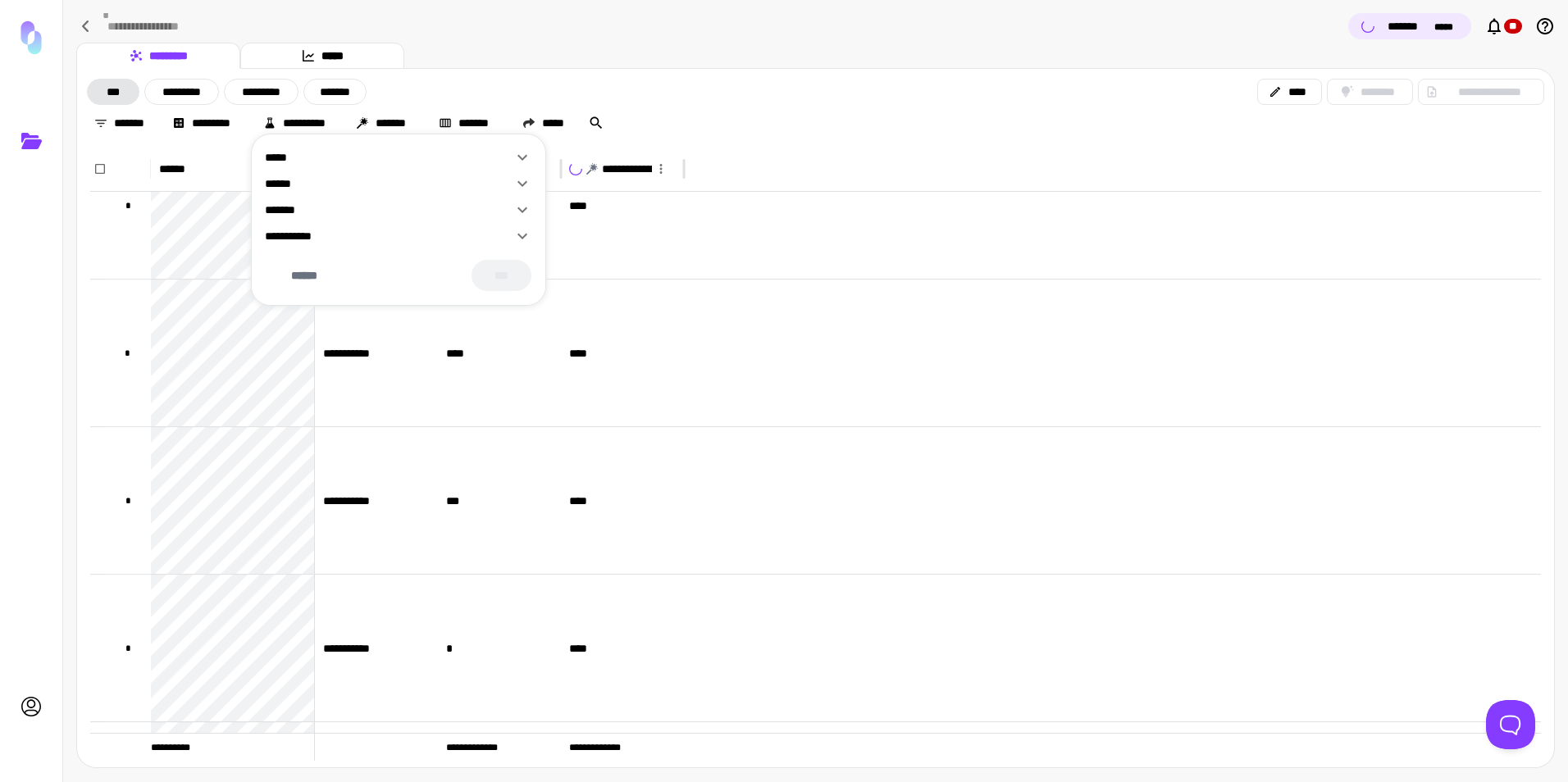 click 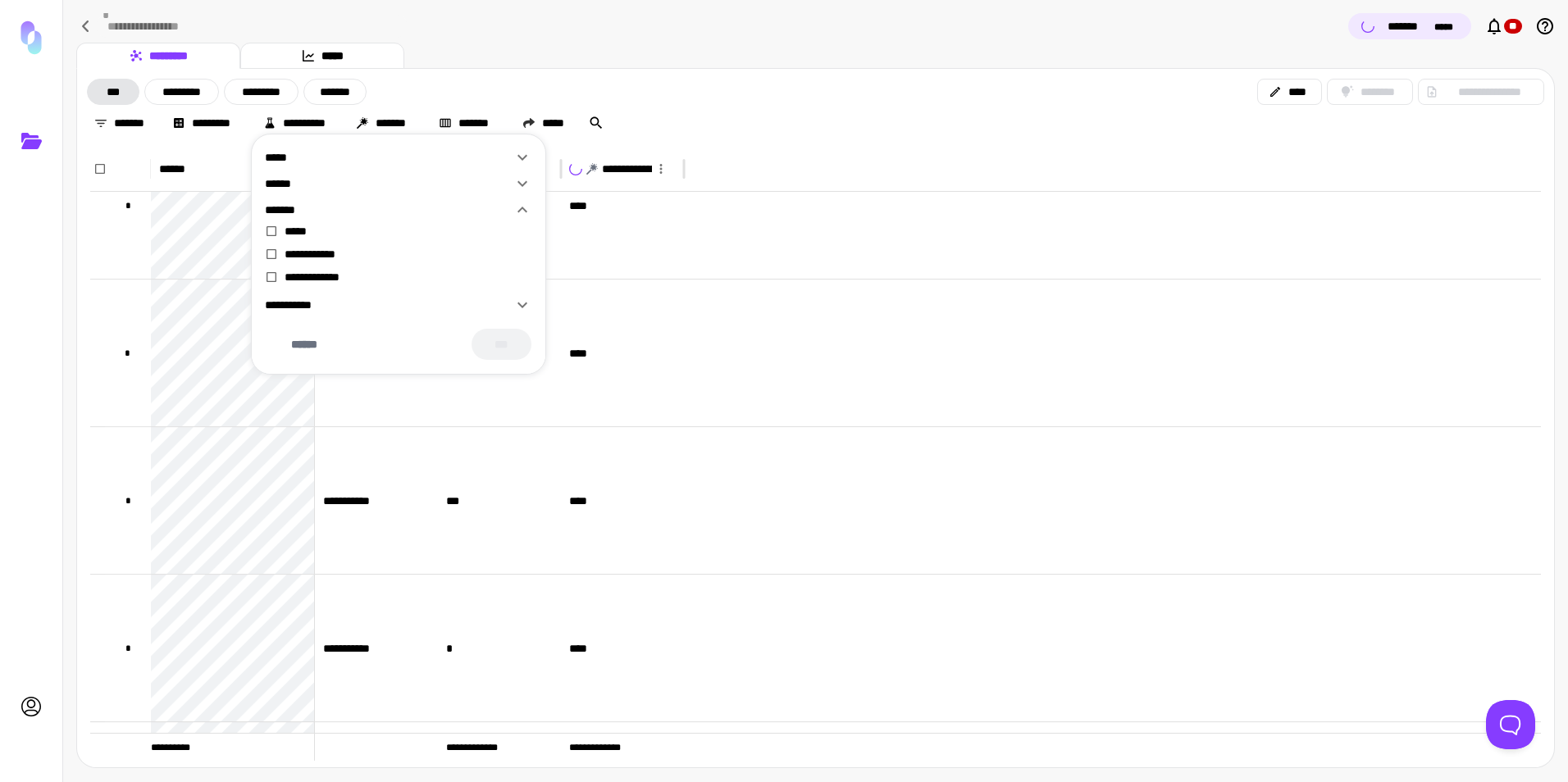 click 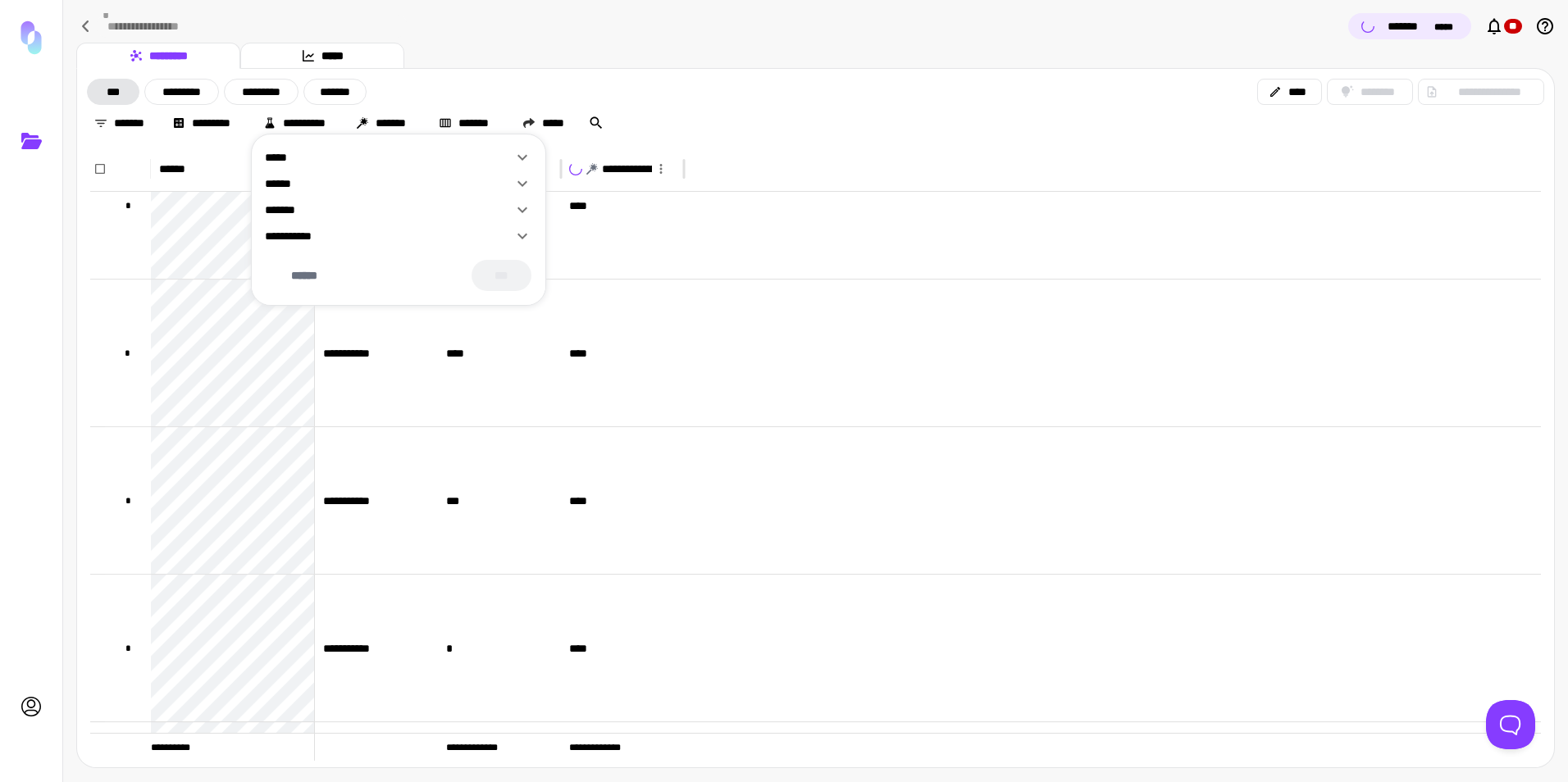 click 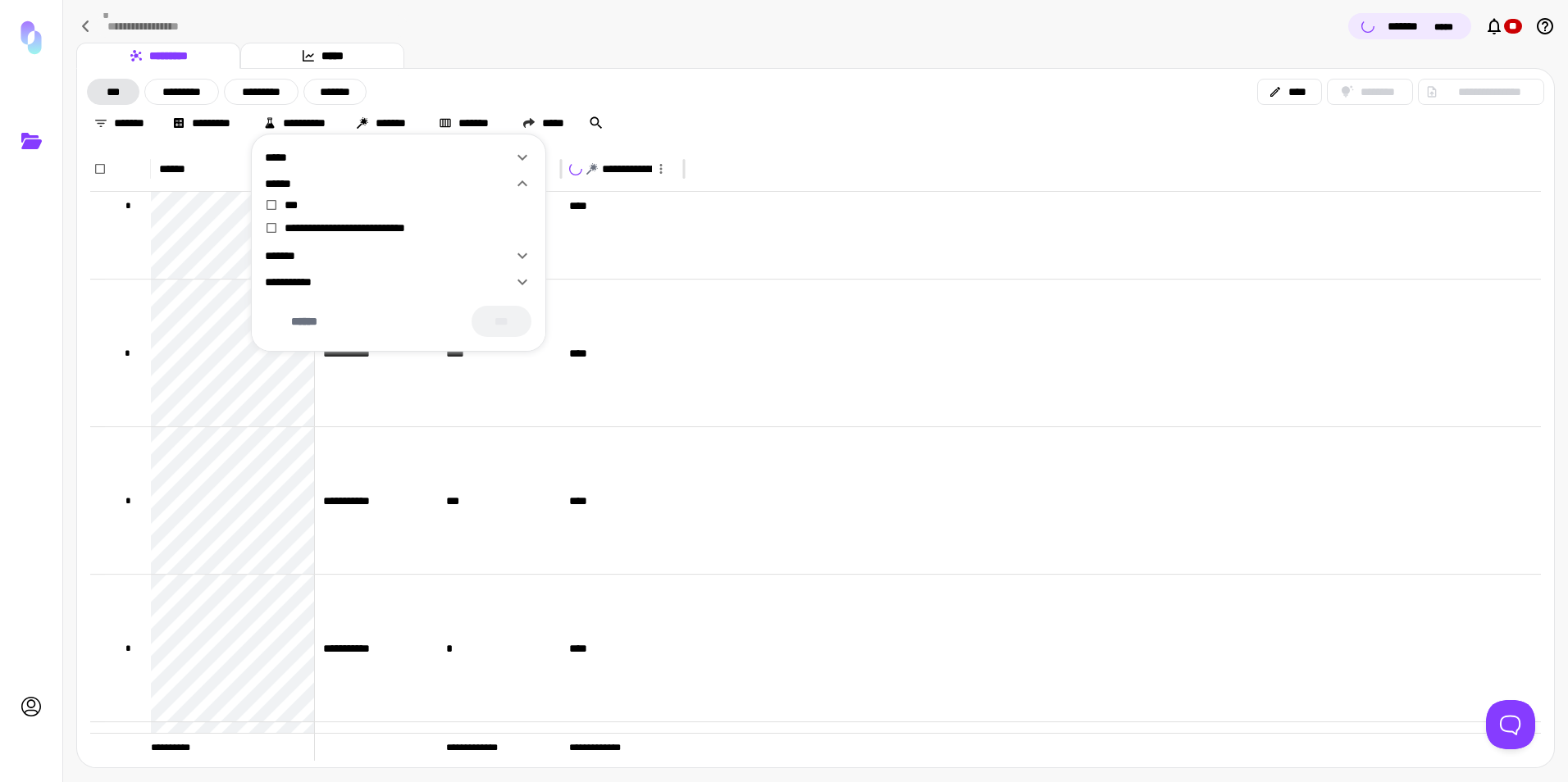 click 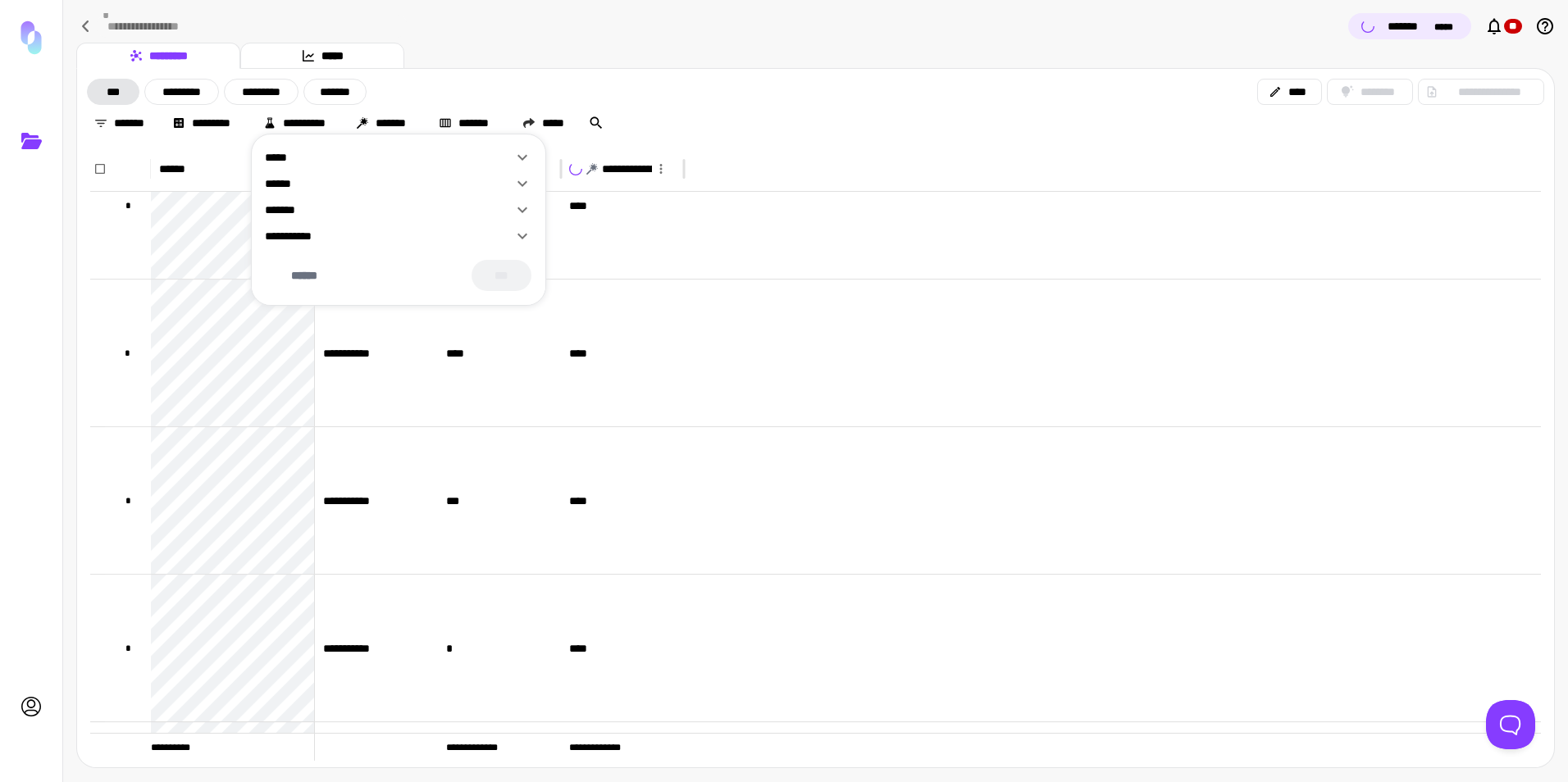 click 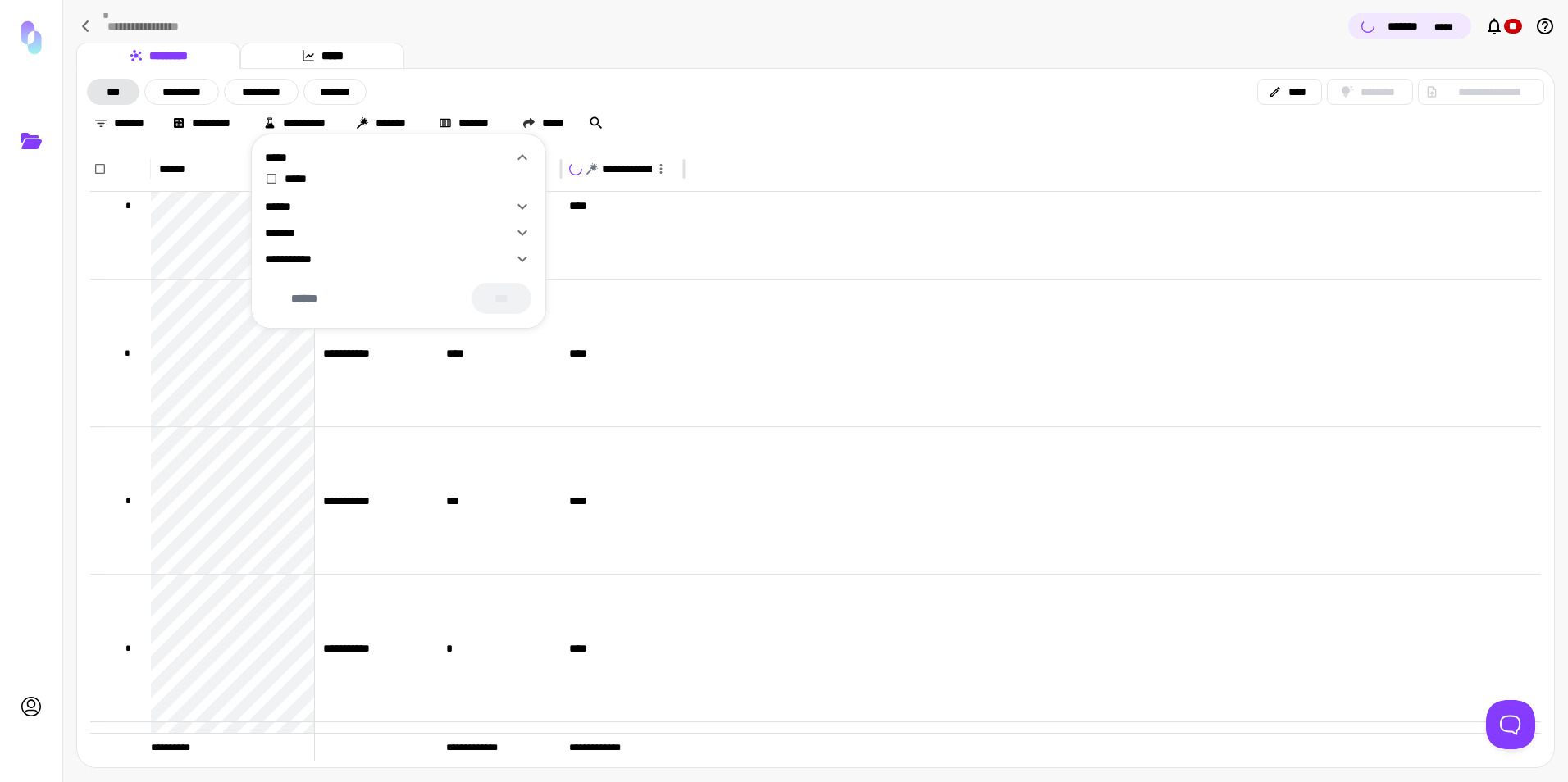 click 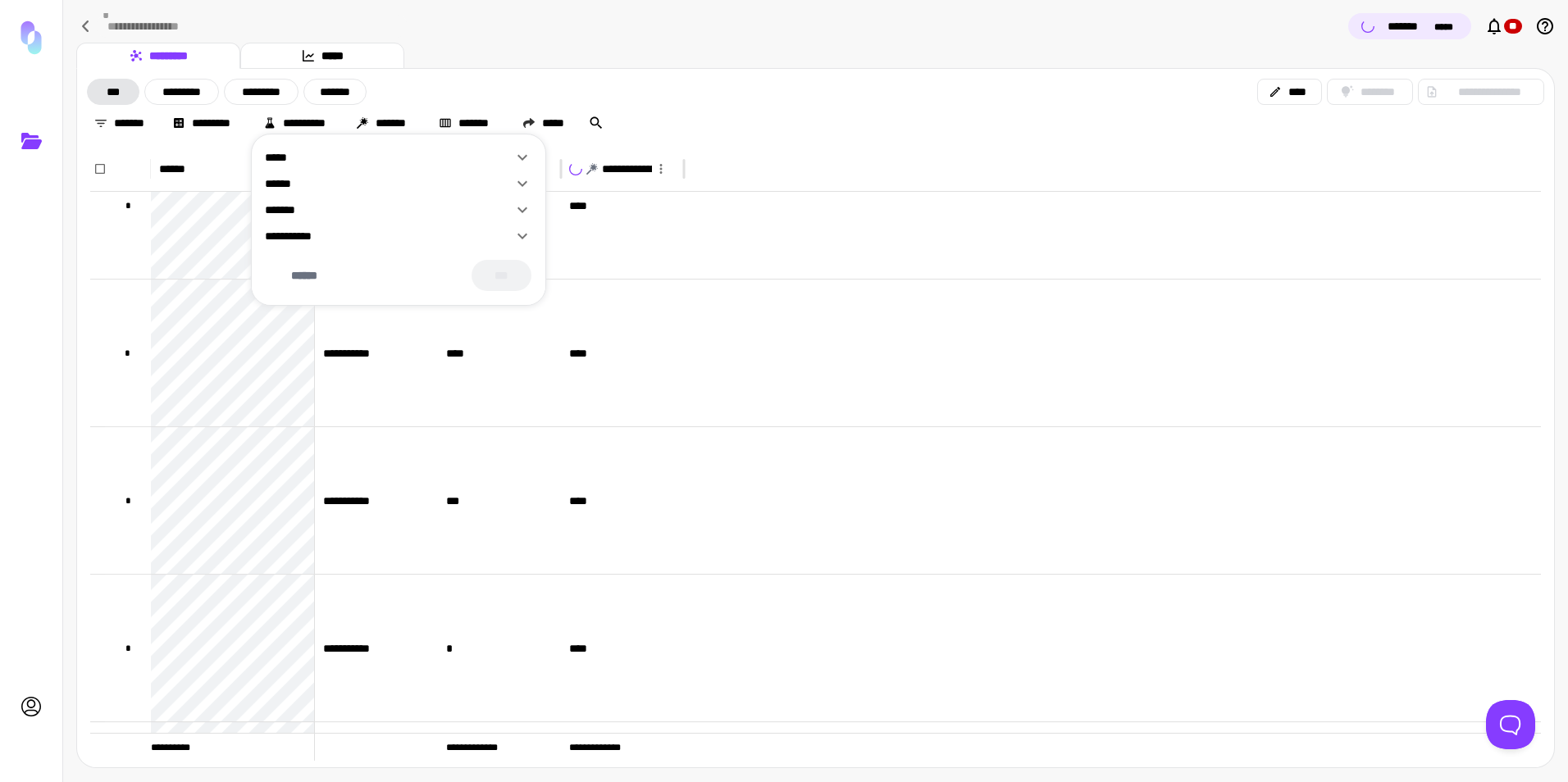 click at bounding box center [784, 391] 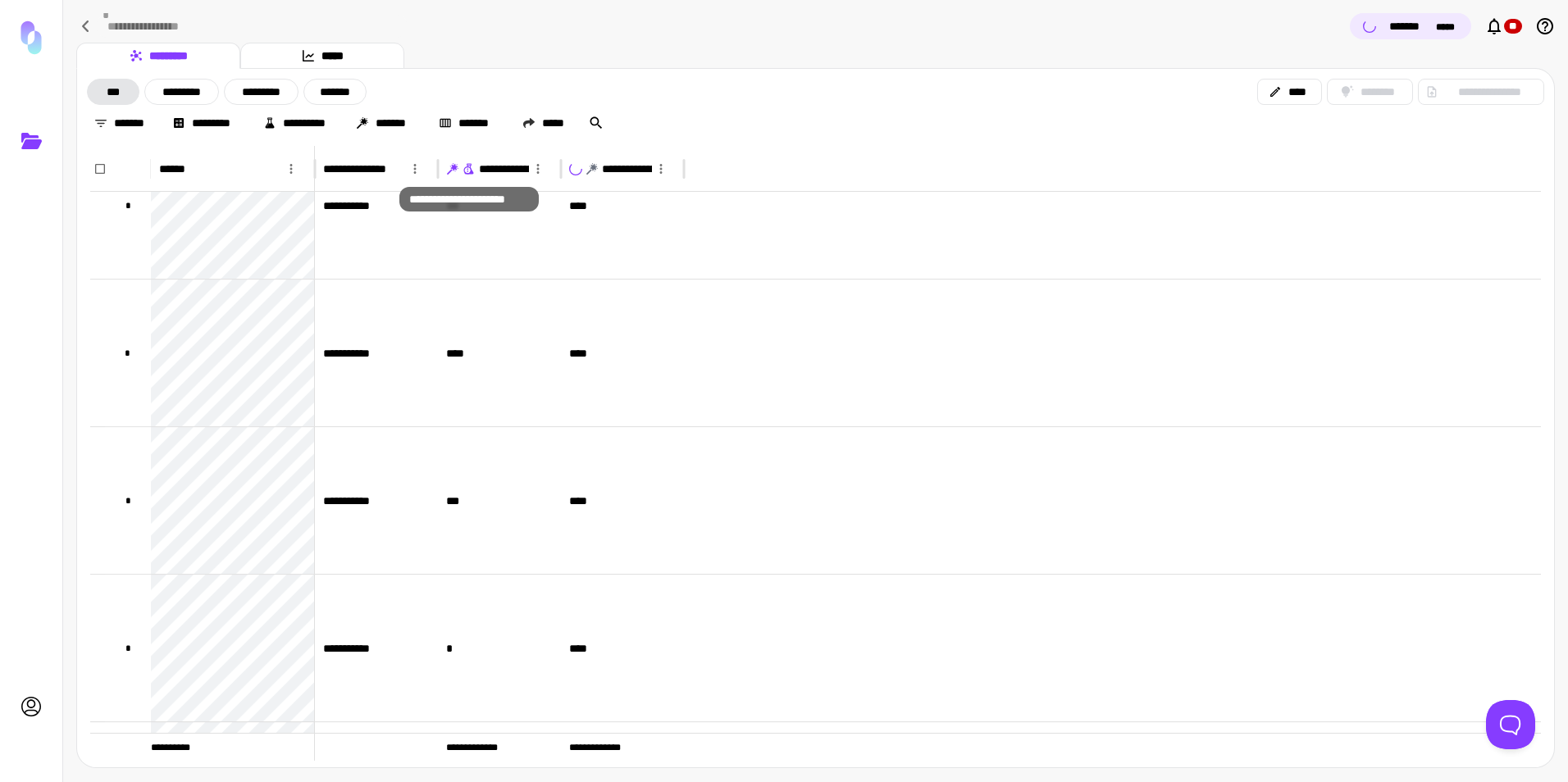 click 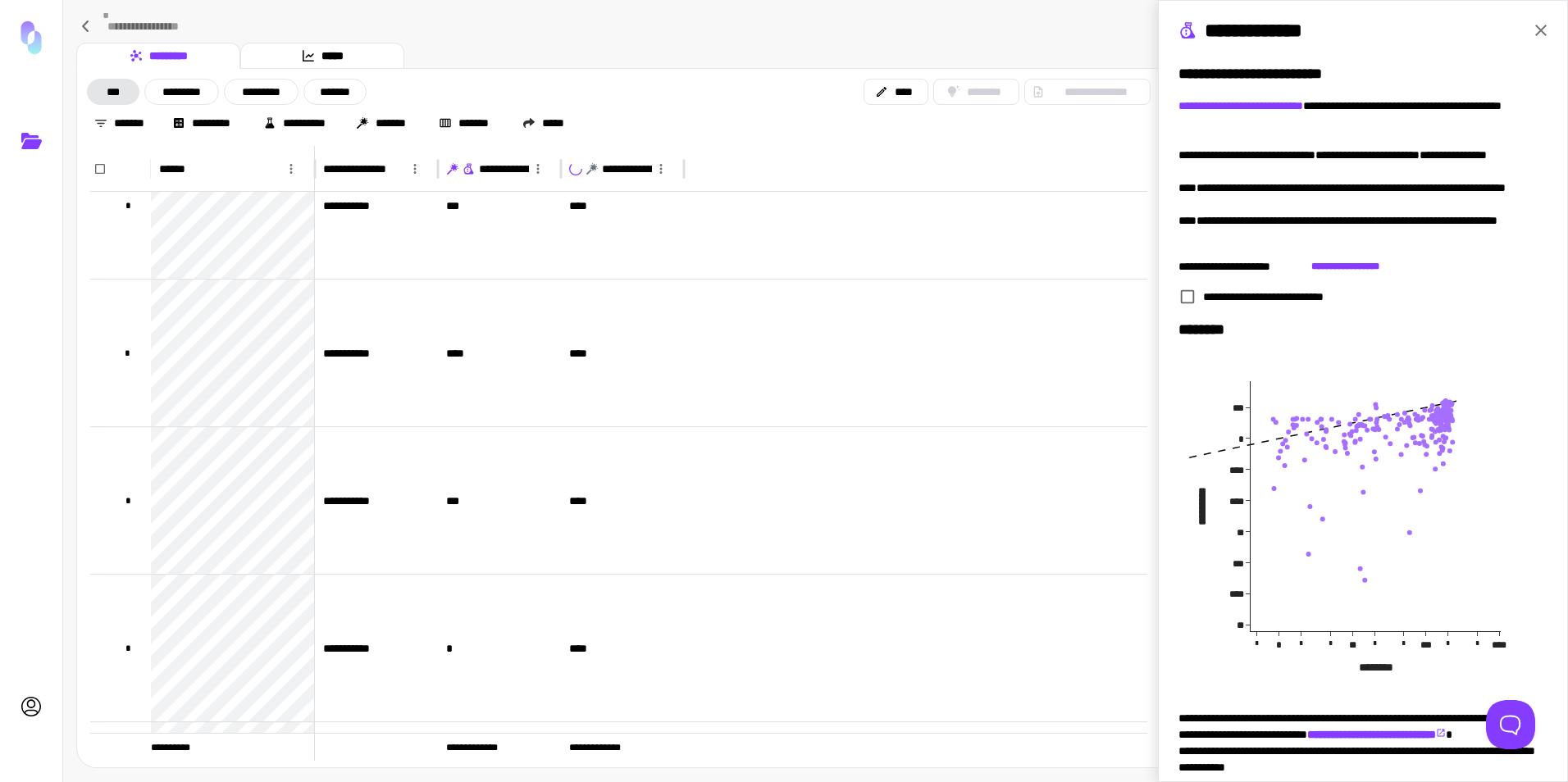 scroll, scrollTop: 102, scrollLeft: 0, axis: vertical 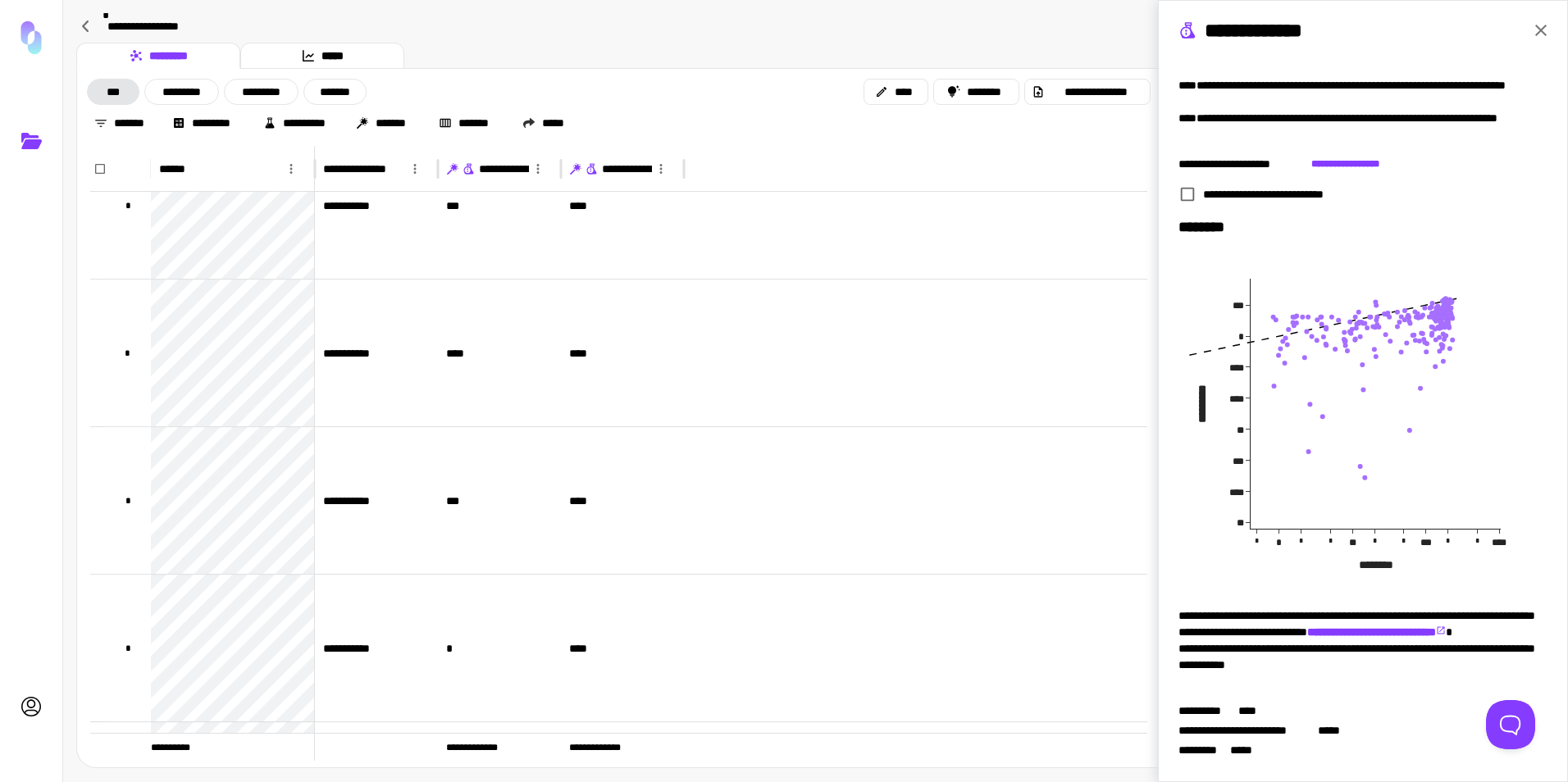 click 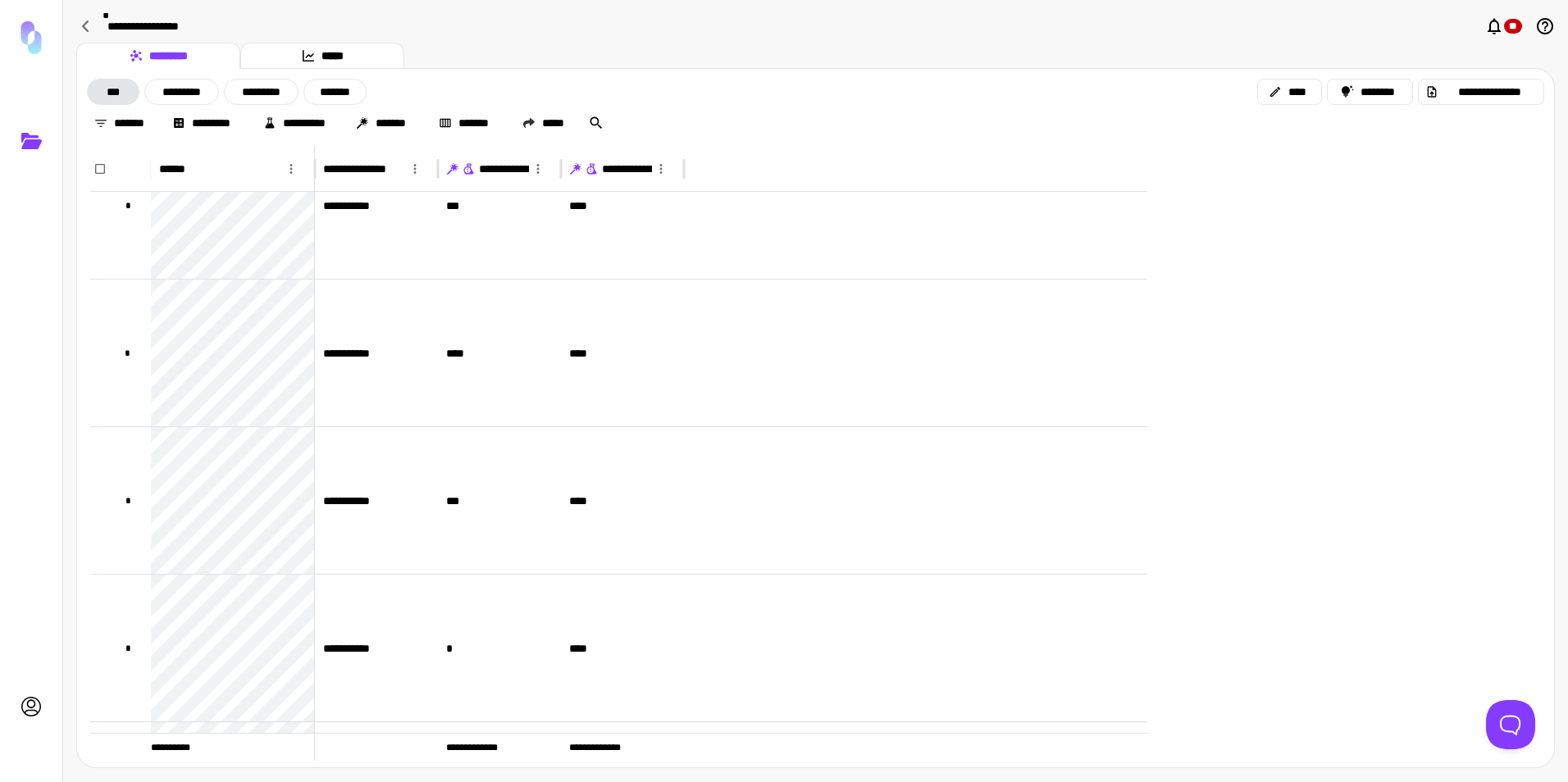 scroll, scrollTop: 0, scrollLeft: 0, axis: both 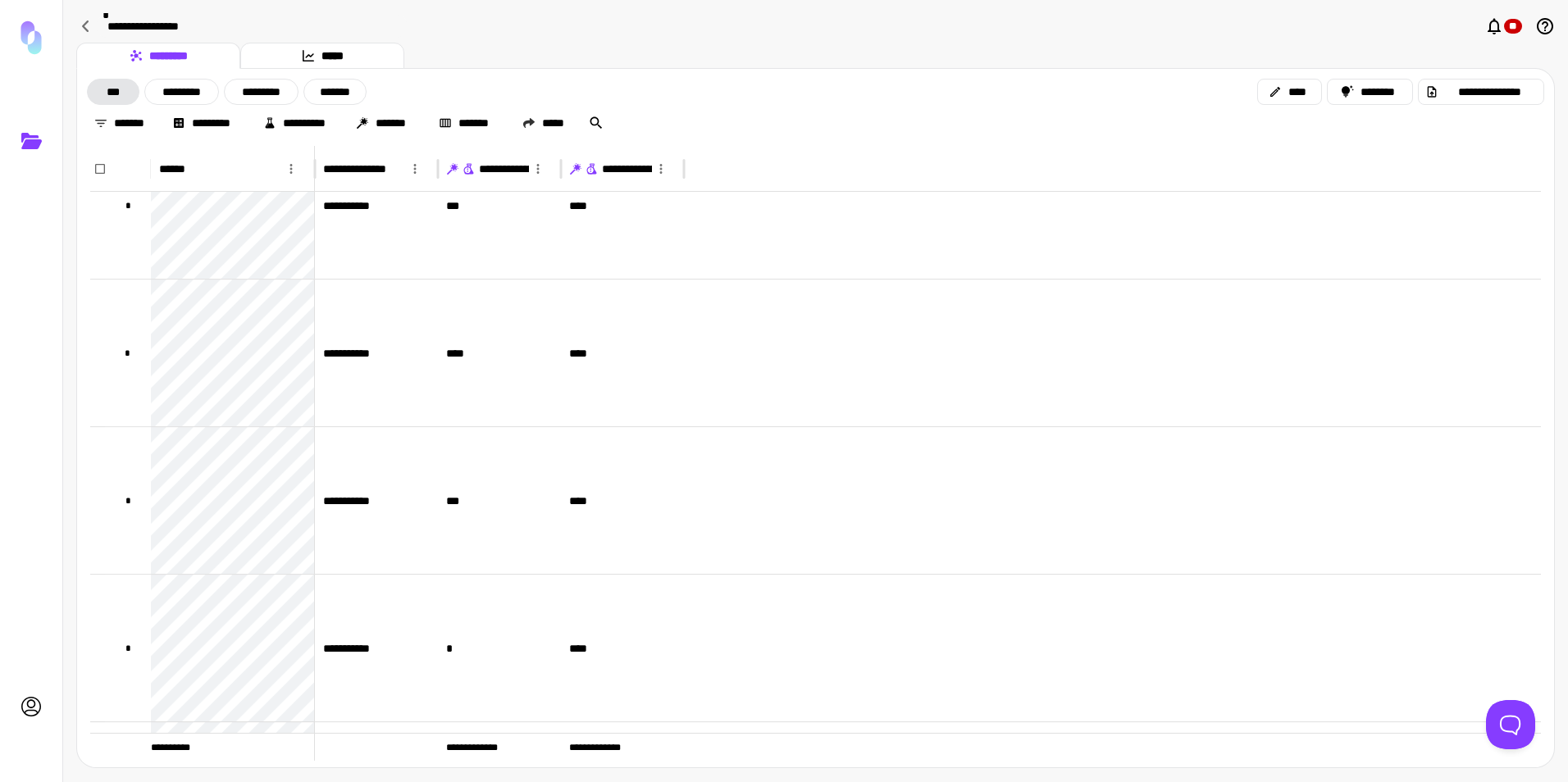click 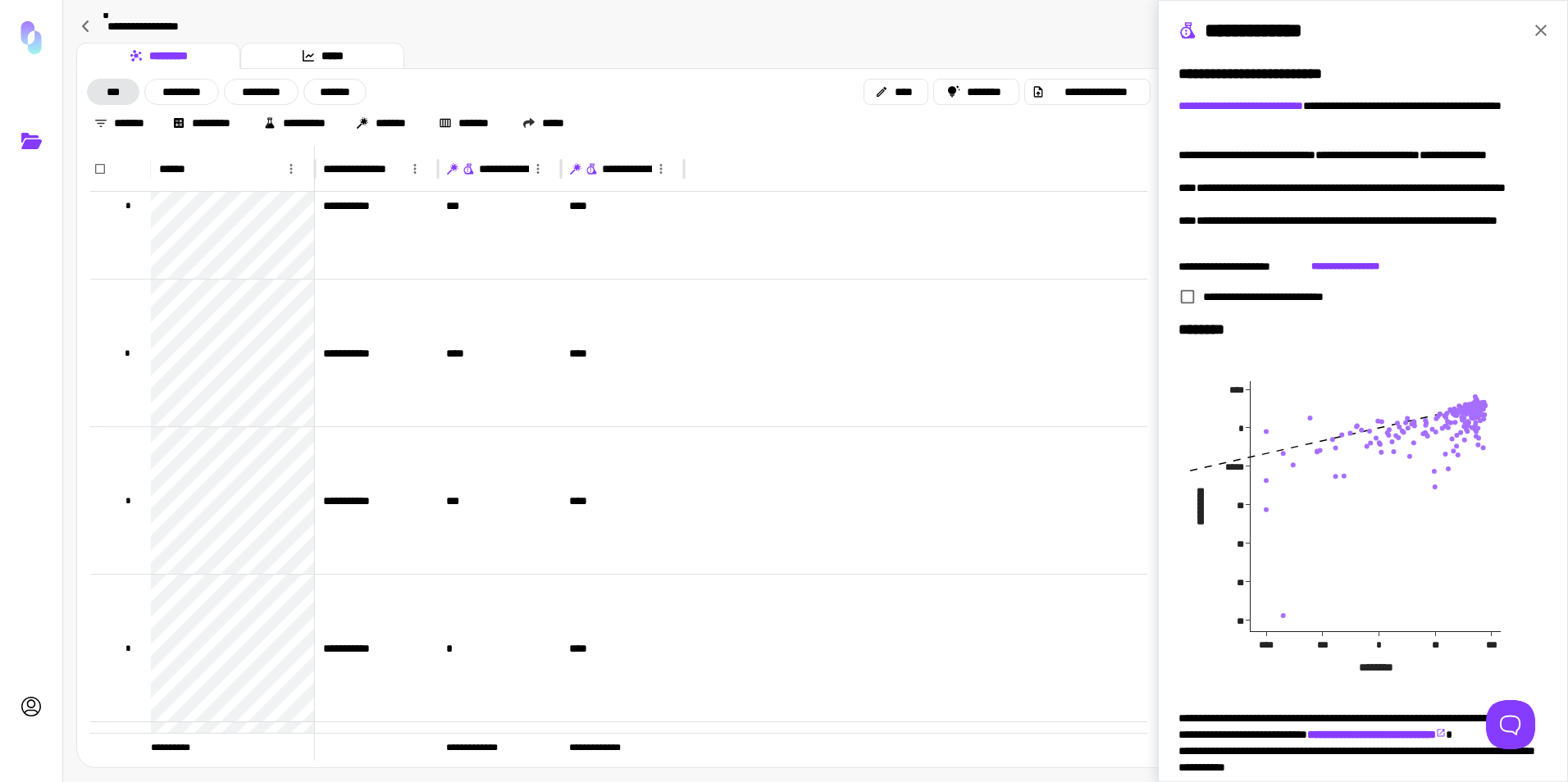 scroll, scrollTop: 102, scrollLeft: 0, axis: vertical 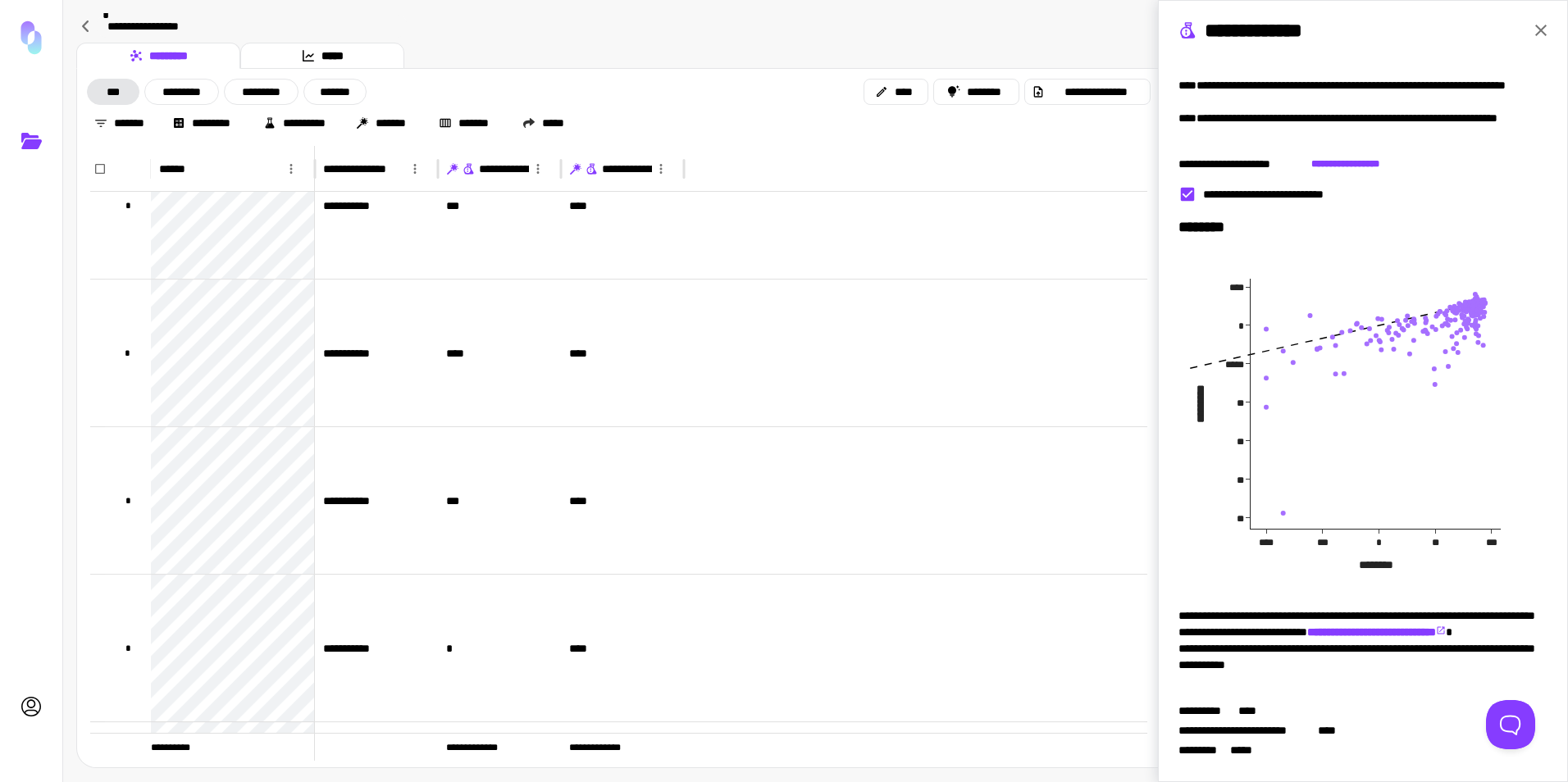 click on "**********" at bounding box center [815, 26] 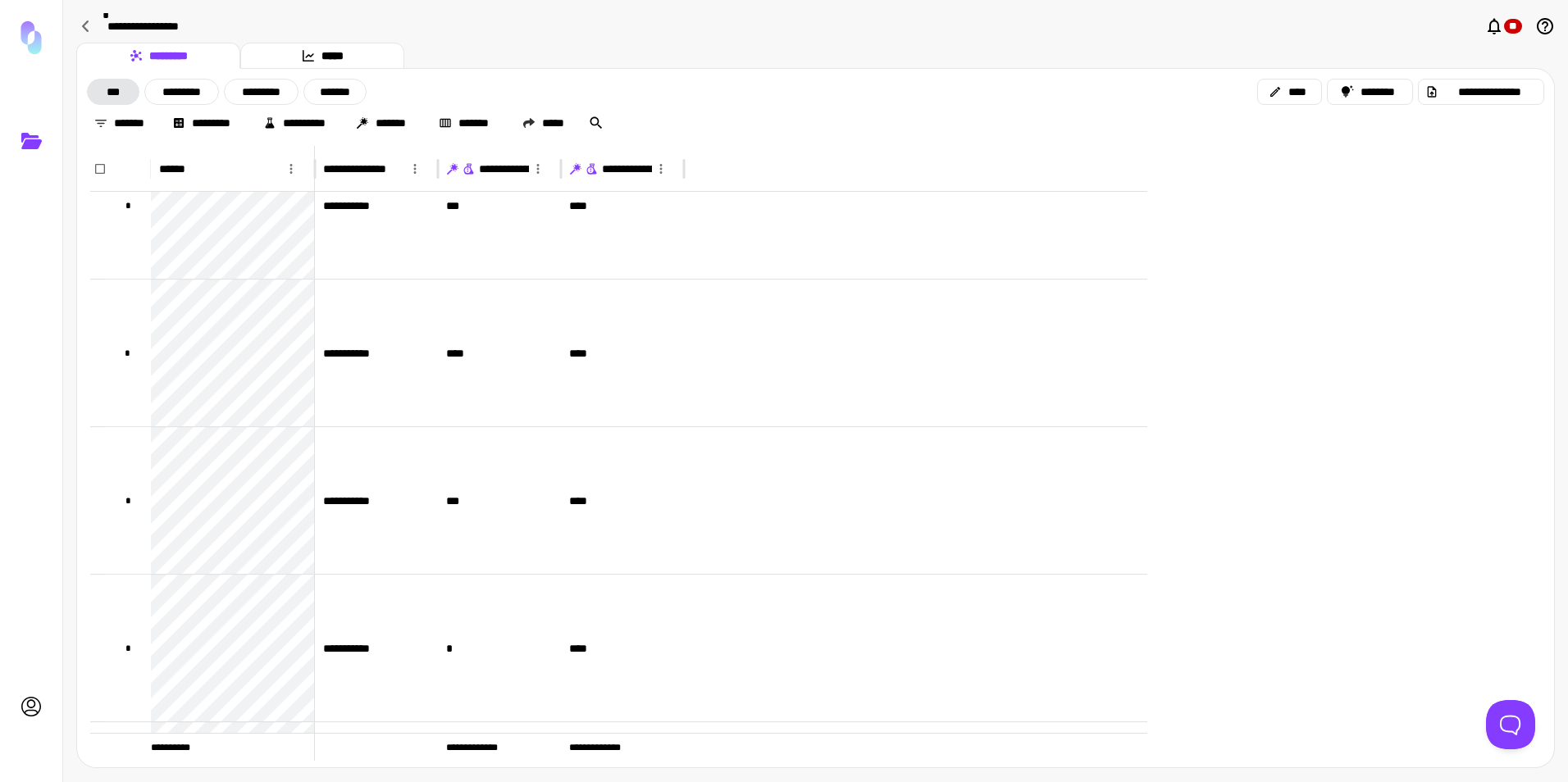 scroll, scrollTop: 0, scrollLeft: 0, axis: both 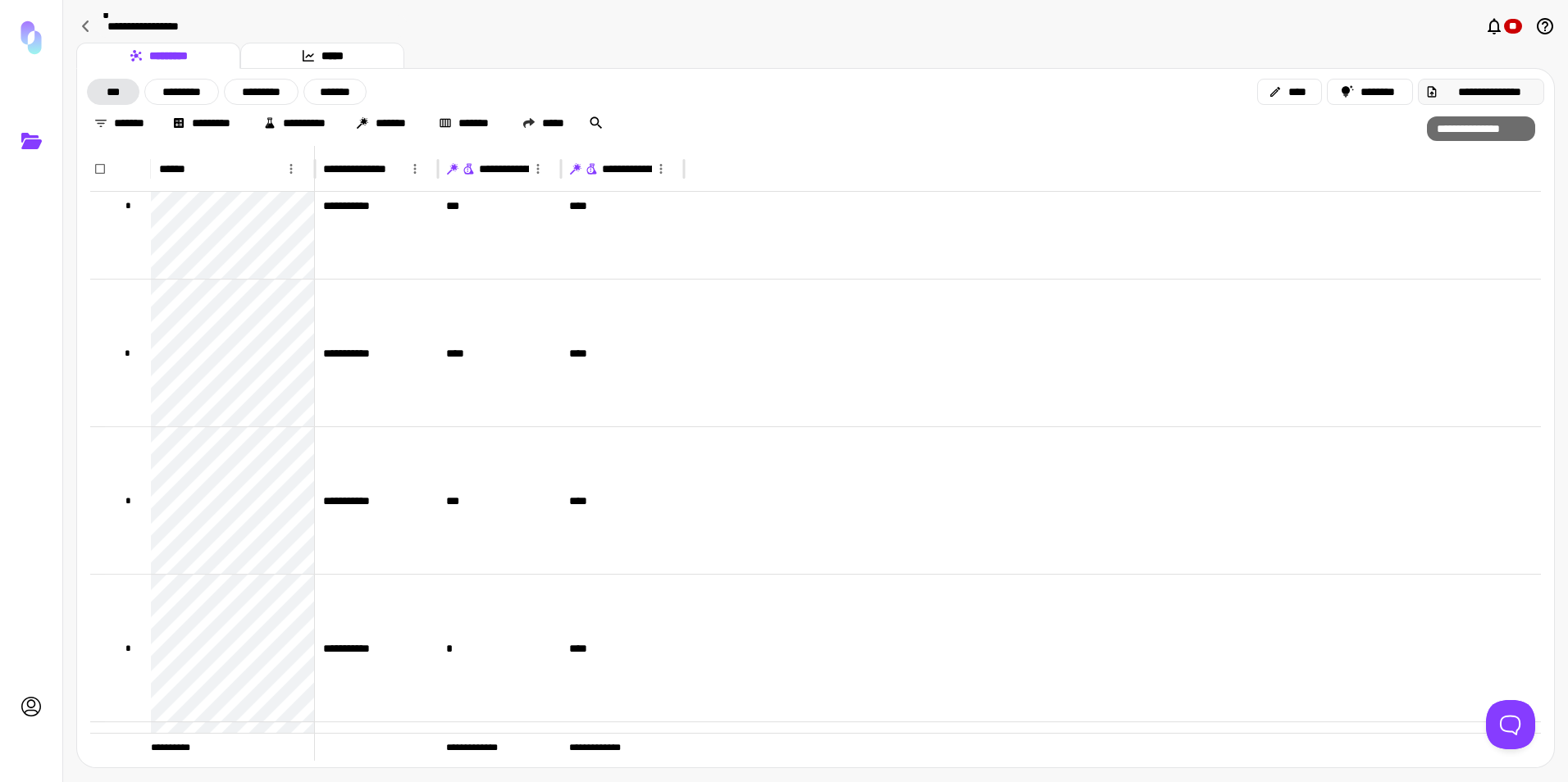 click on "**********" at bounding box center [1489, 92] 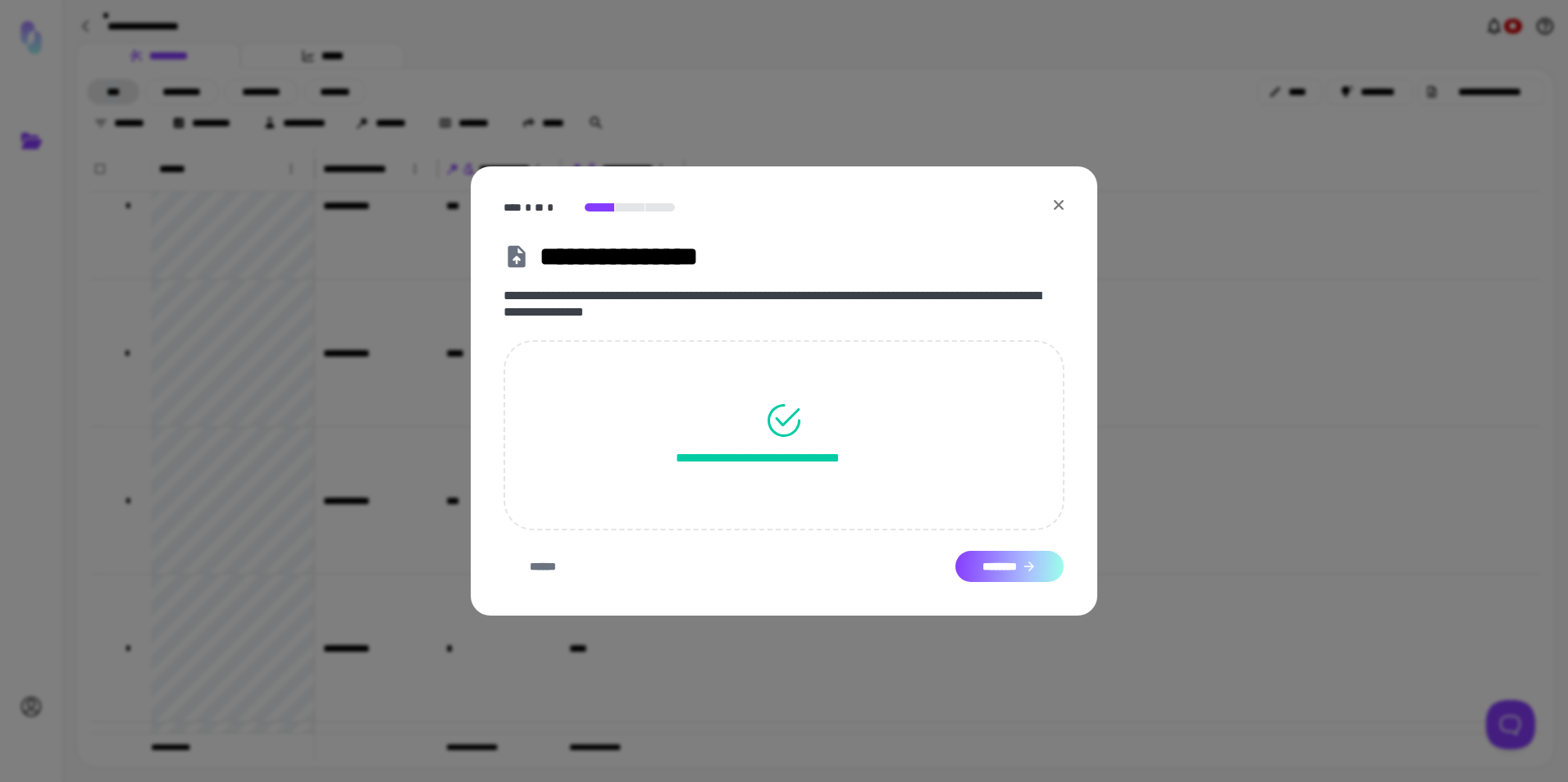 click on "********" at bounding box center (1010, 566) 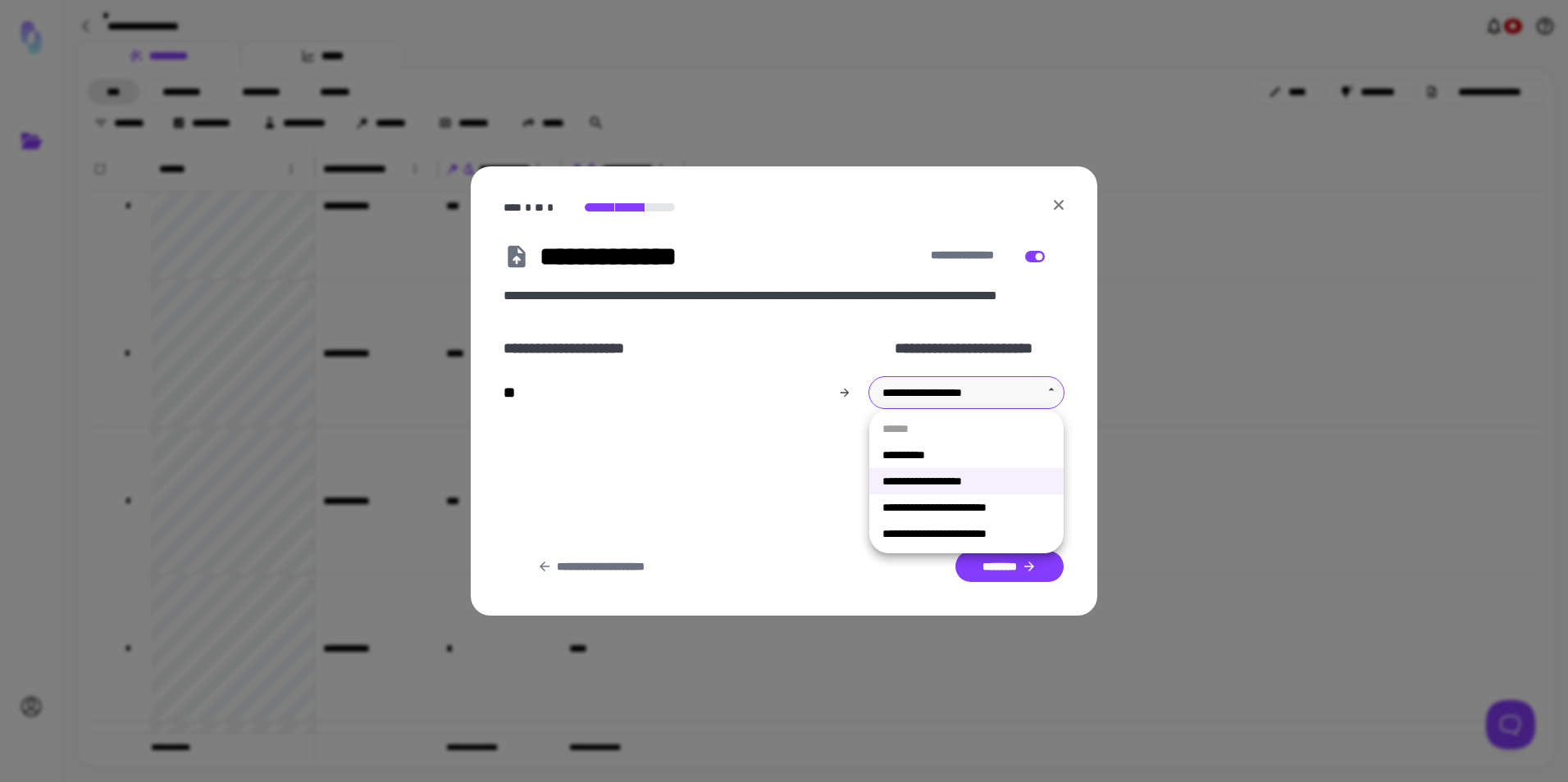click on "**********" at bounding box center [784, 391] 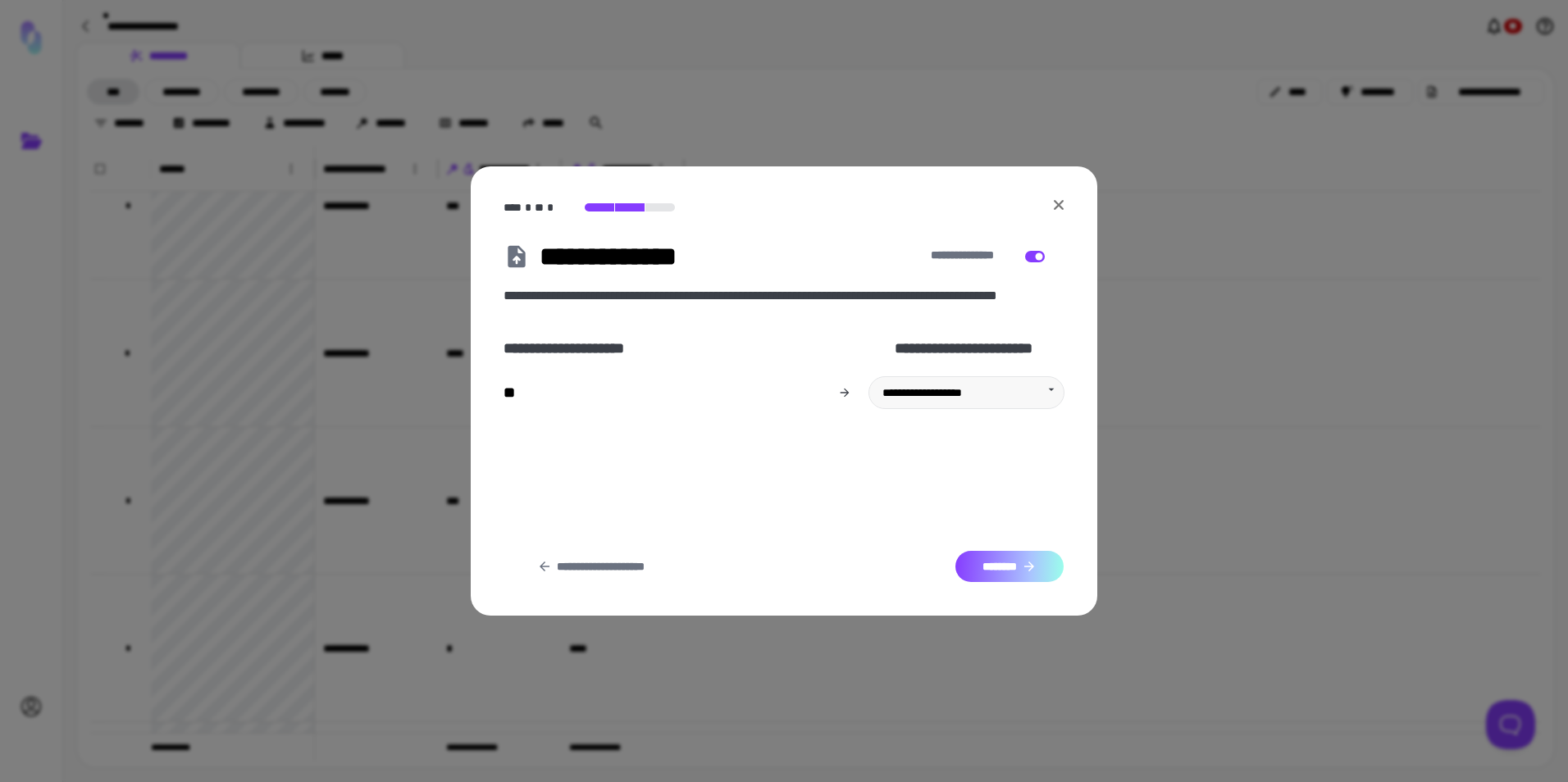 click on "********" at bounding box center [1010, 566] 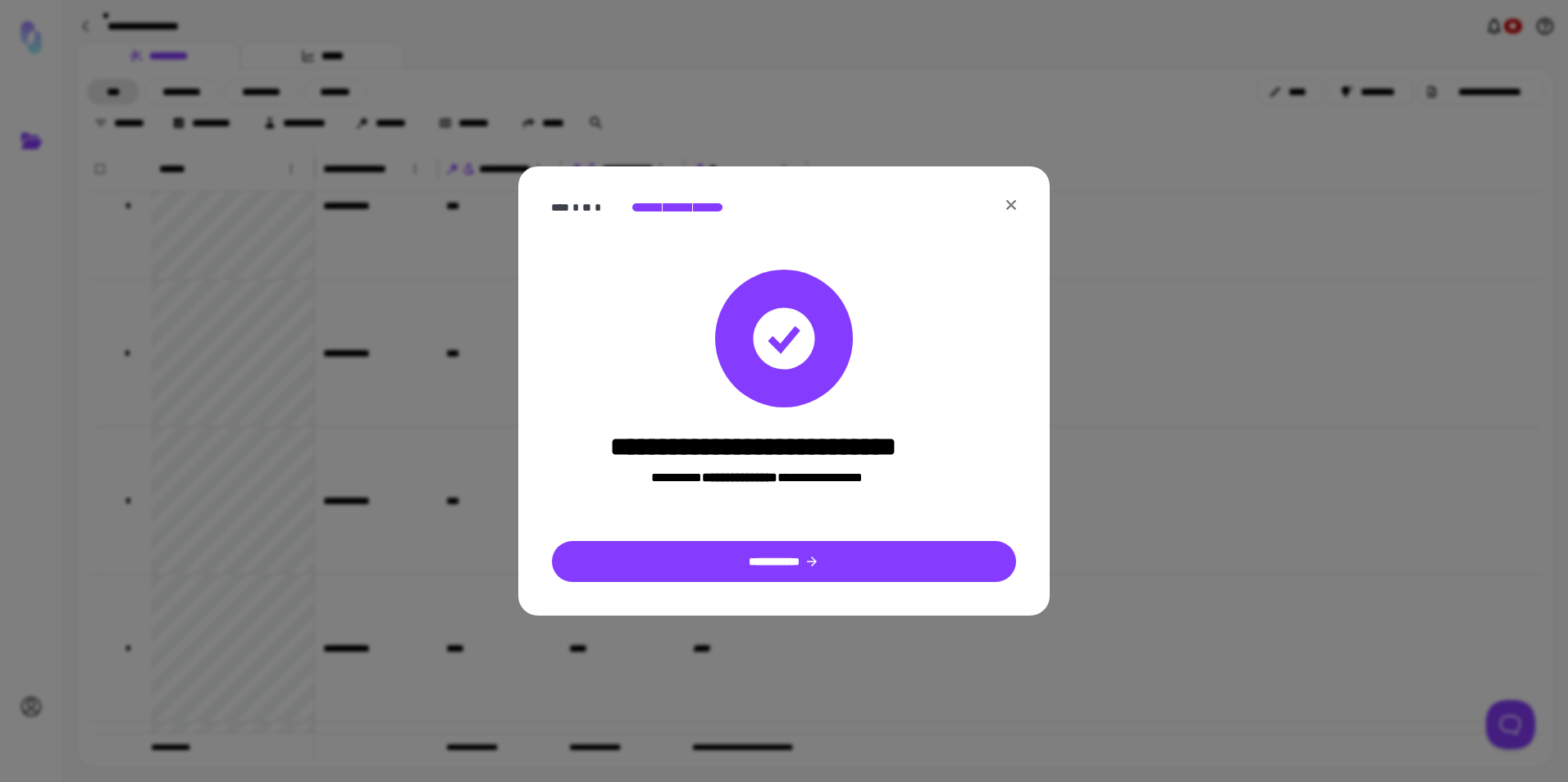 click 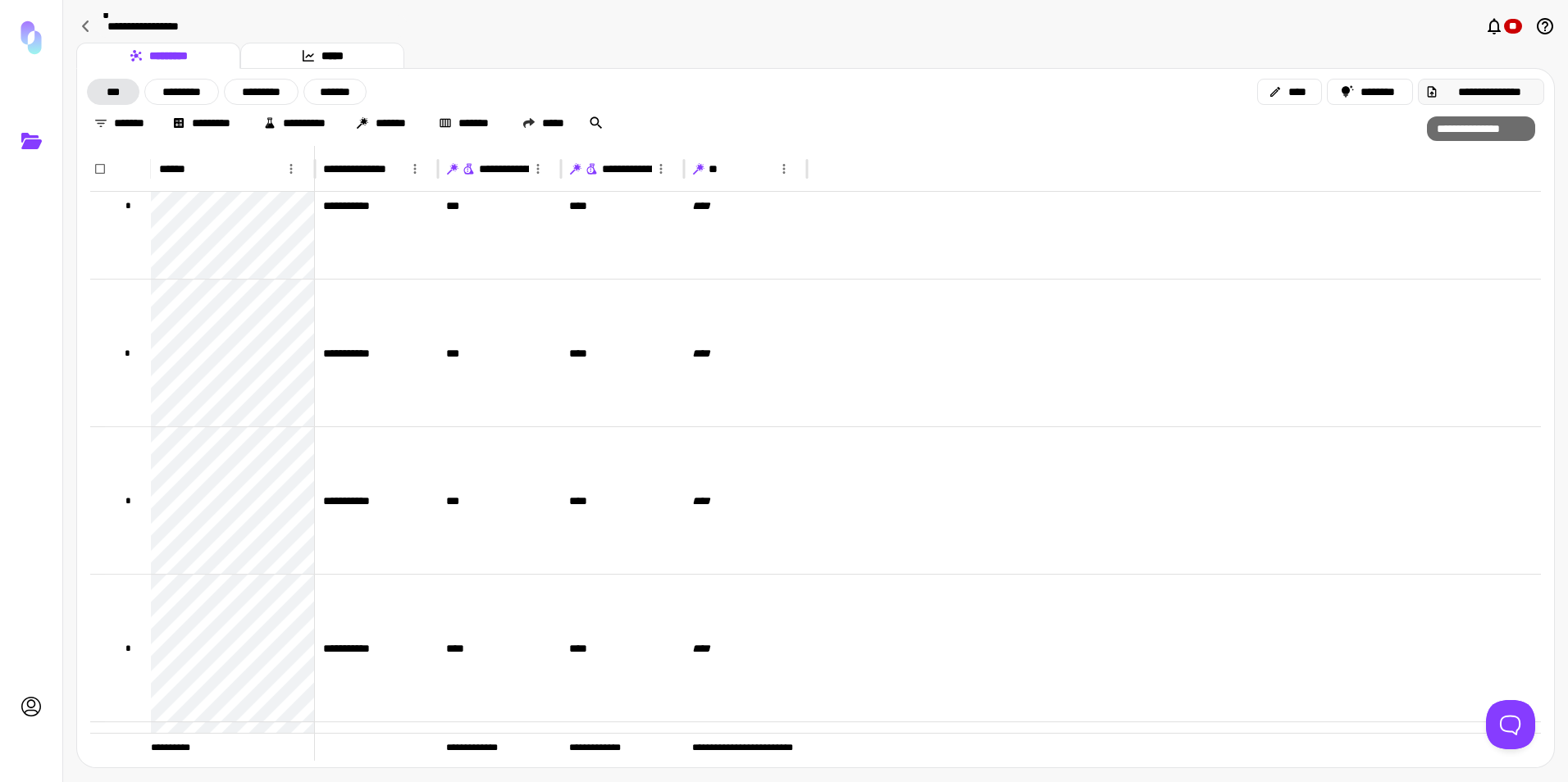 click on "**********" at bounding box center (1489, 92) 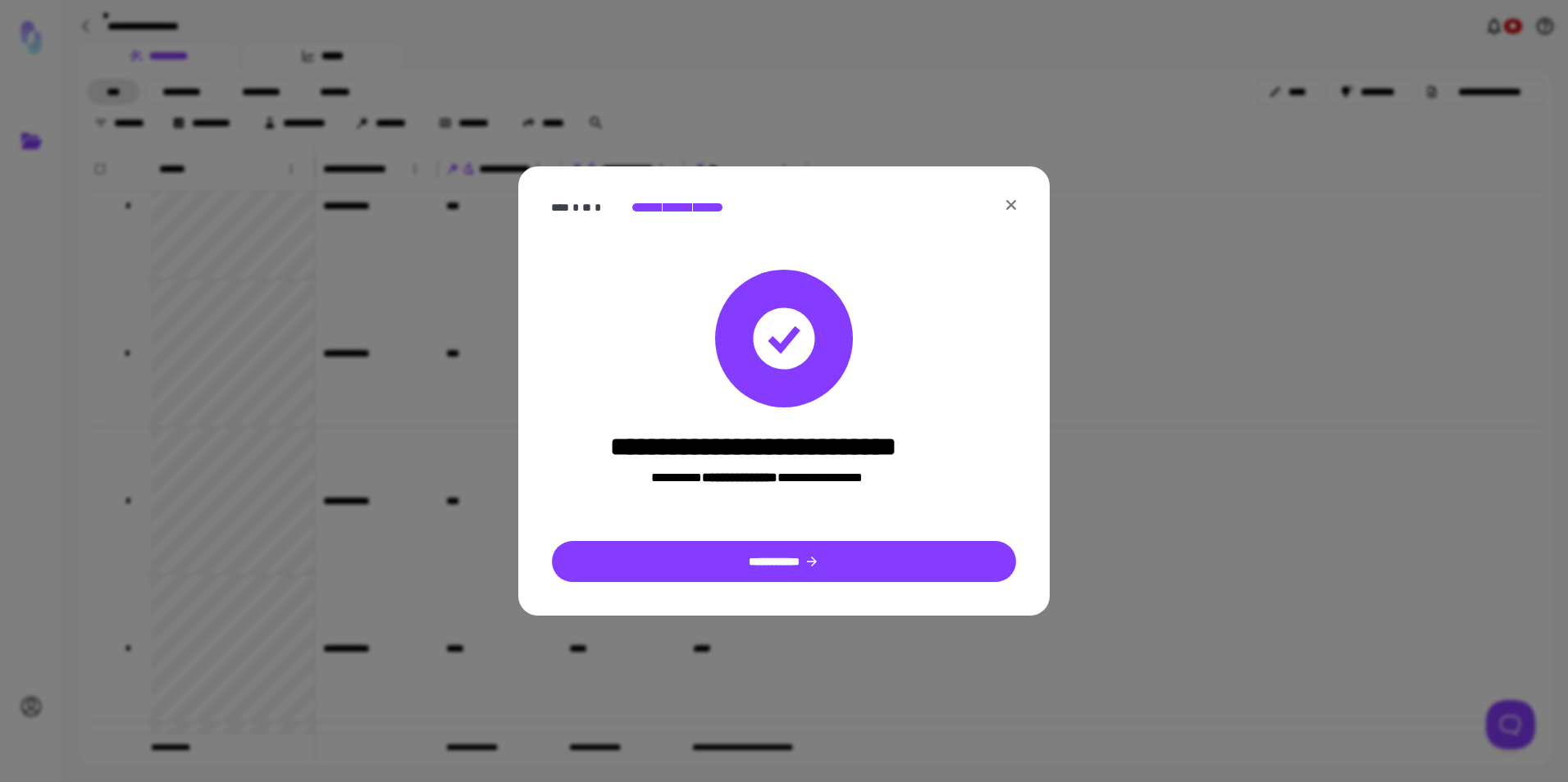 click 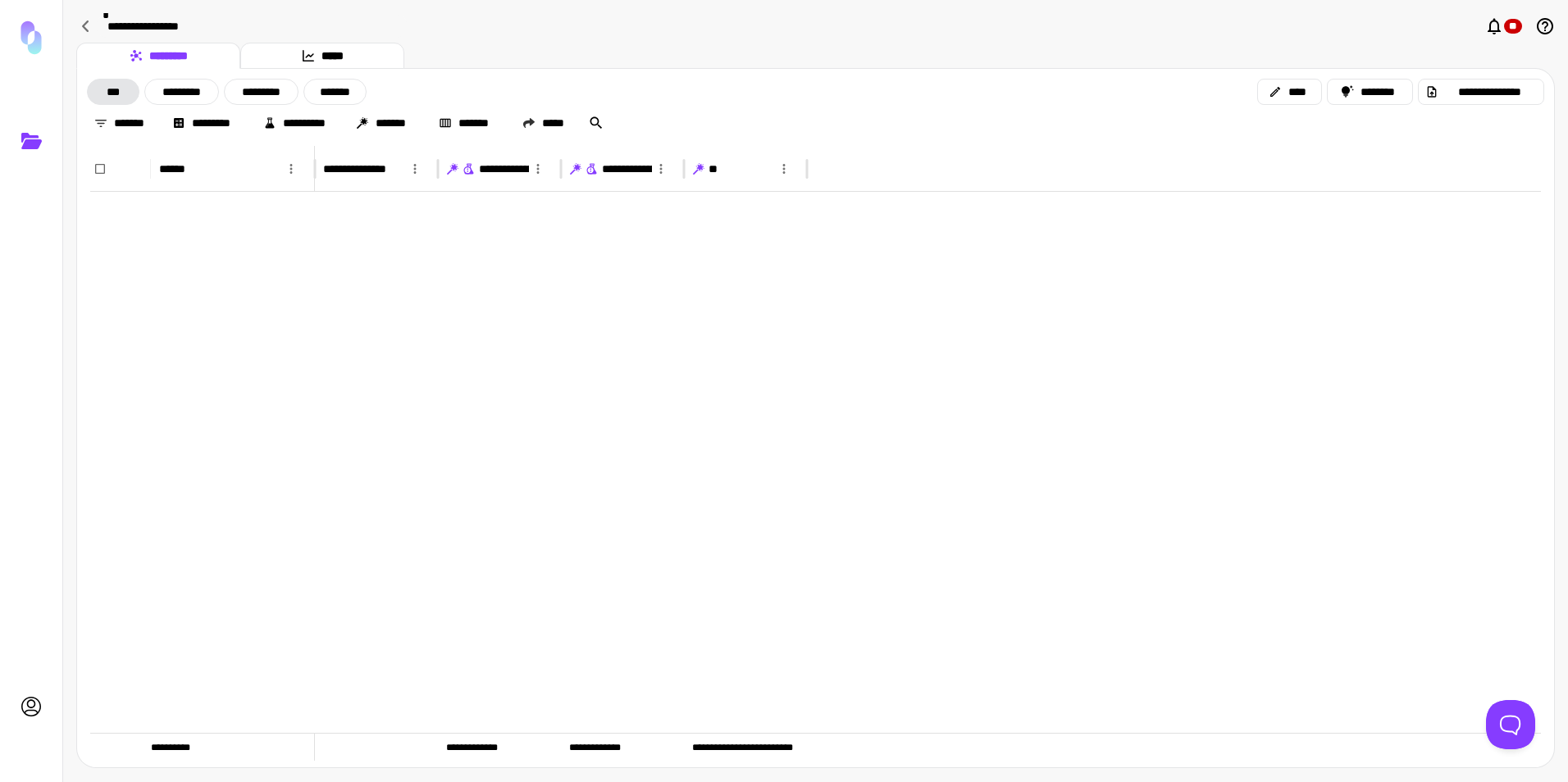 scroll, scrollTop: 7912, scrollLeft: 0, axis: vertical 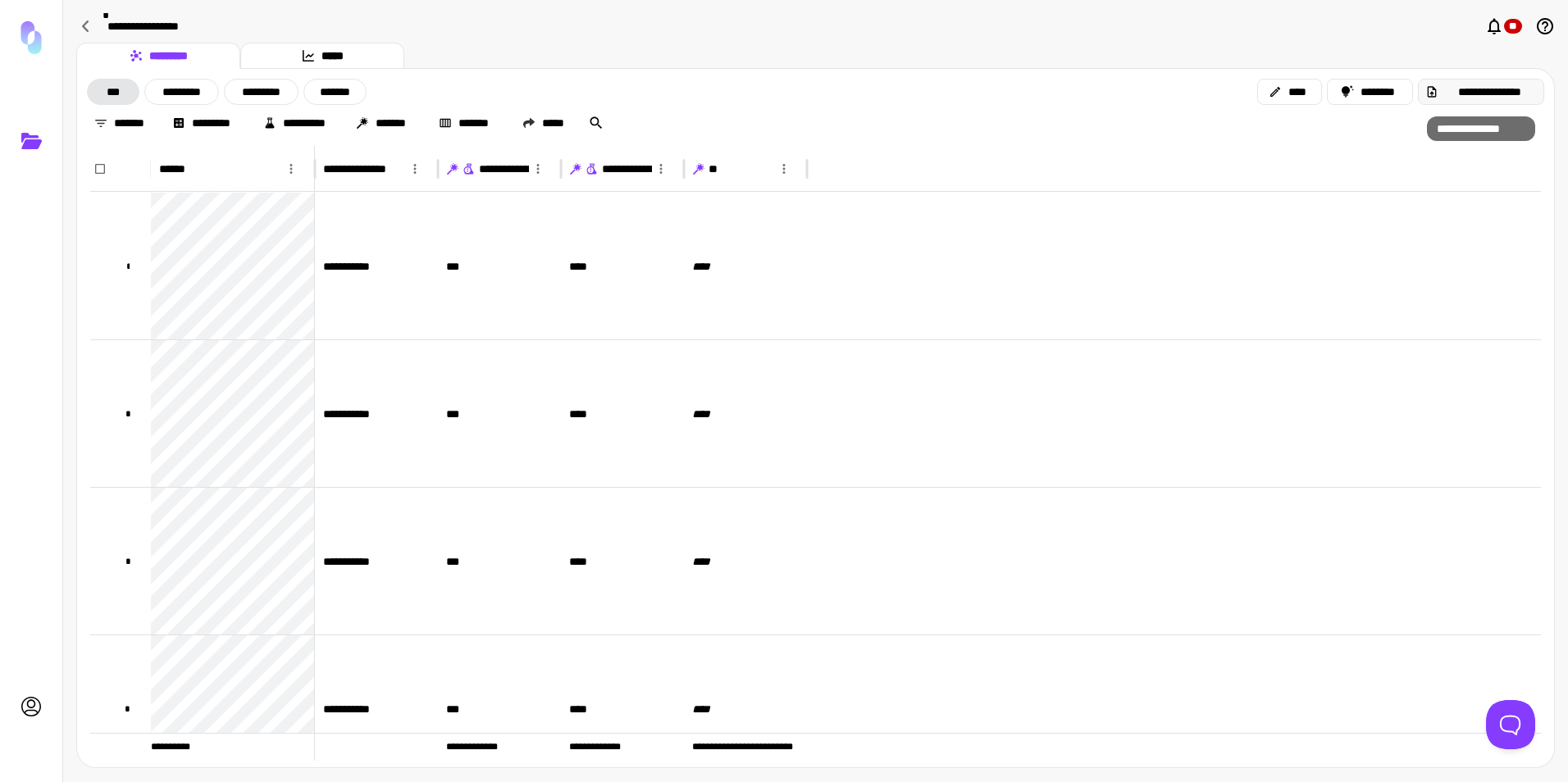 click on "**********" at bounding box center [1489, 92] 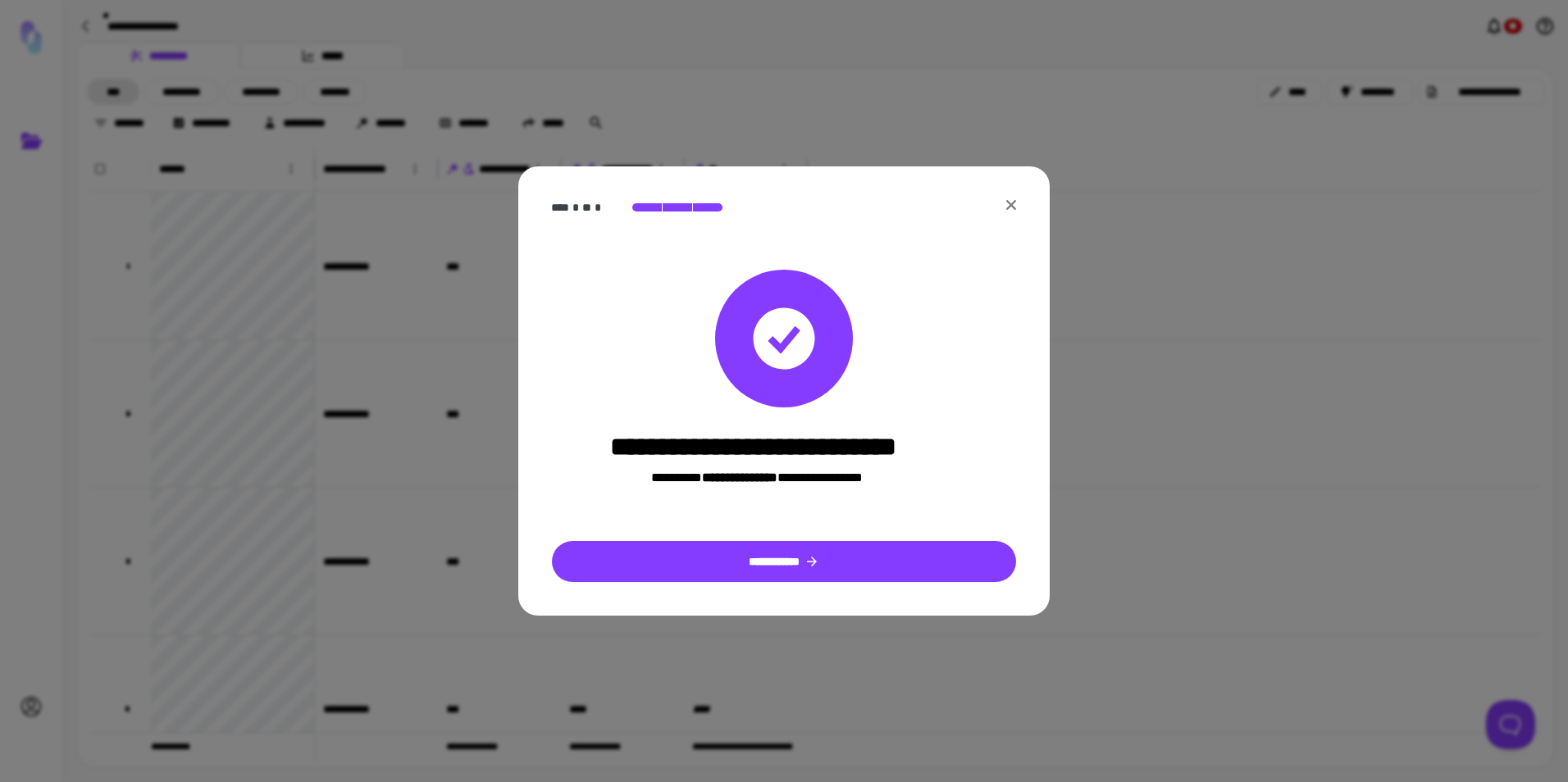 click 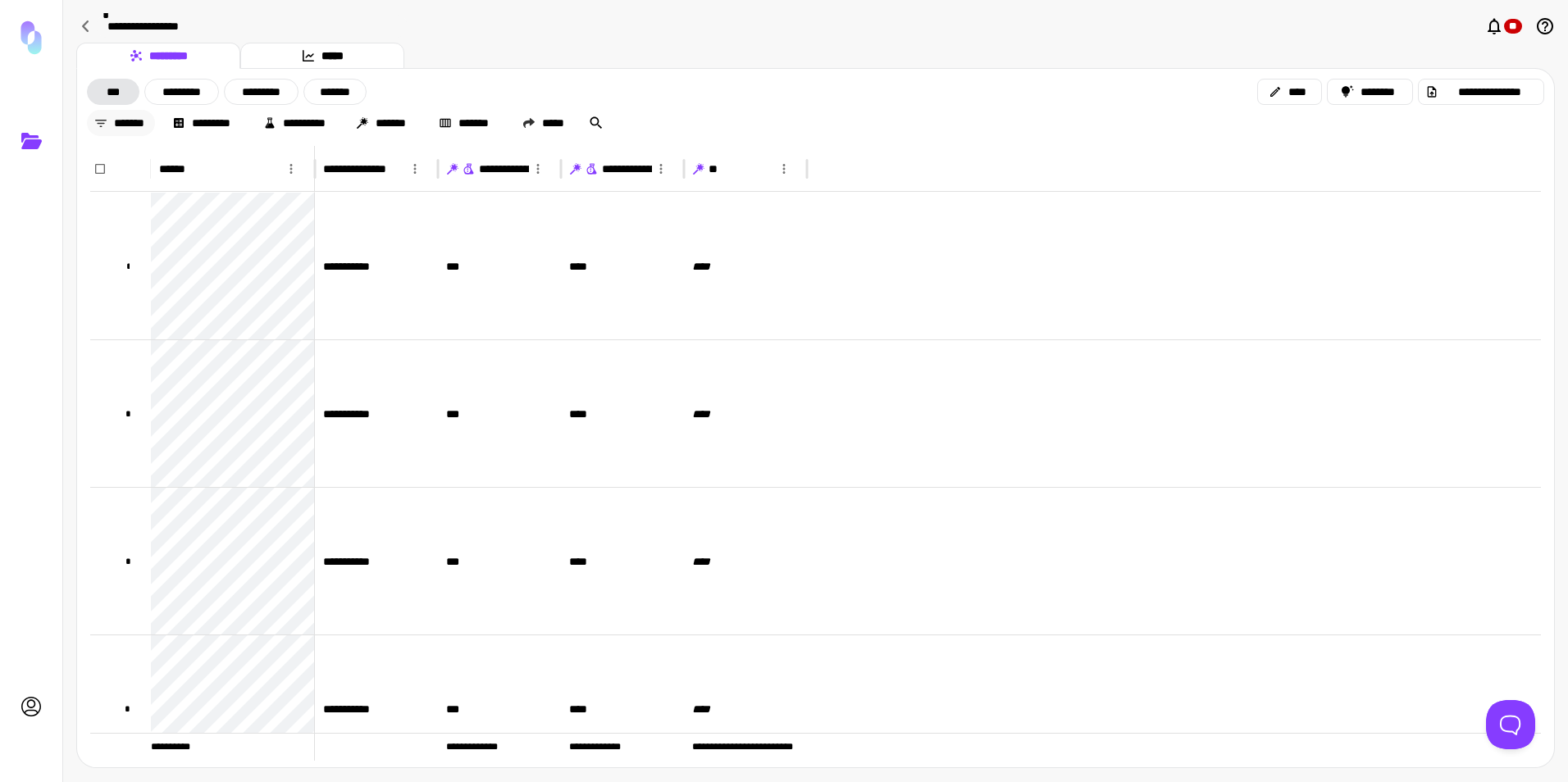 click on "*******" at bounding box center [121, 123] 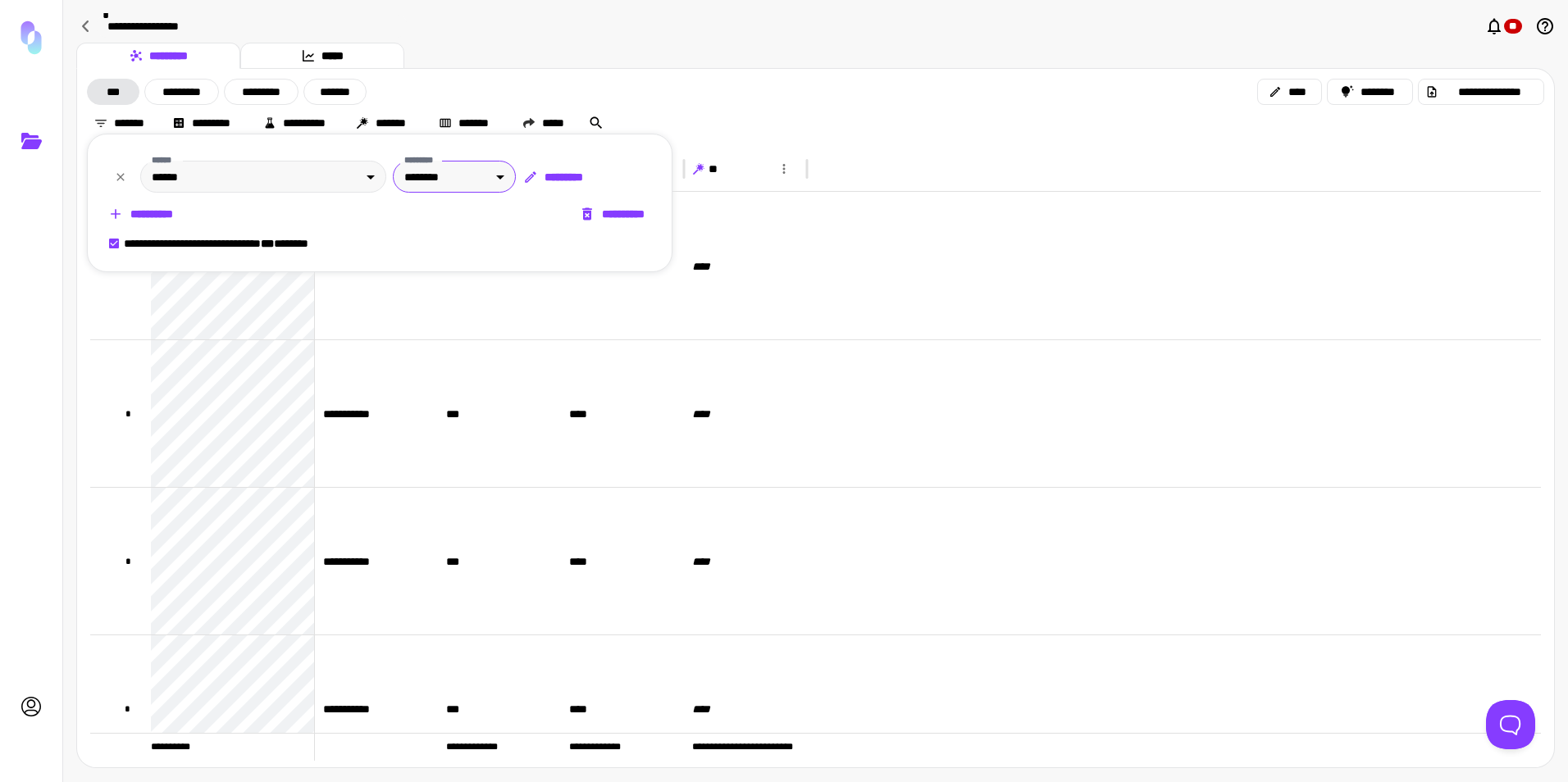 click on "**********" at bounding box center [784, 391] 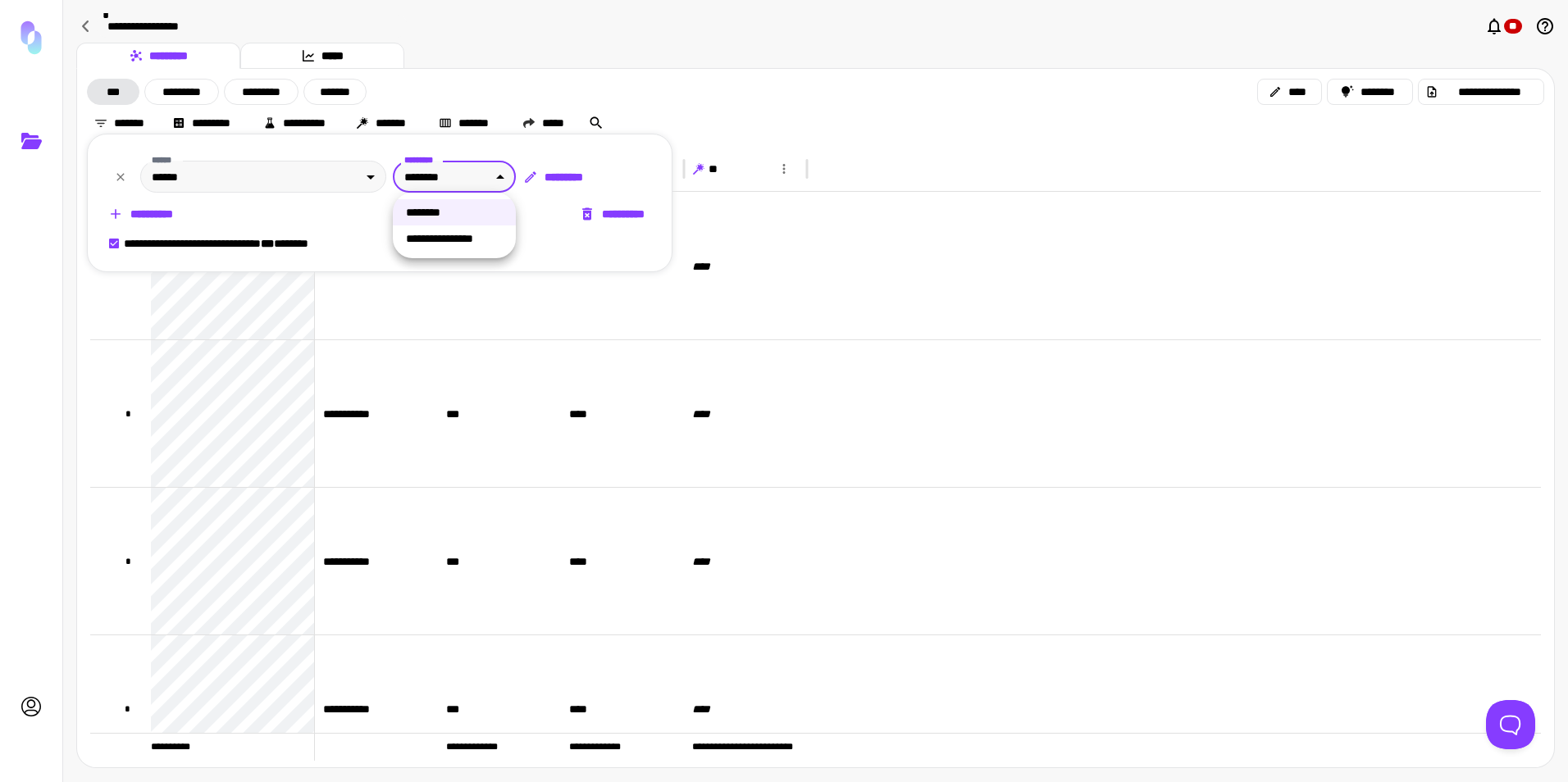 click at bounding box center (784, 391) 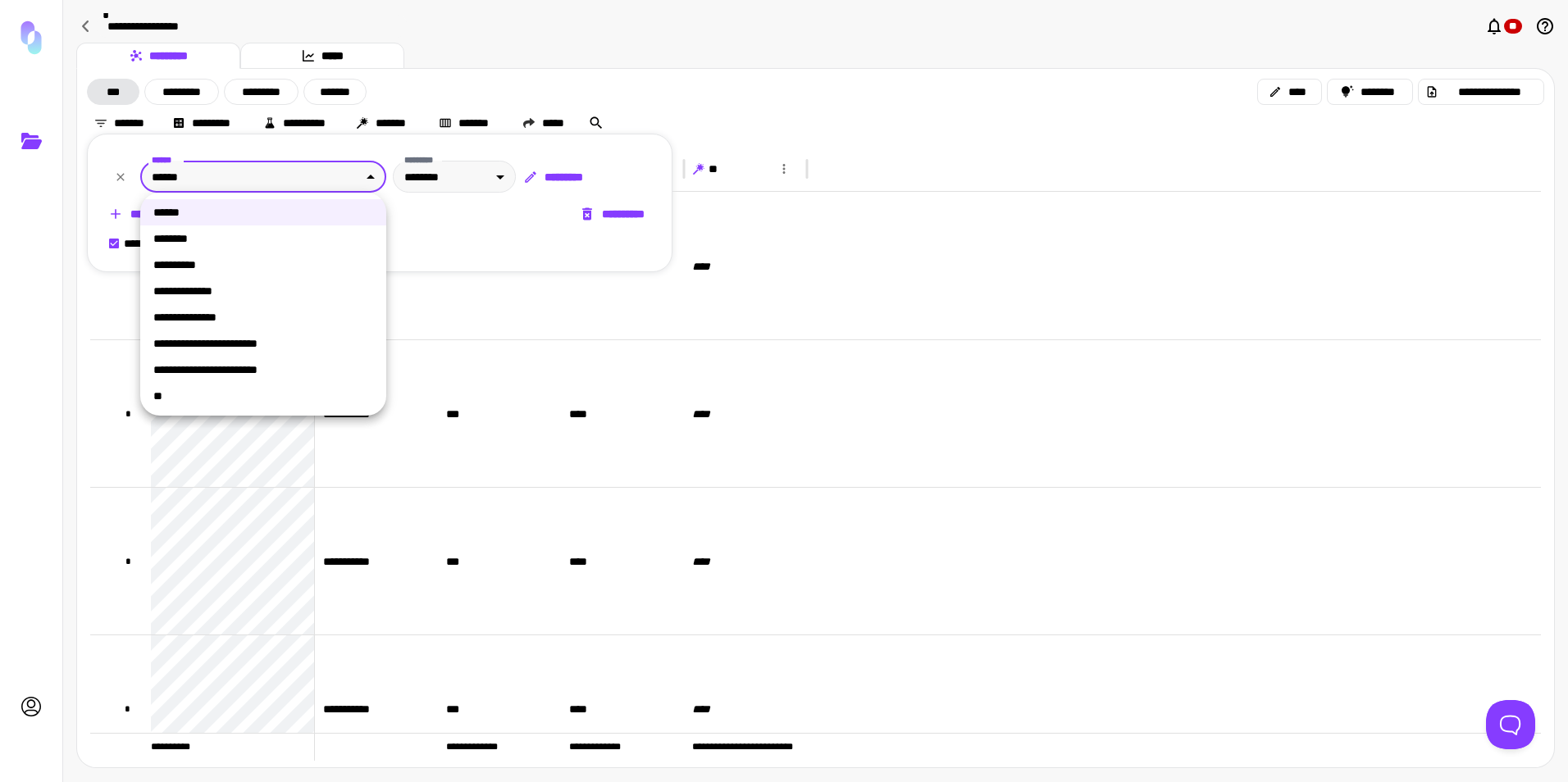 click on "**********" at bounding box center (784, 391) 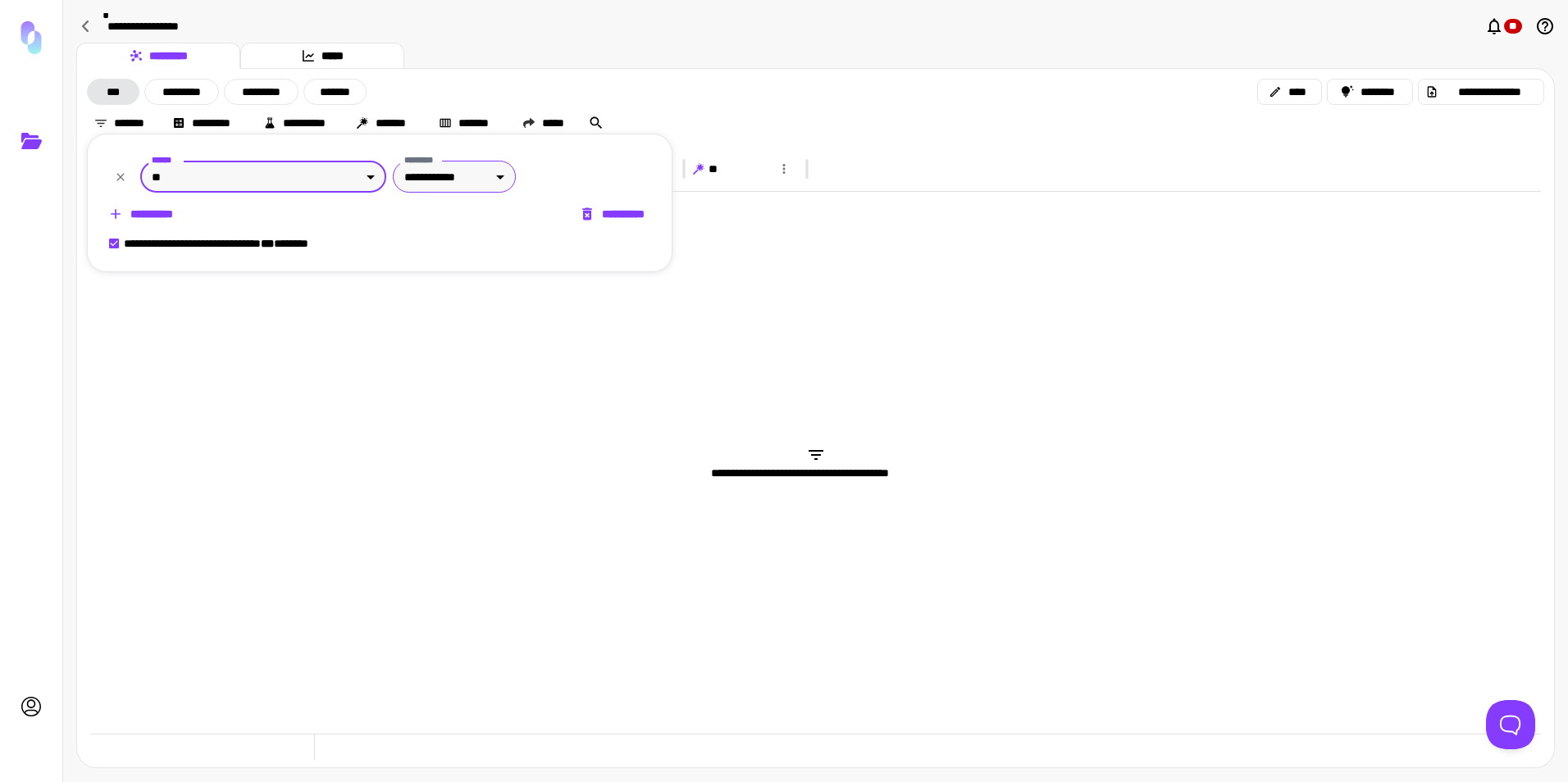 click on "**********" at bounding box center [784, 391] 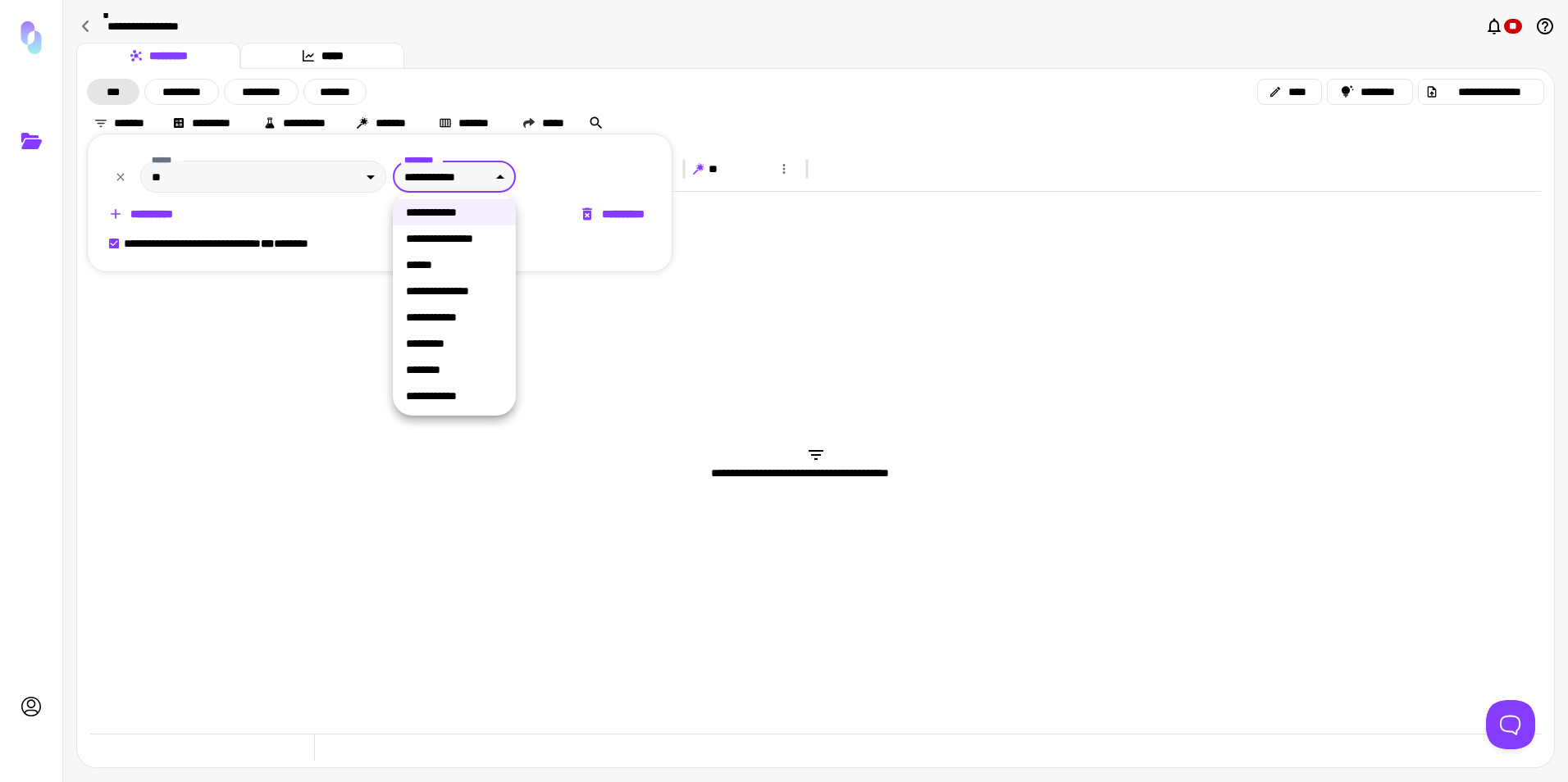 click on "**********" at bounding box center [454, 396] 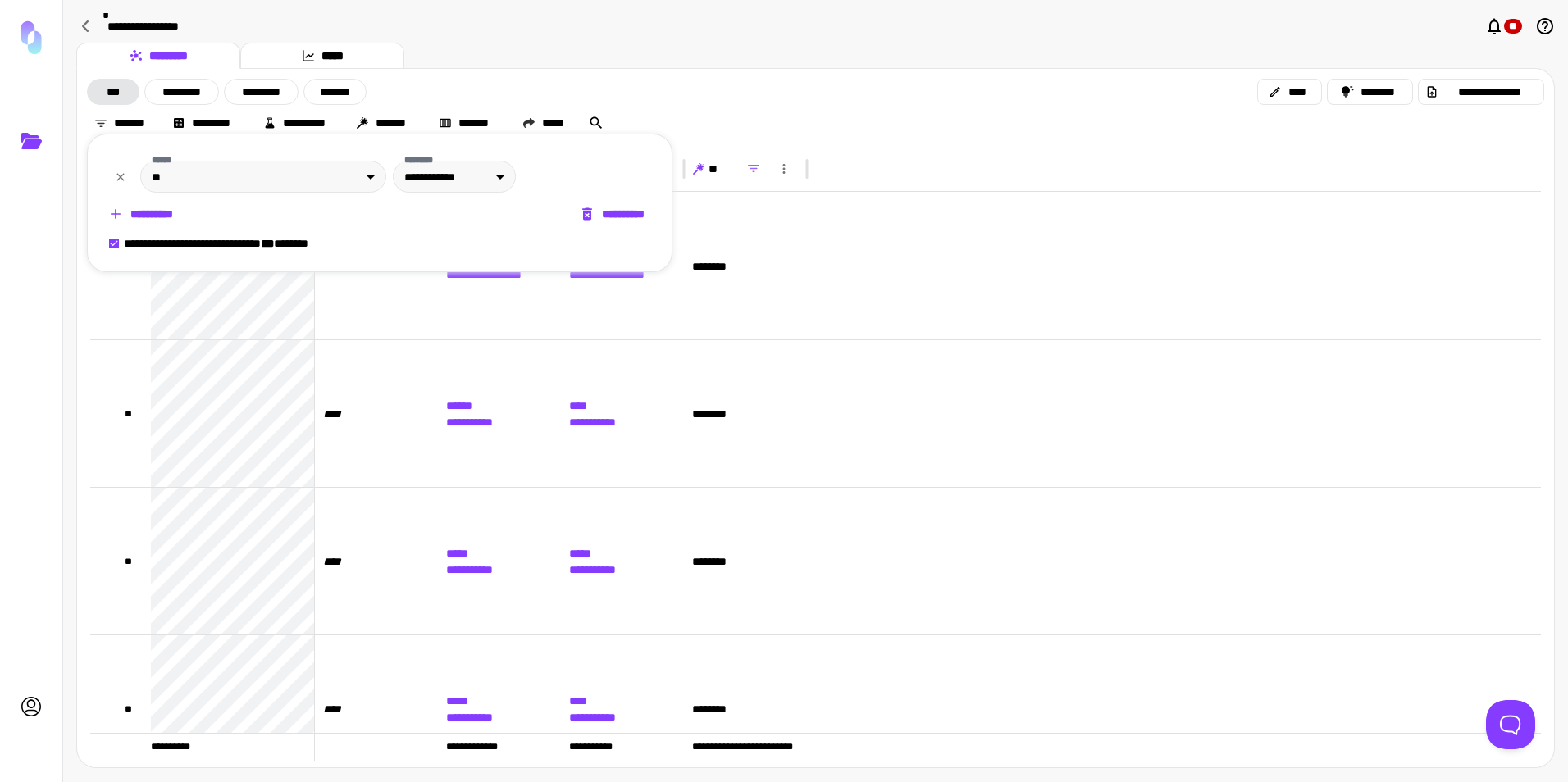 click at bounding box center [784, 391] 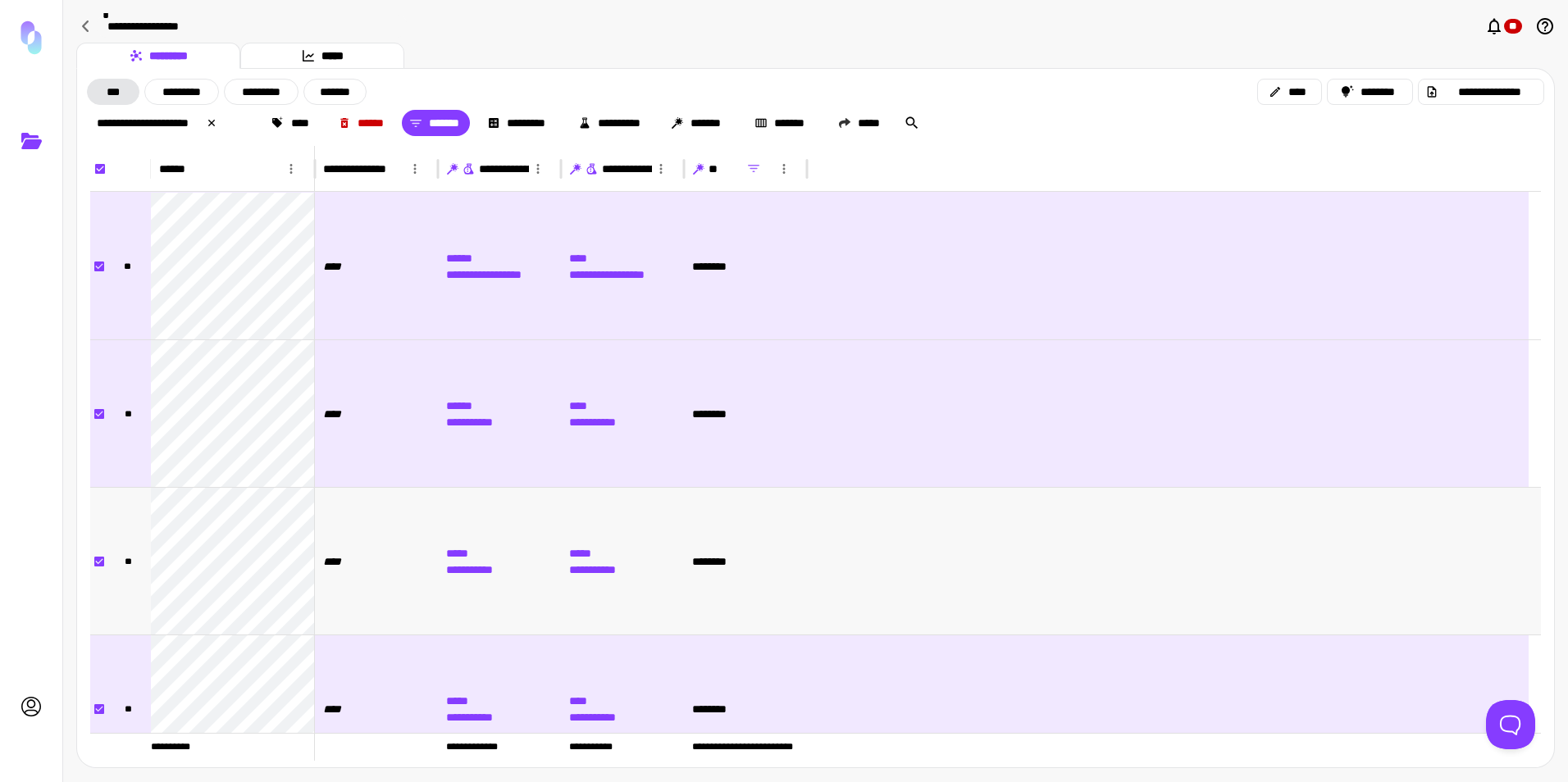 scroll, scrollTop: 21, scrollLeft: 0, axis: vertical 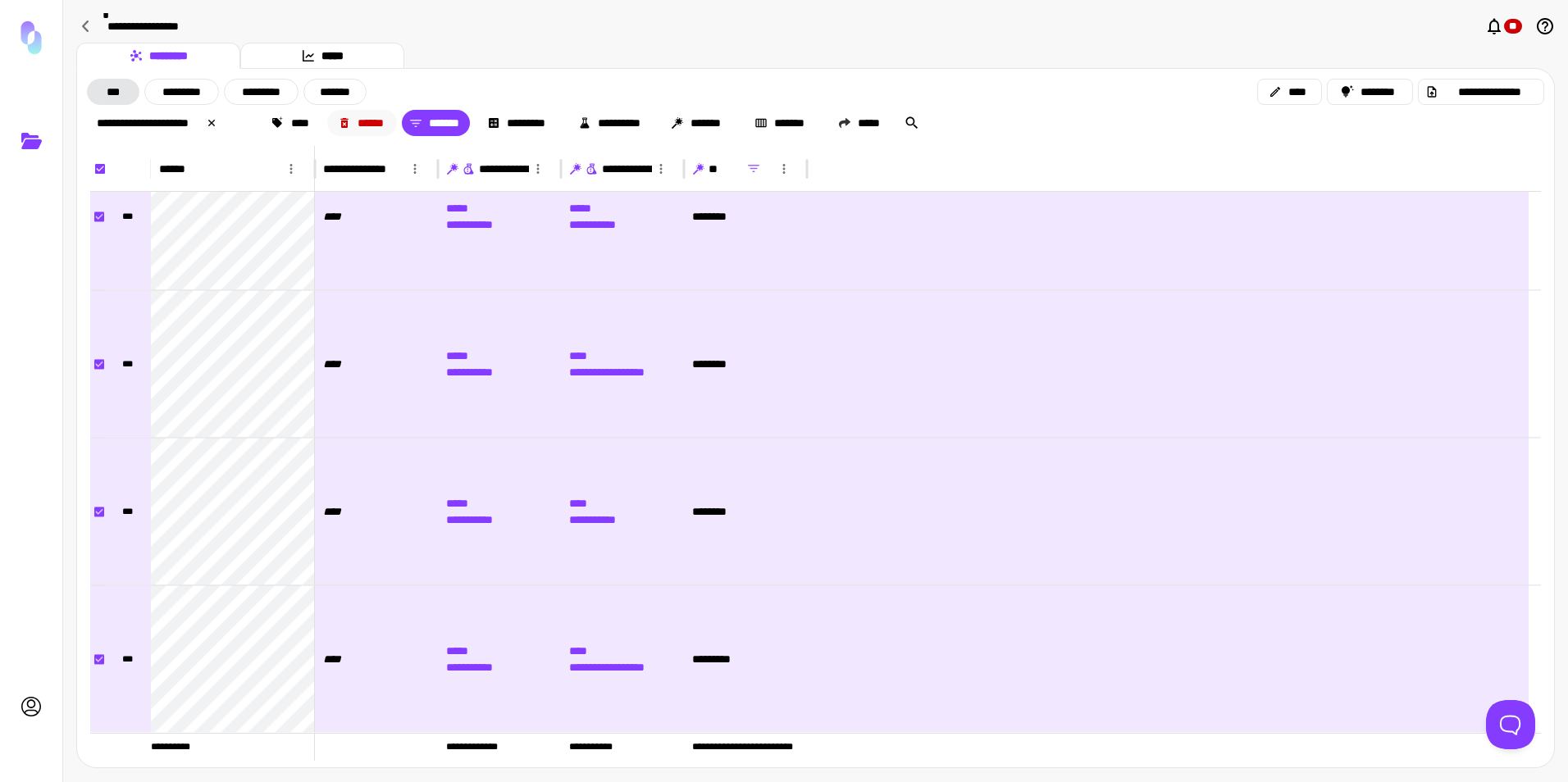 click on "******" at bounding box center [362, 123] 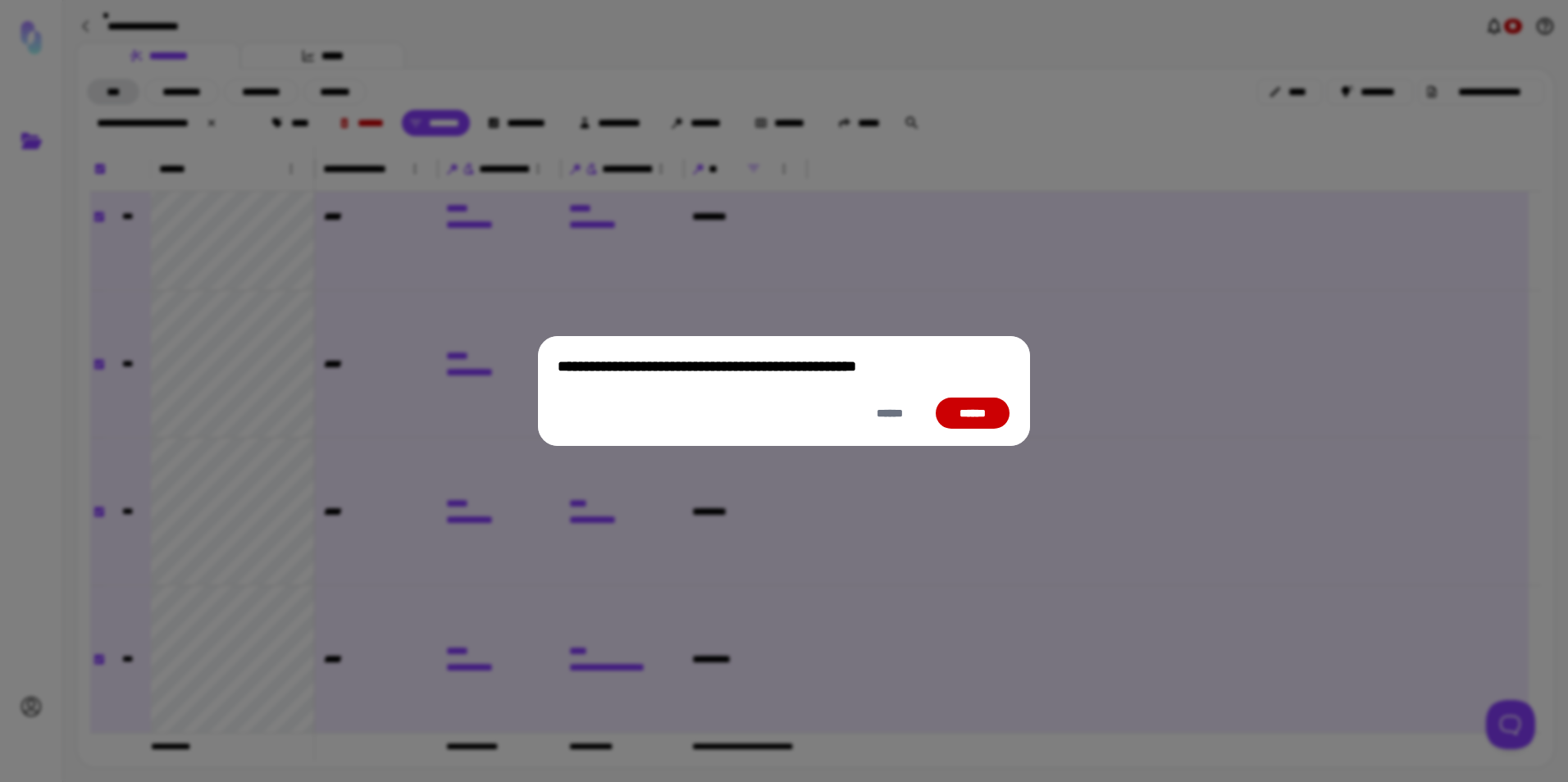 click on "******" at bounding box center (973, 413) 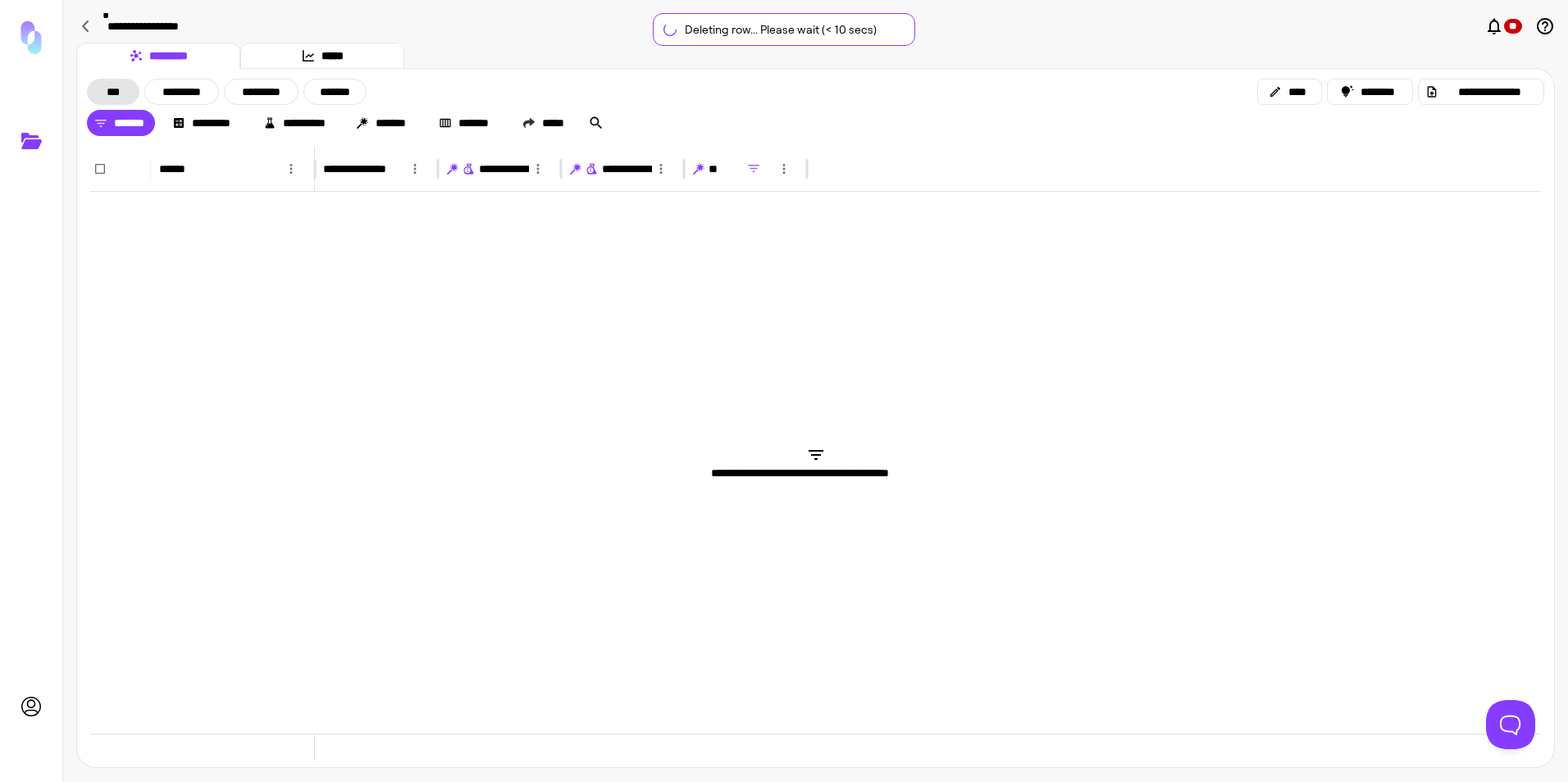 scroll, scrollTop: 0, scrollLeft: 0, axis: both 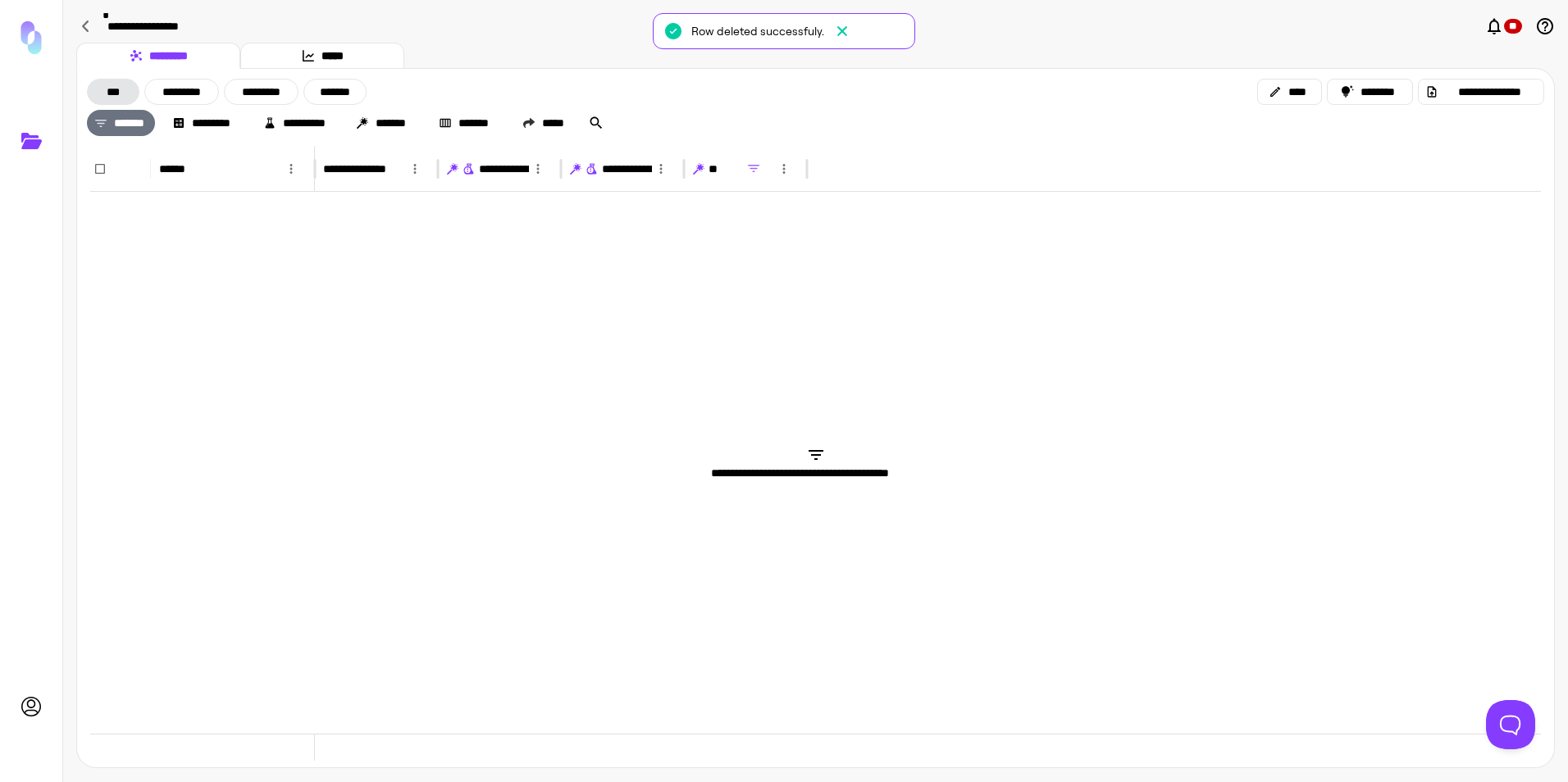 click on "*******" at bounding box center [121, 123] 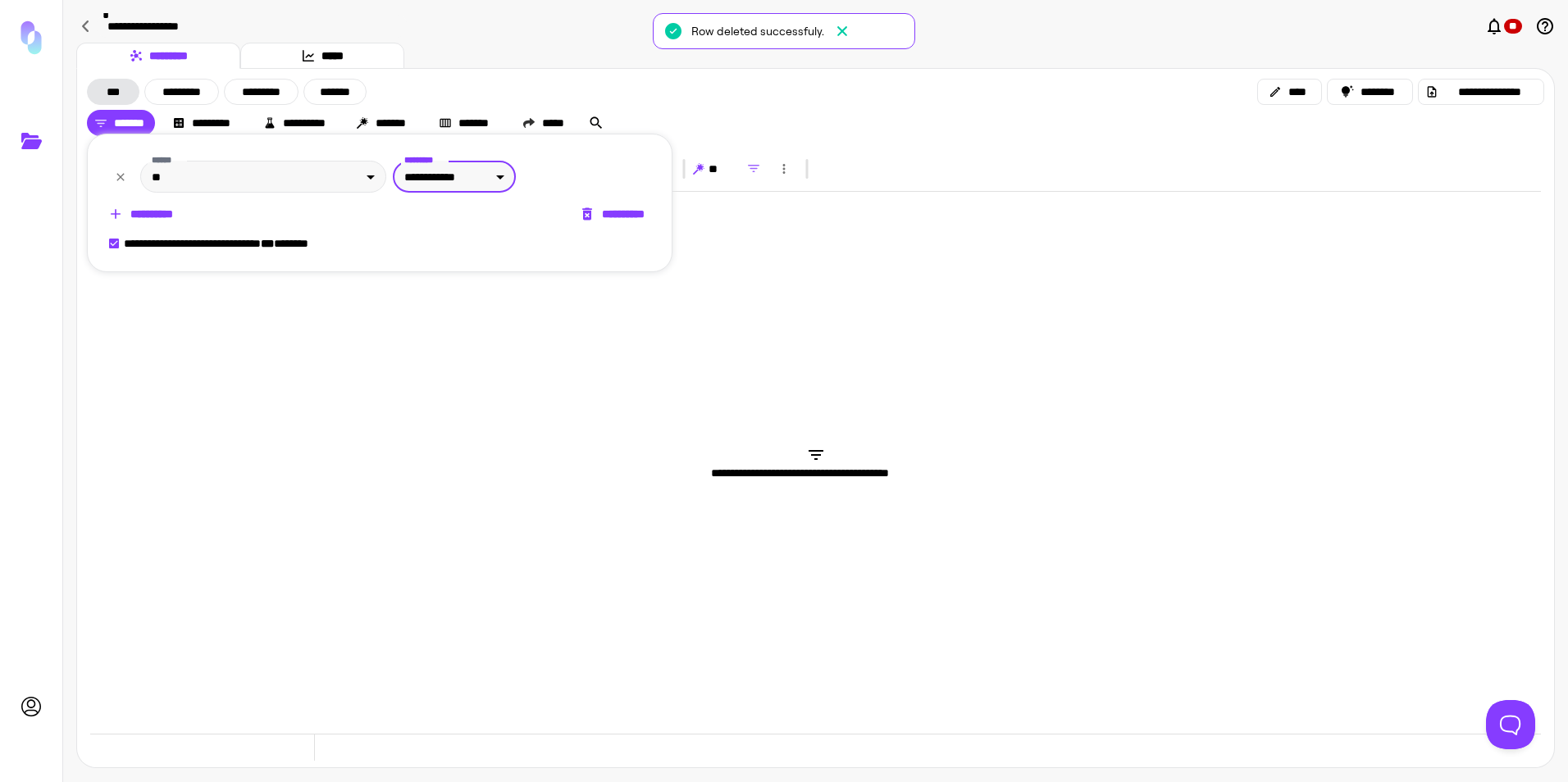 click 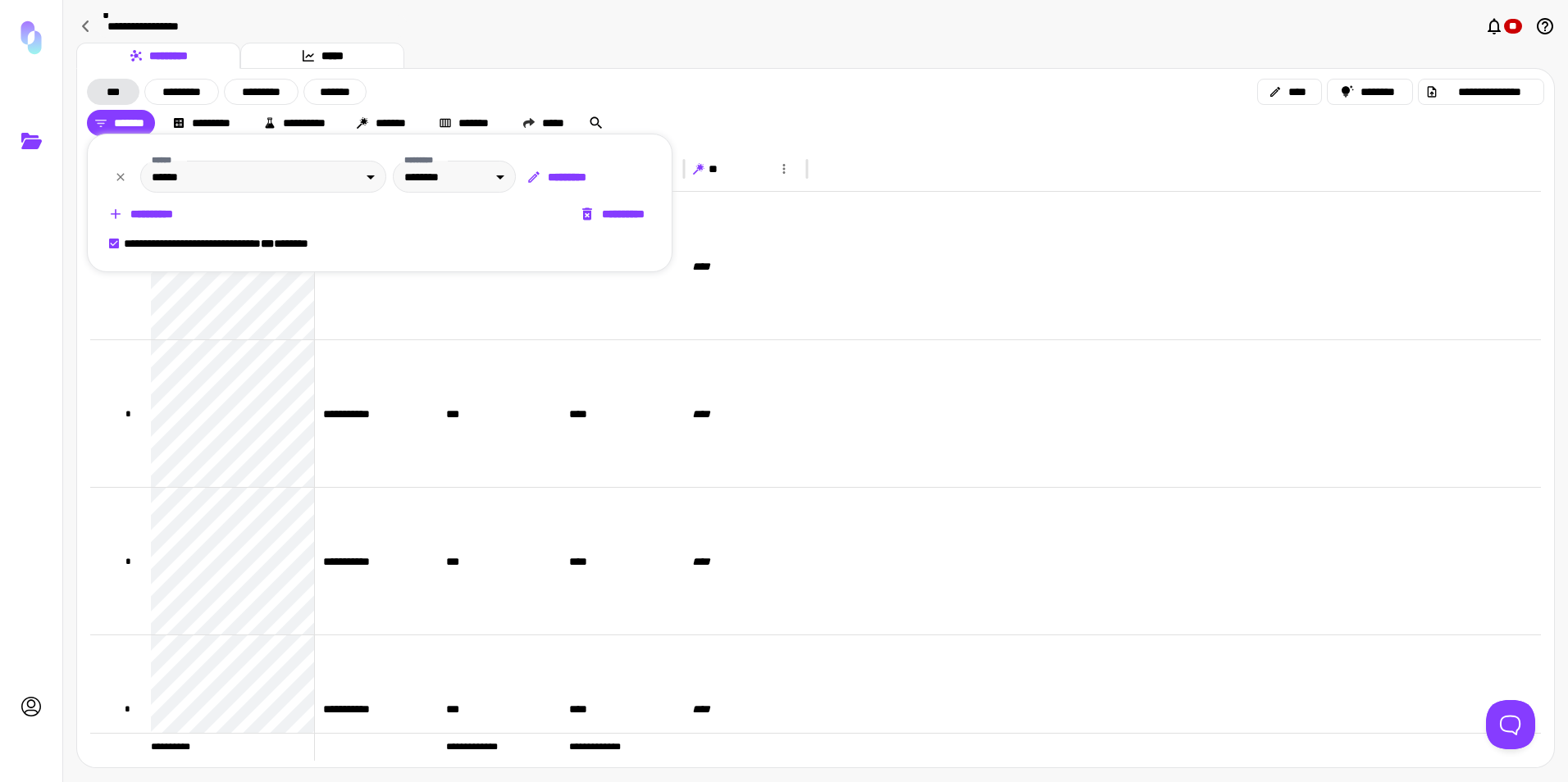 click at bounding box center [784, 391] 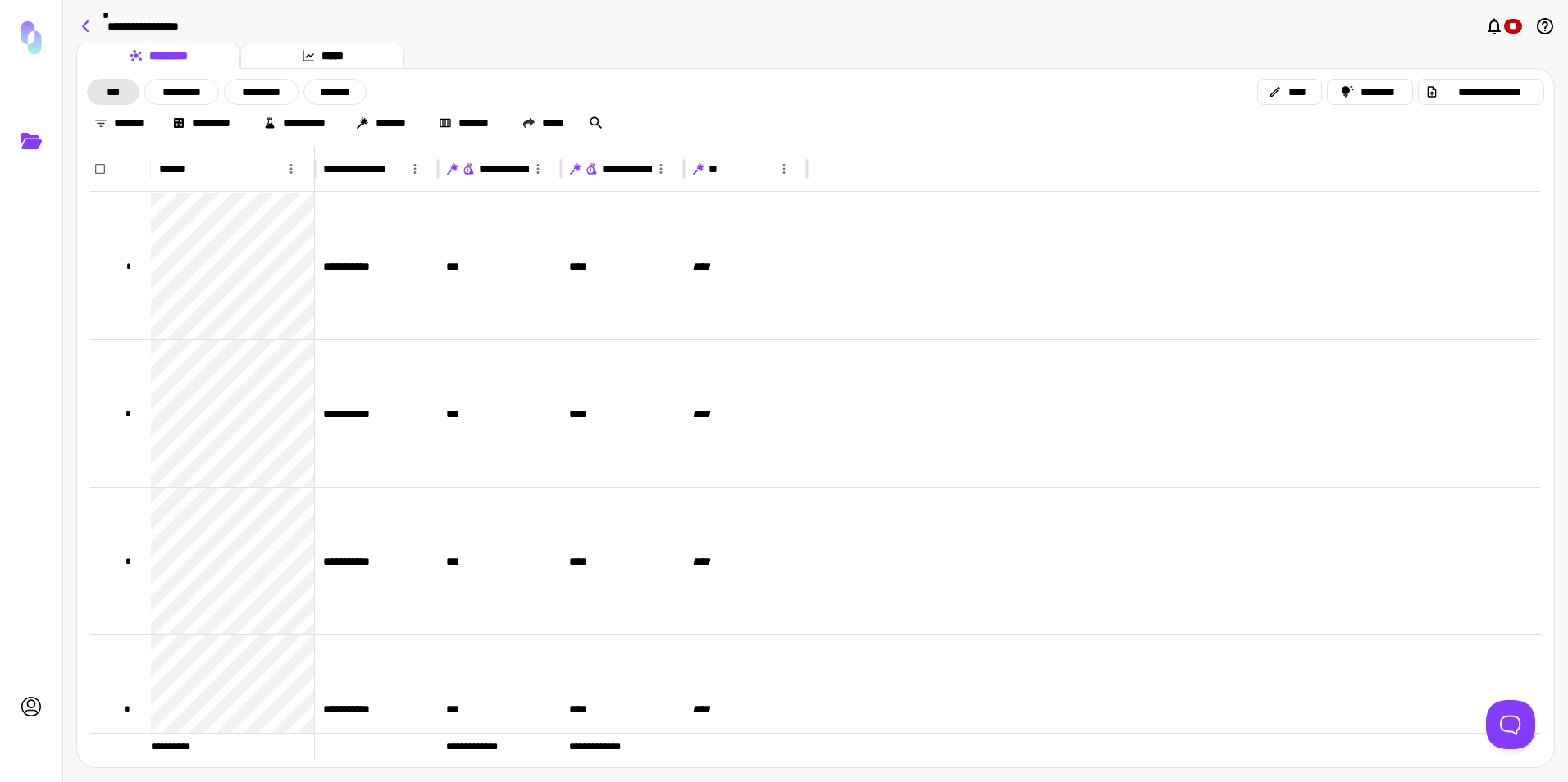 click 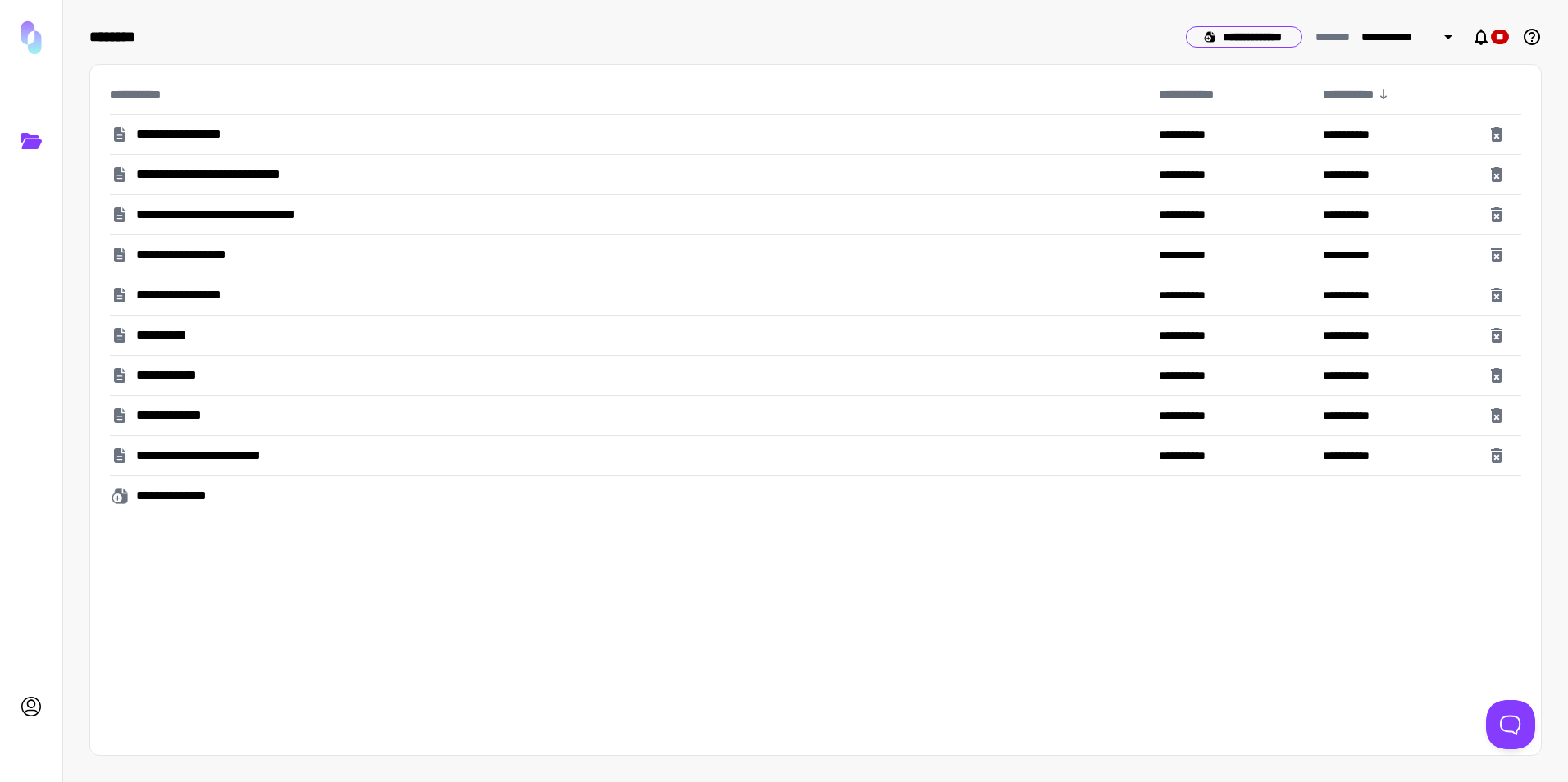 click on "**********" at bounding box center [1244, 37] 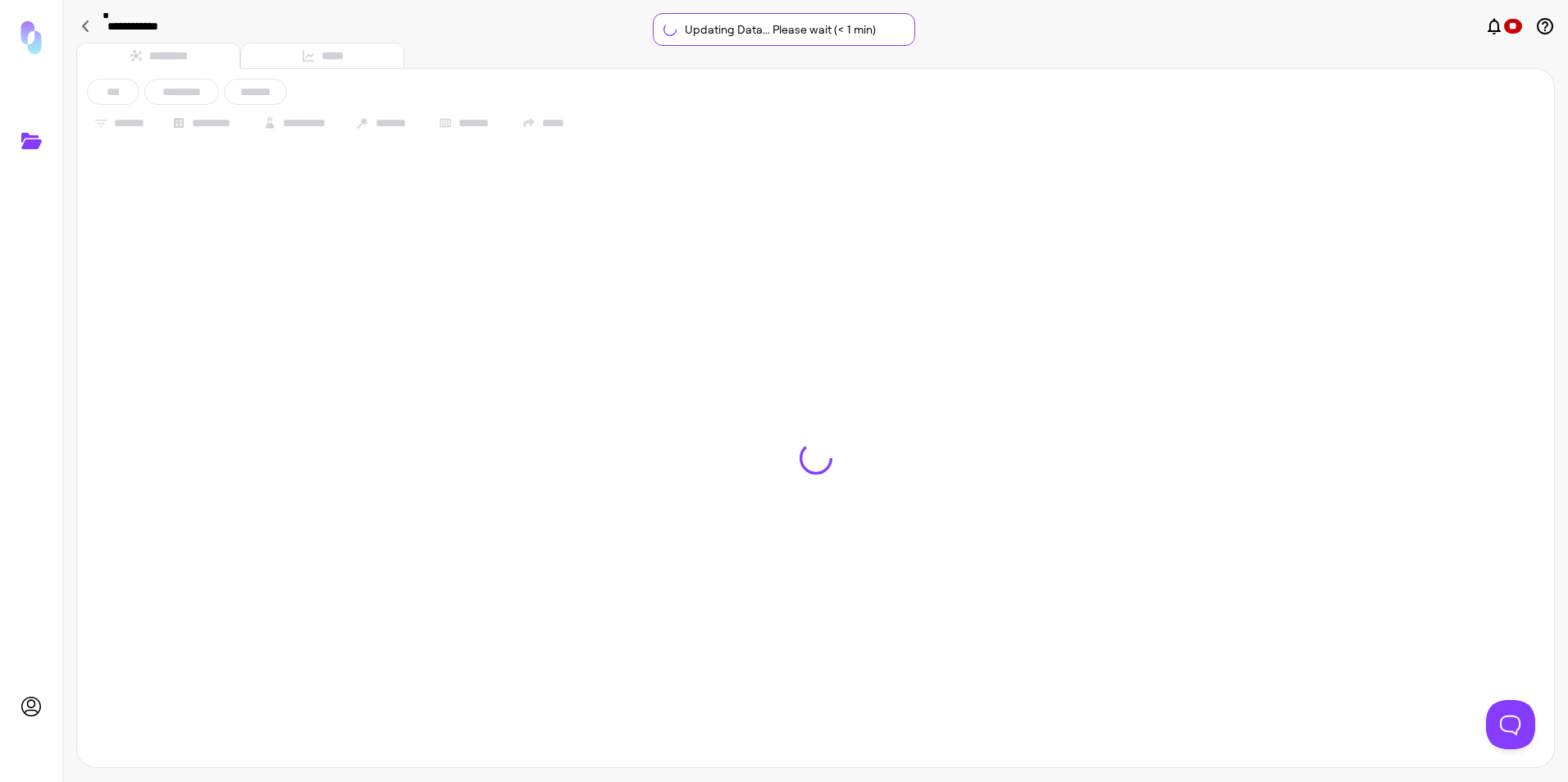 type on "**********" 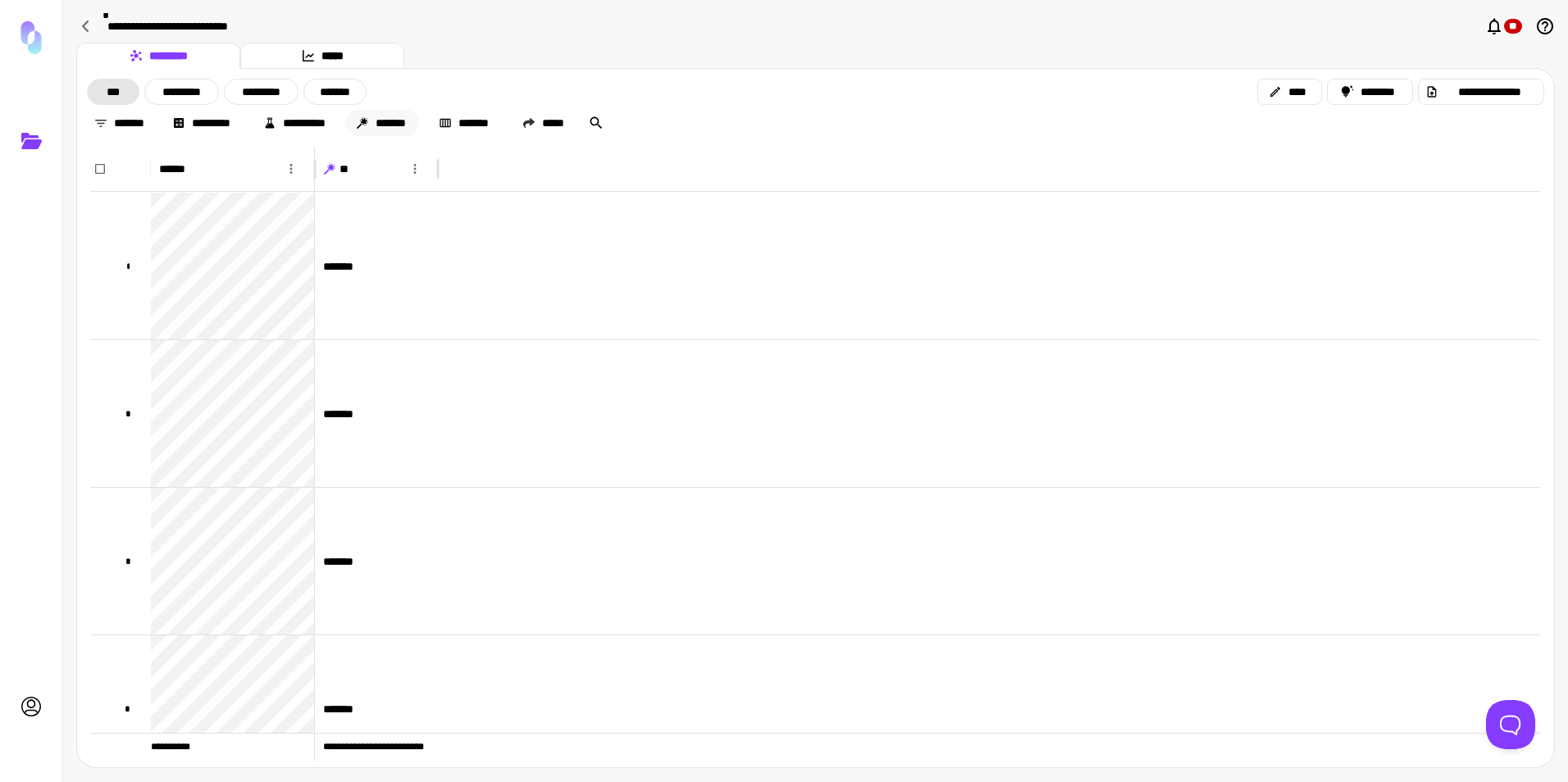 click 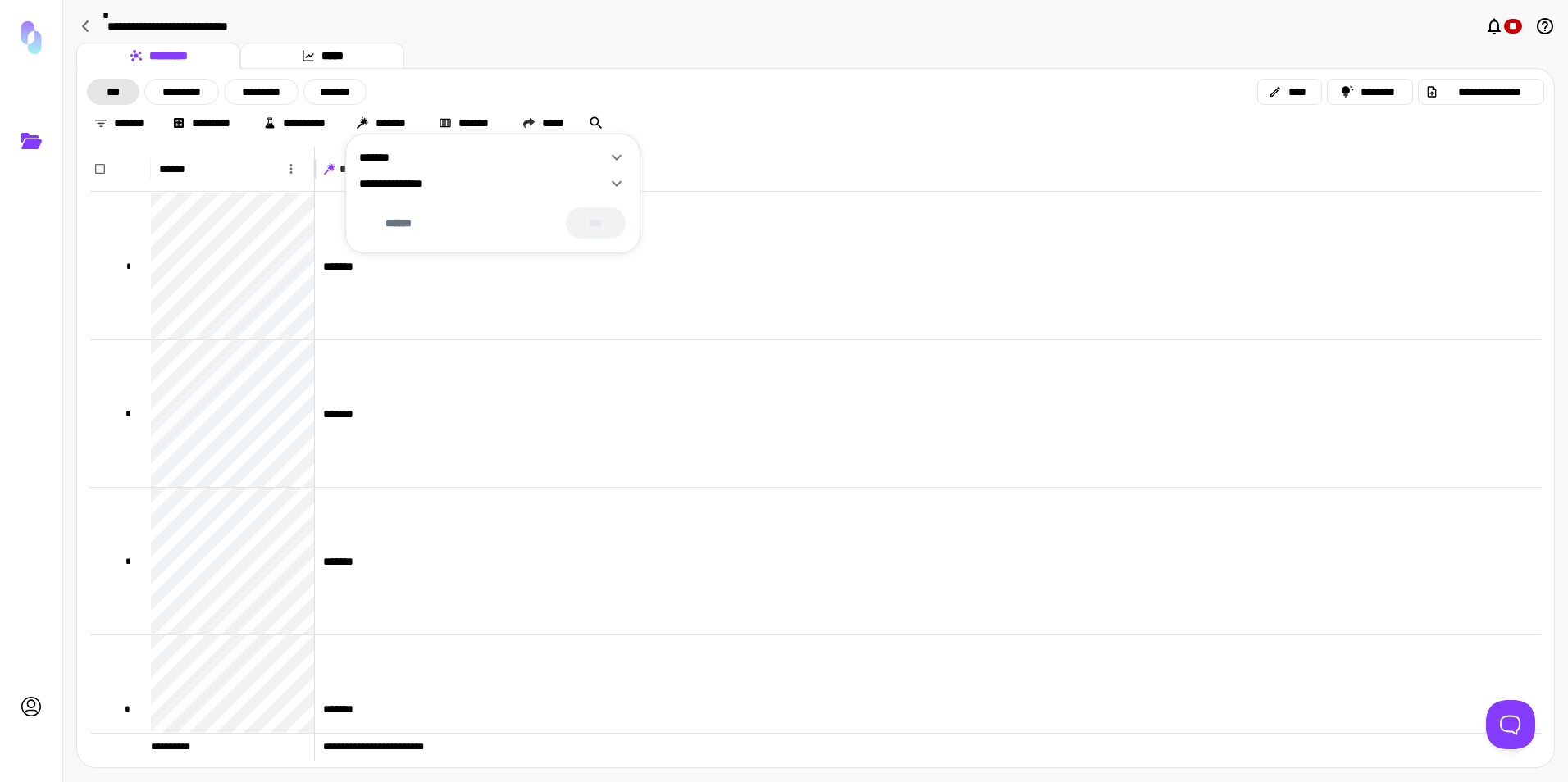 click 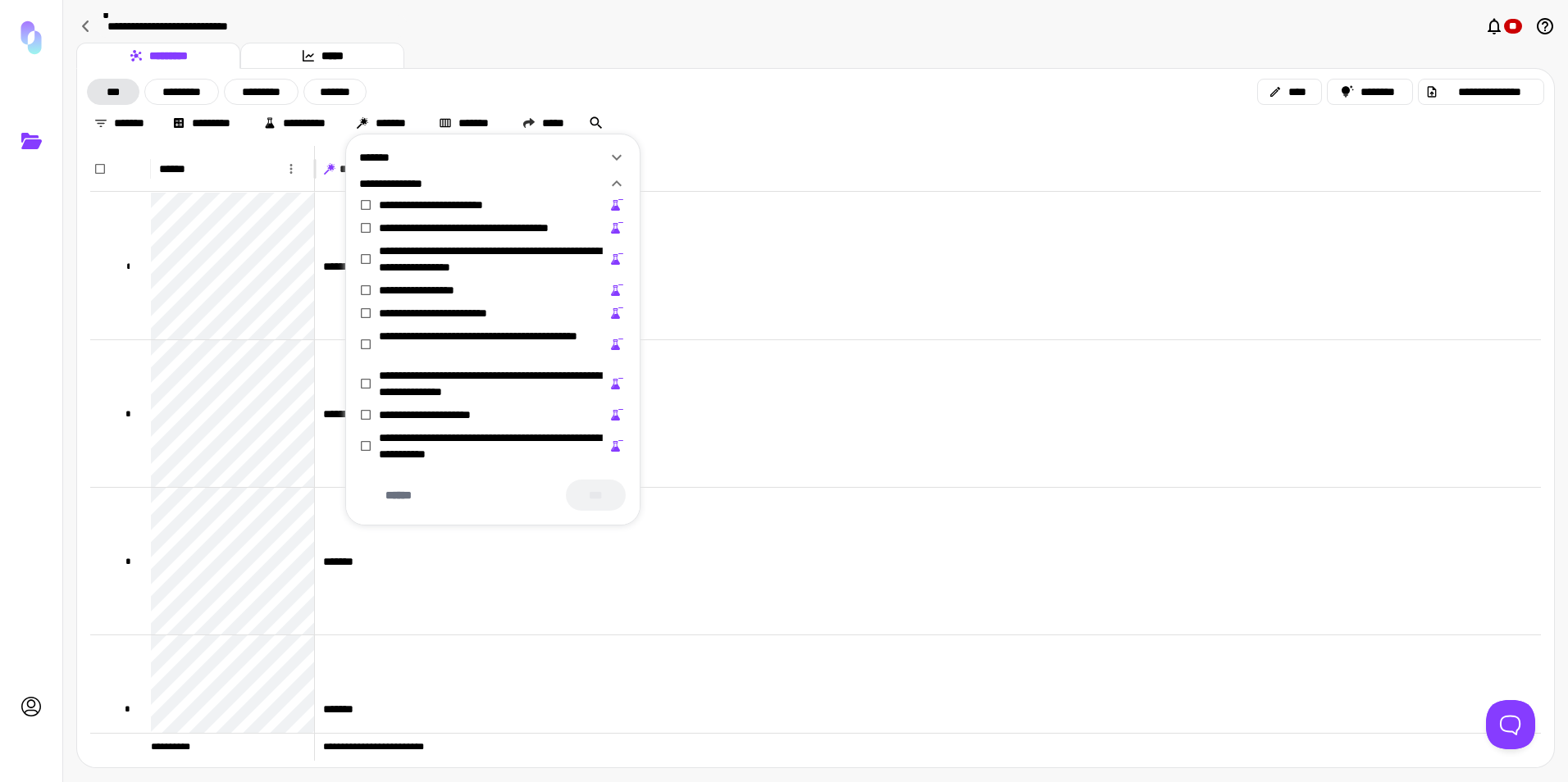 click on "**********" at bounding box center [453, 205] 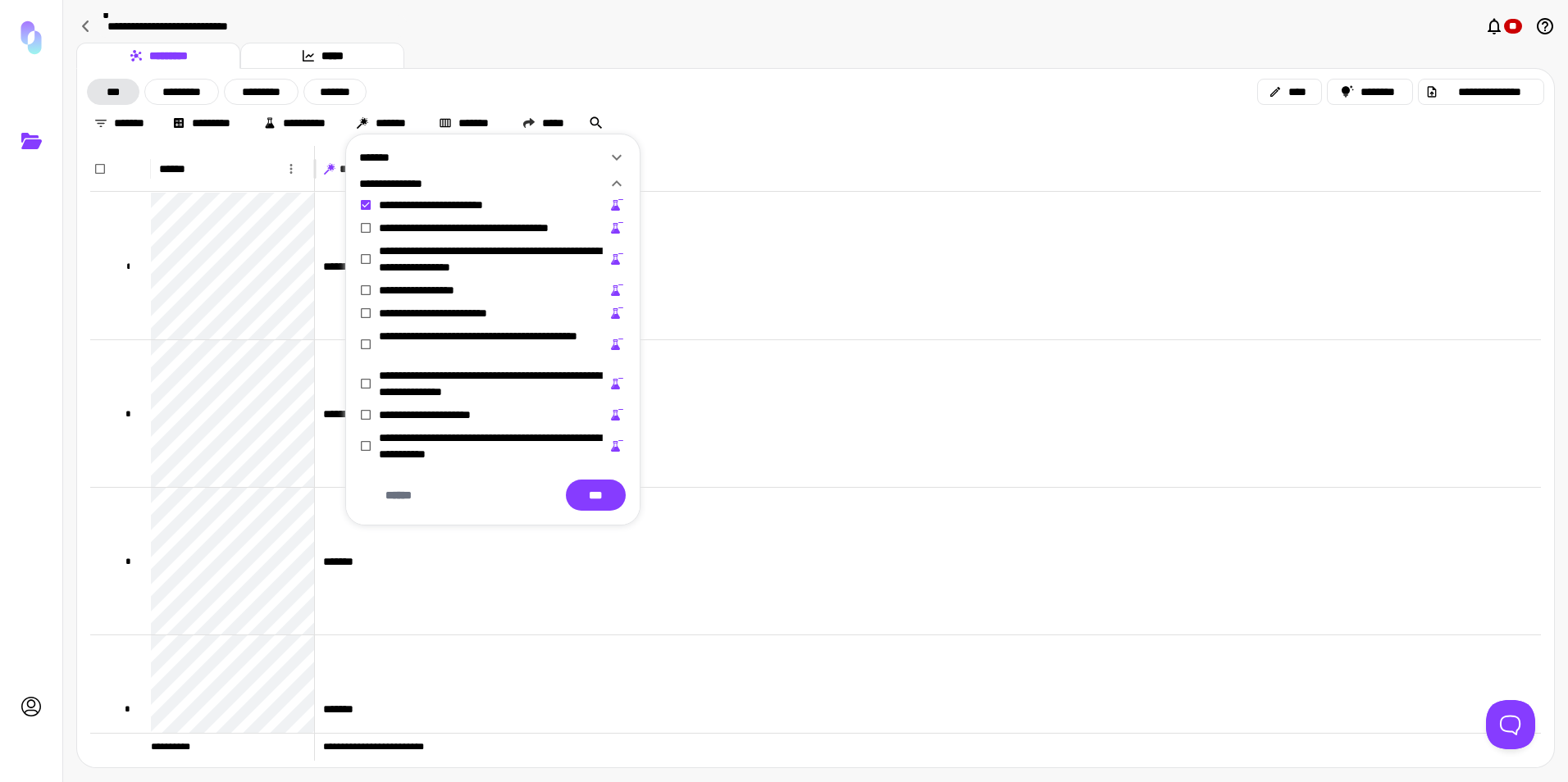 click on "**********" at bounding box center [493, 344] 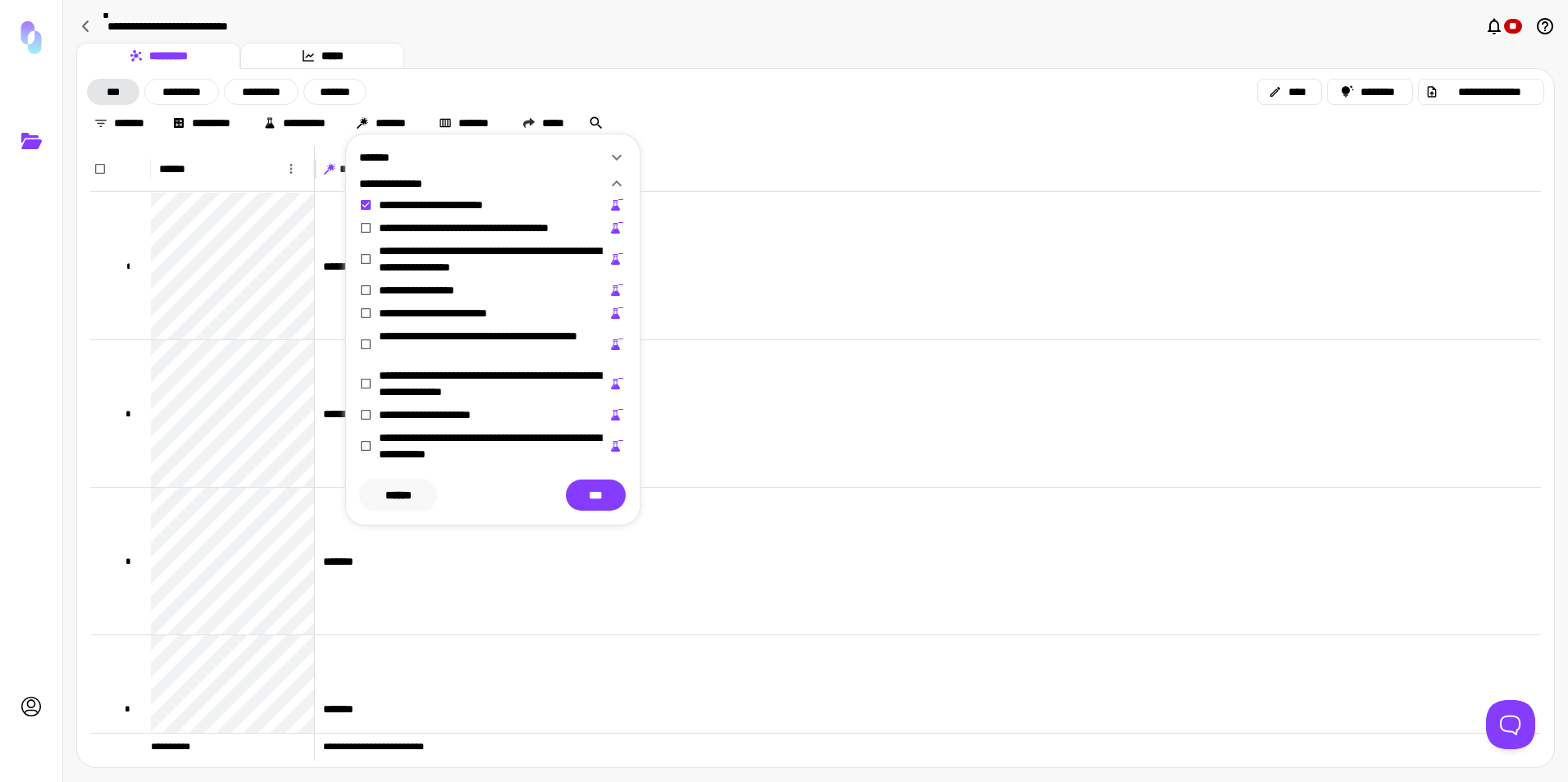 click on "******" at bounding box center [398, 495] 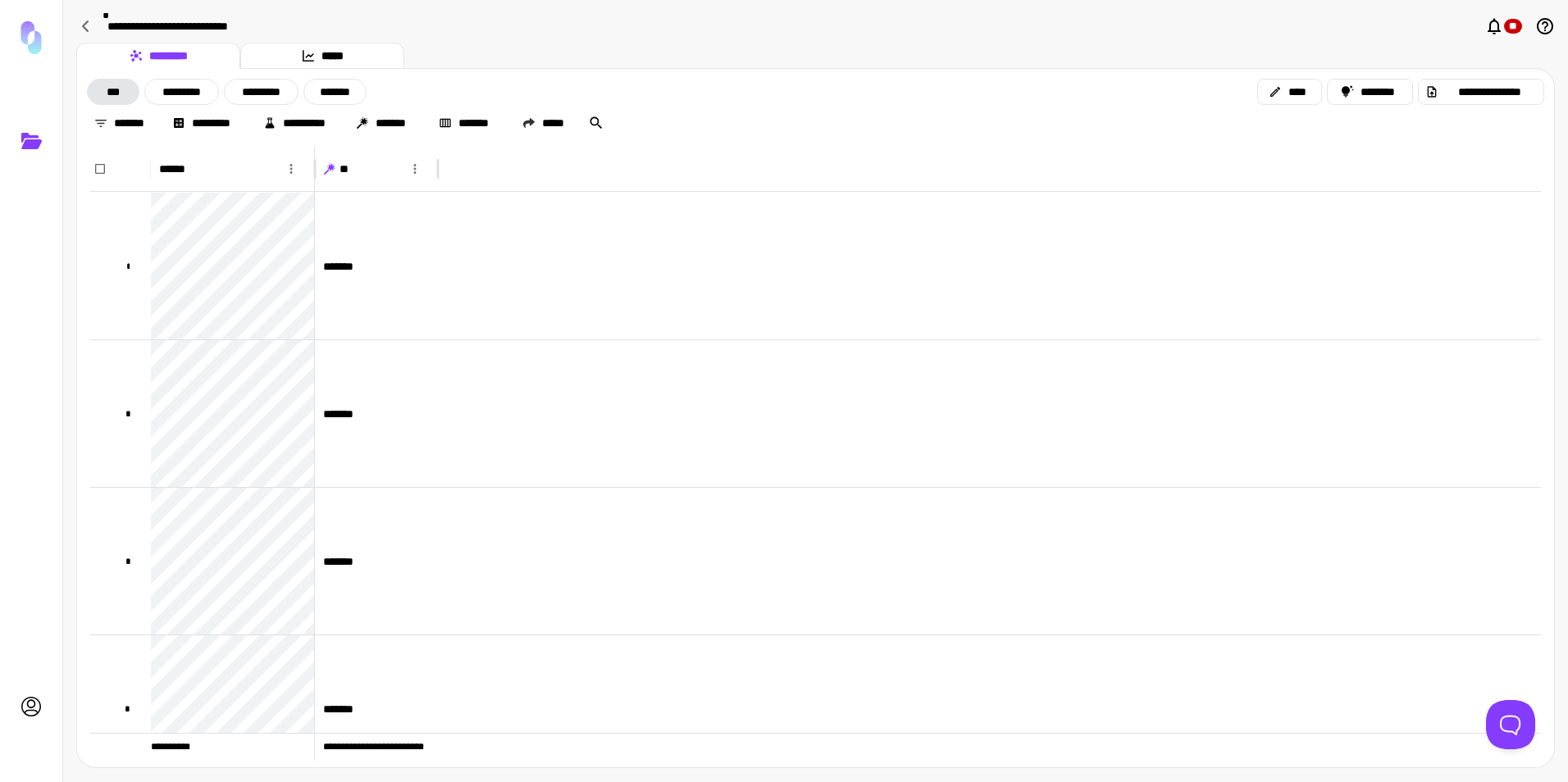 click on "**********" at bounding box center (252, 26) 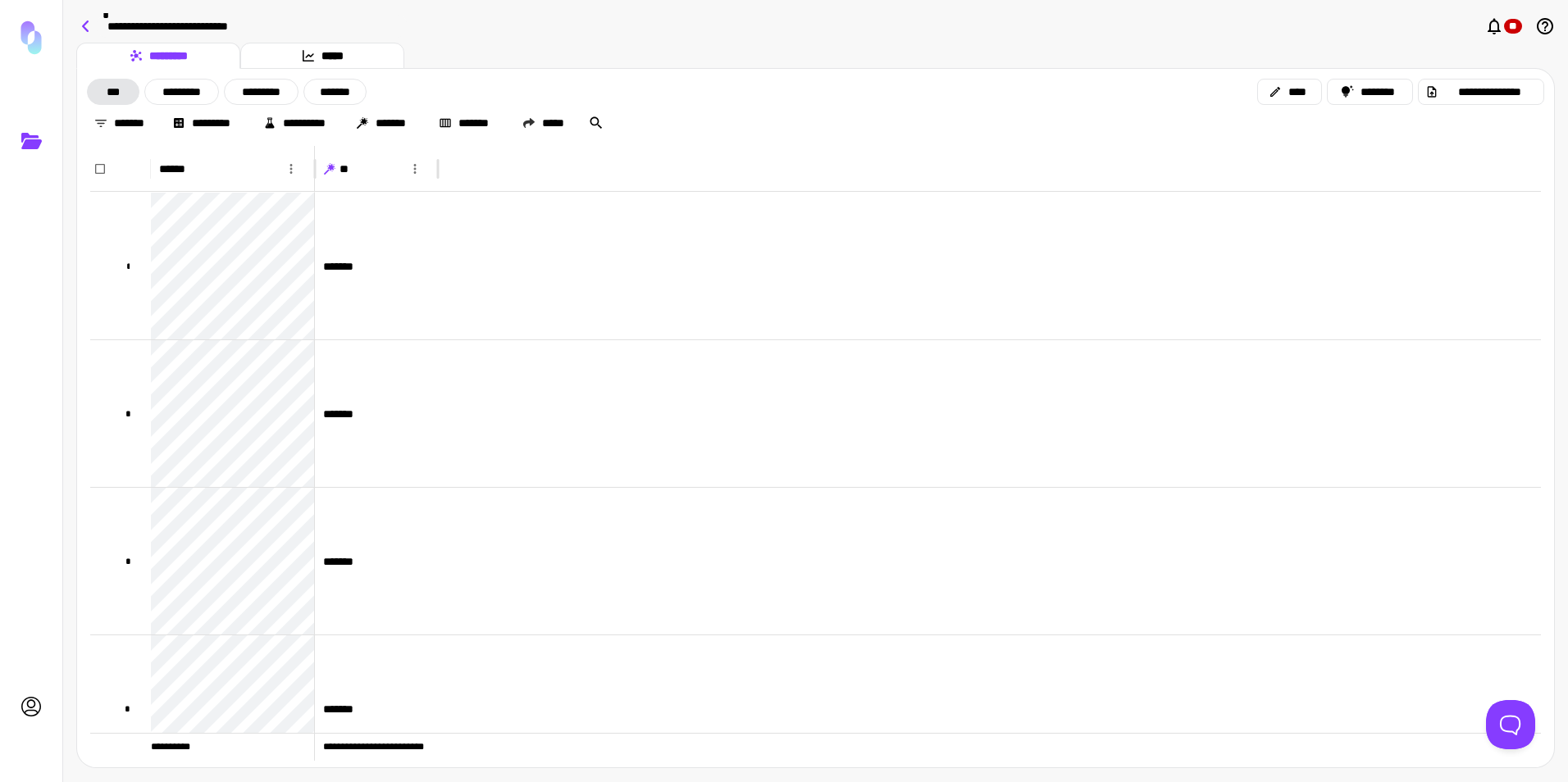 click 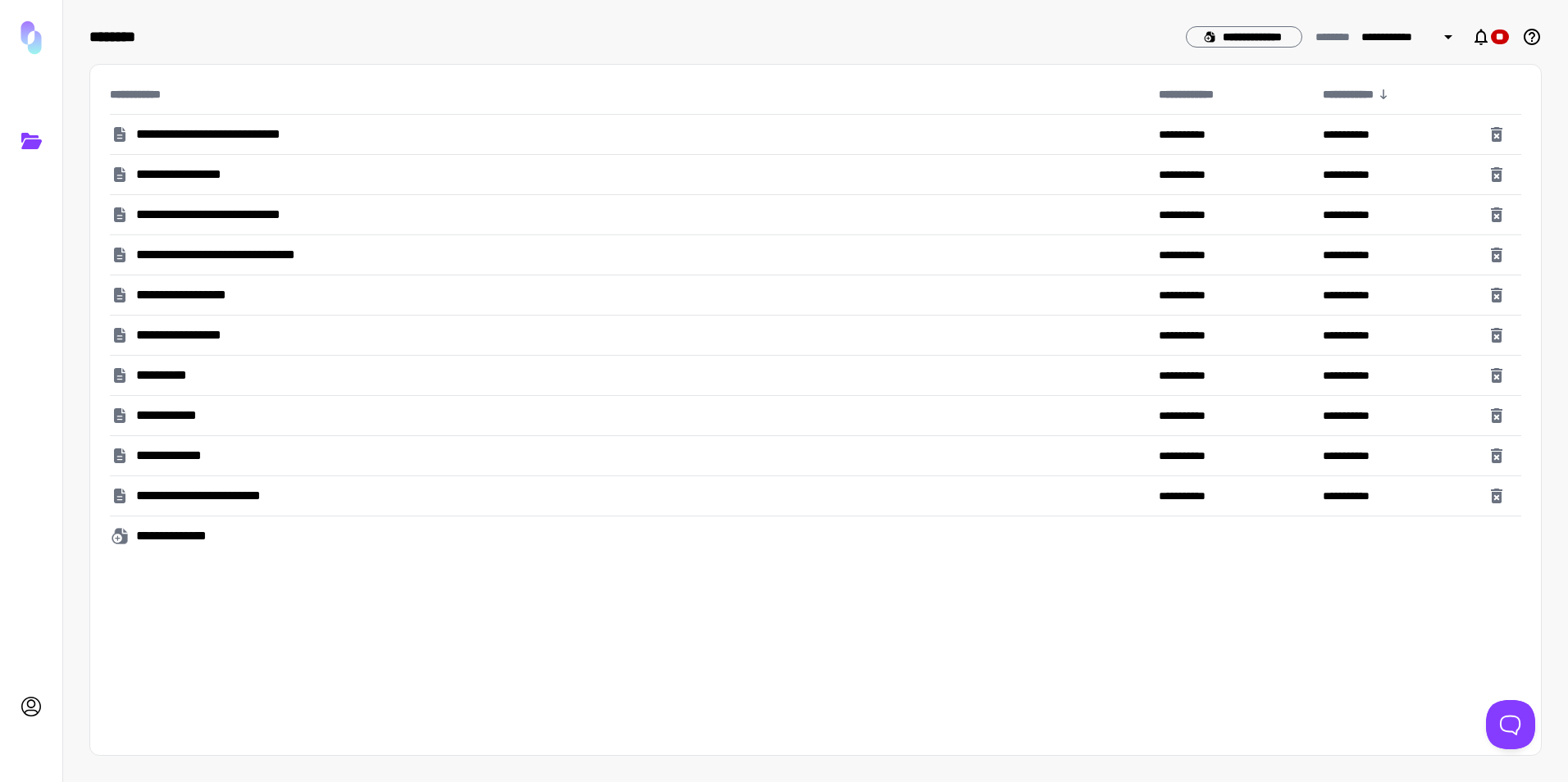 click on "**********" at bounding box center (199, 175) 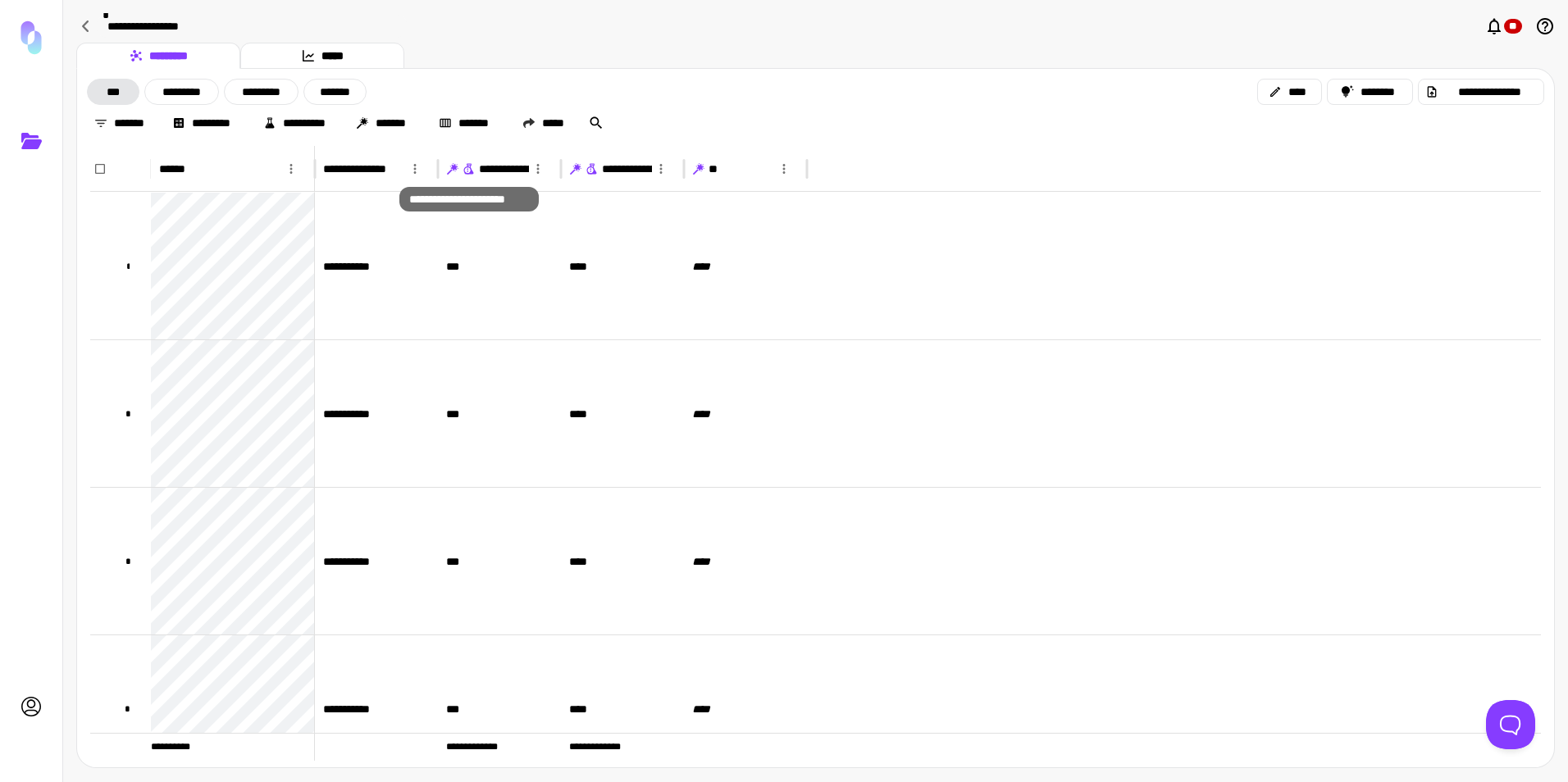 click 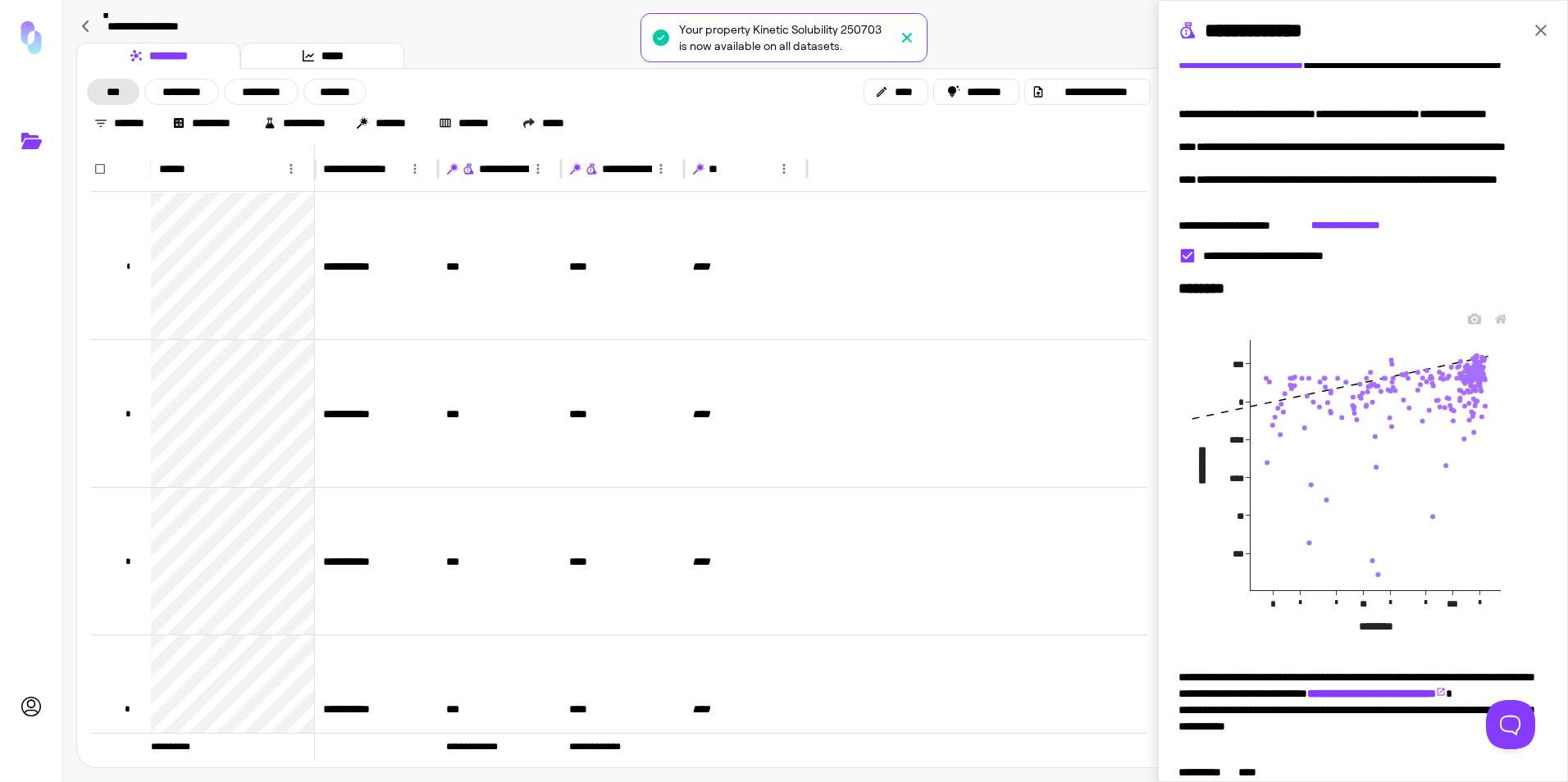 scroll, scrollTop: 102, scrollLeft: 0, axis: vertical 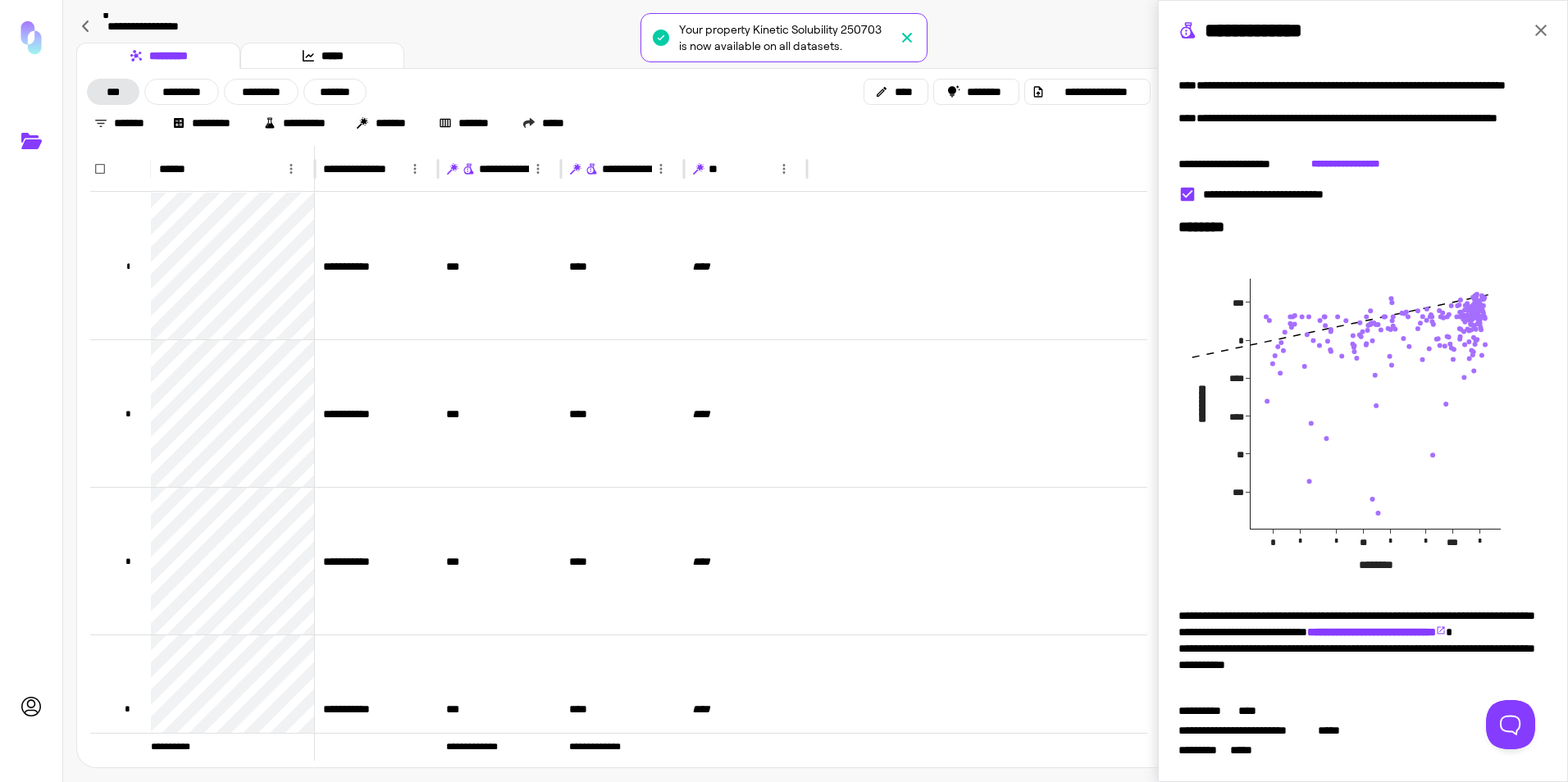 click 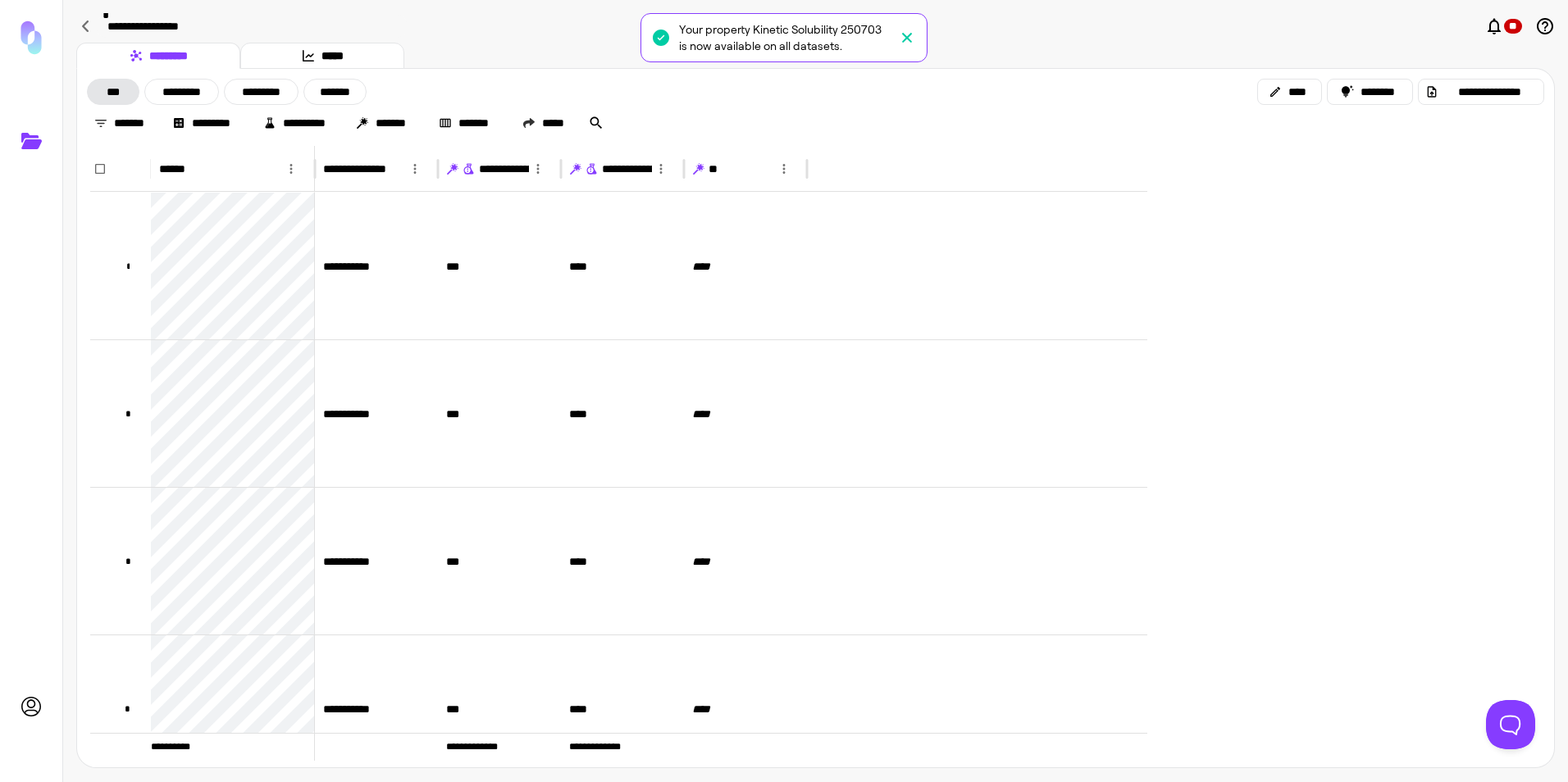 scroll, scrollTop: 0, scrollLeft: 0, axis: both 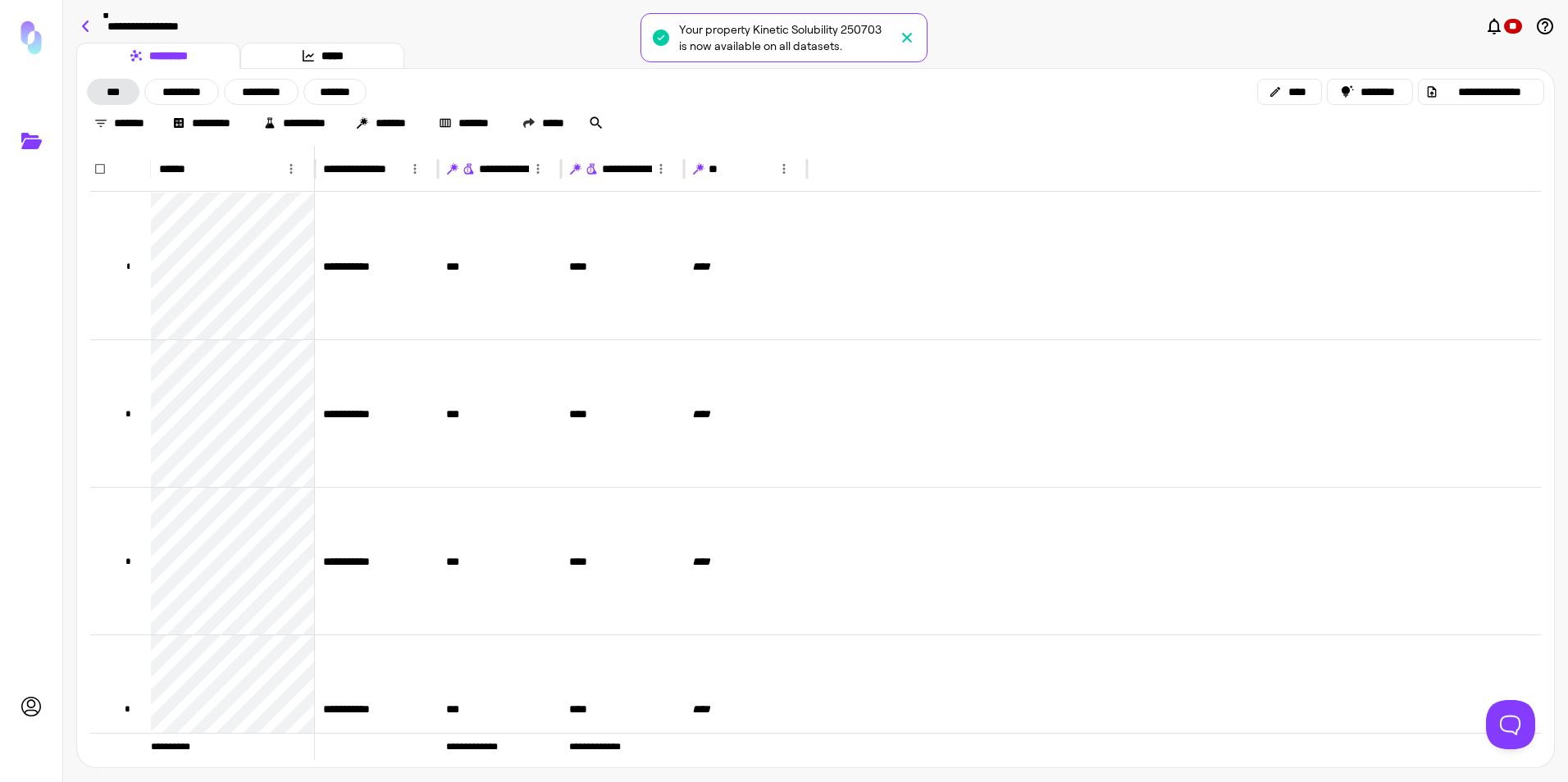 click 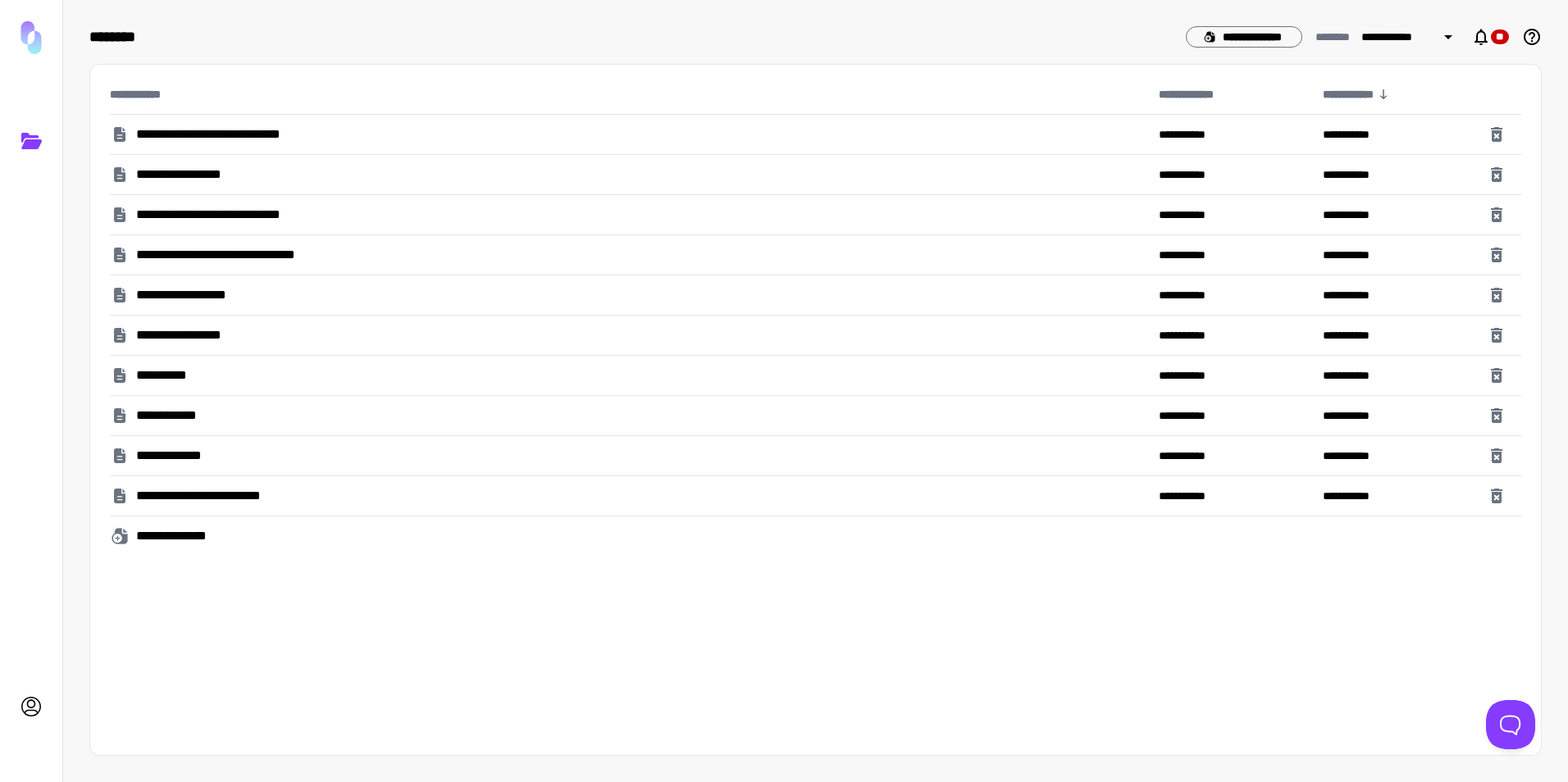 click on "**********" at bounding box center (200, 335) 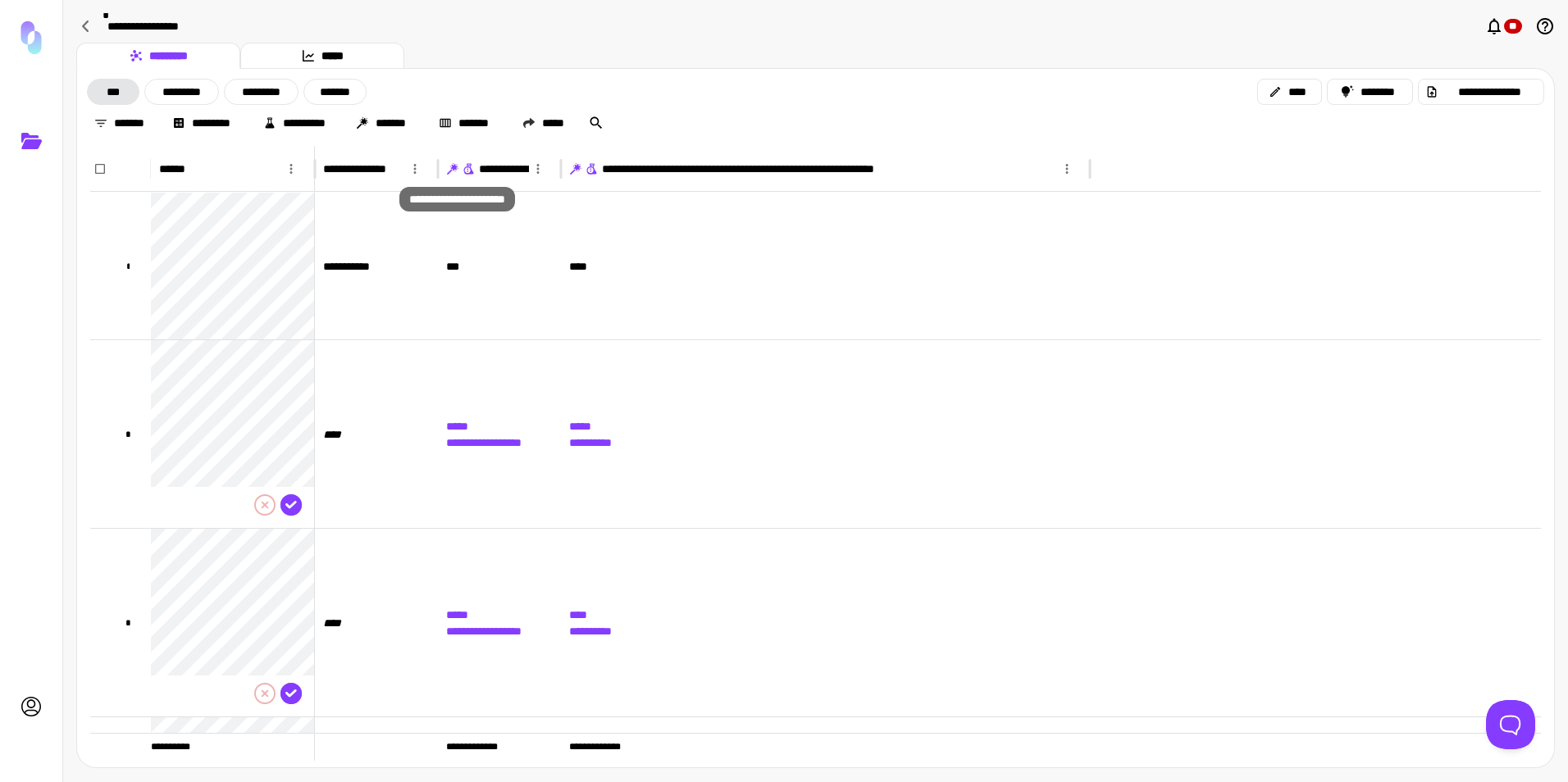 click 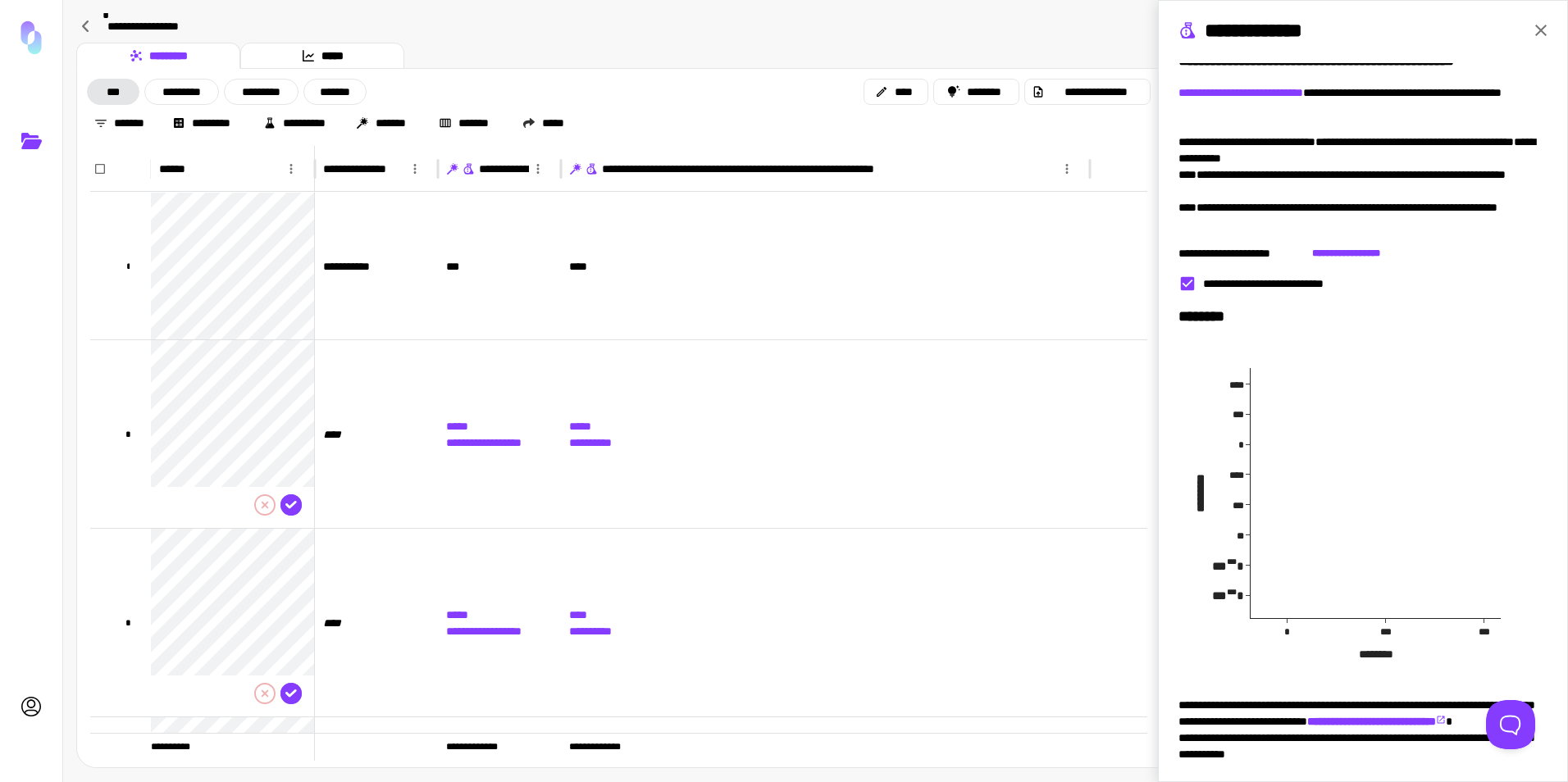 scroll, scrollTop: 0, scrollLeft: 0, axis: both 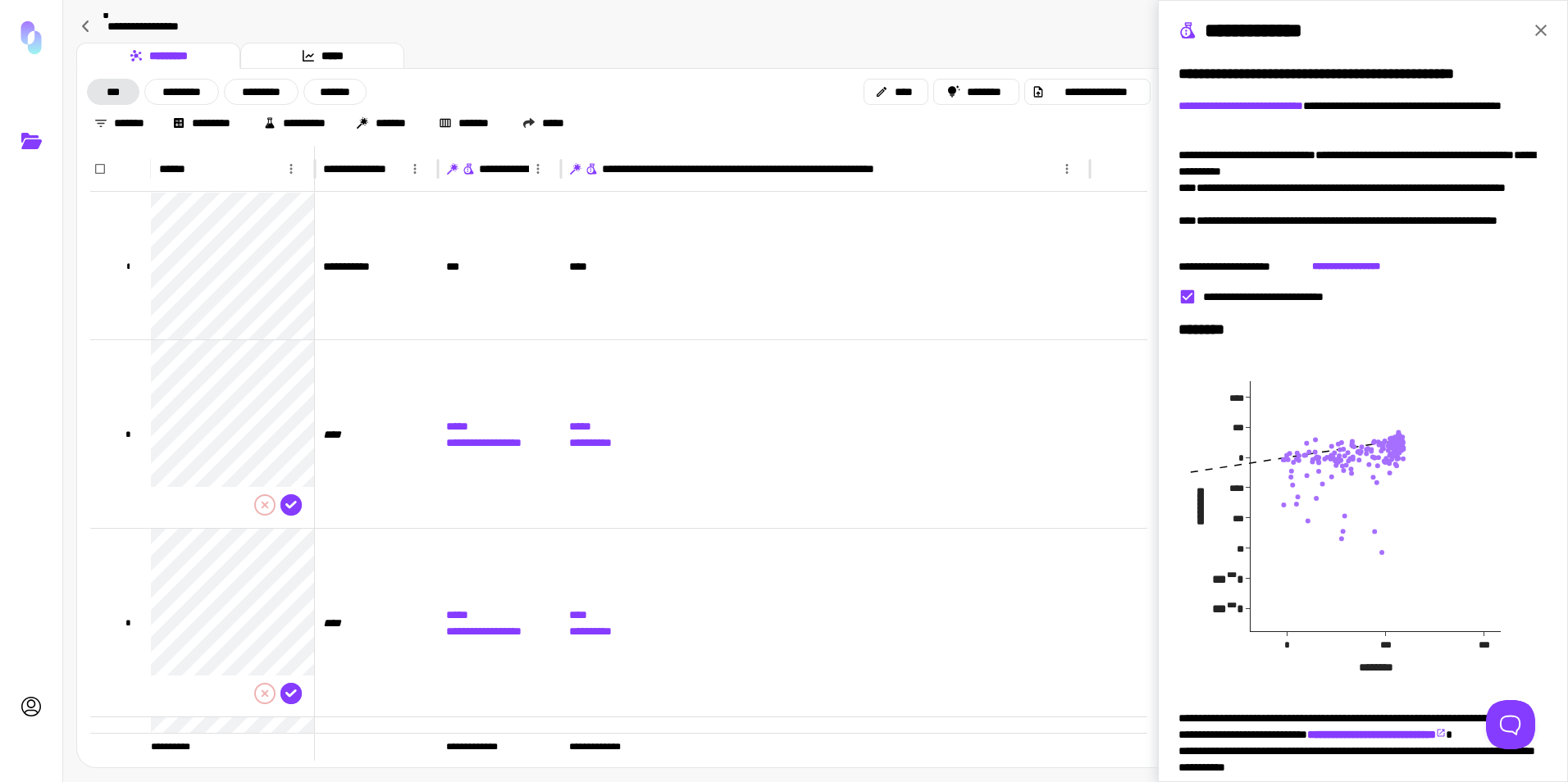 click 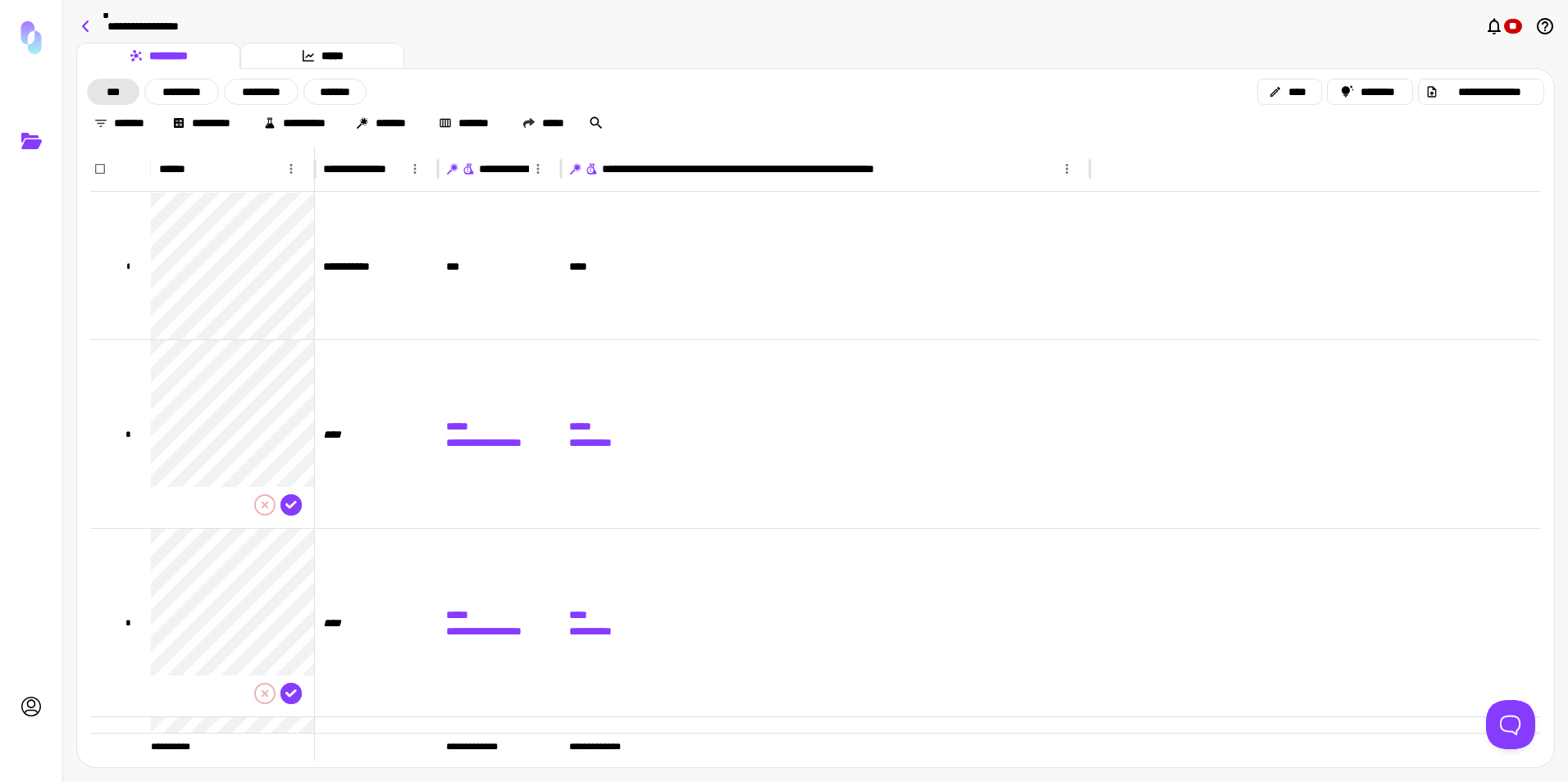 click 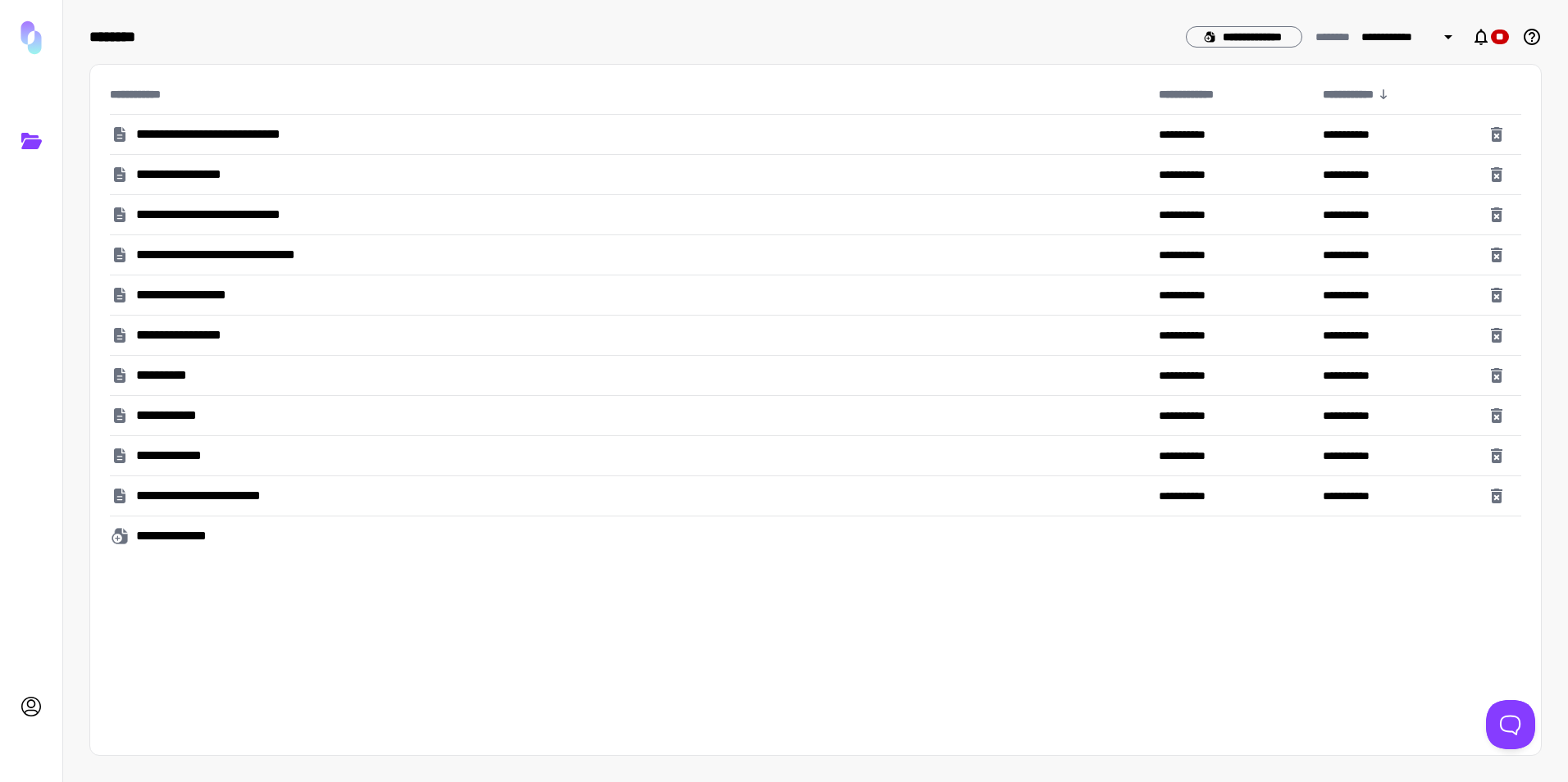 click on "**********" at bounding box center [233, 134] 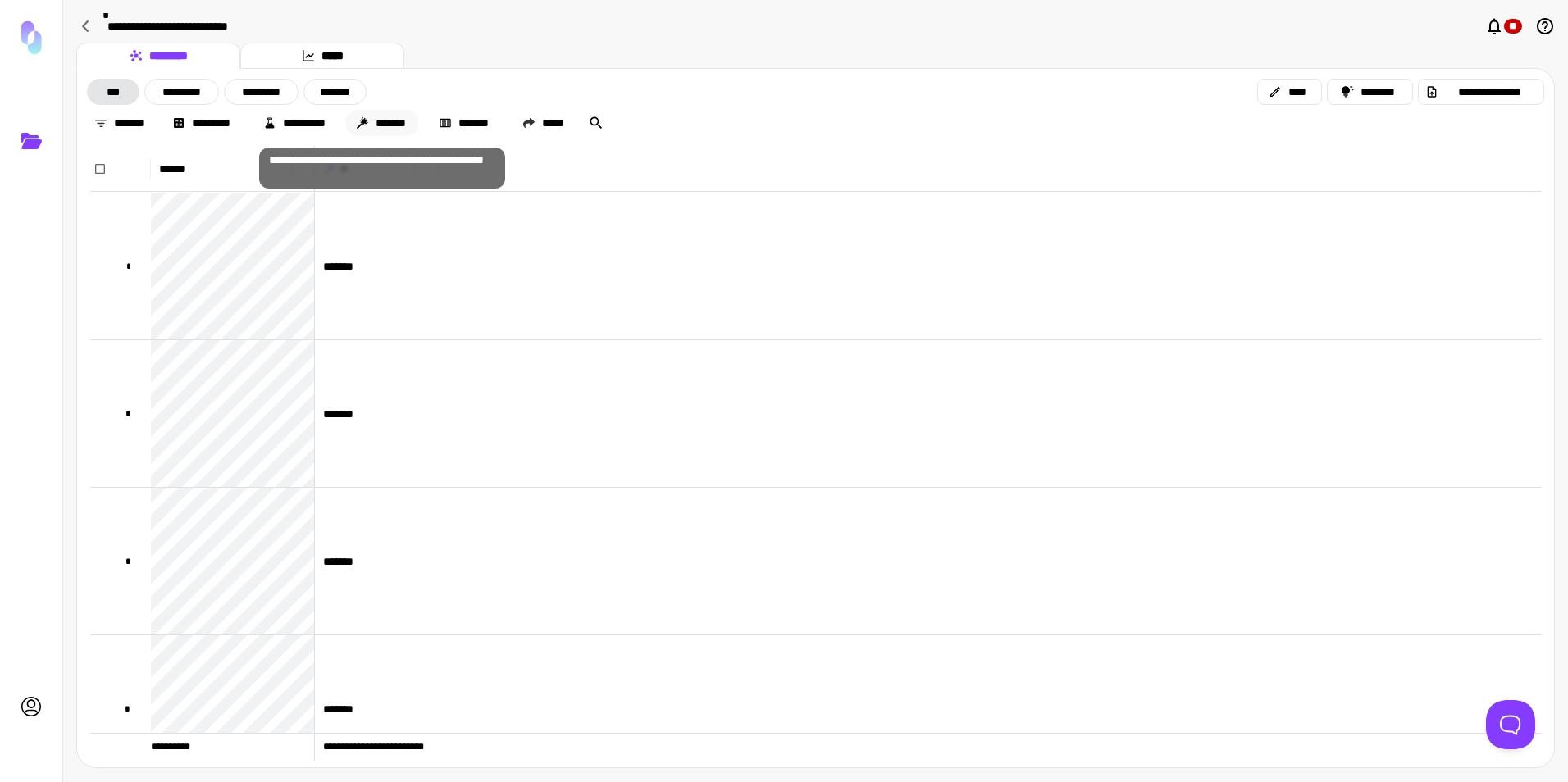 click on "*******" at bounding box center [382, 123] 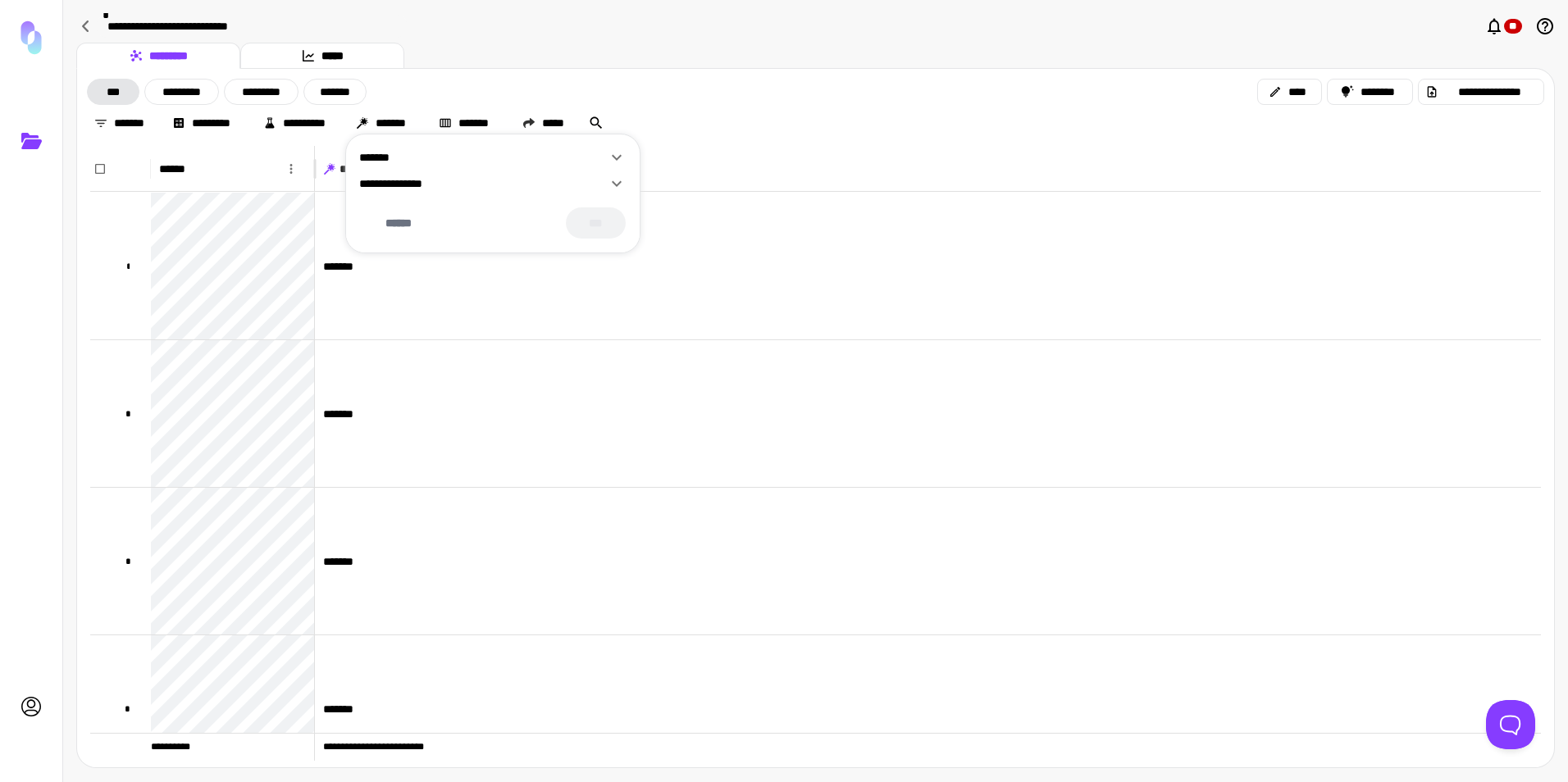 click 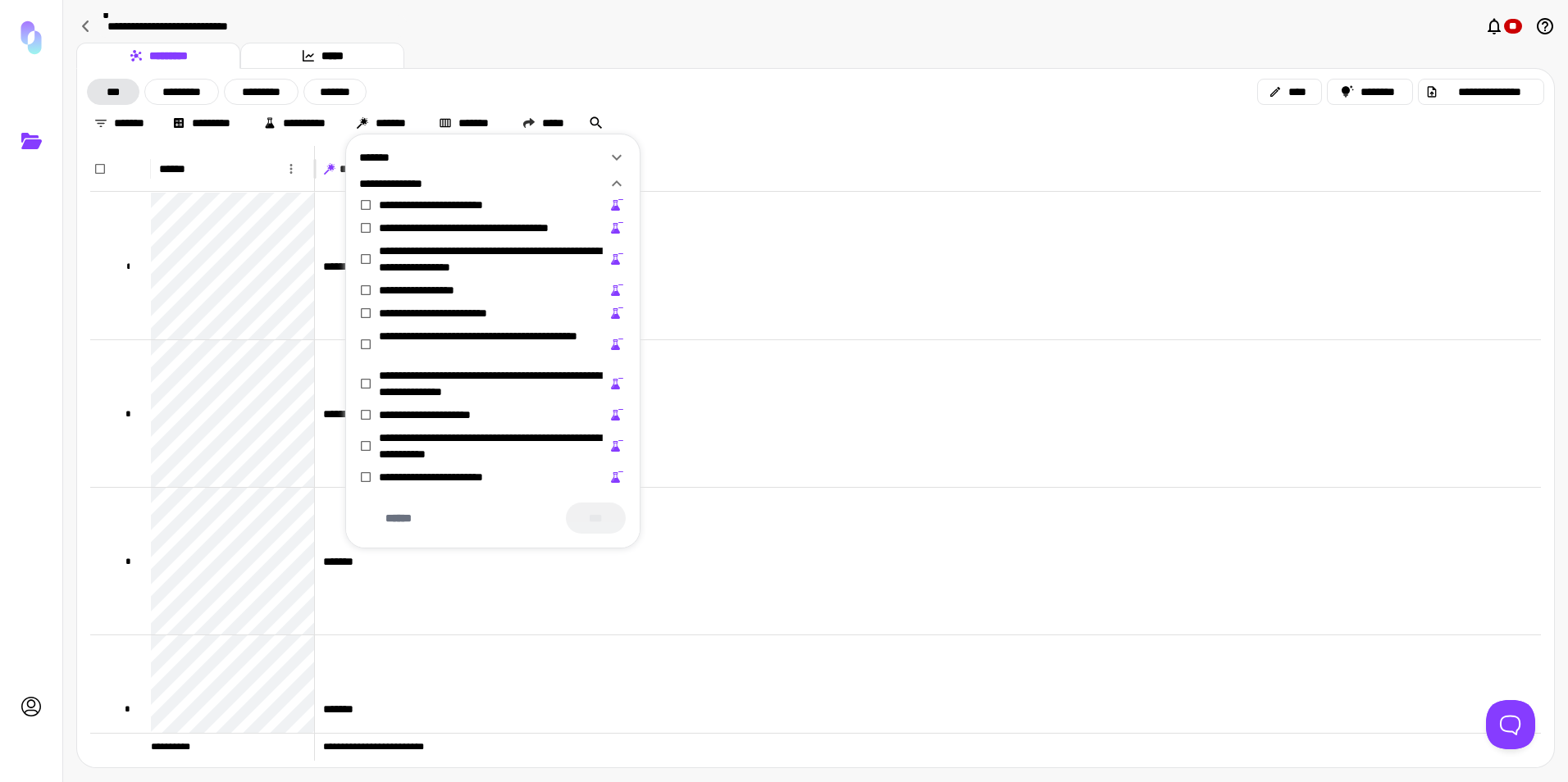 click on "**********" at bounding box center [453, 205] 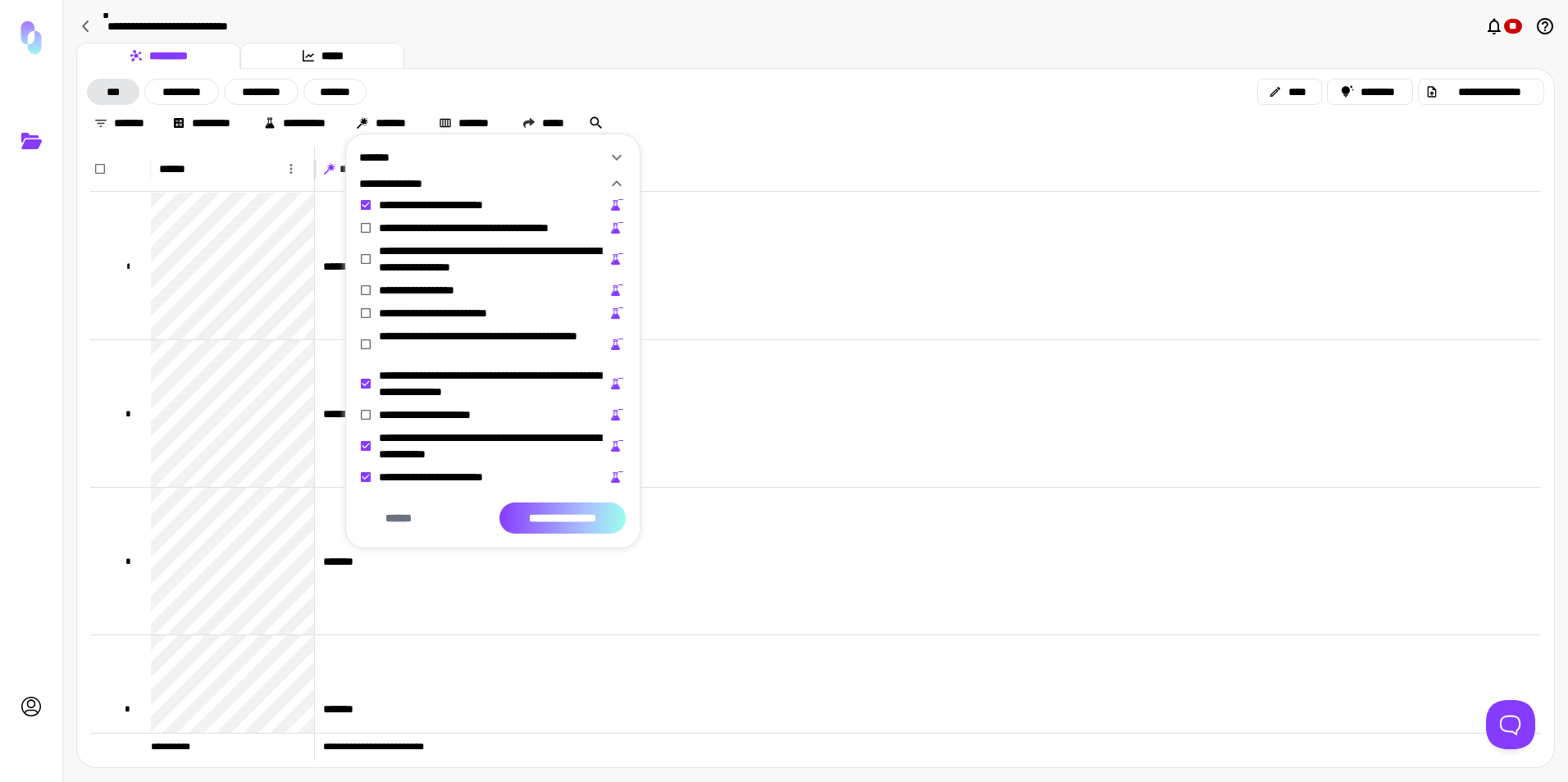 click on "**********" at bounding box center (563, 518) 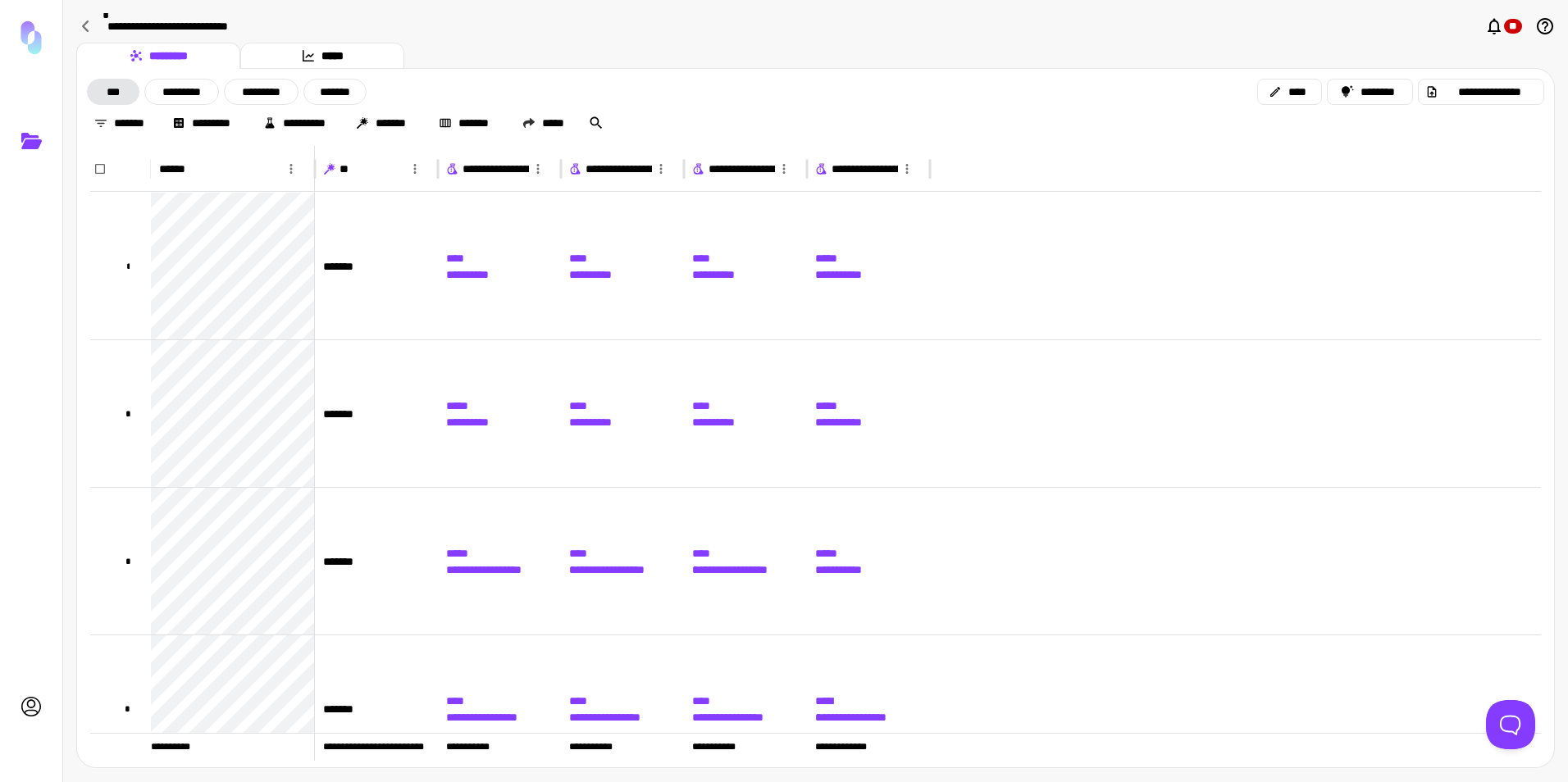 click 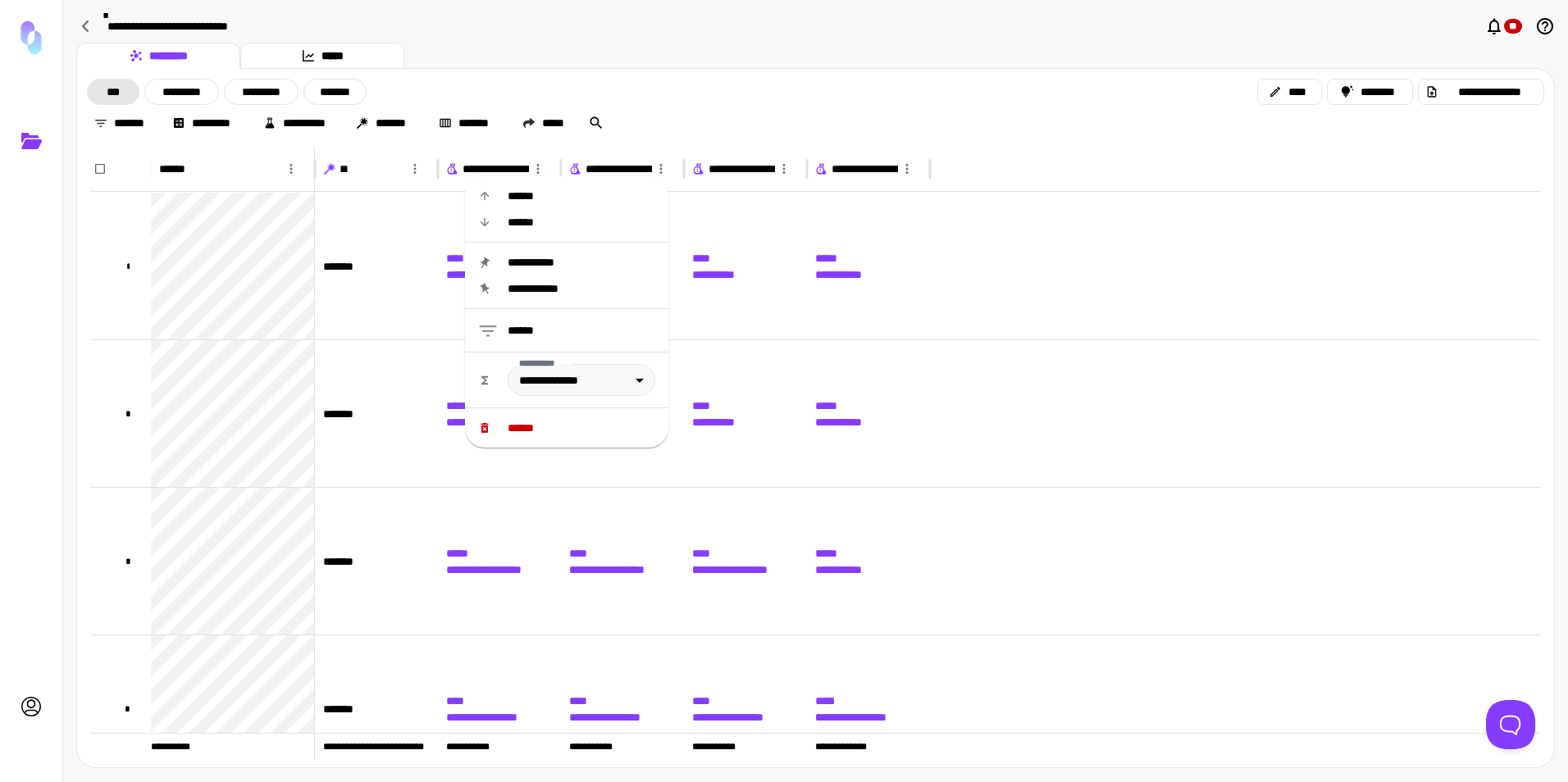 click on "******" at bounding box center (581, 428) 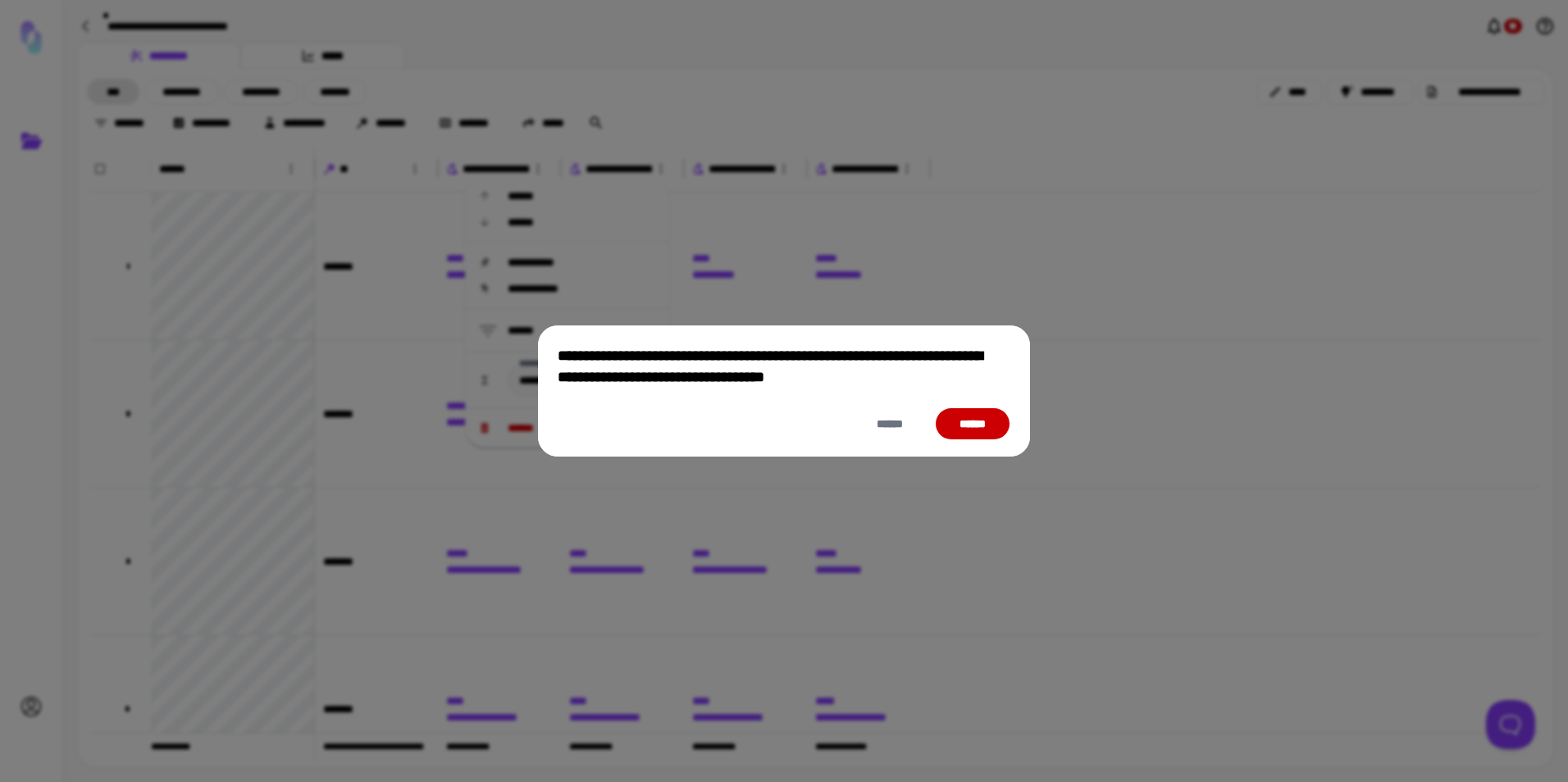 click on "******" at bounding box center (973, 424) 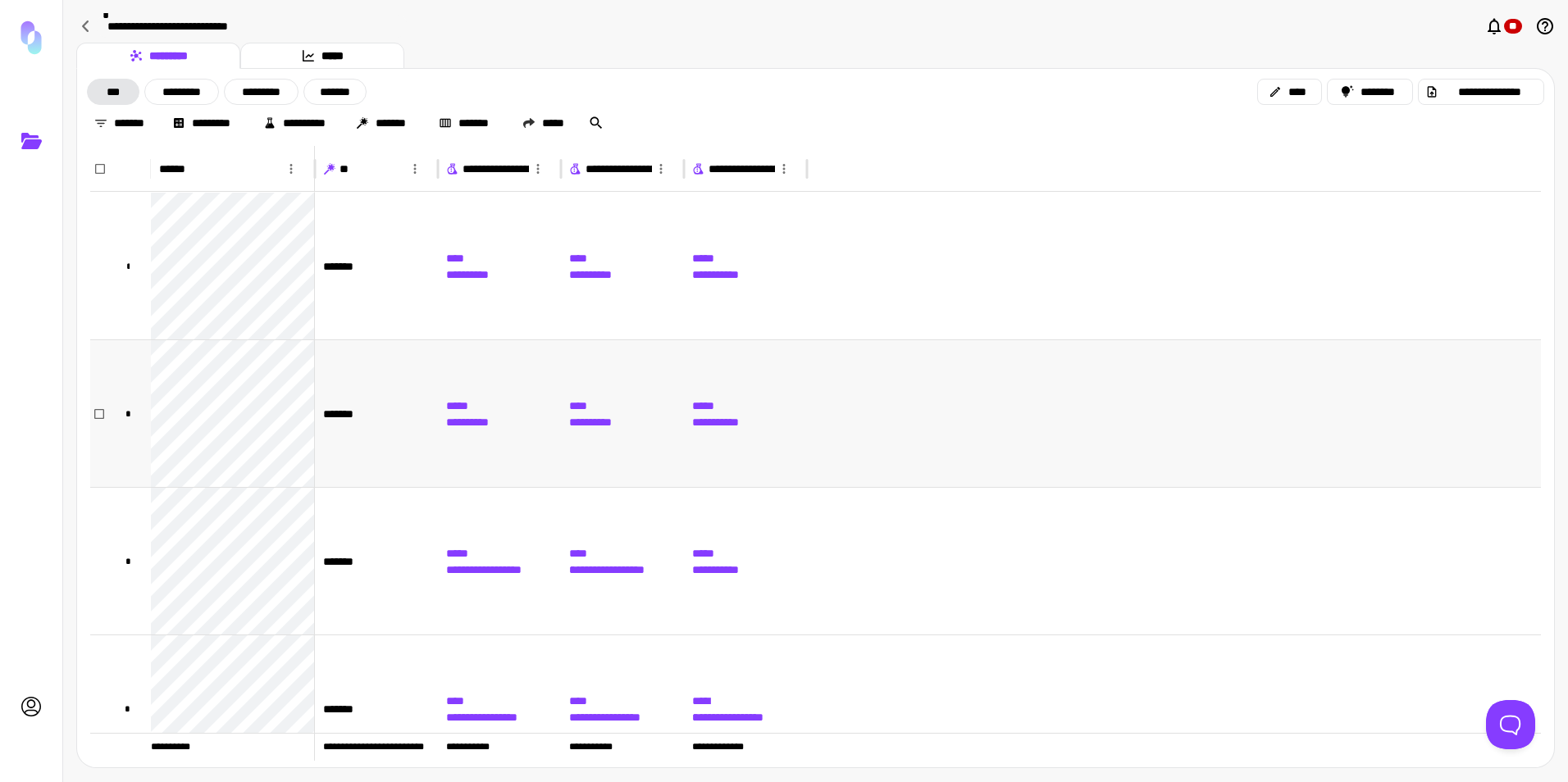 scroll, scrollTop: 34, scrollLeft: 0, axis: vertical 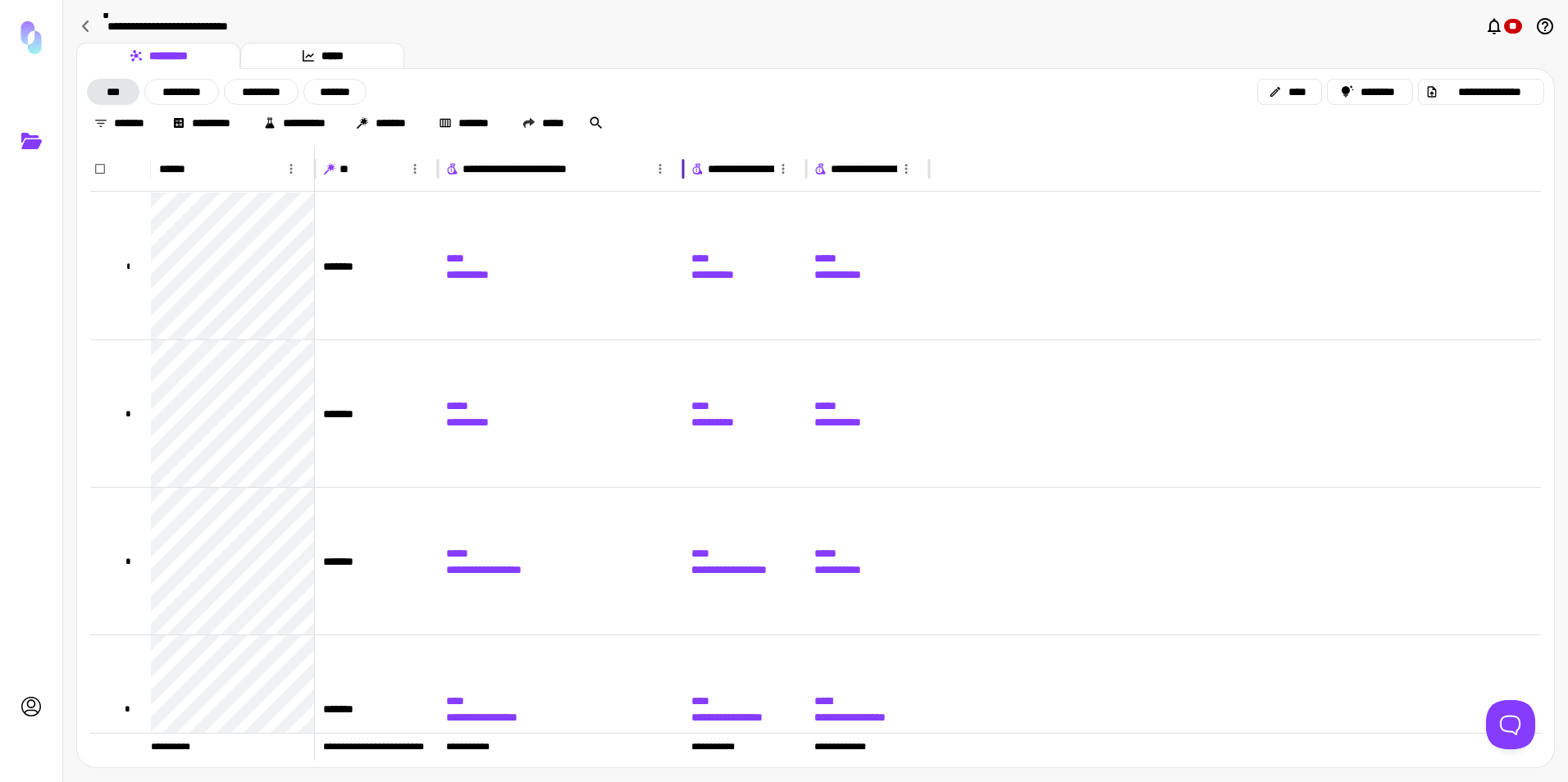 drag, startPoint x: 561, startPoint y: 170, endPoint x: 750, endPoint y: 183, distance: 189.4466 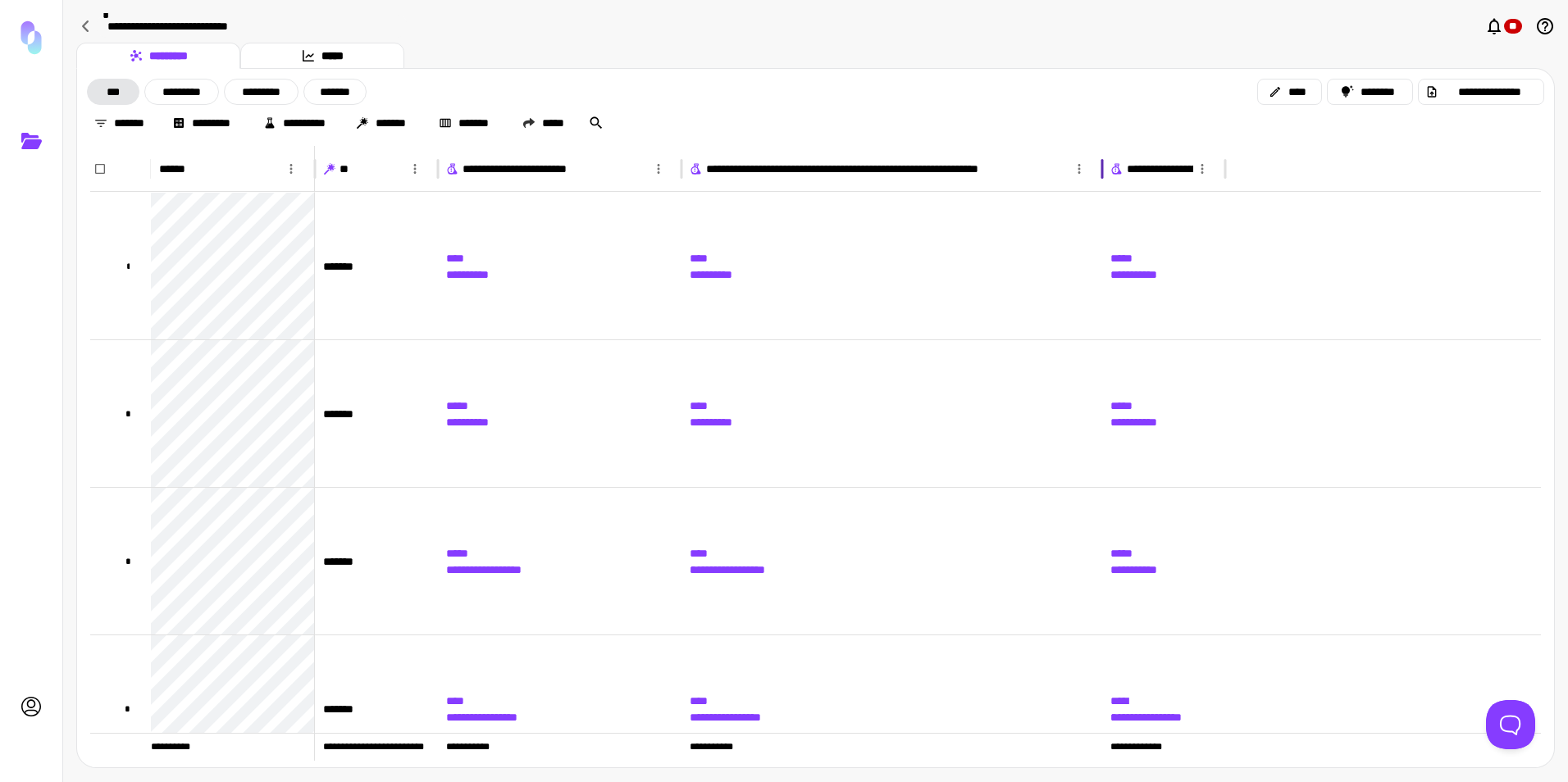drag, startPoint x: 804, startPoint y: 170, endPoint x: 1101, endPoint y: 179, distance: 297.13633 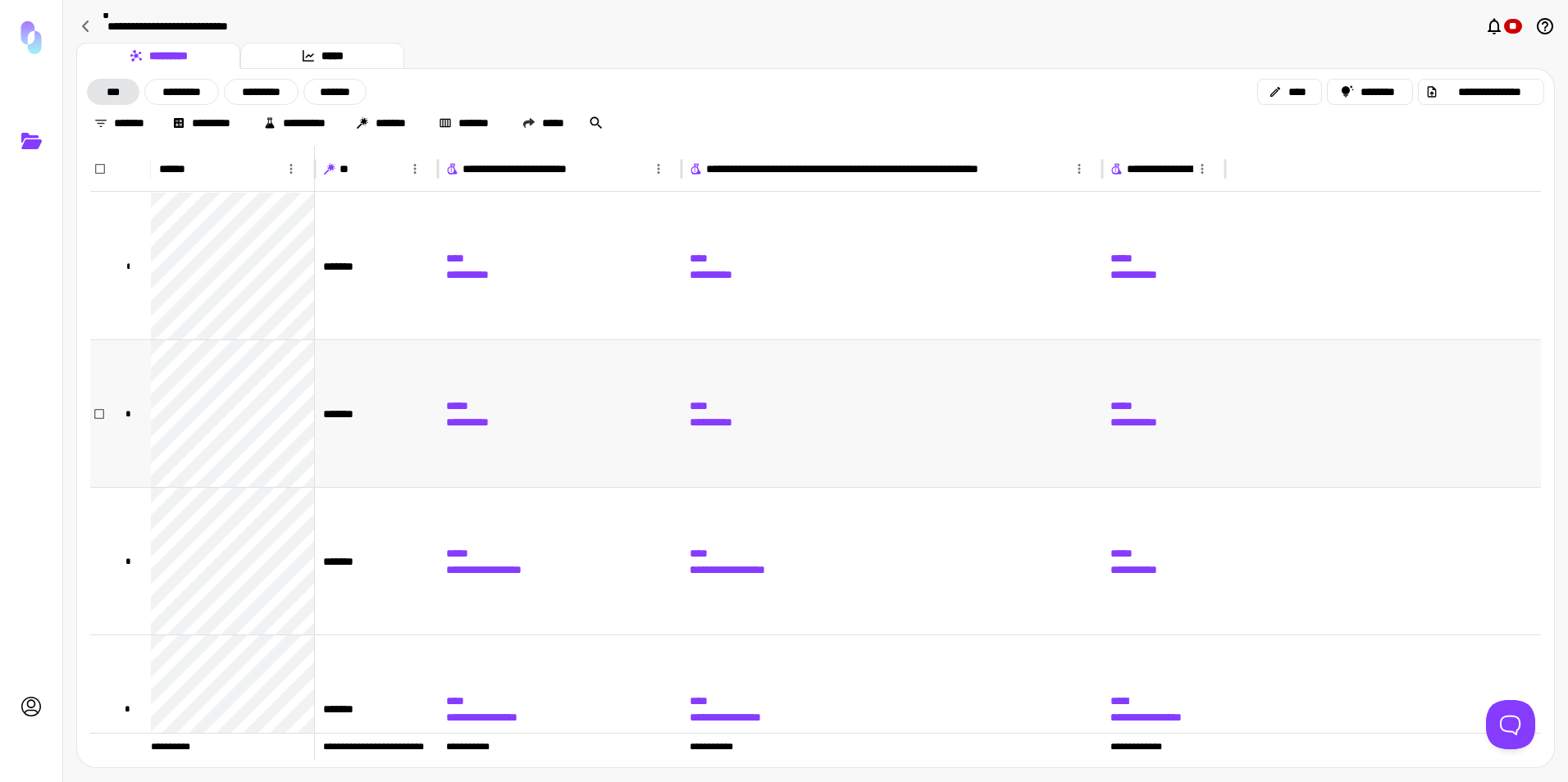 scroll, scrollTop: 29, scrollLeft: 0, axis: vertical 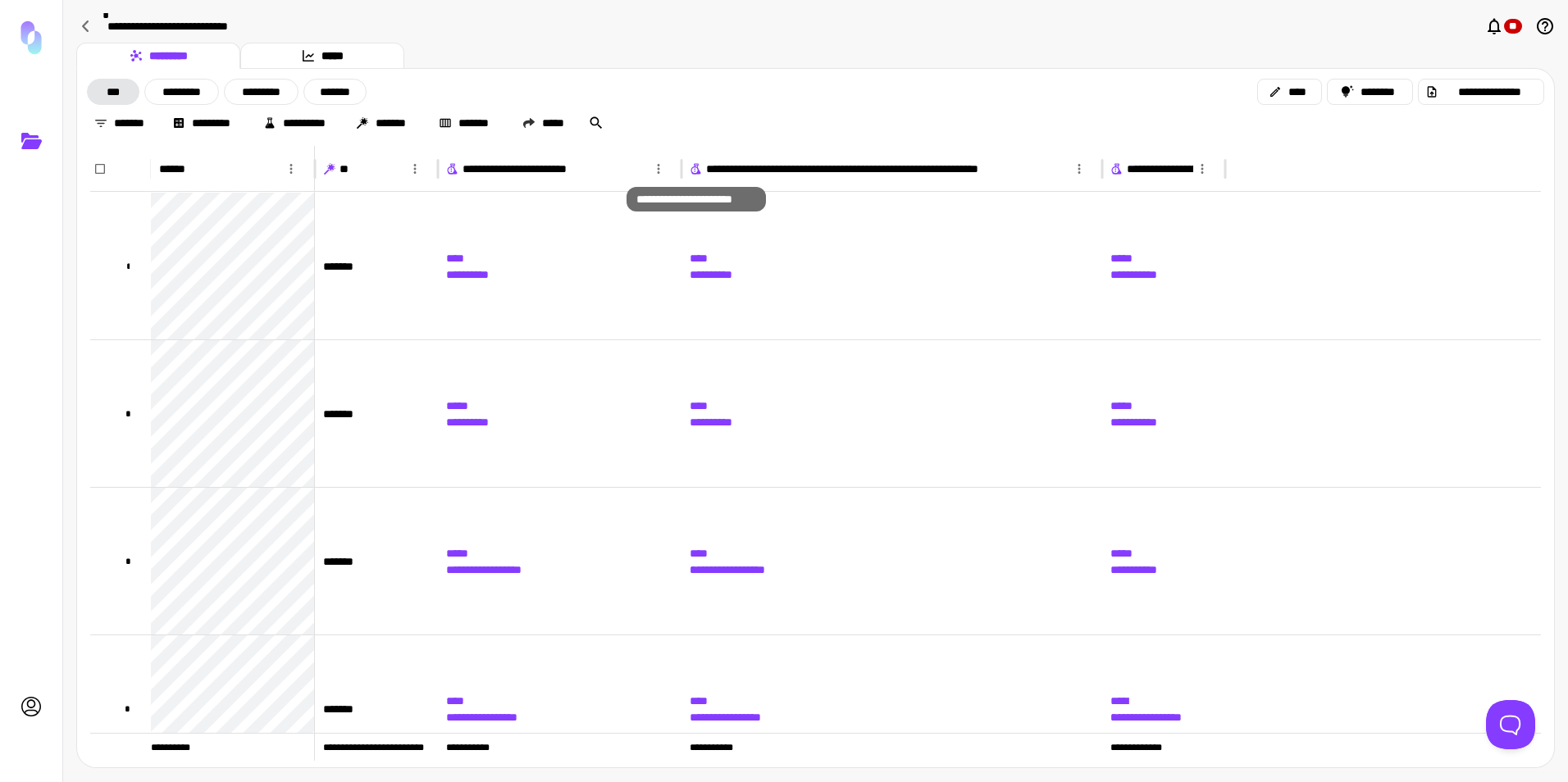 click 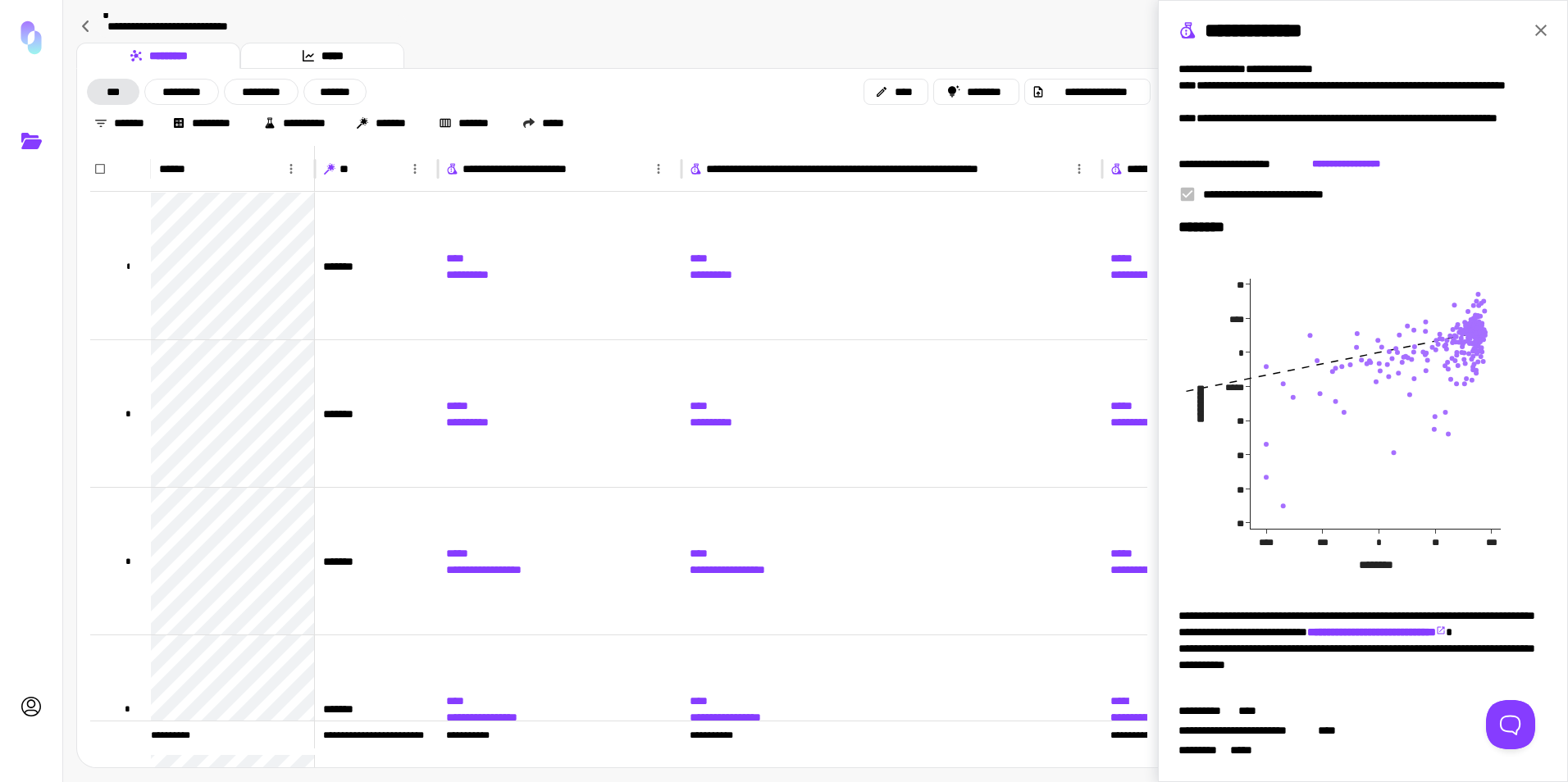 click 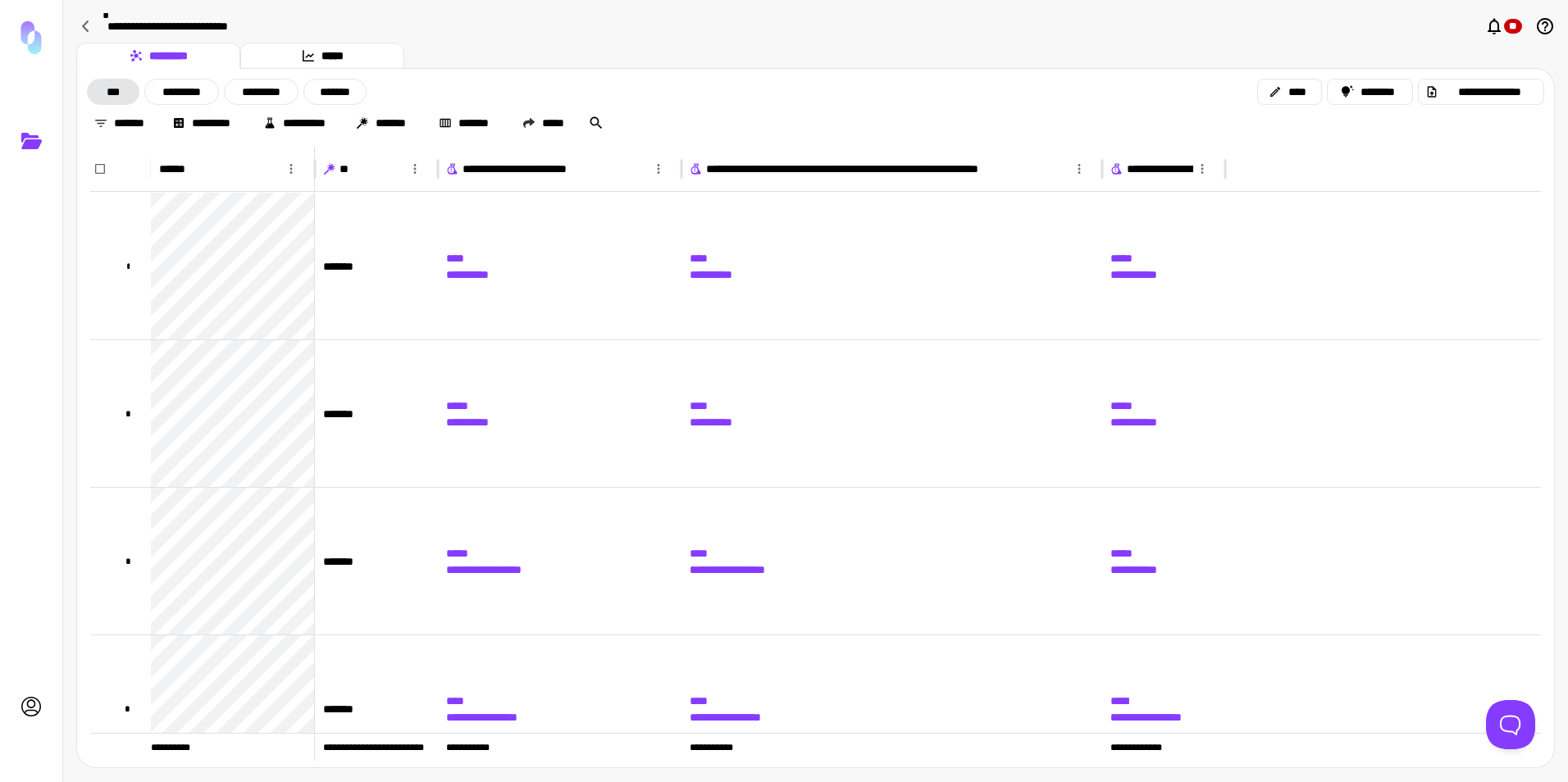 drag, startPoint x: 709, startPoint y: 170, endPoint x: 919, endPoint y: 165, distance: 210.0595 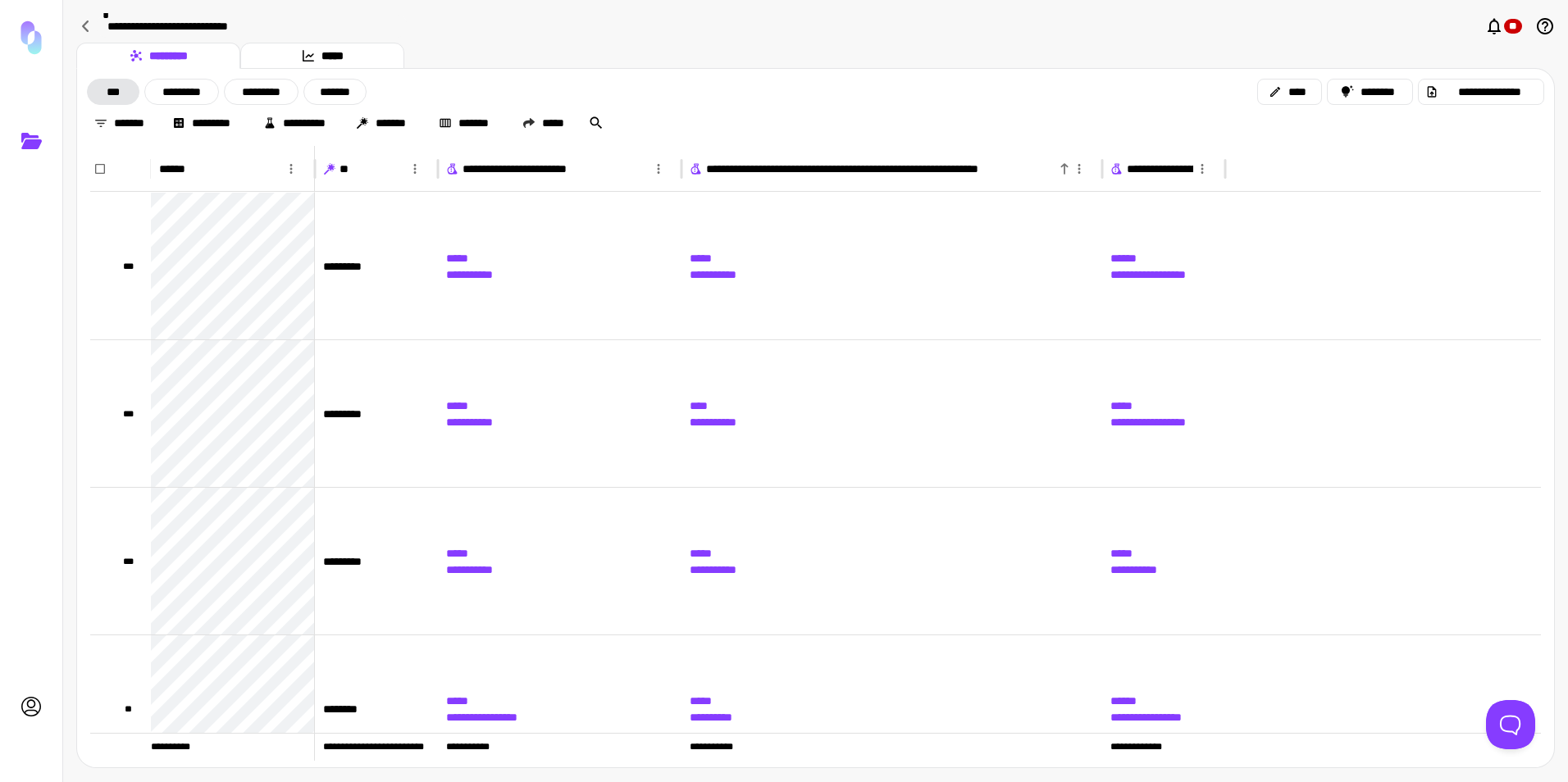 click 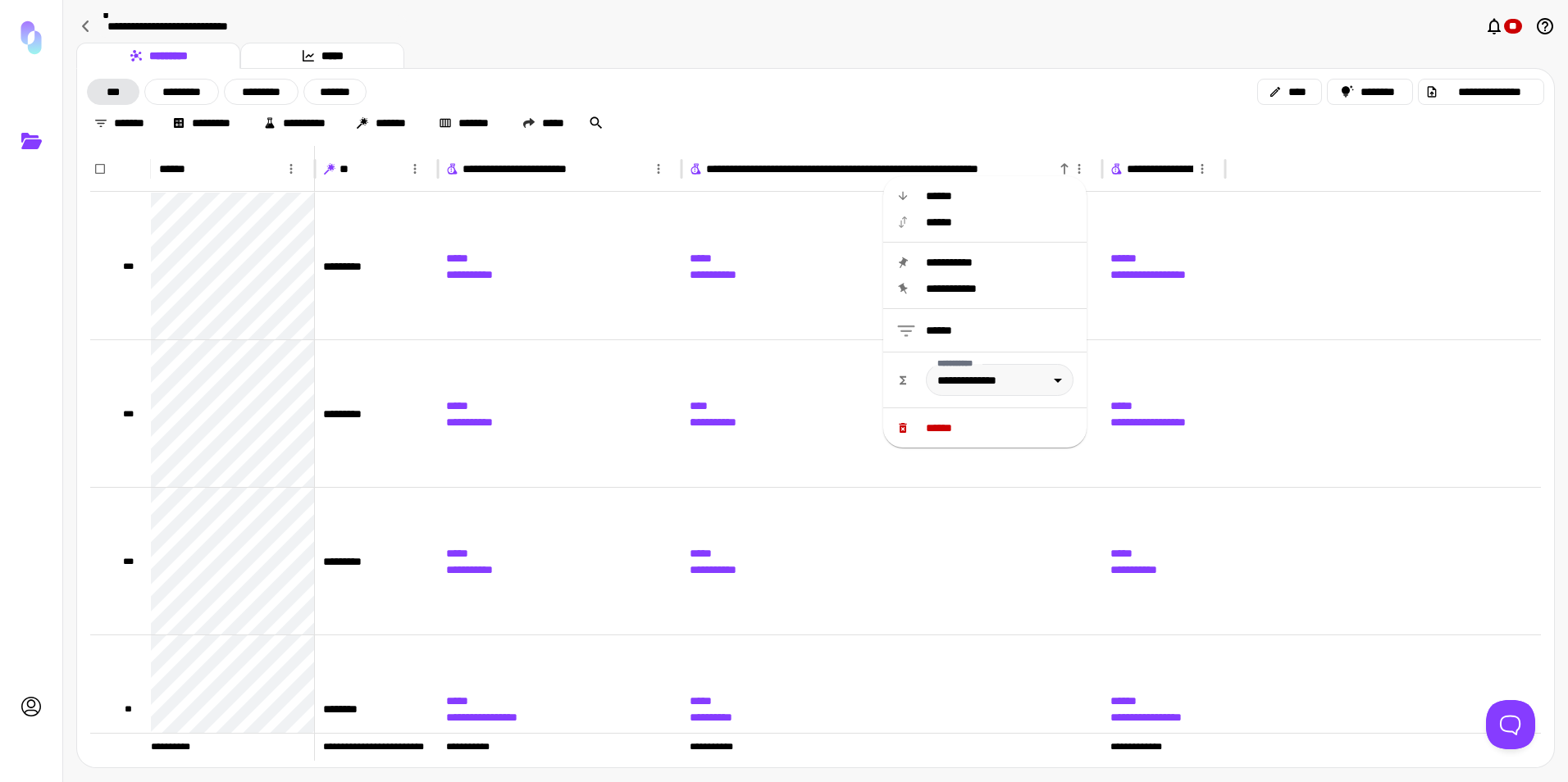 click on "**********" at bounding box center [815, 107] 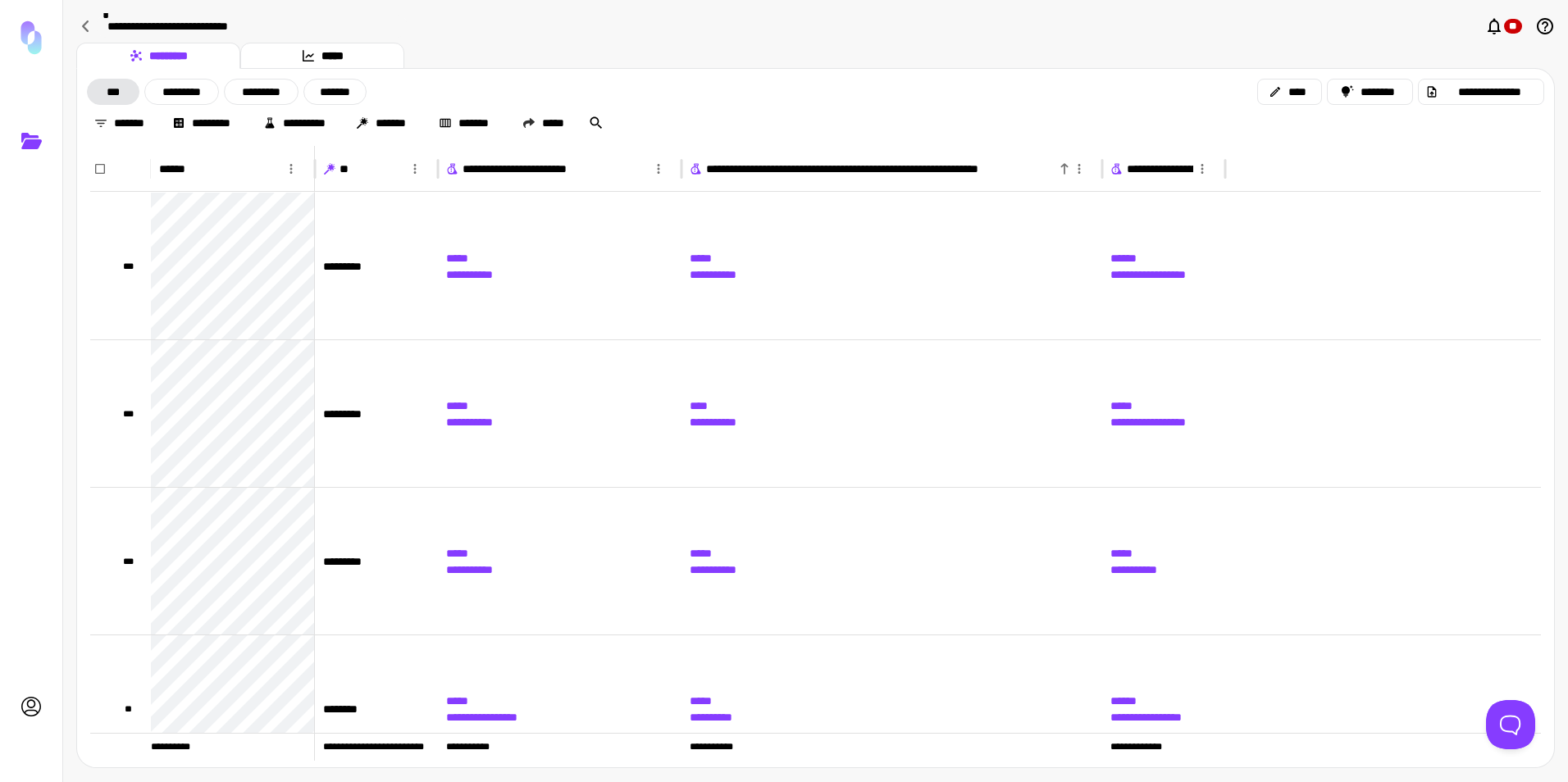 click on "**********" at bounding box center (882, 169) 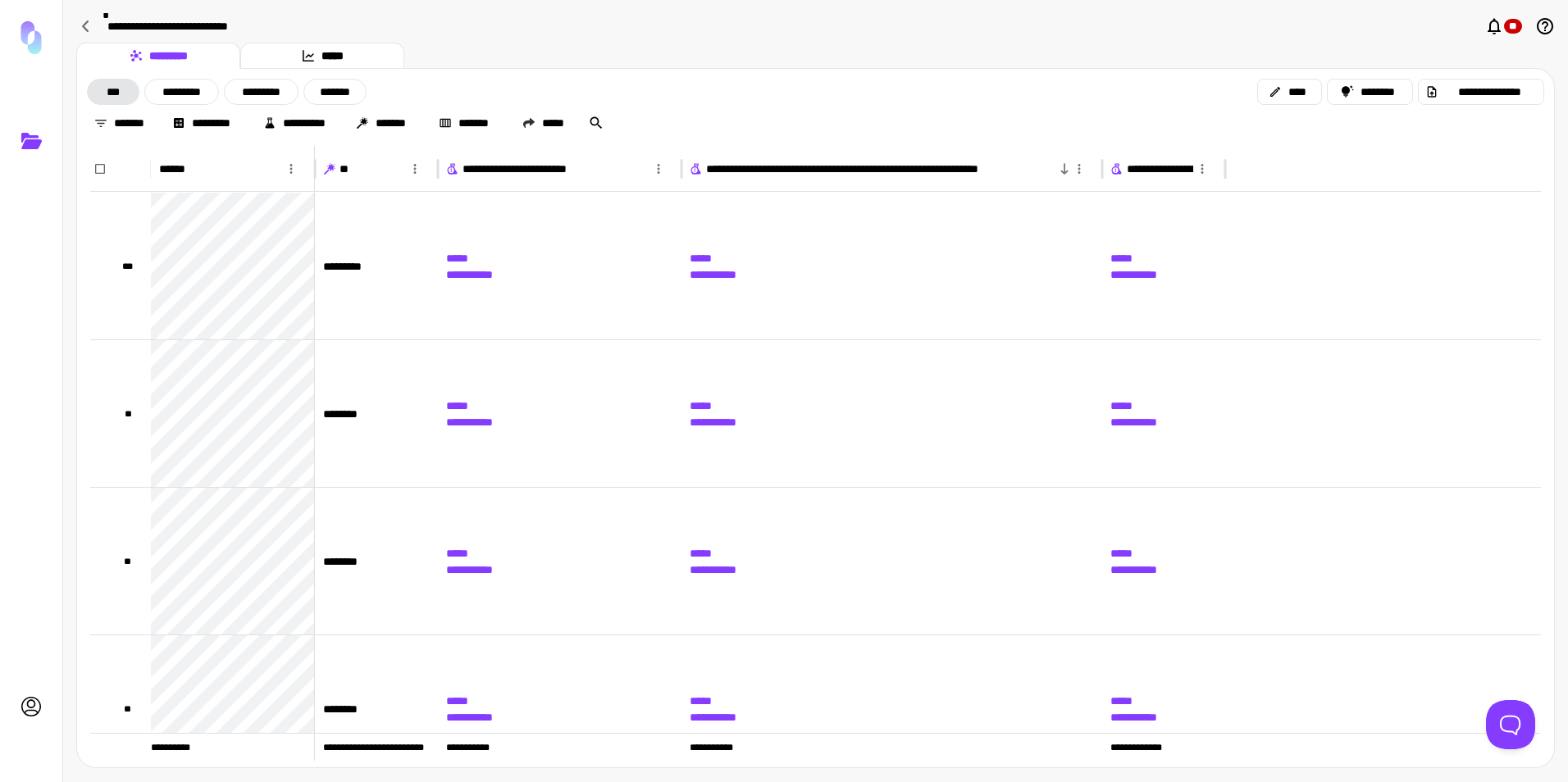 click 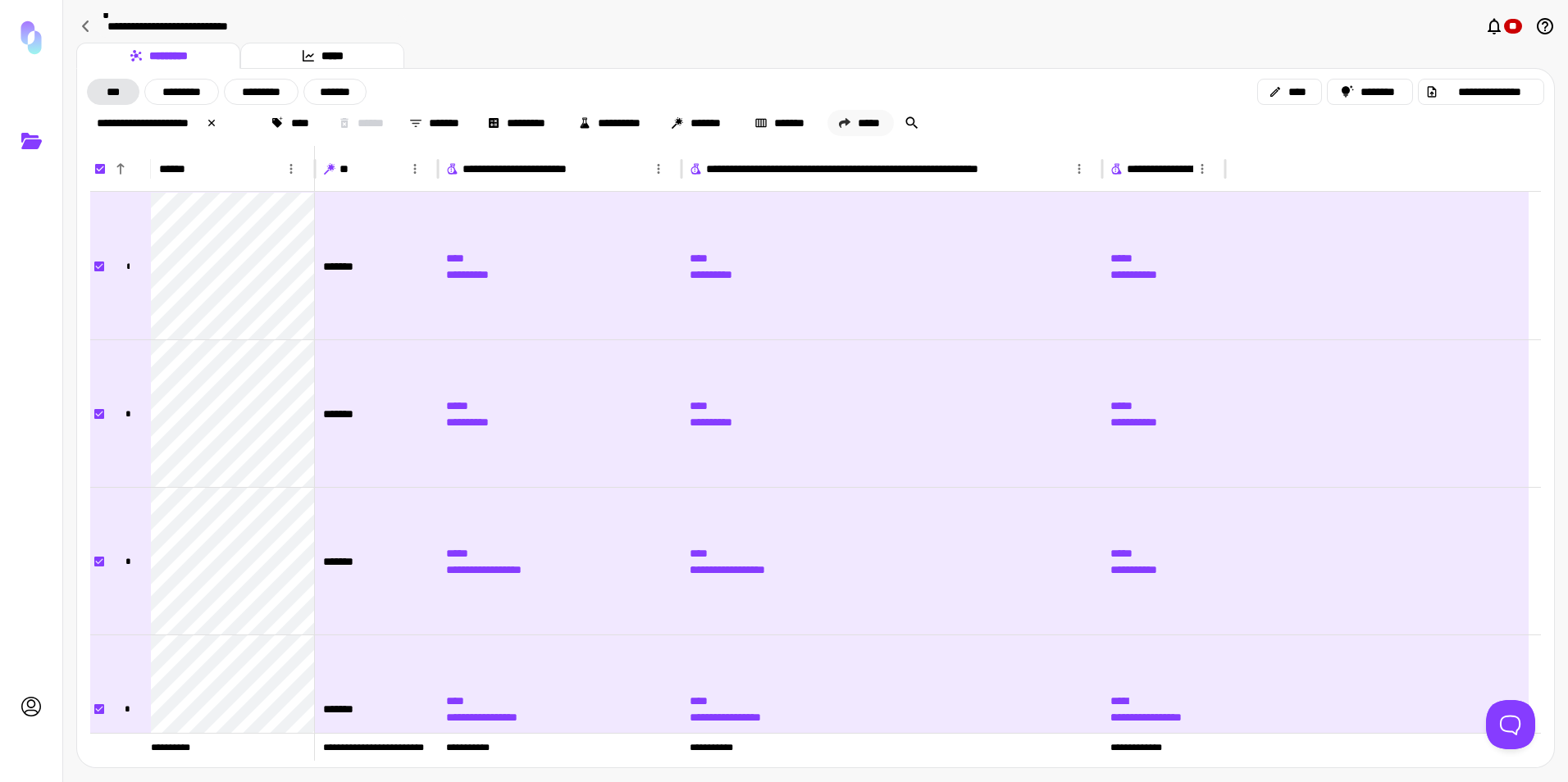 click on "*****" at bounding box center (860, 123) 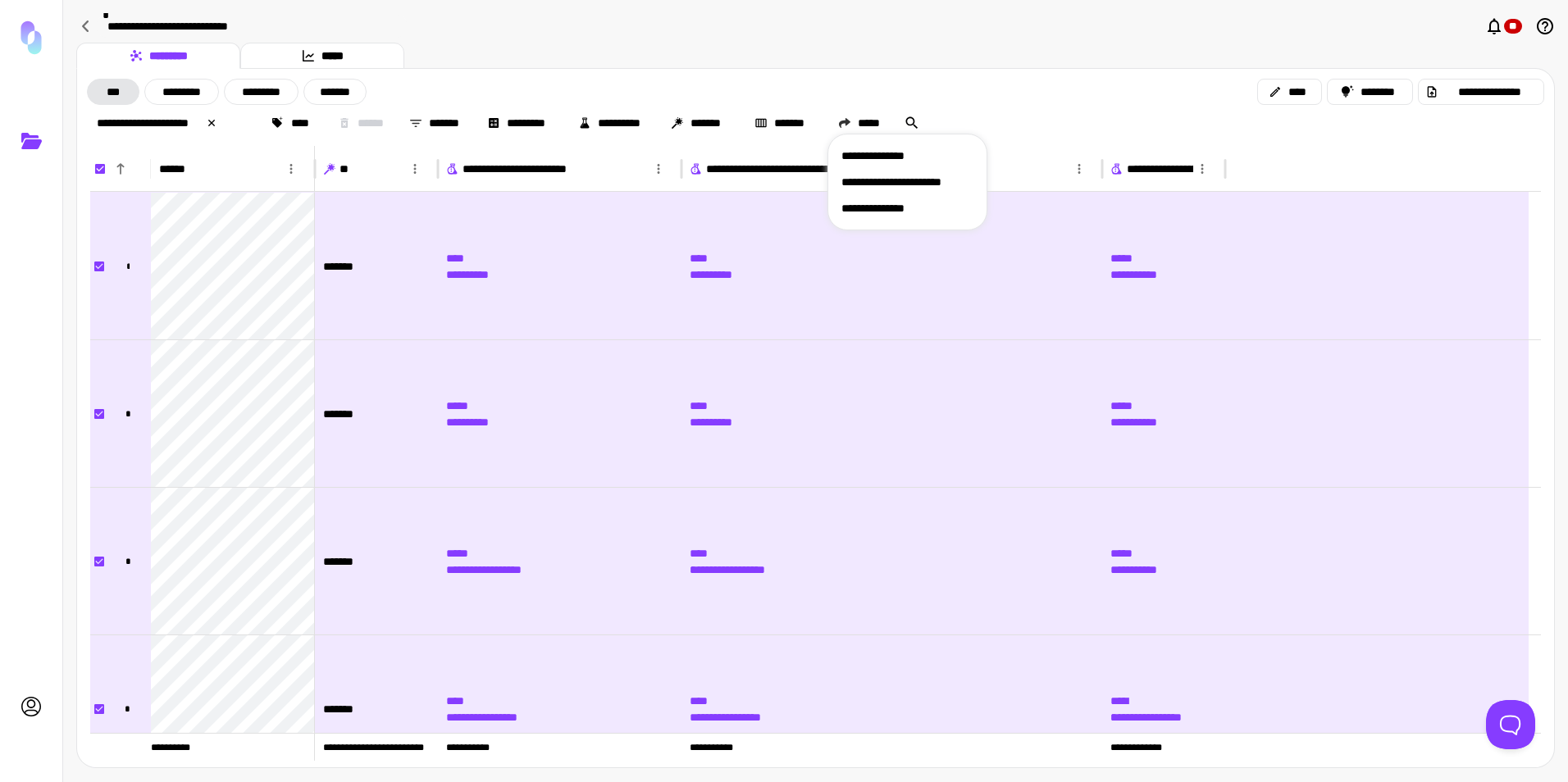 click on "**********" at bounding box center (907, 208) 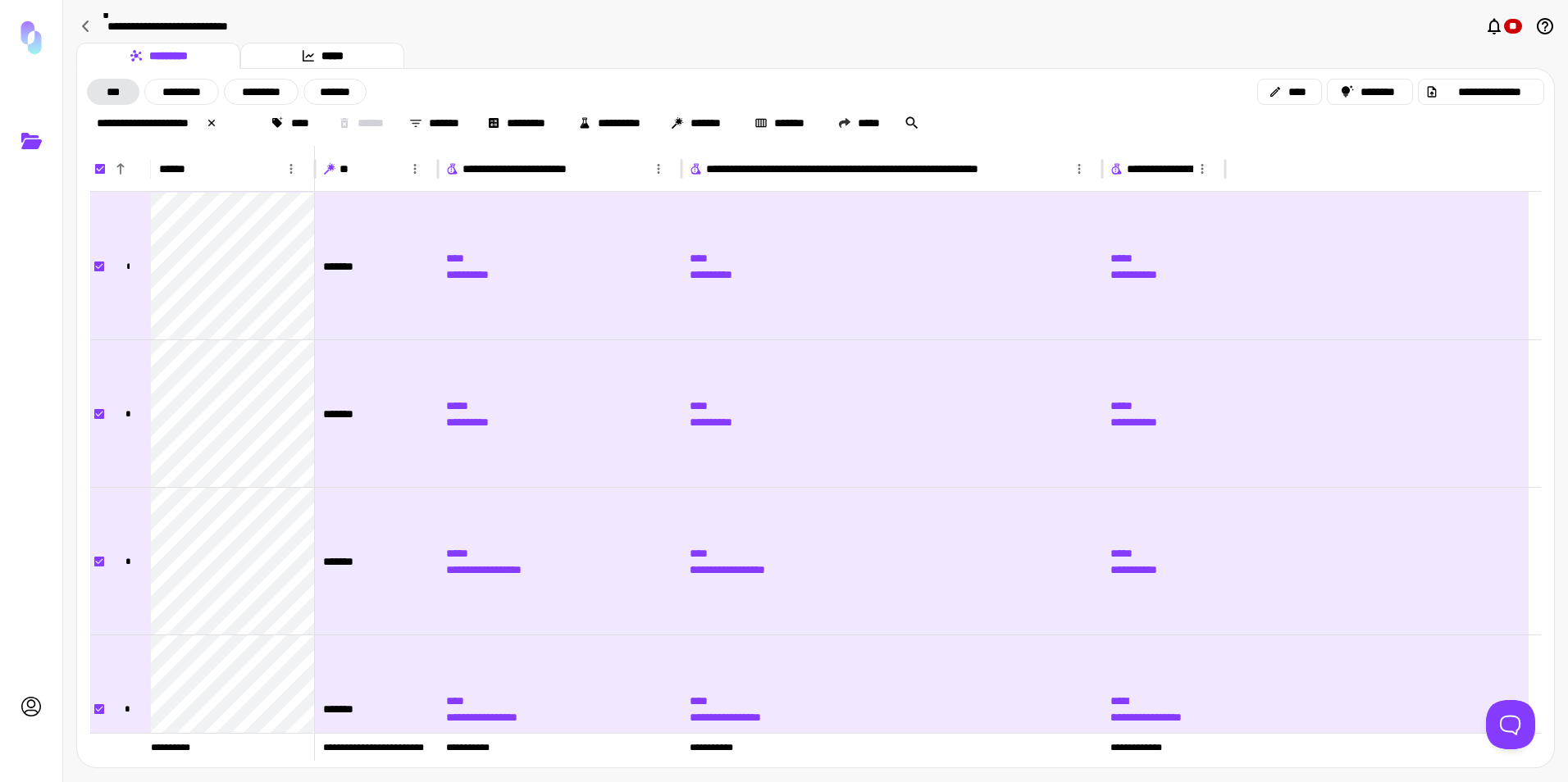 click on "**********" at bounding box center [815, 26] 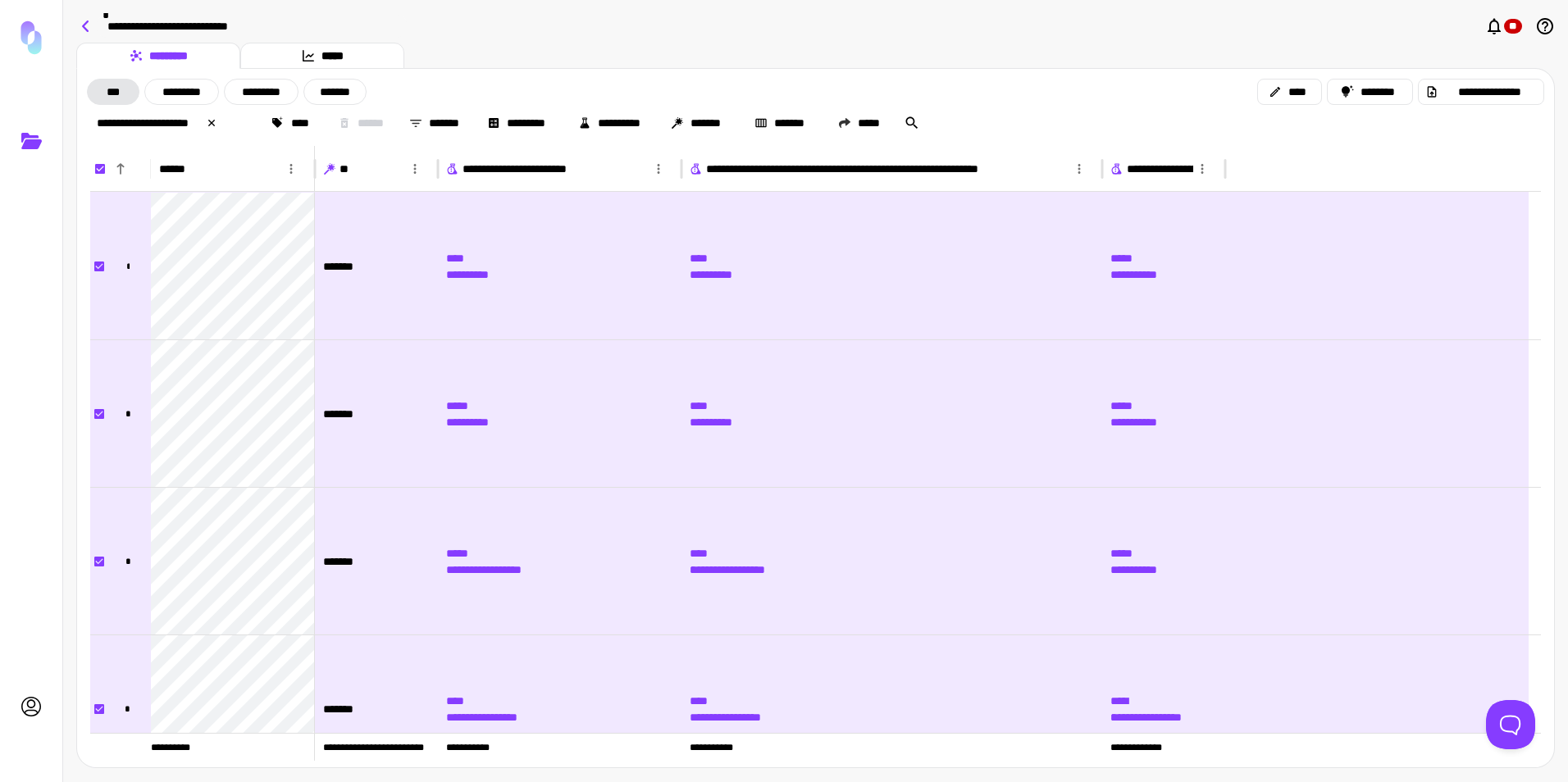 click 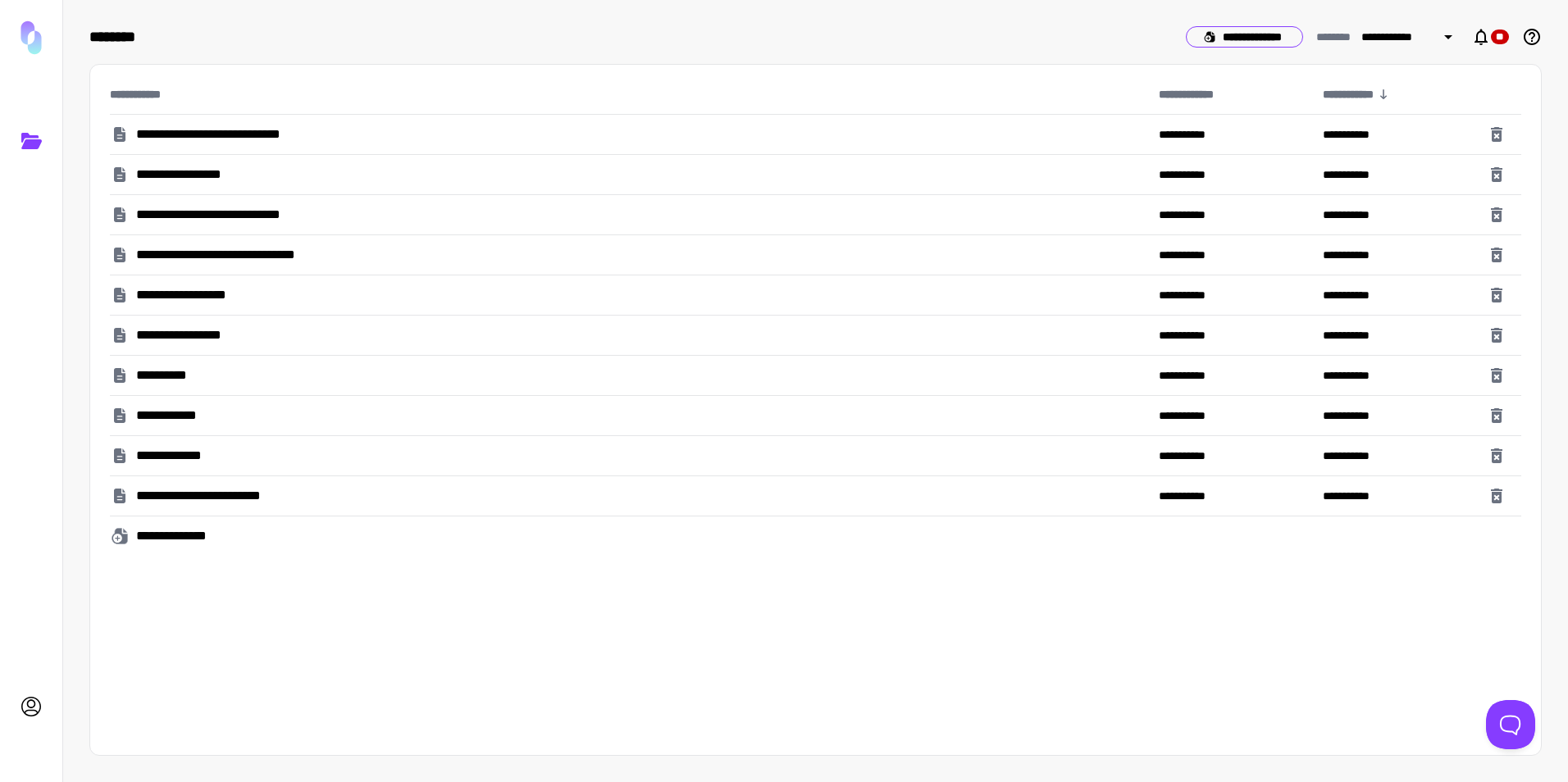 click on "**********" at bounding box center [1244, 37] 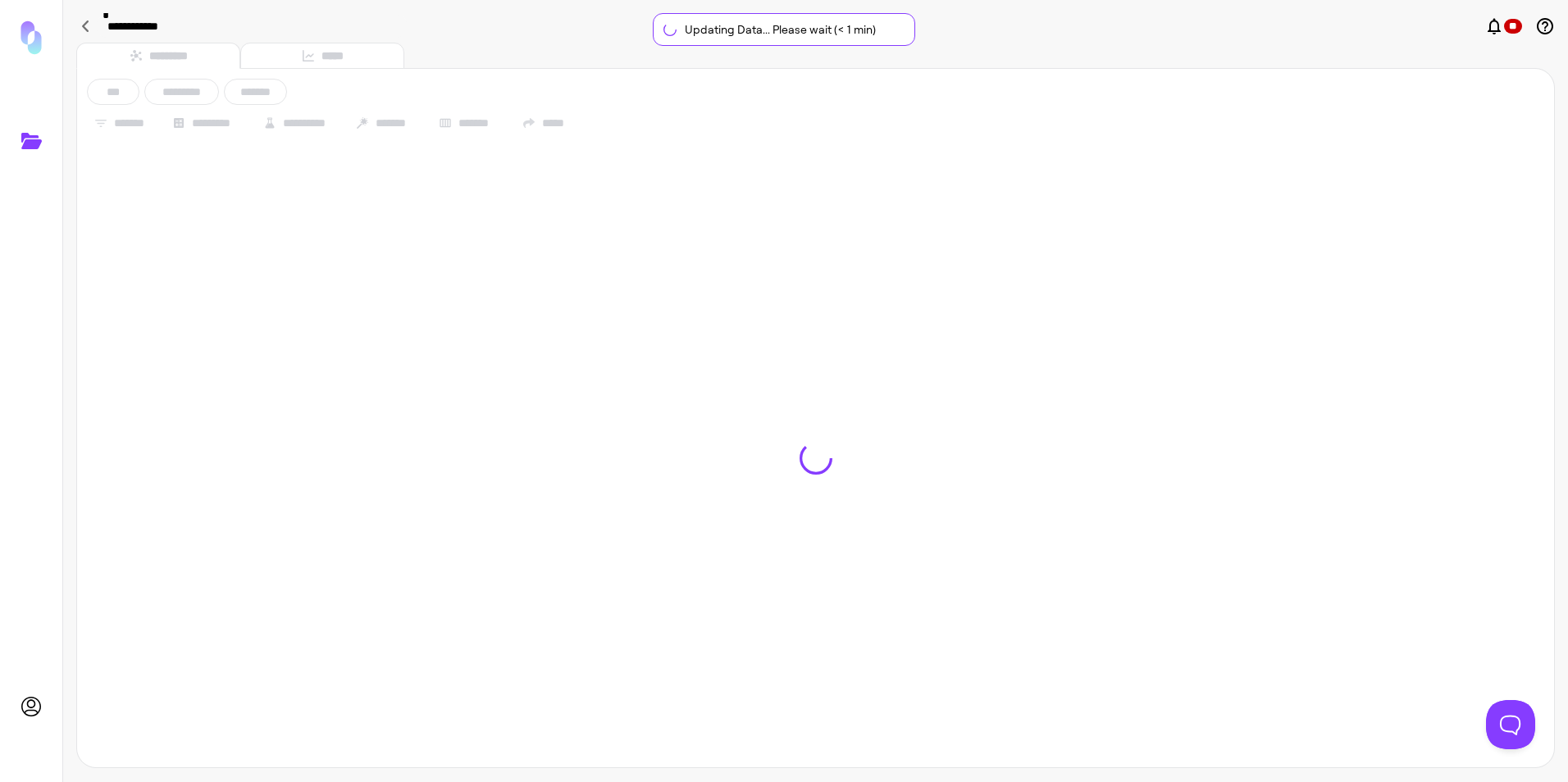 type on "**********" 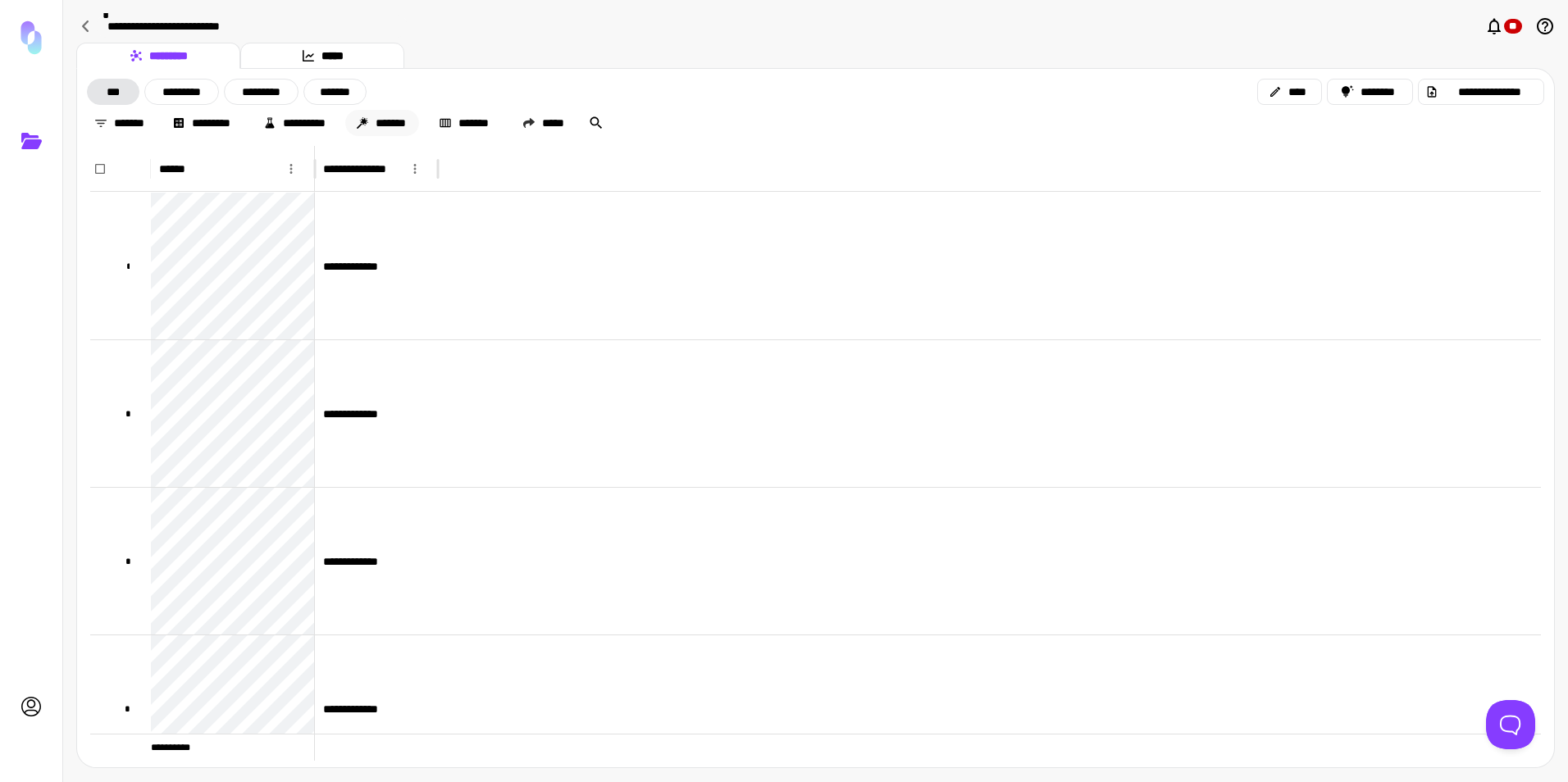click 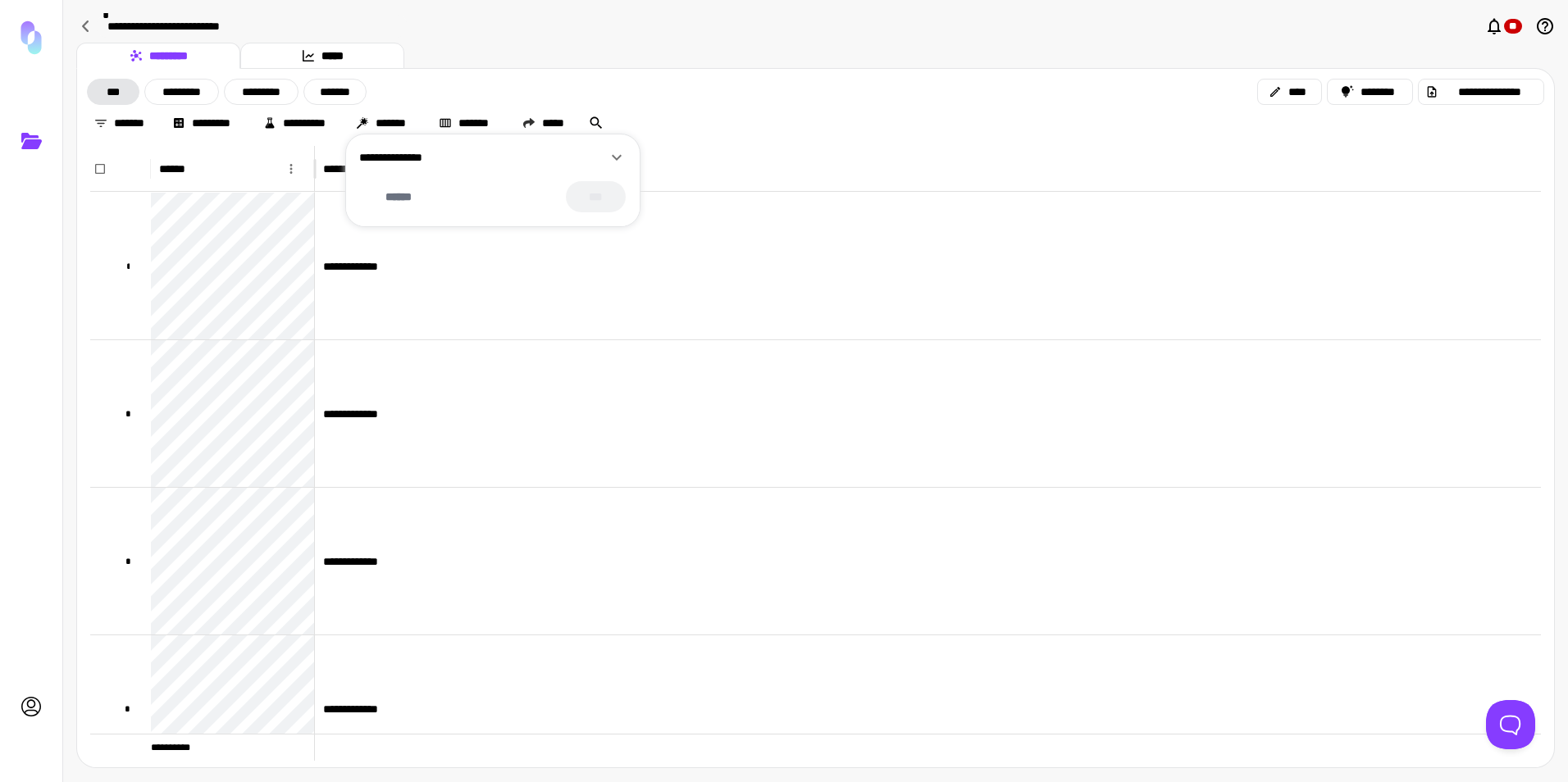 click 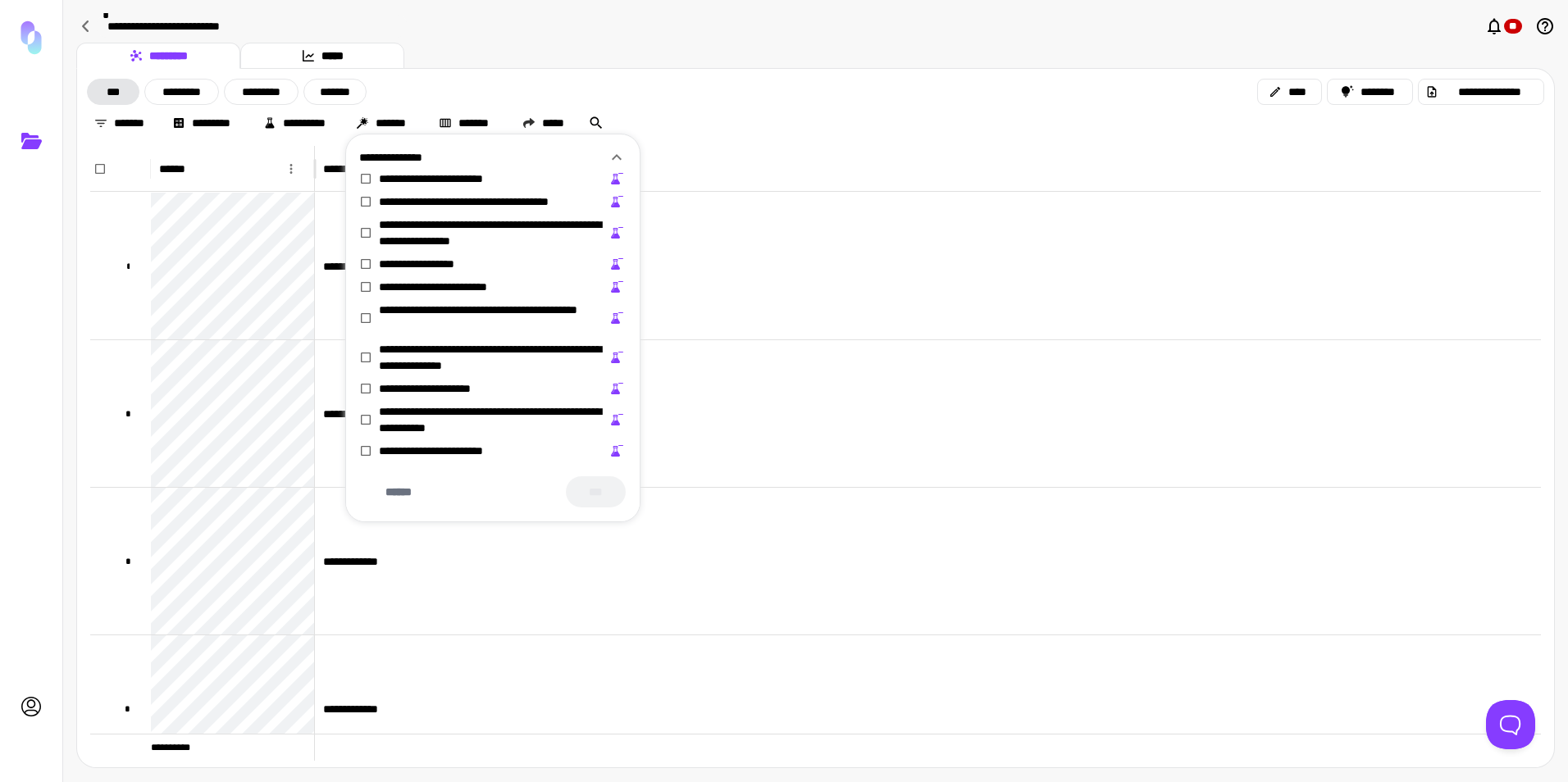 click on "**********" at bounding box center [453, 179] 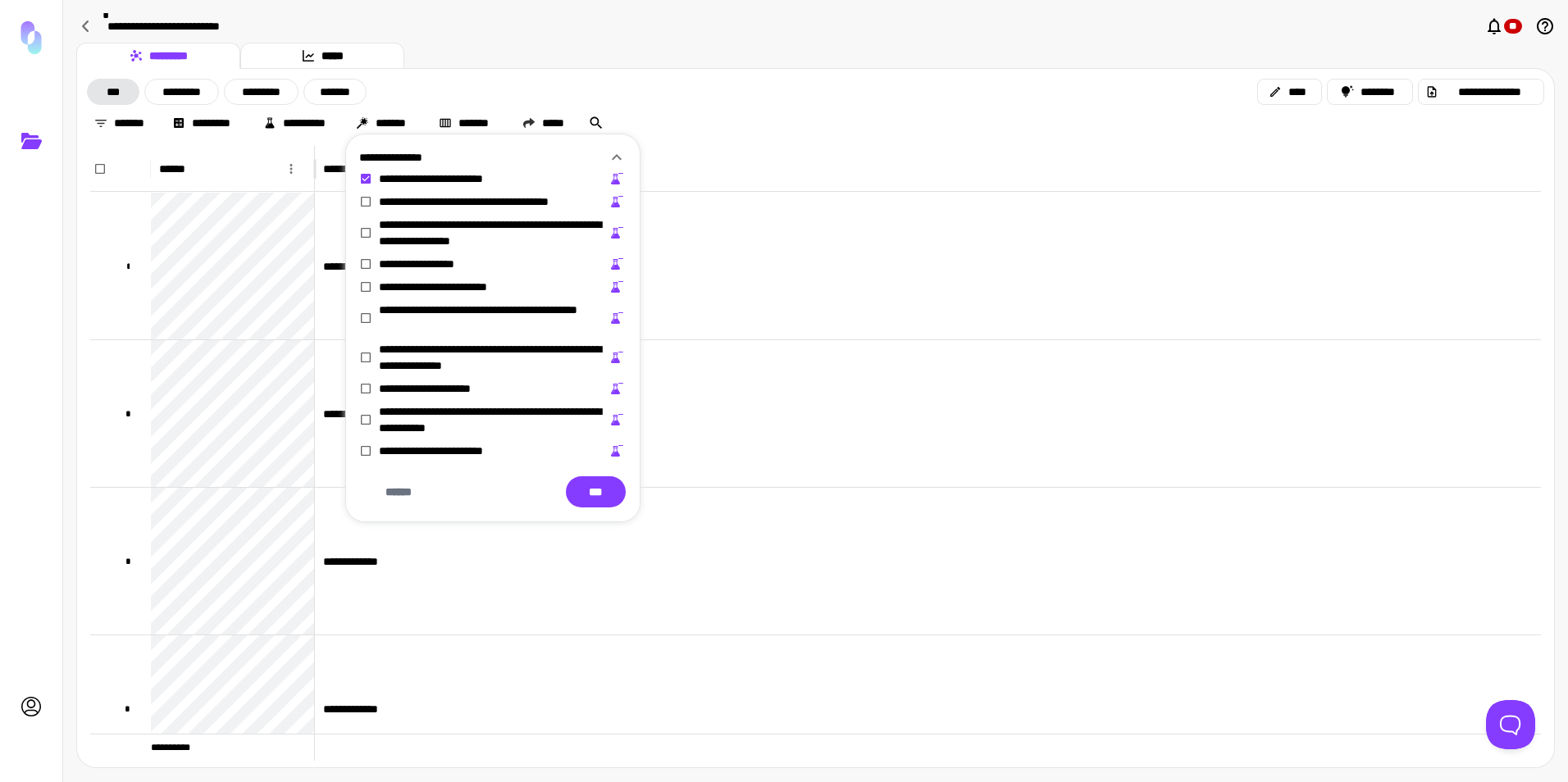 click on "**********" at bounding box center (444, 451) 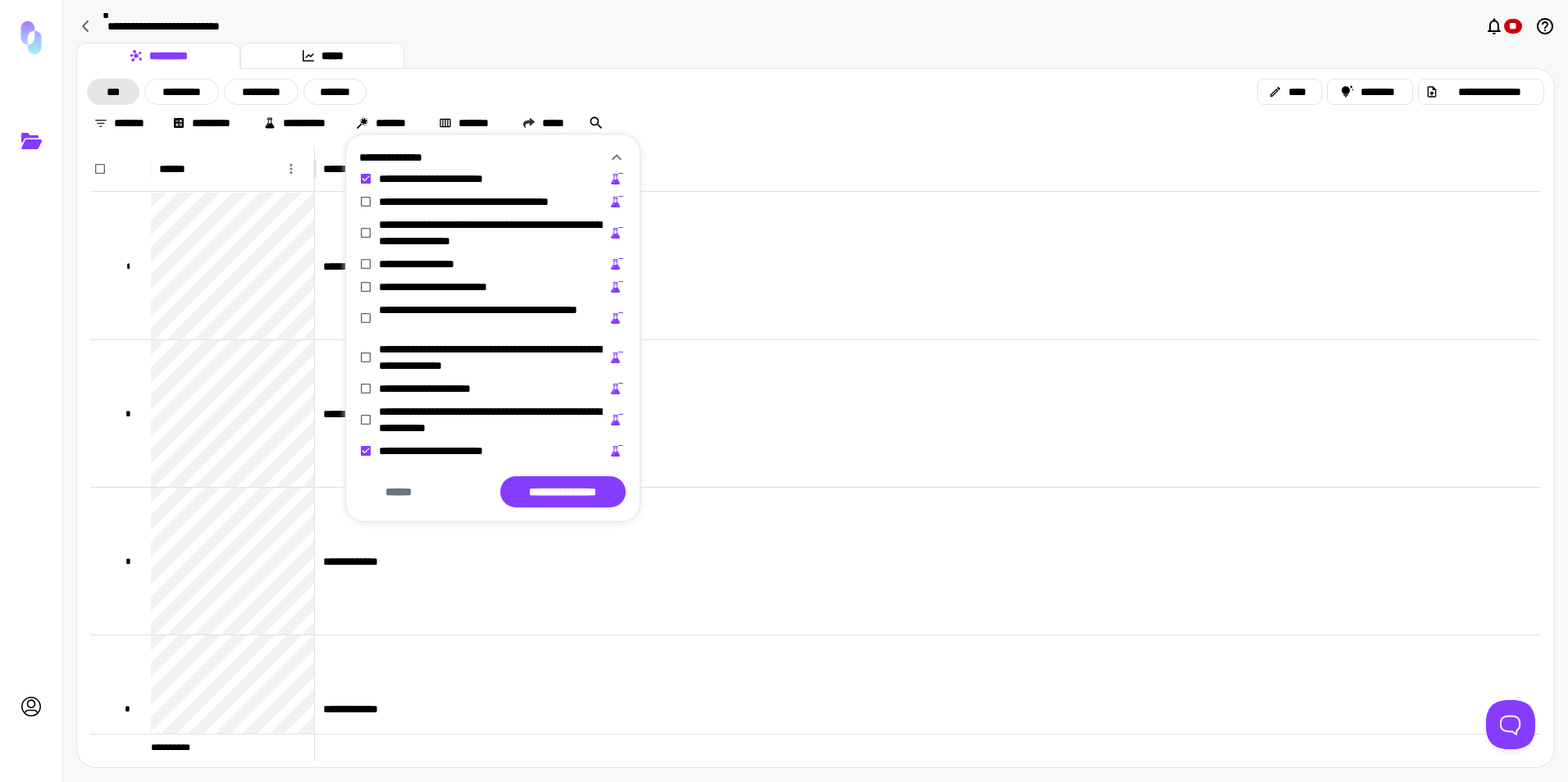 click on "**********" at bounding box center [493, 357] 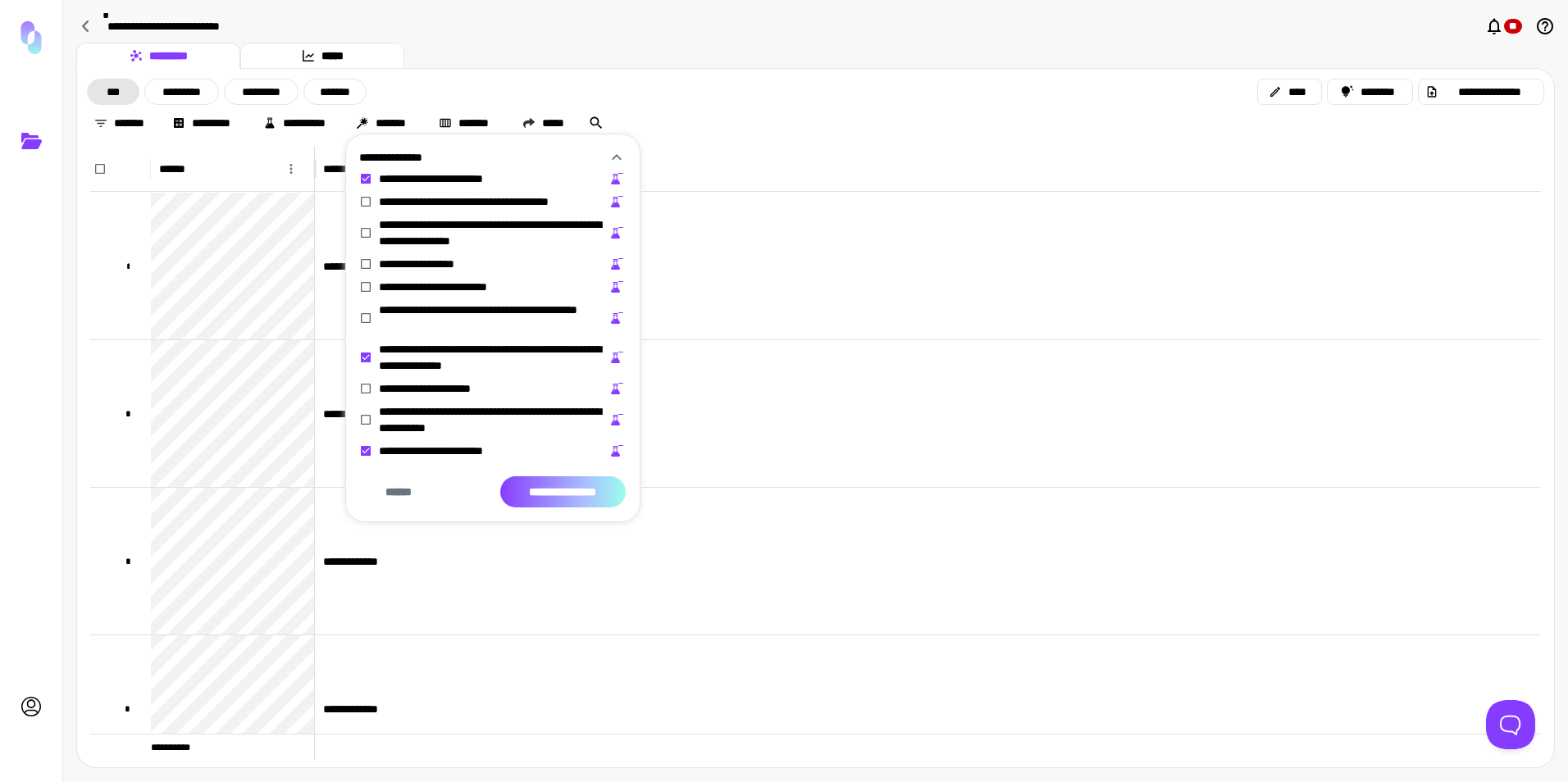 click on "**********" at bounding box center [563, 492] 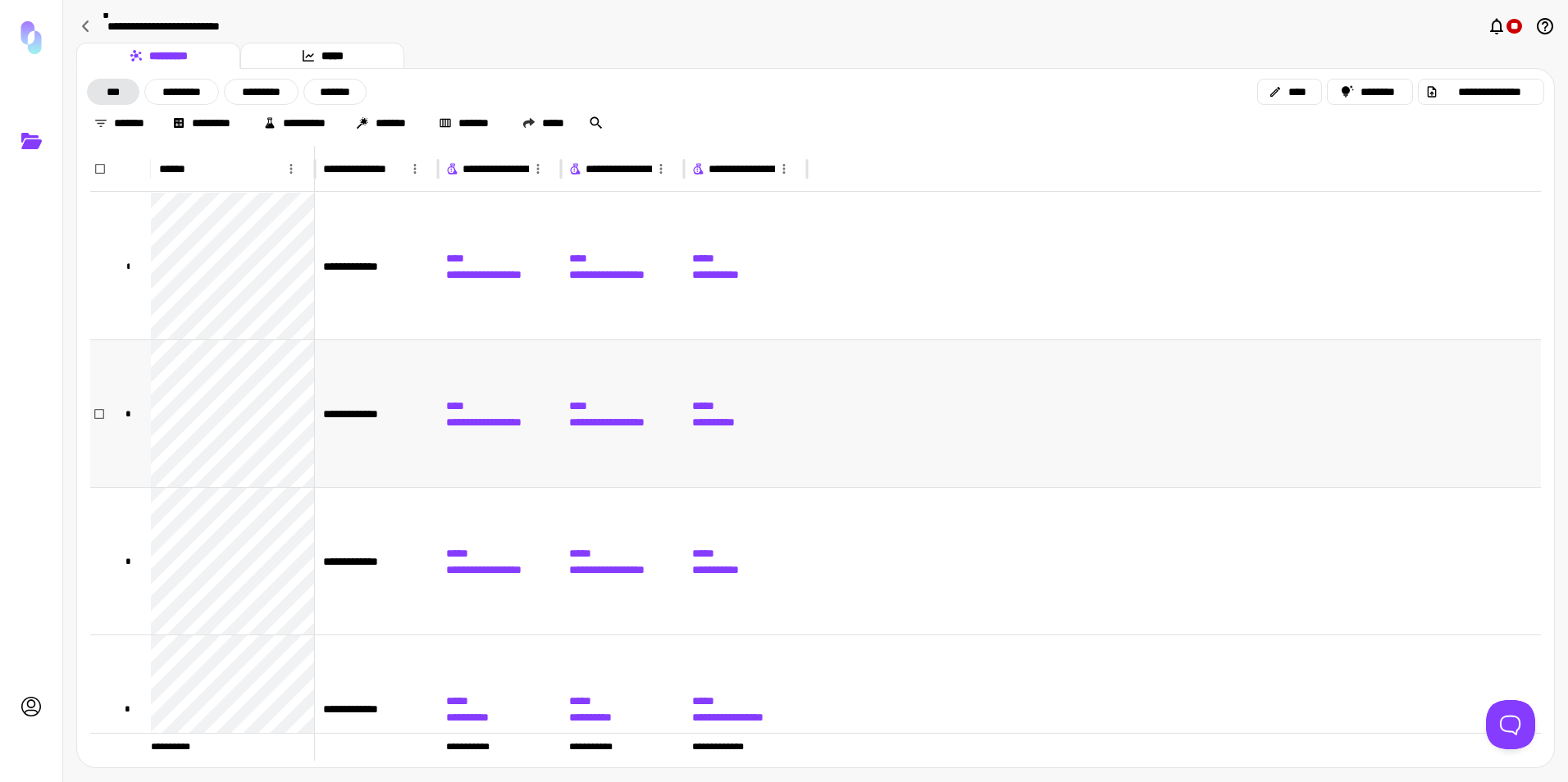 scroll, scrollTop: 82, scrollLeft: 0, axis: vertical 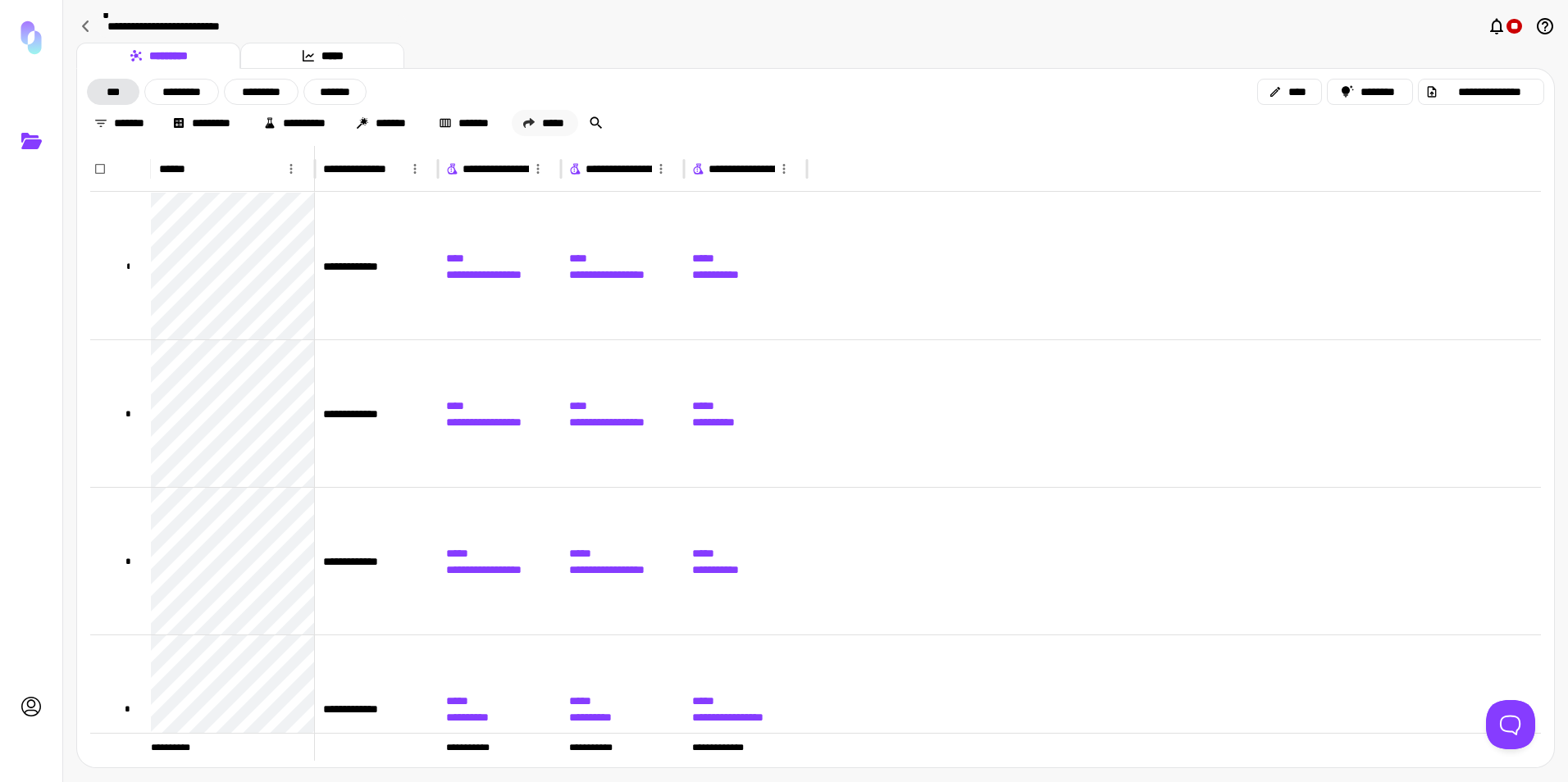 click on "*****" at bounding box center (545, 123) 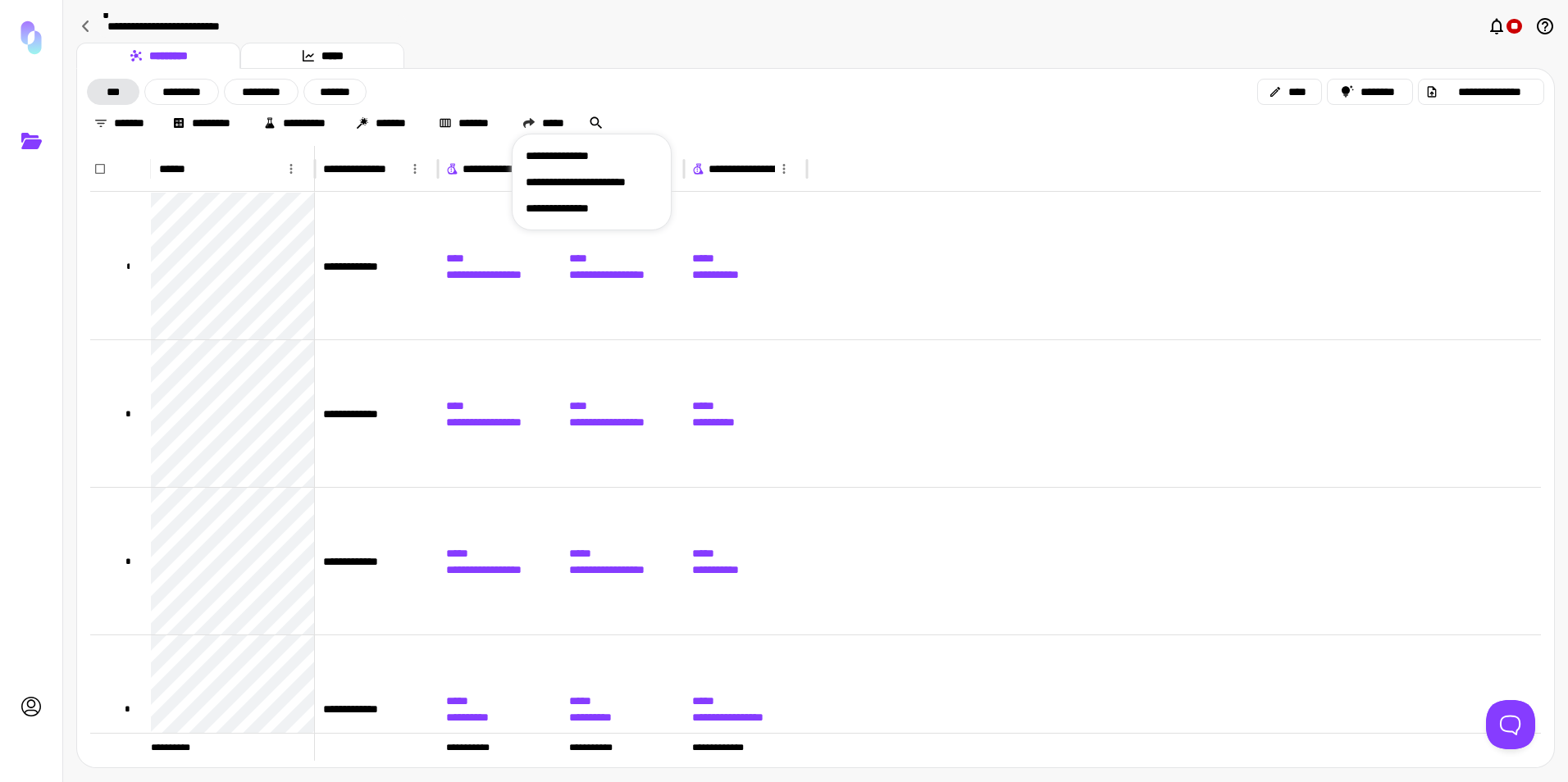 click on "**********" at bounding box center [591, 208] 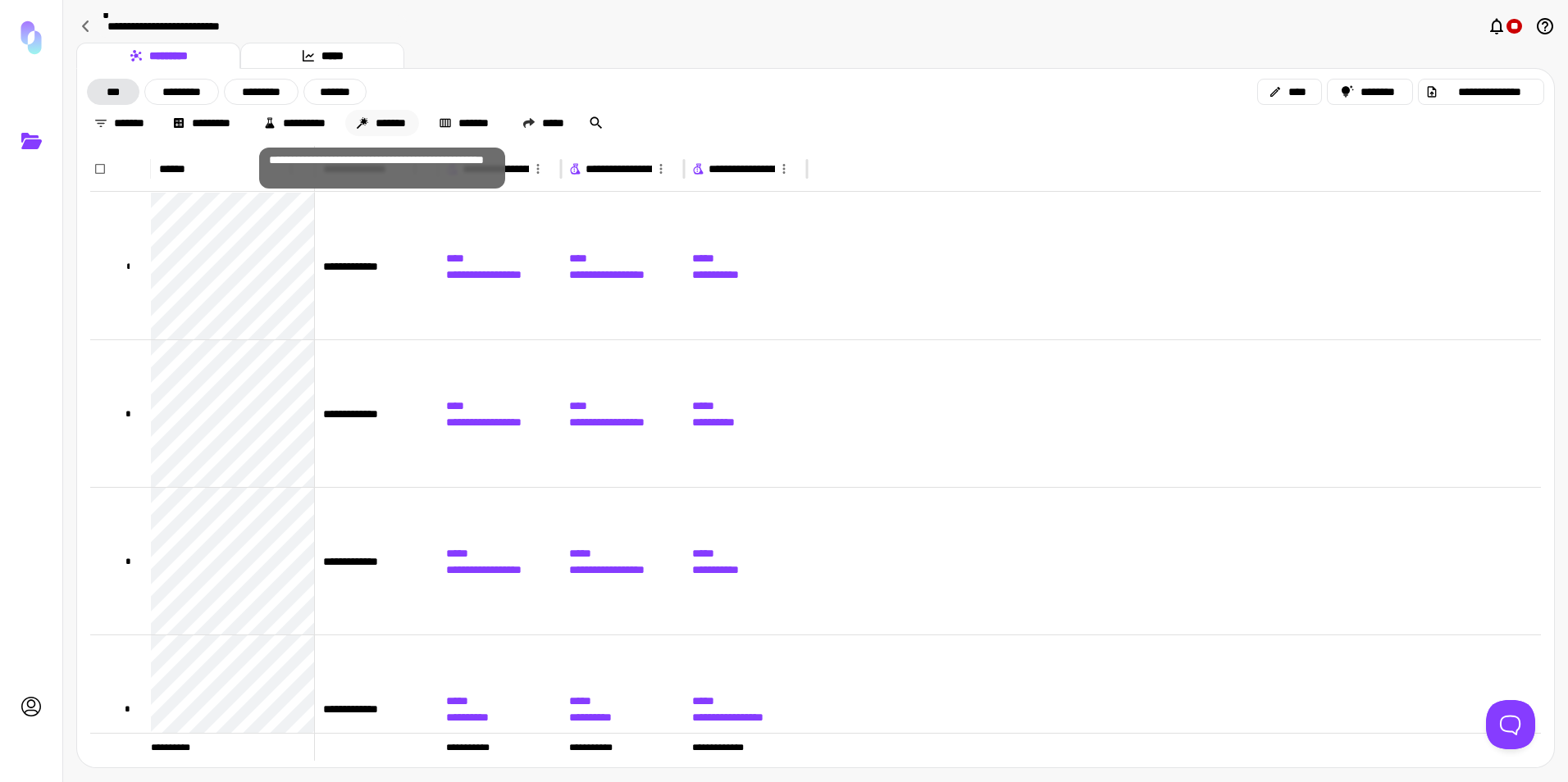 click on "*******" at bounding box center [382, 123] 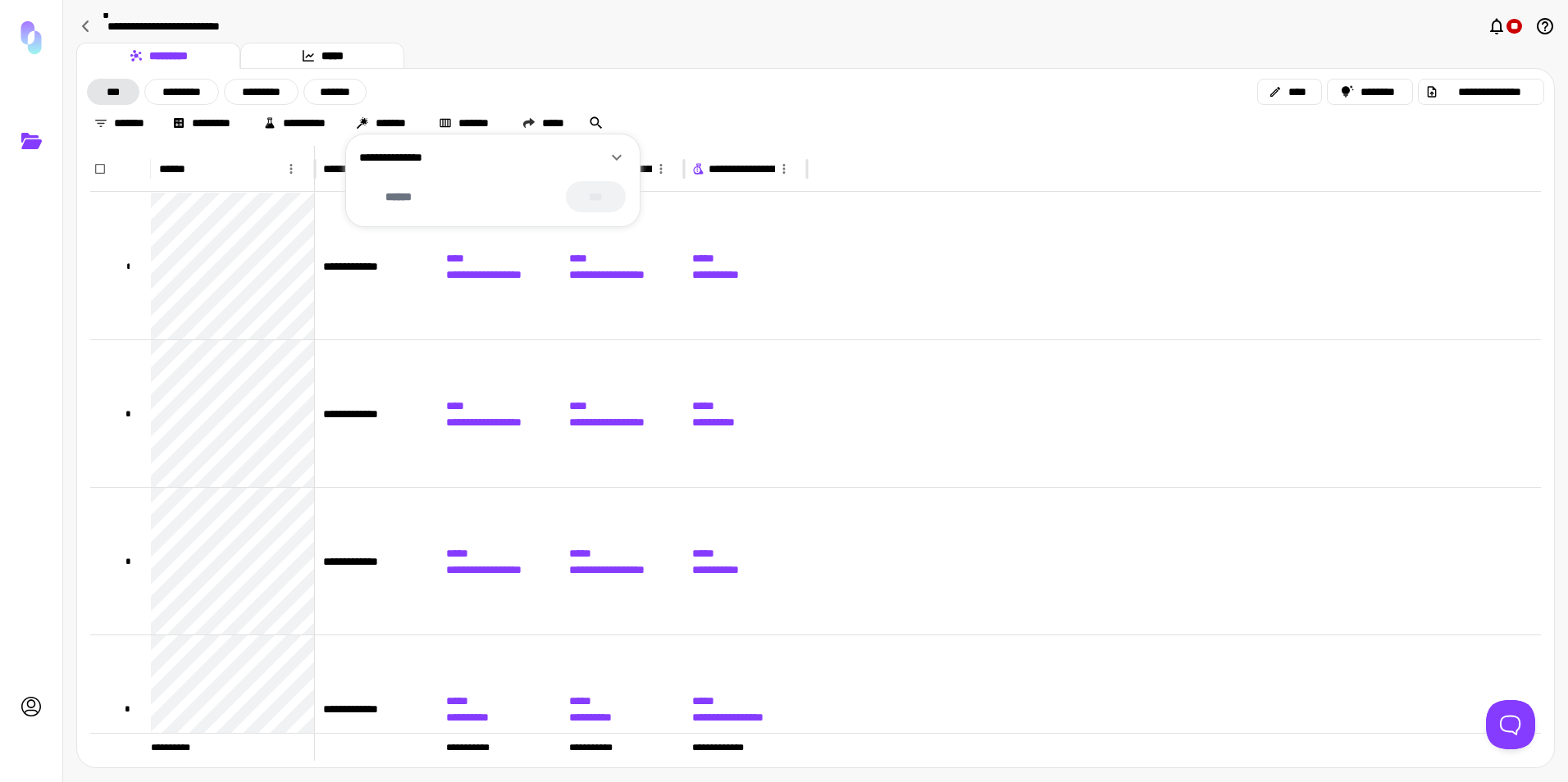 click 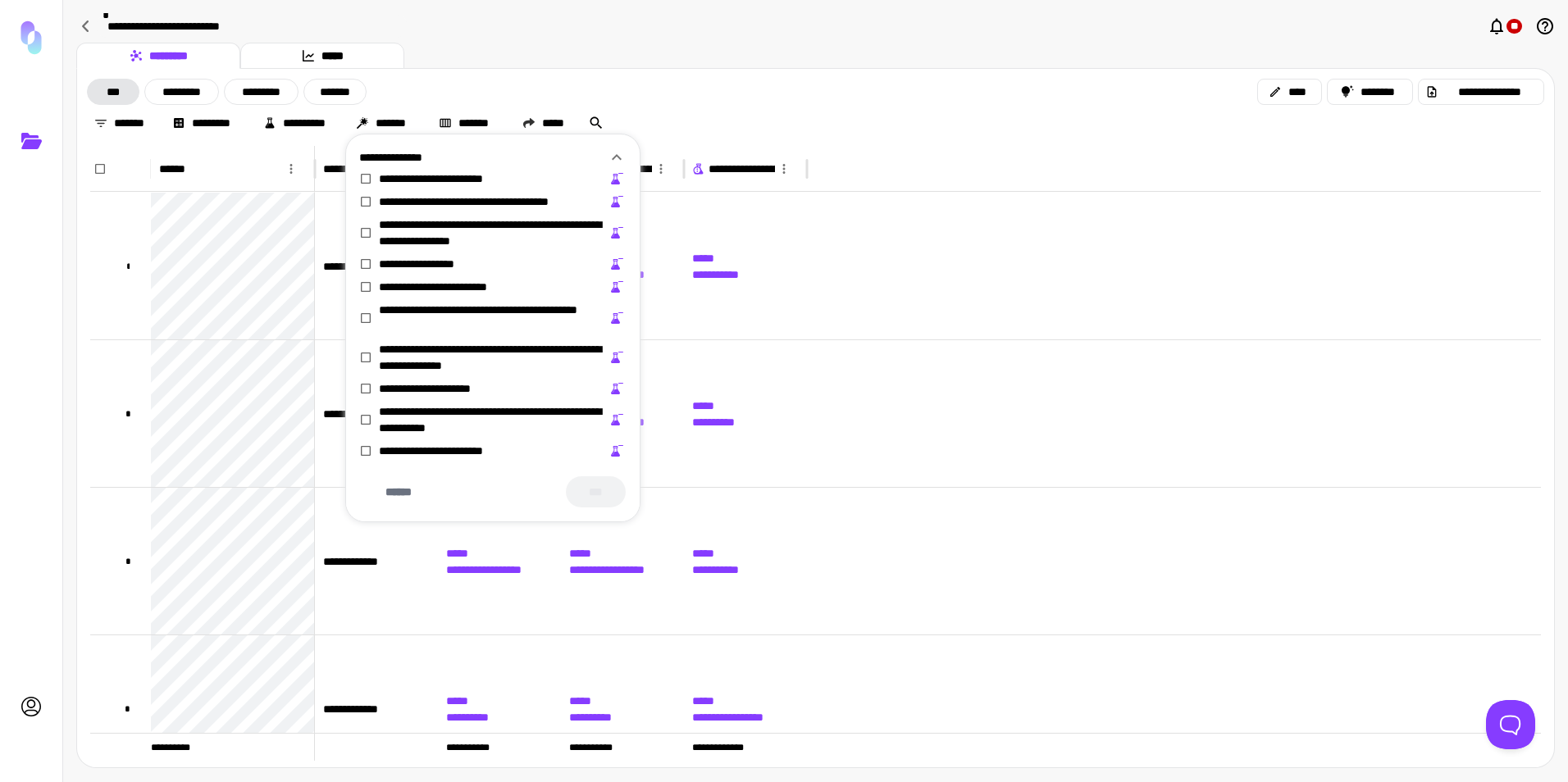click on "**********" at bounding box center [493, 420] 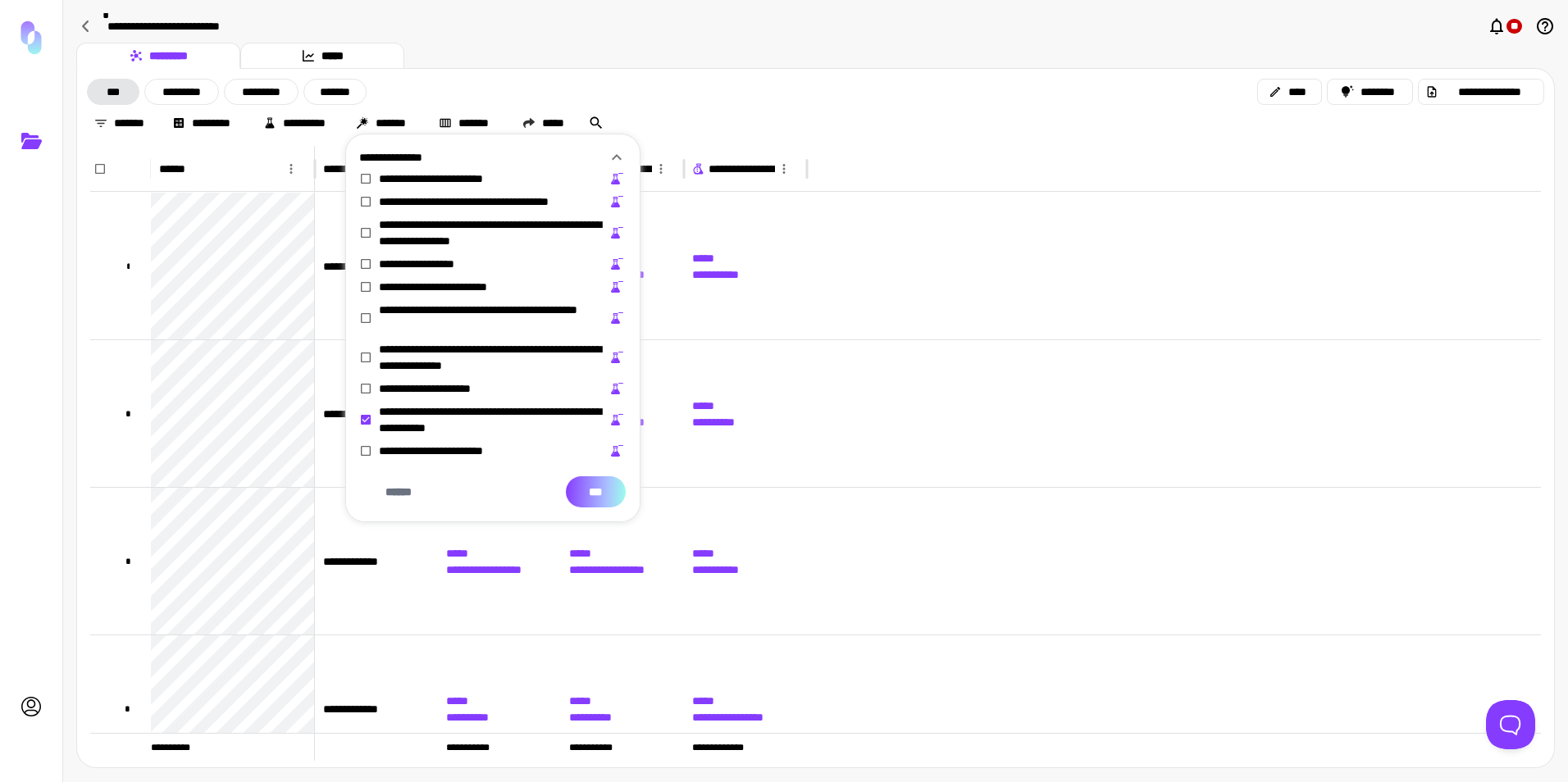 click on "***" at bounding box center [595, 492] 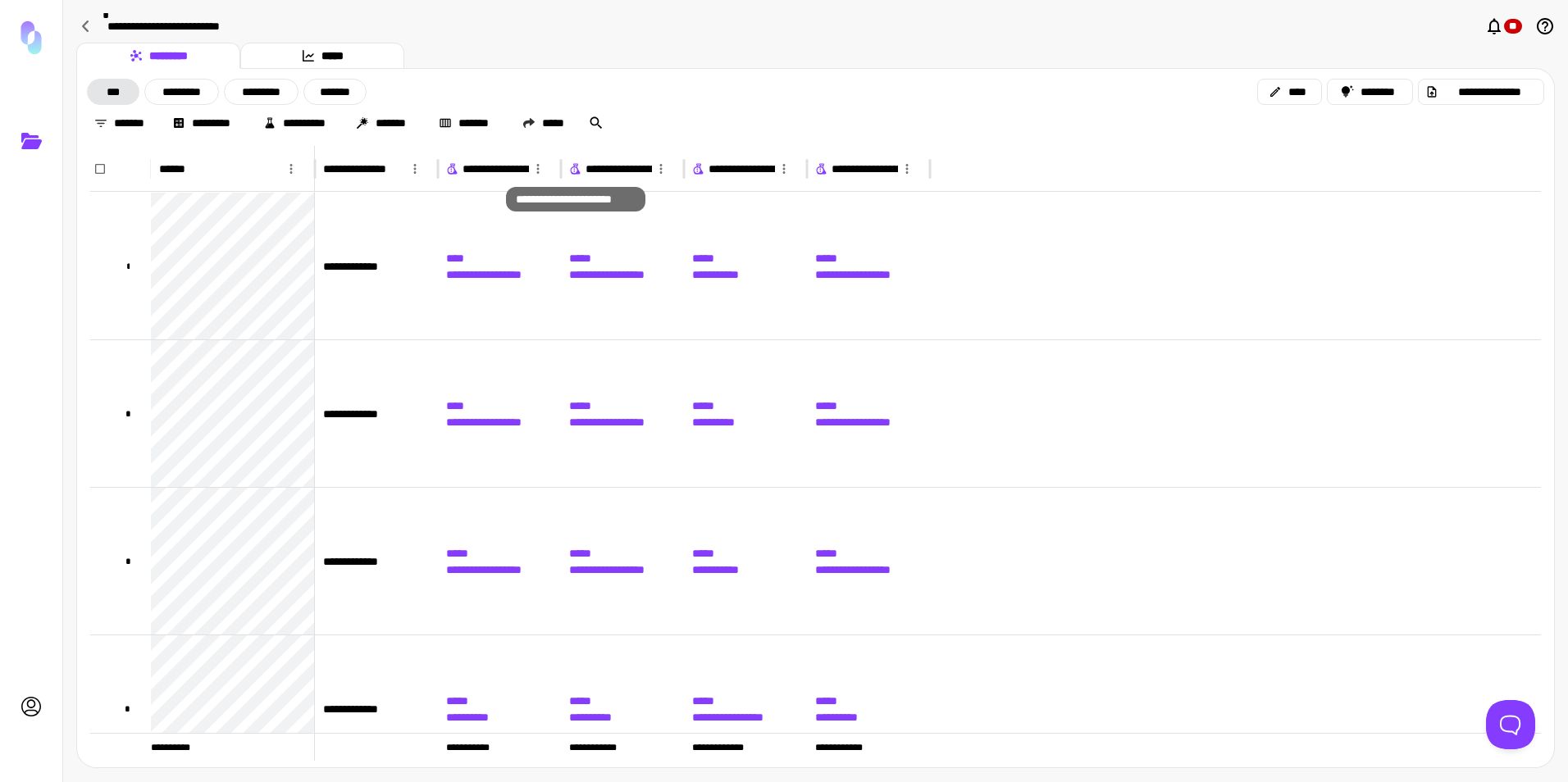 click 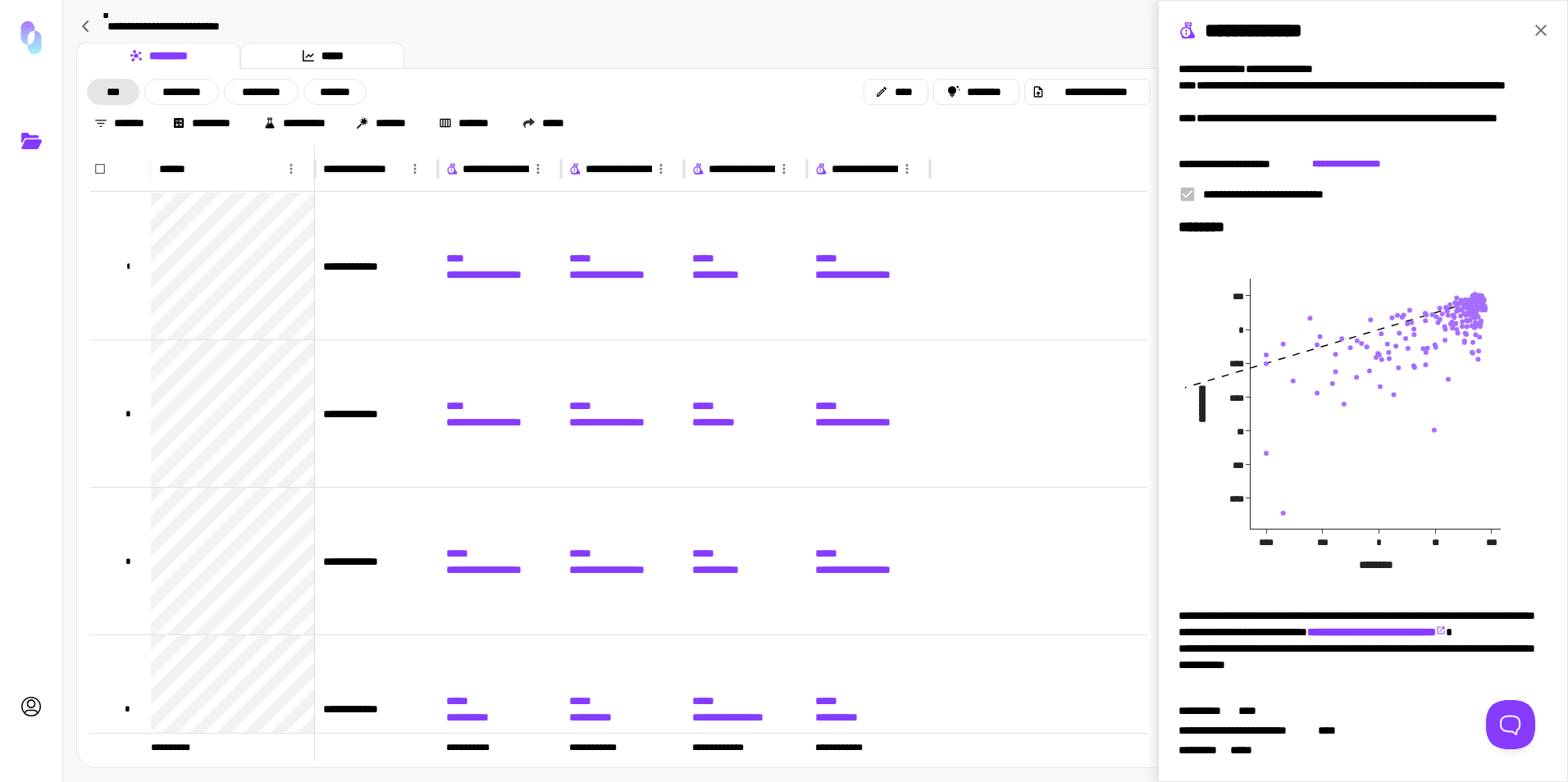 click on "**********" at bounding box center [618, 92] 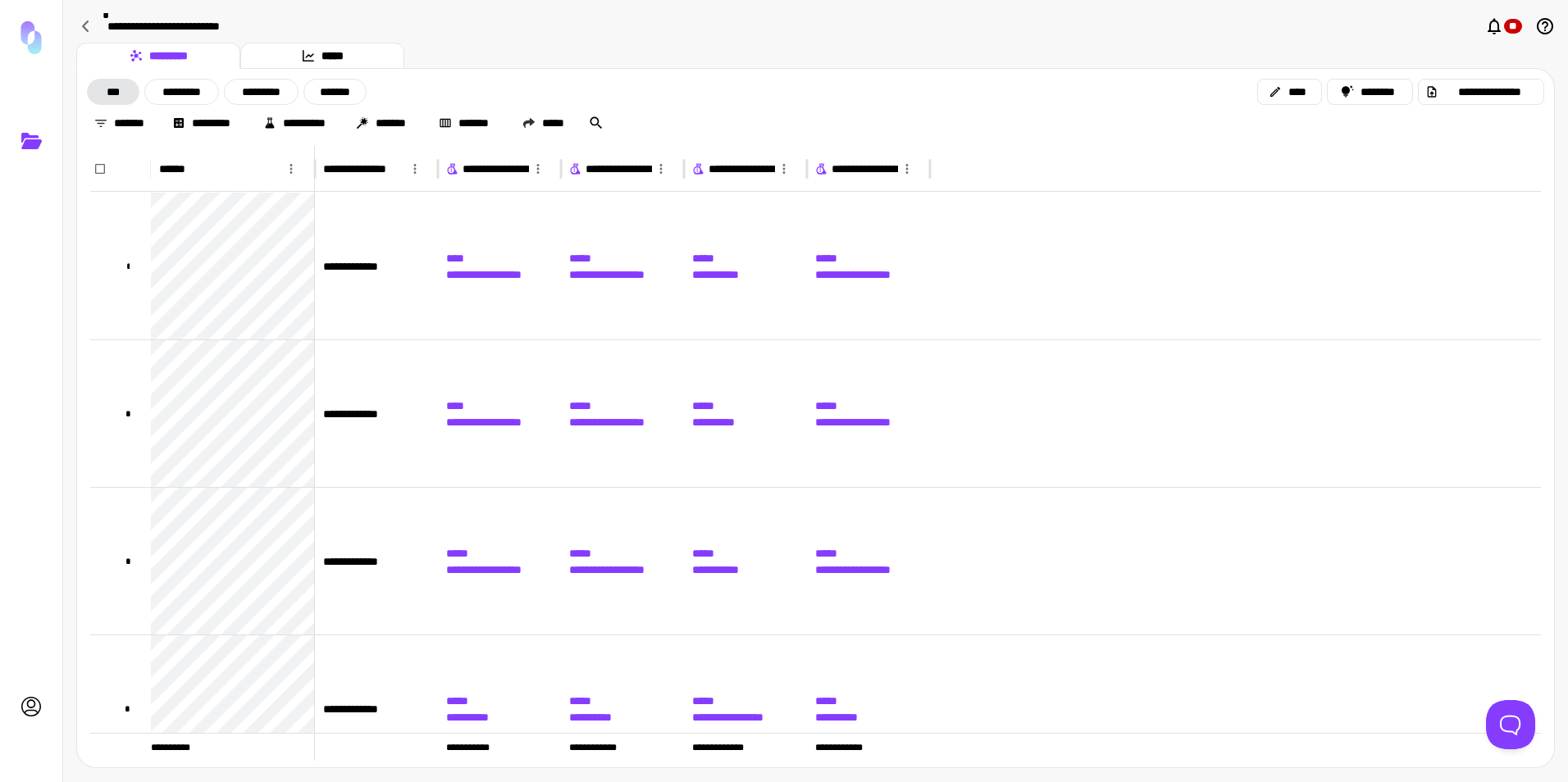 scroll, scrollTop: 0, scrollLeft: 0, axis: both 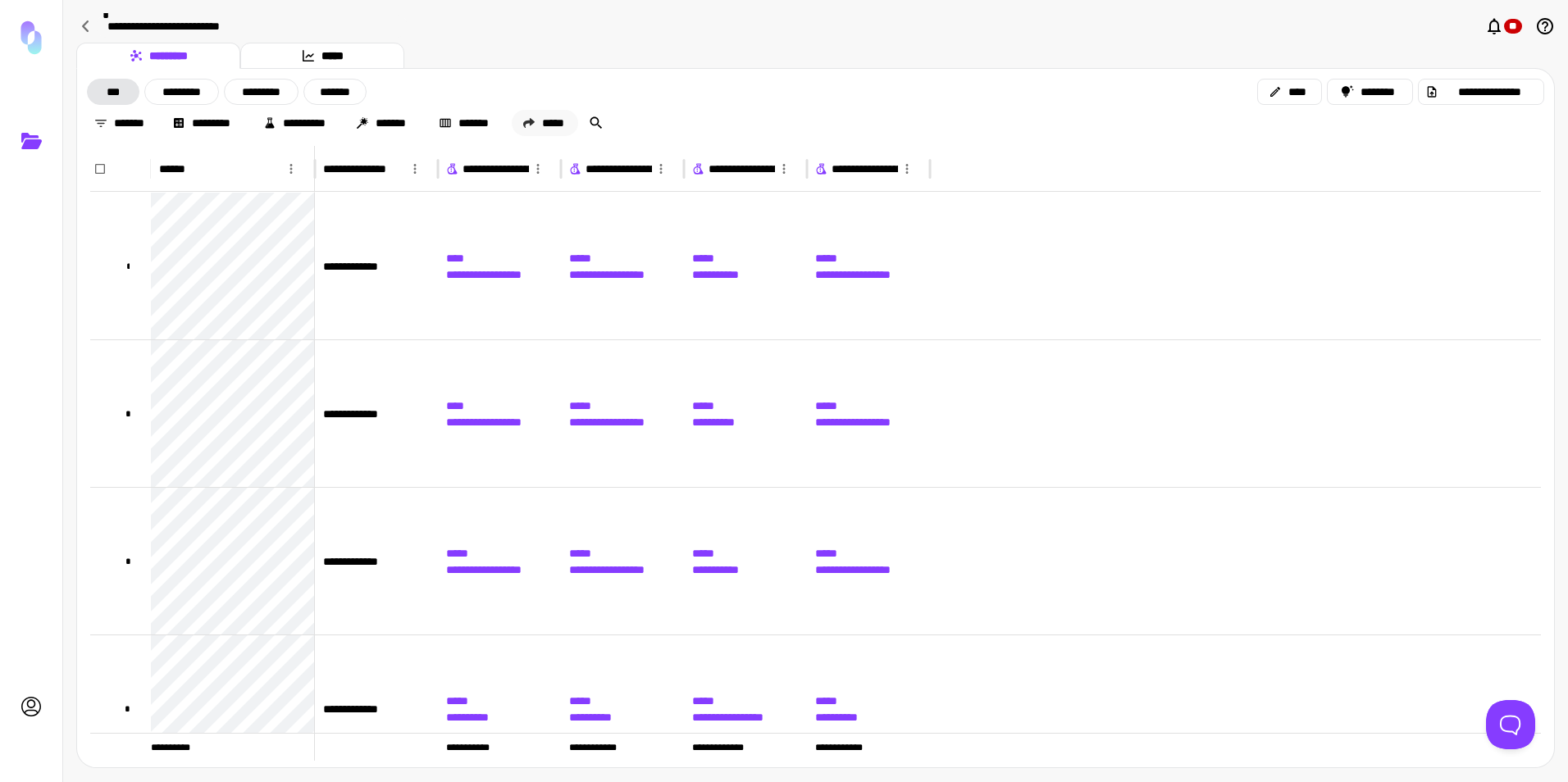 click on "*****" at bounding box center [545, 123] 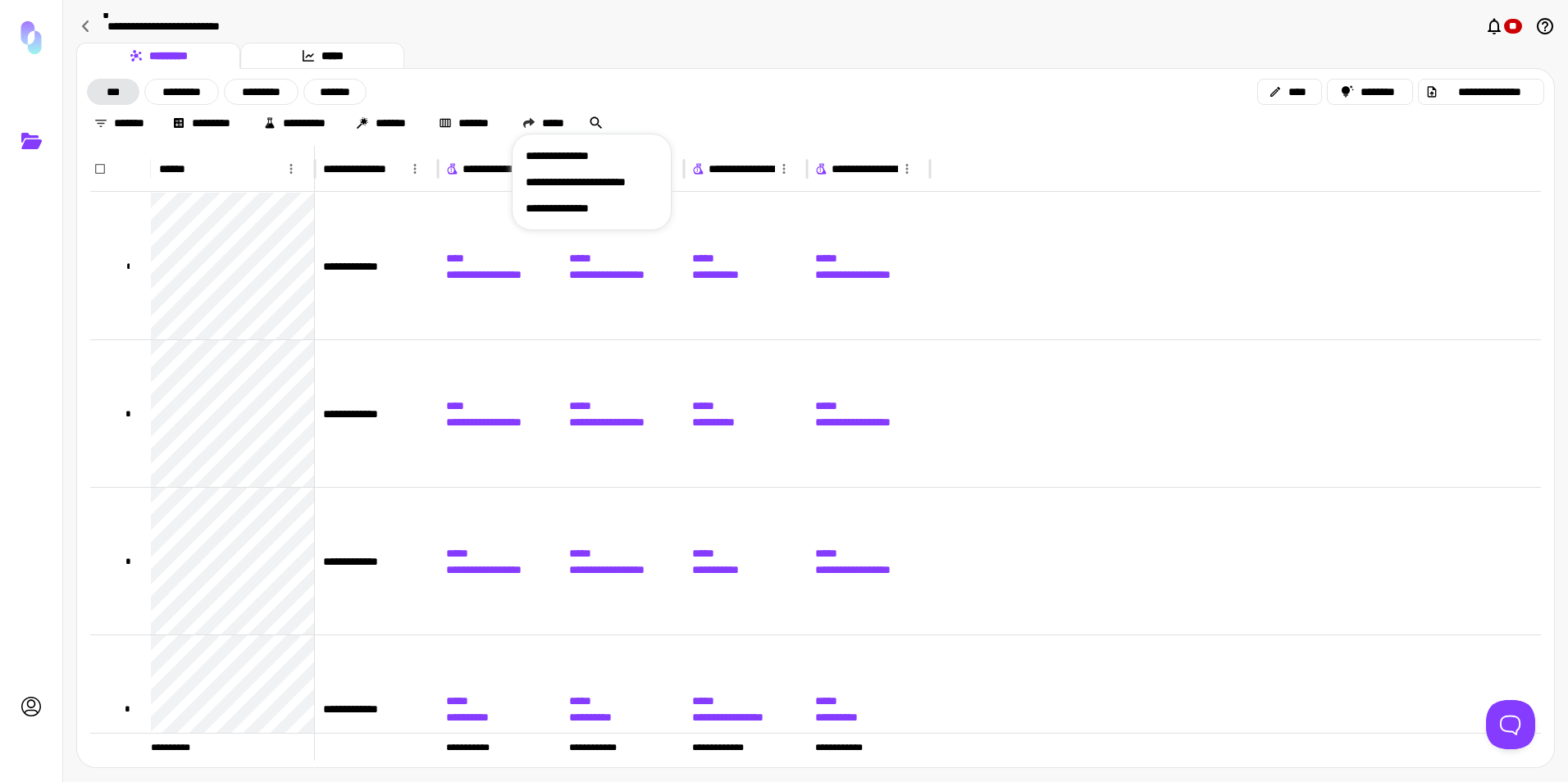 click on "**********" at bounding box center (591, 208) 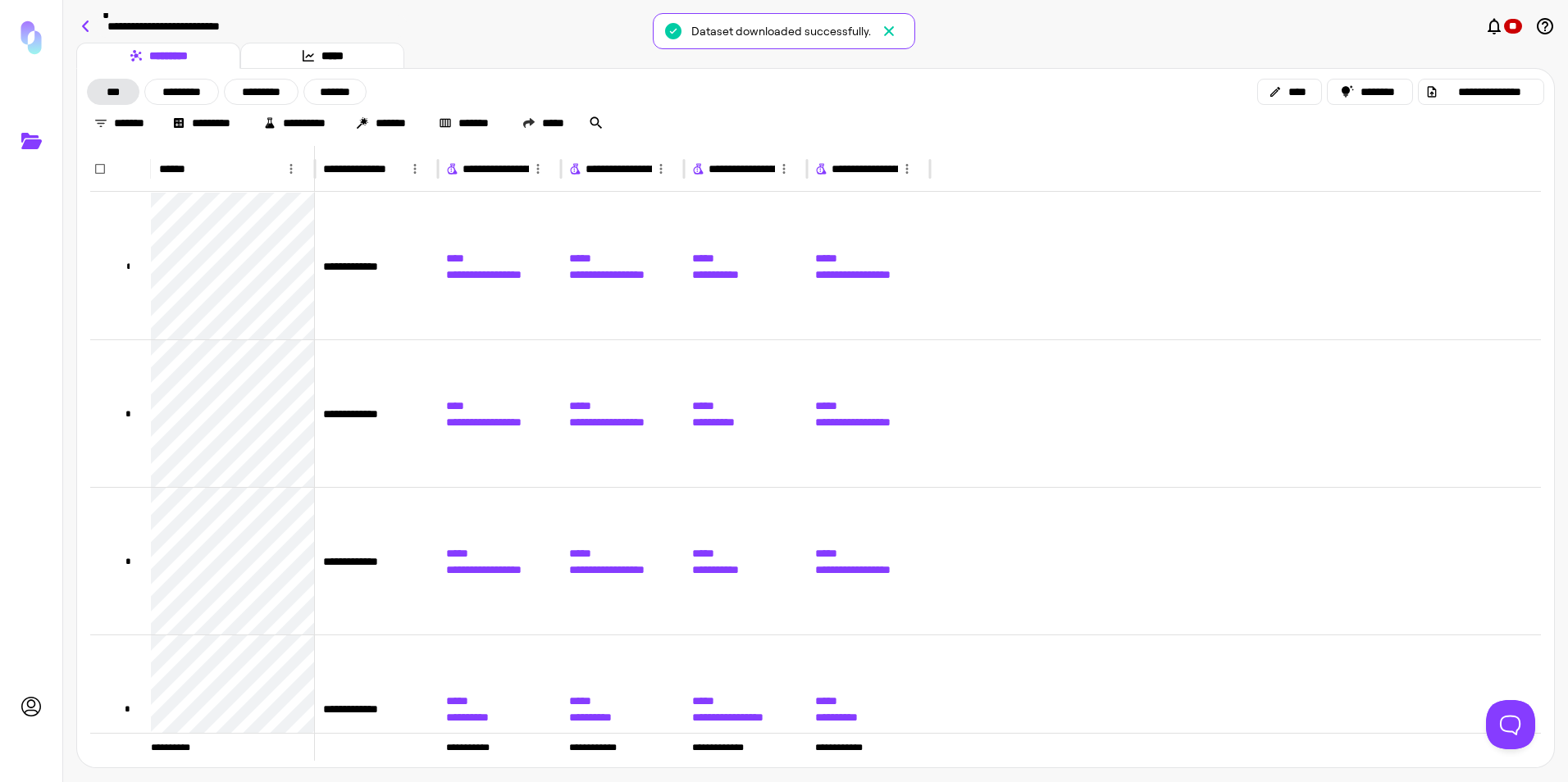 click 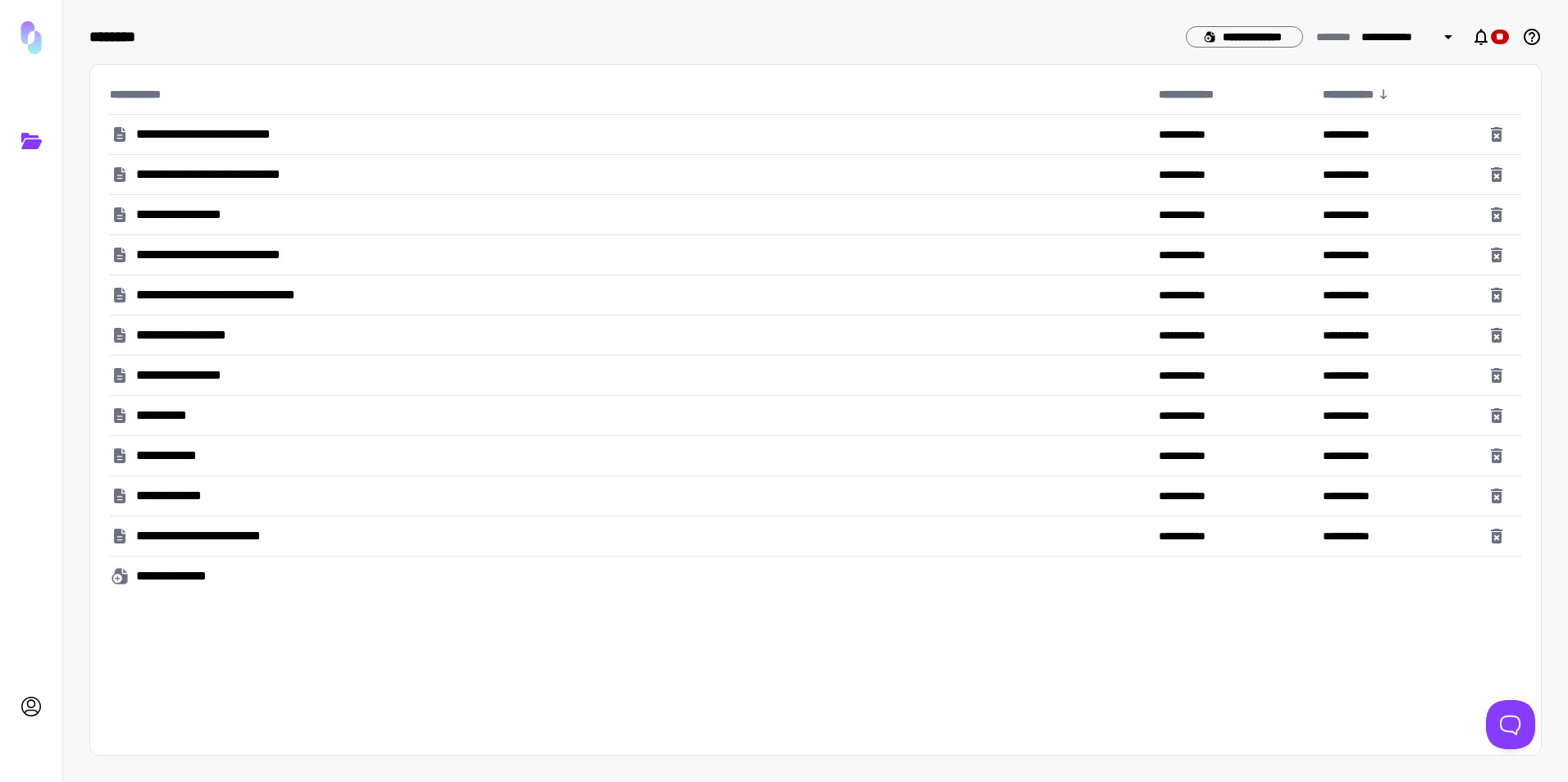 click on "**********" at bounding box center (233, 175) 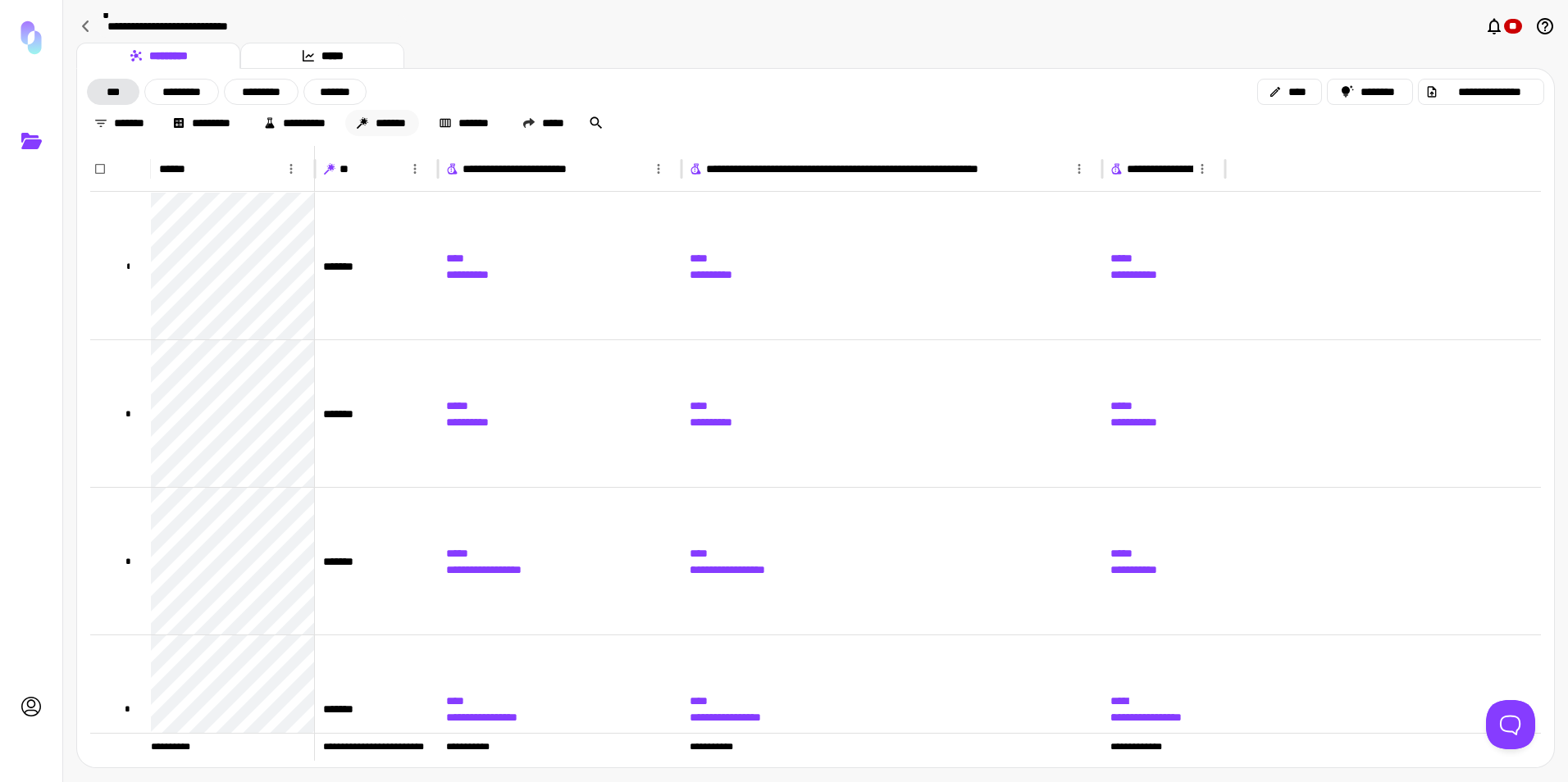 click on "*******" at bounding box center [382, 123] 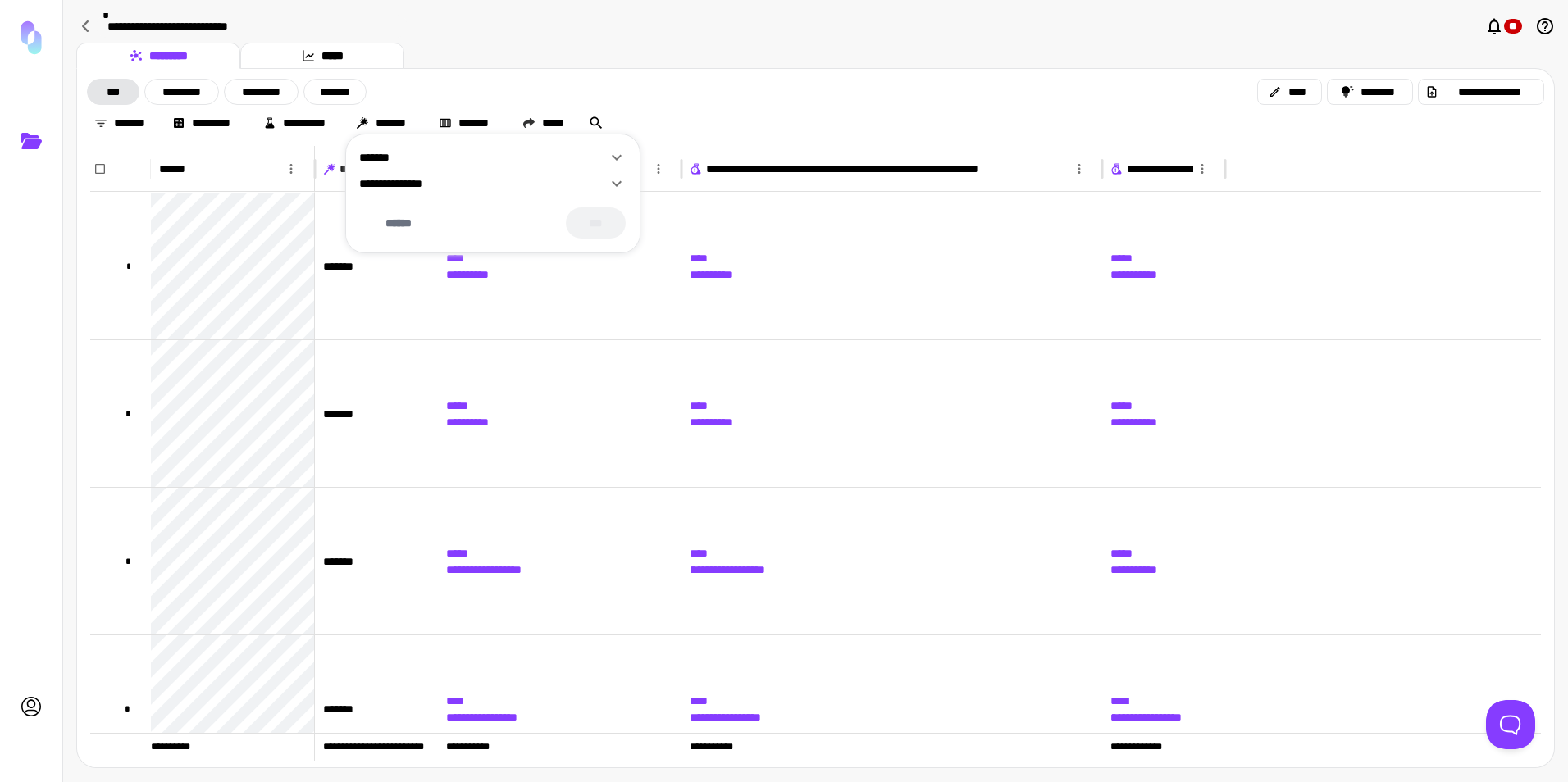 click on "**********" at bounding box center [483, 184] 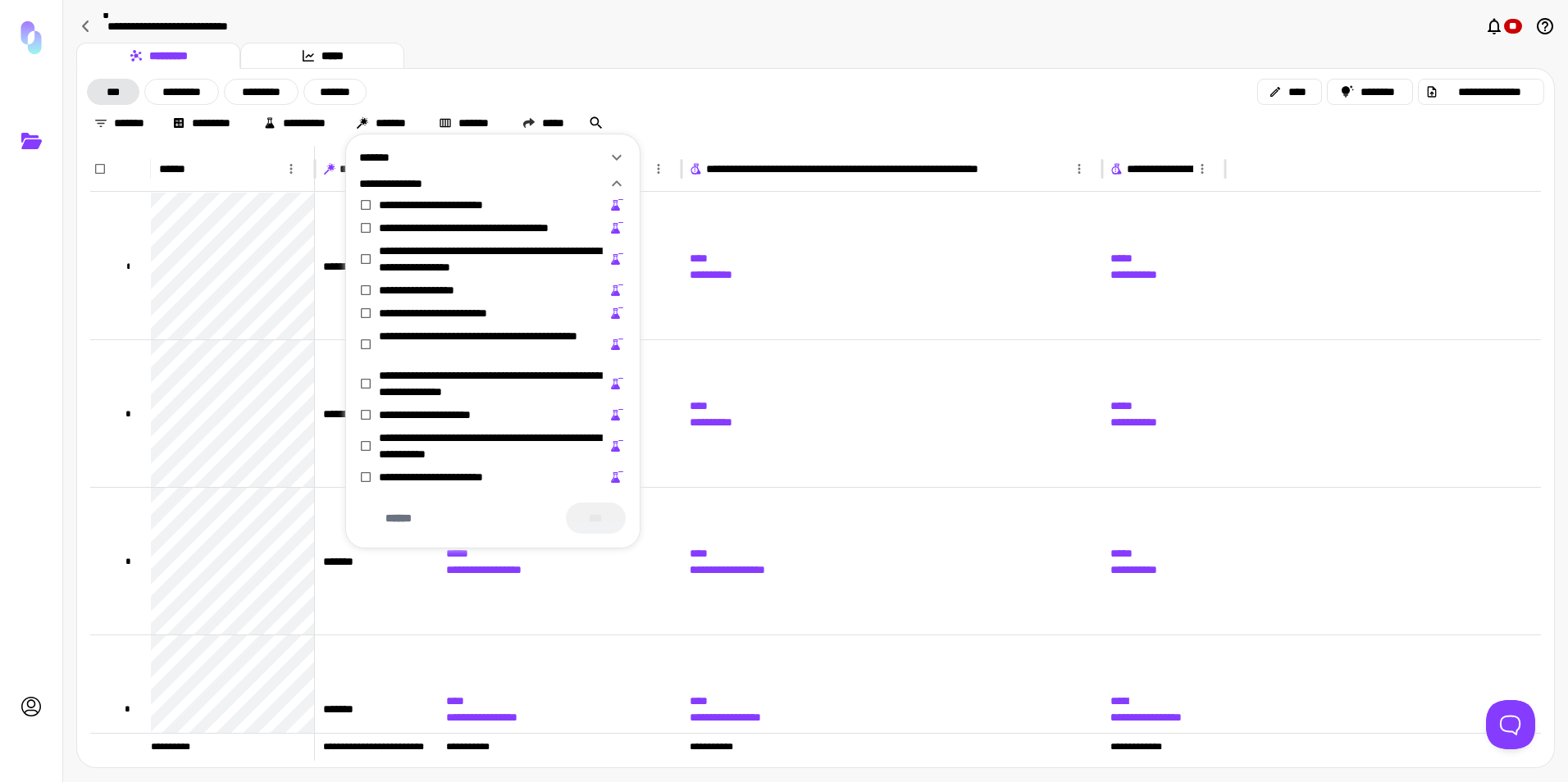 click on "**********" at bounding box center (493, 384) 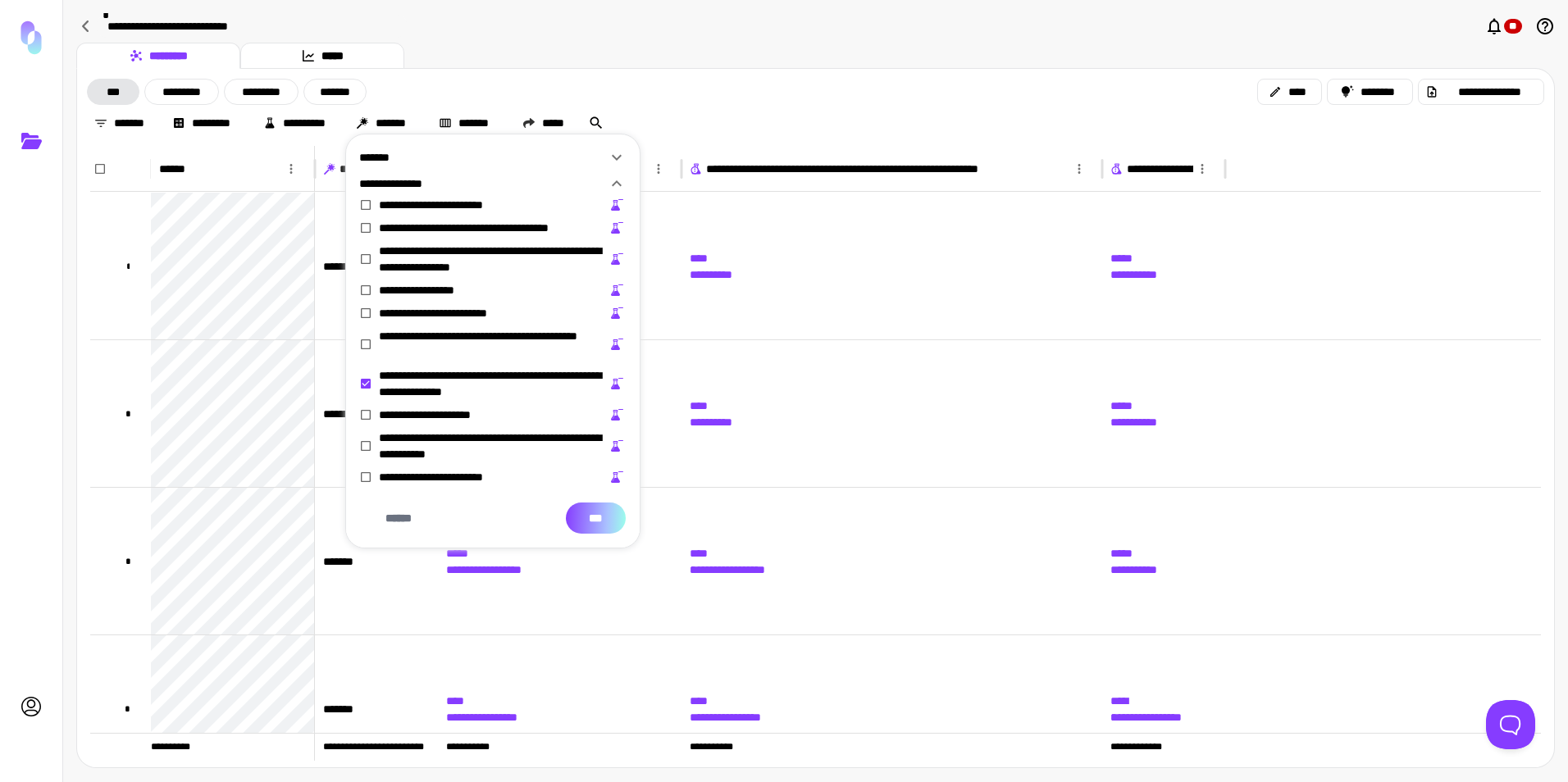 click on "***" at bounding box center (595, 518) 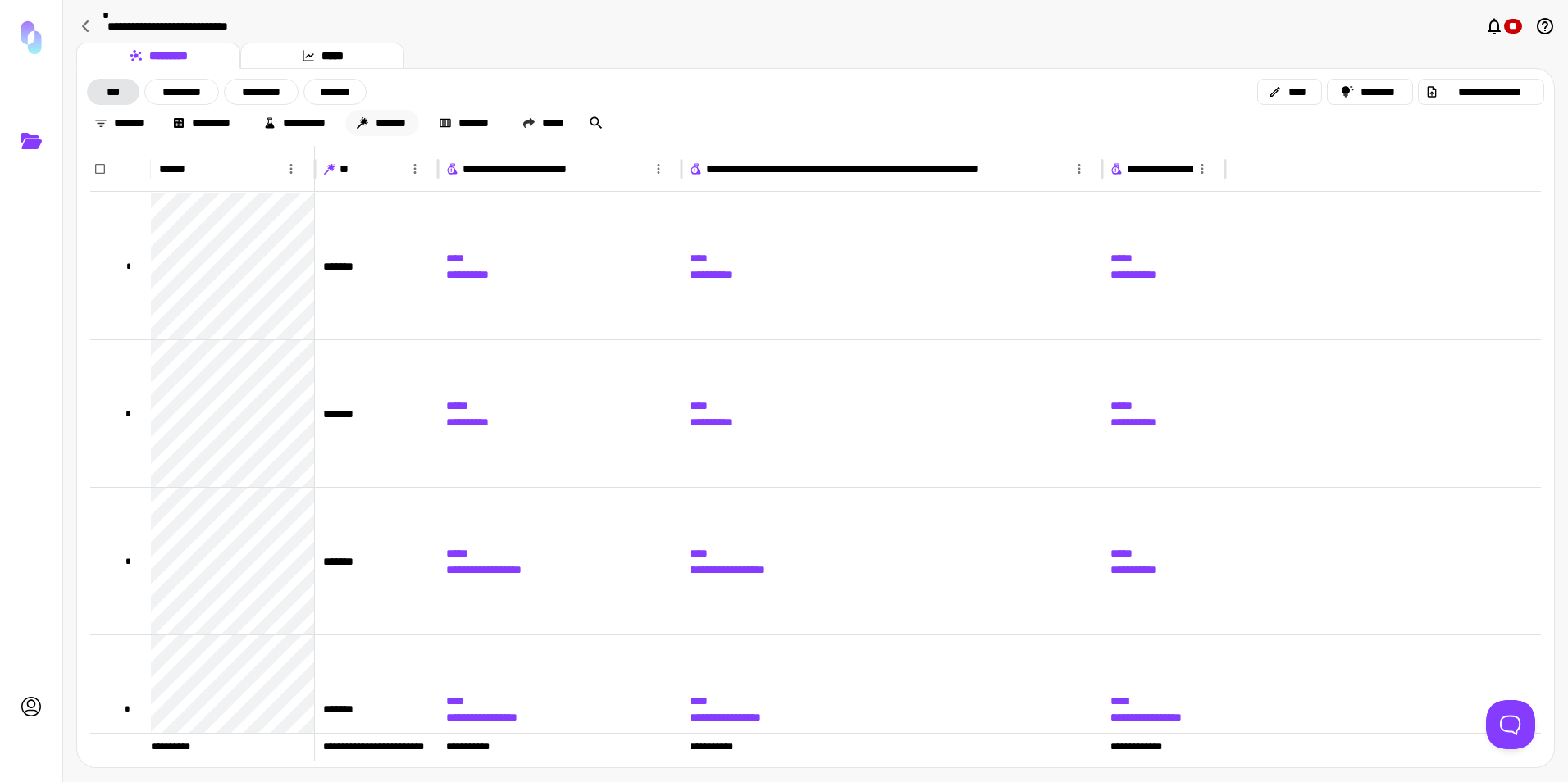 click on "*******" at bounding box center (382, 123) 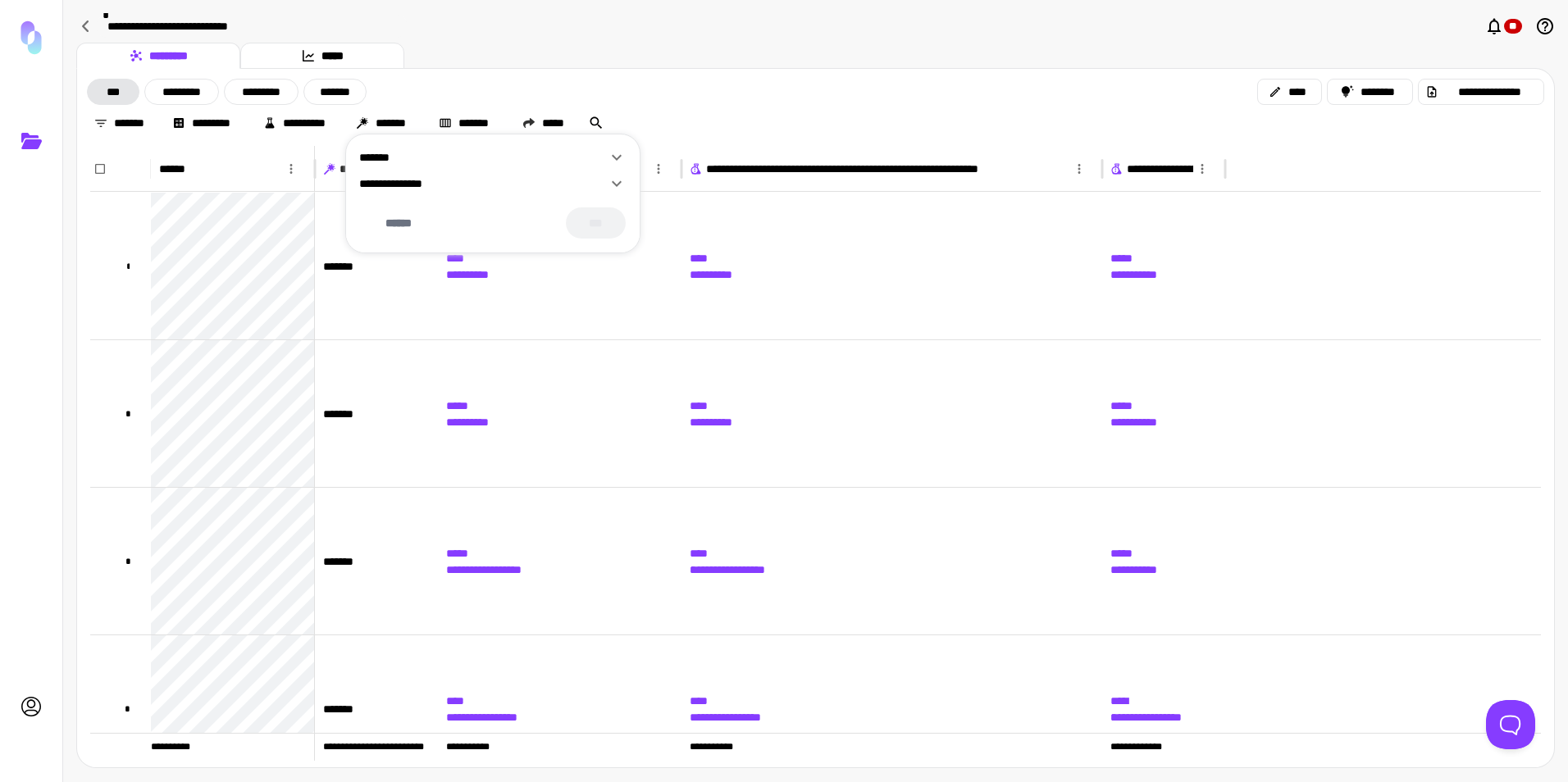 click 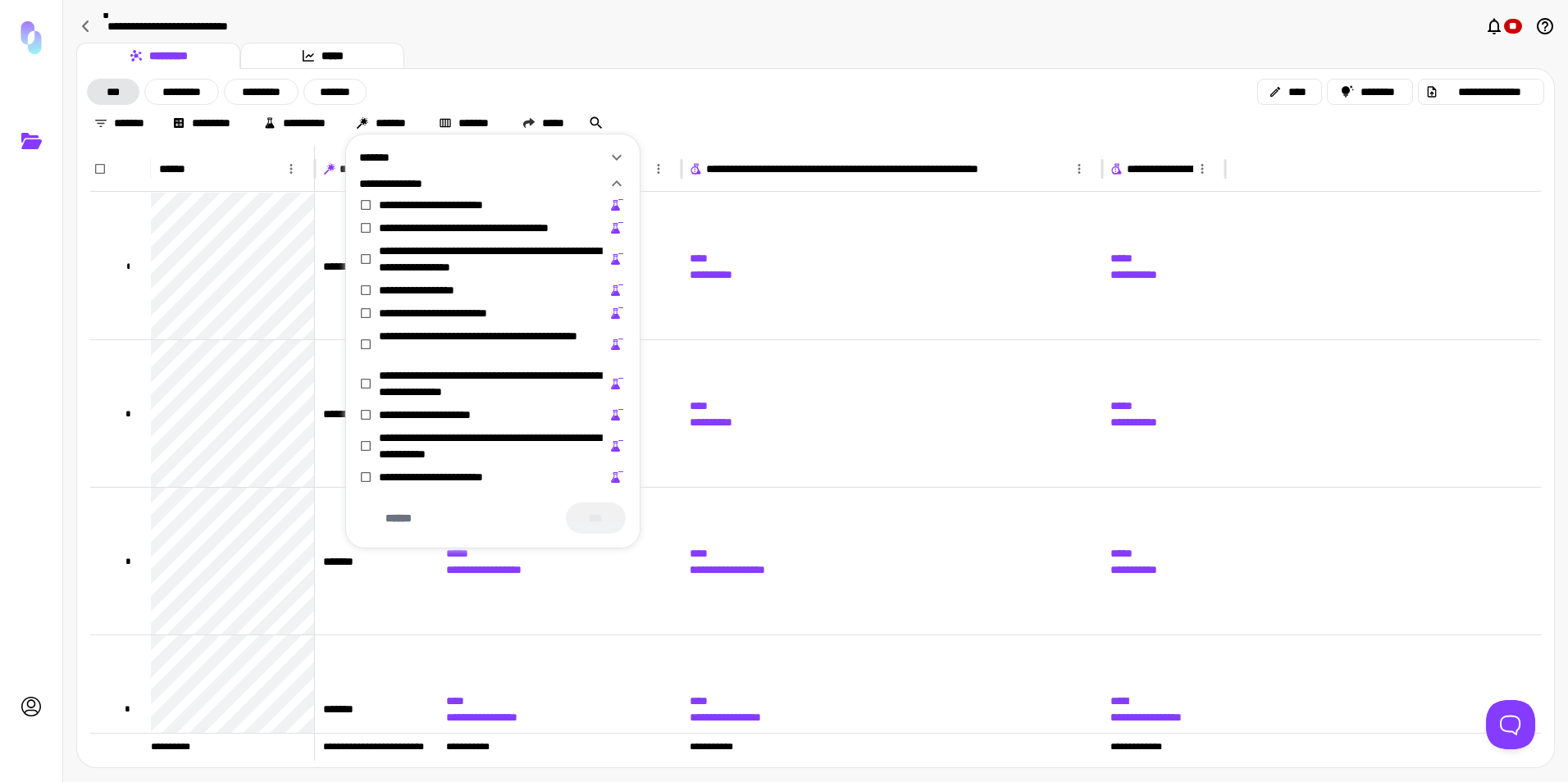 click on "**********" at bounding box center [493, 446] 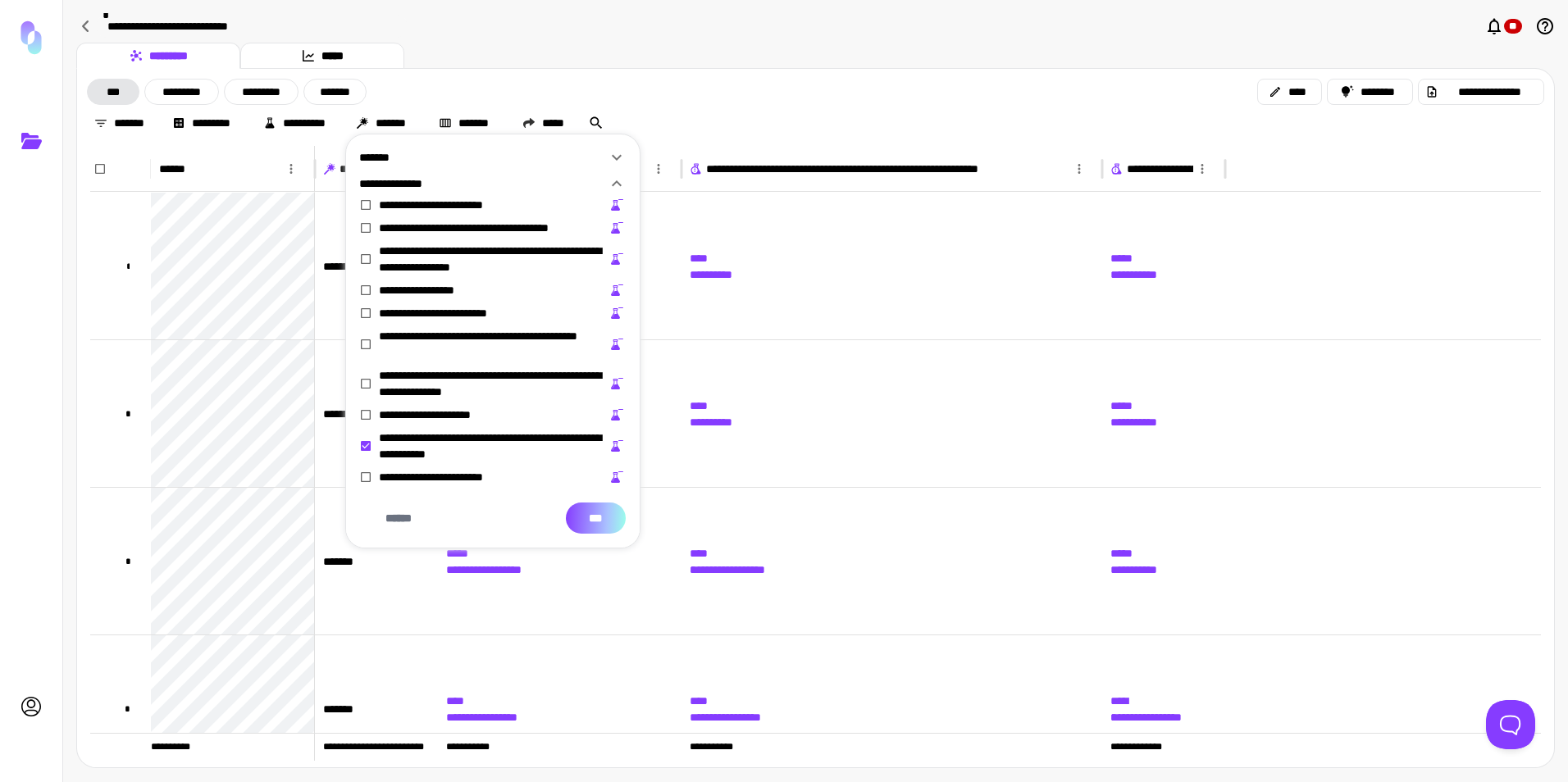 click on "***" at bounding box center [595, 518] 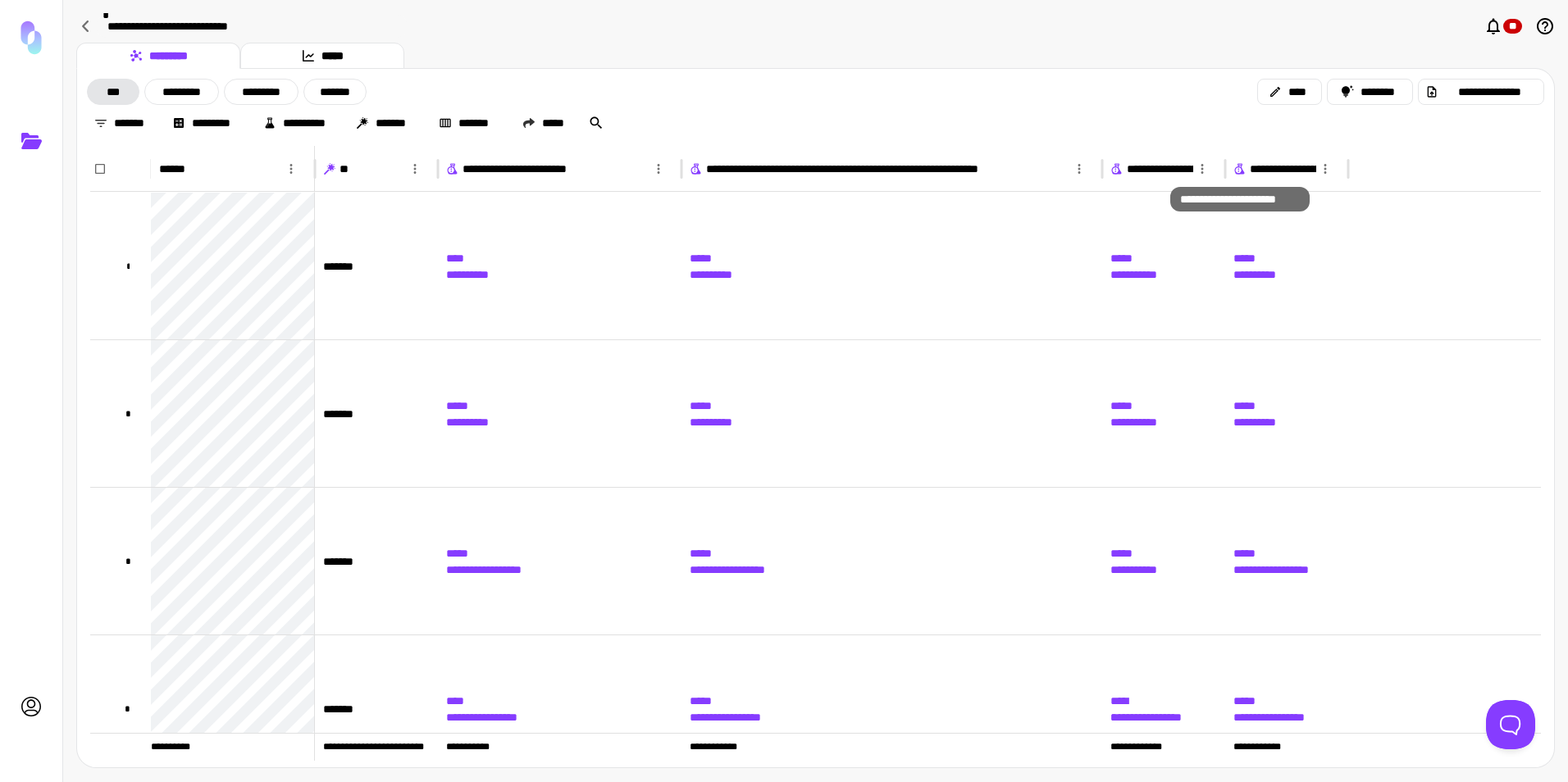 click 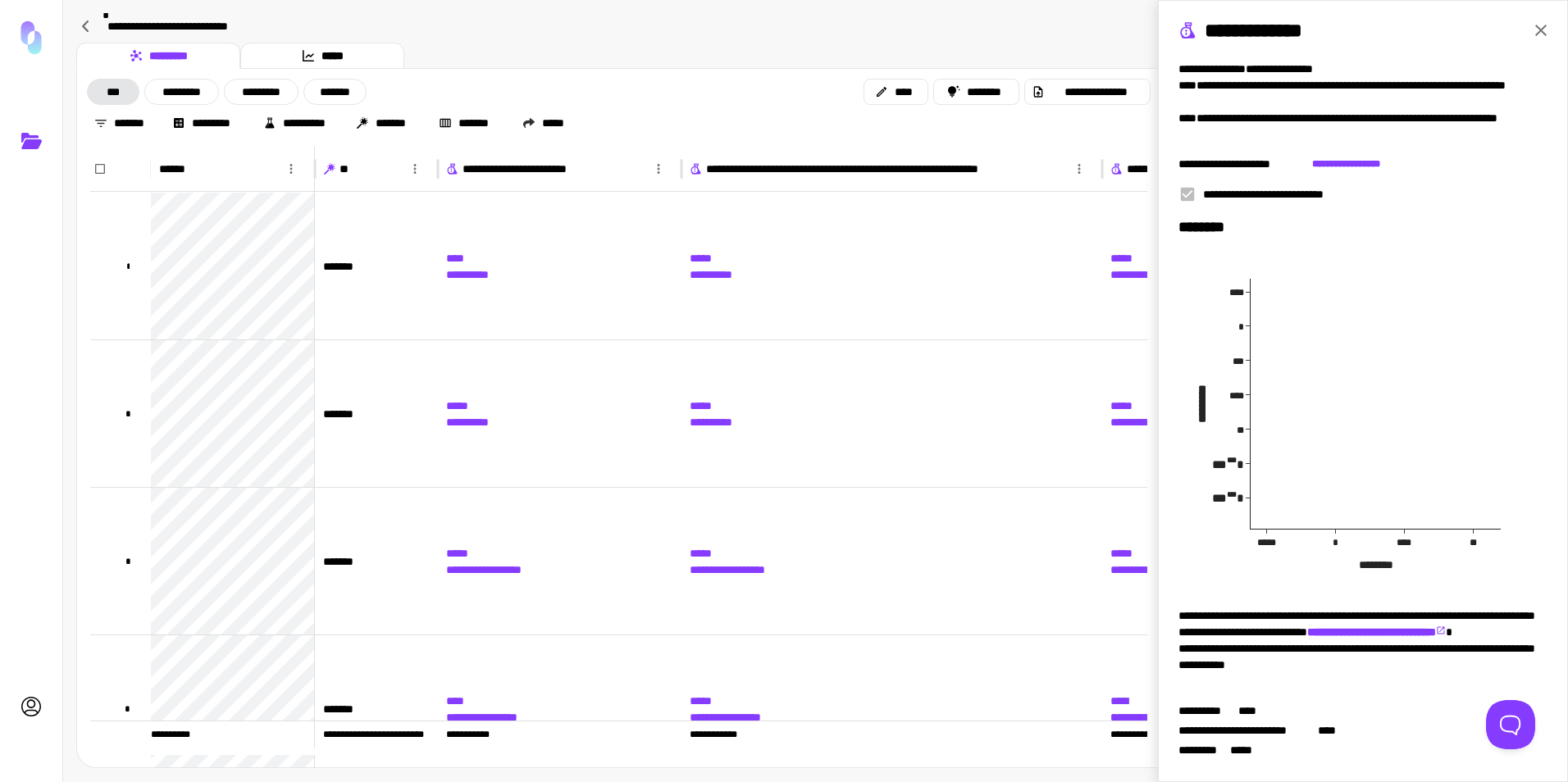 scroll, scrollTop: 97, scrollLeft: 0, axis: vertical 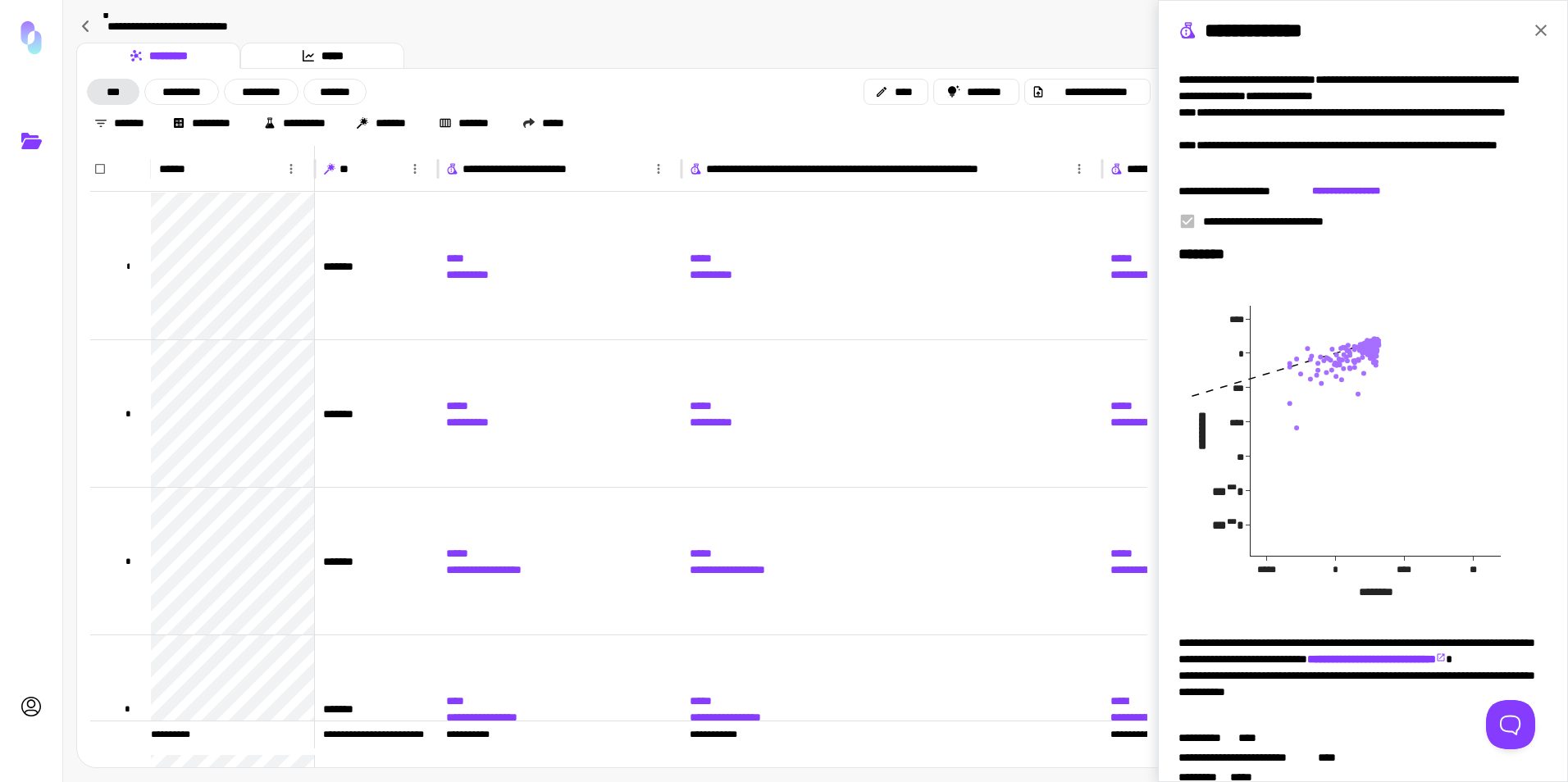 click 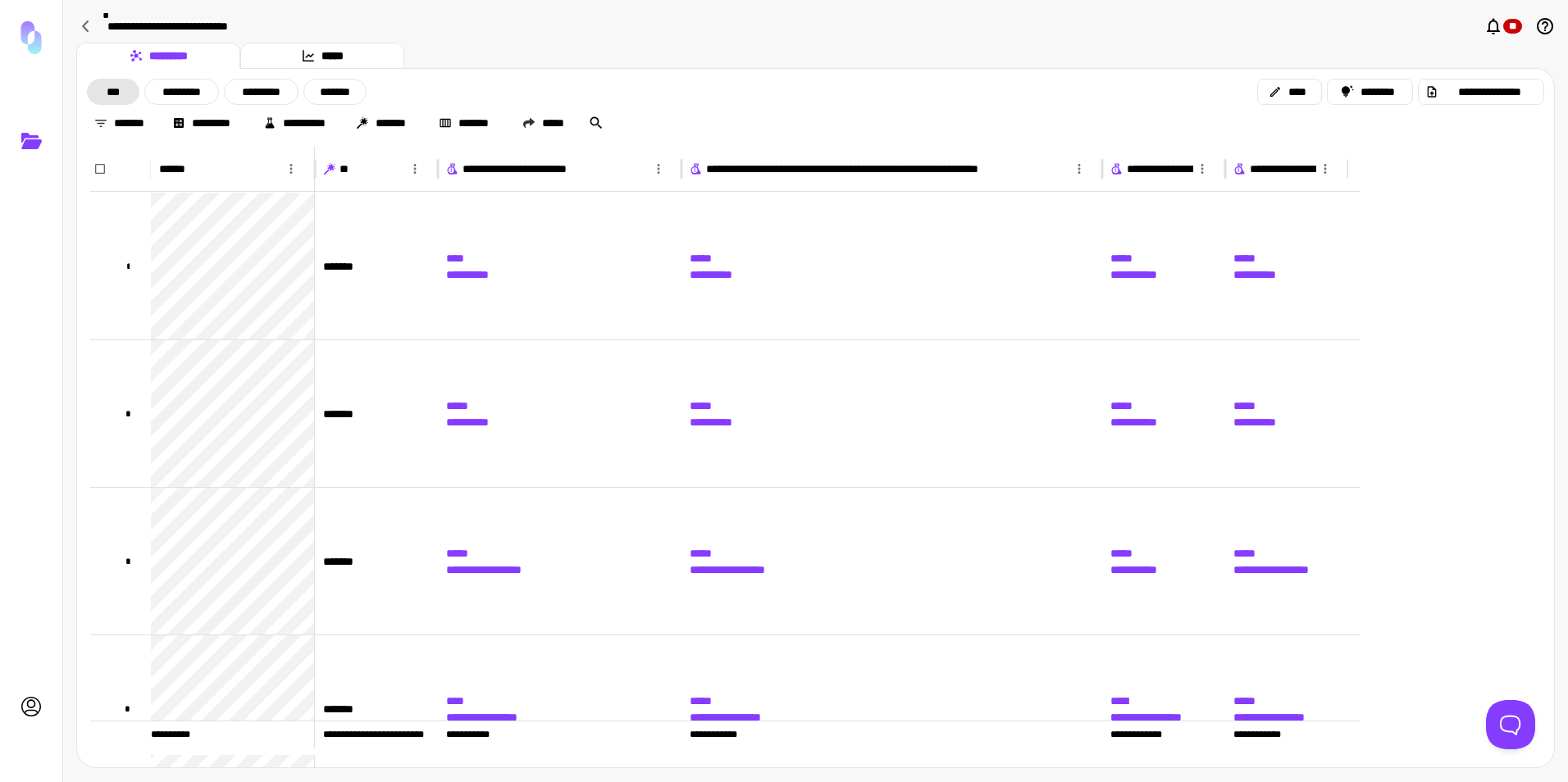 scroll, scrollTop: 0, scrollLeft: 0, axis: both 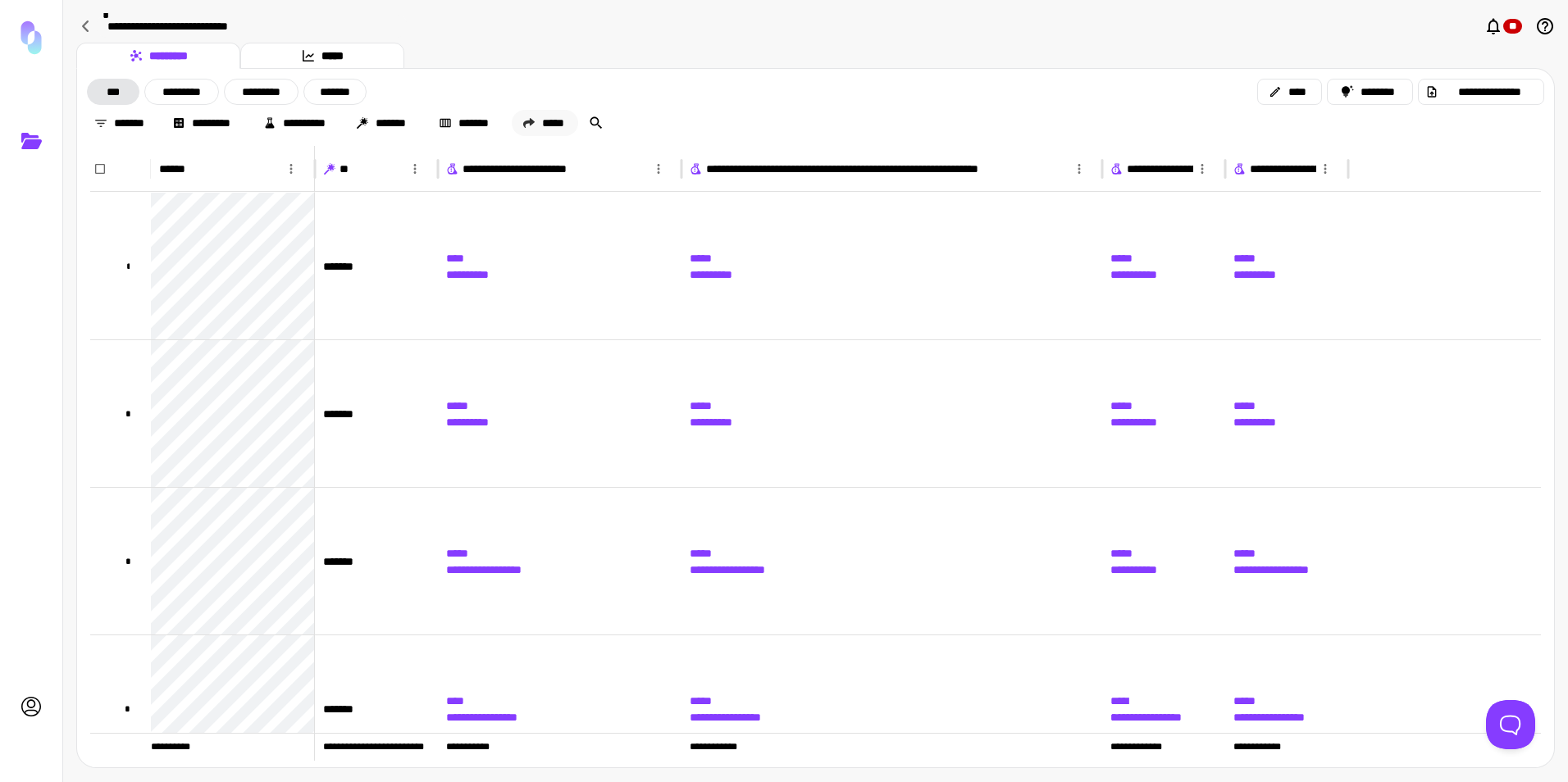 click on "*****" at bounding box center (545, 123) 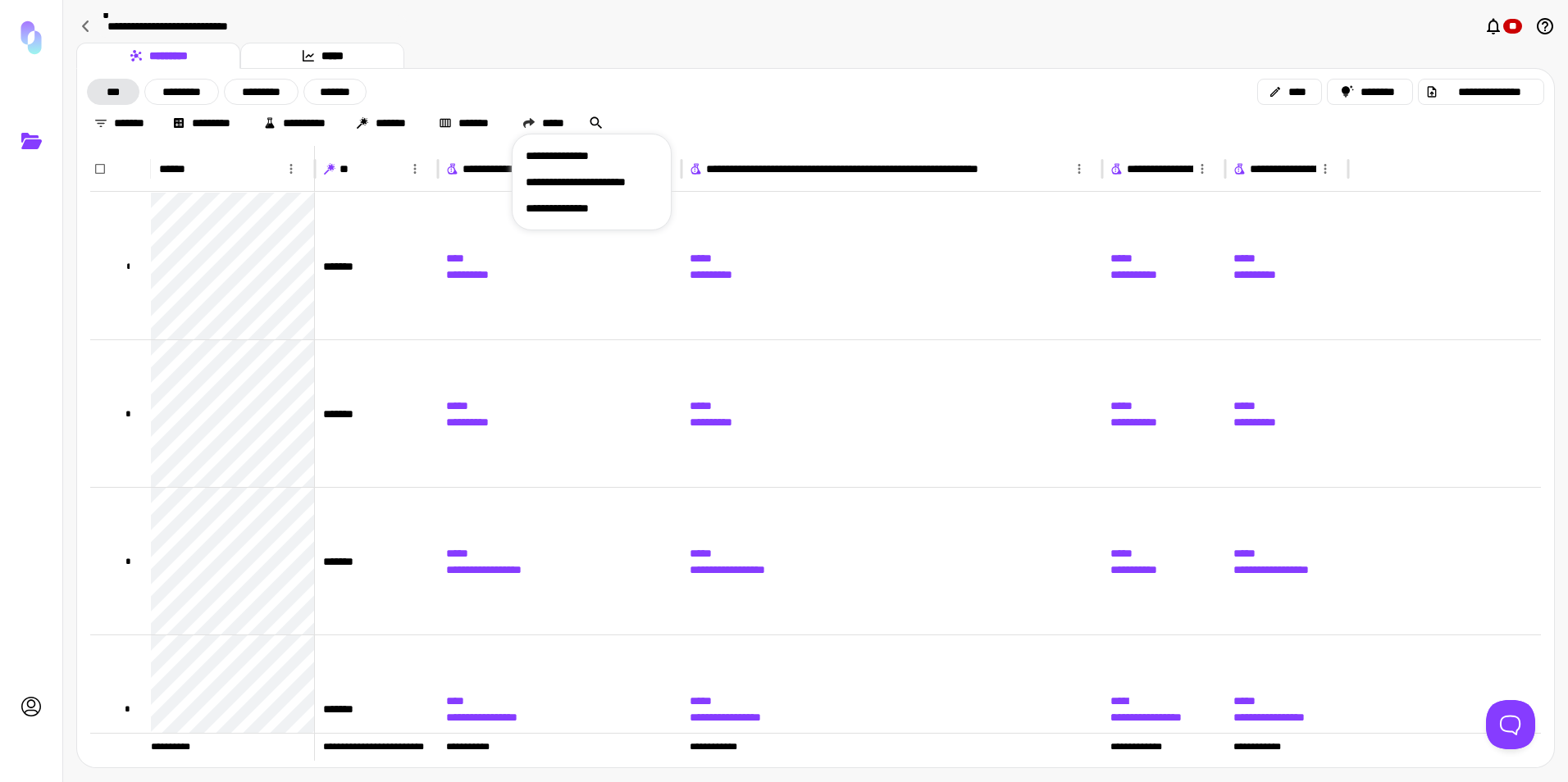 click on "**********" at bounding box center (591, 208) 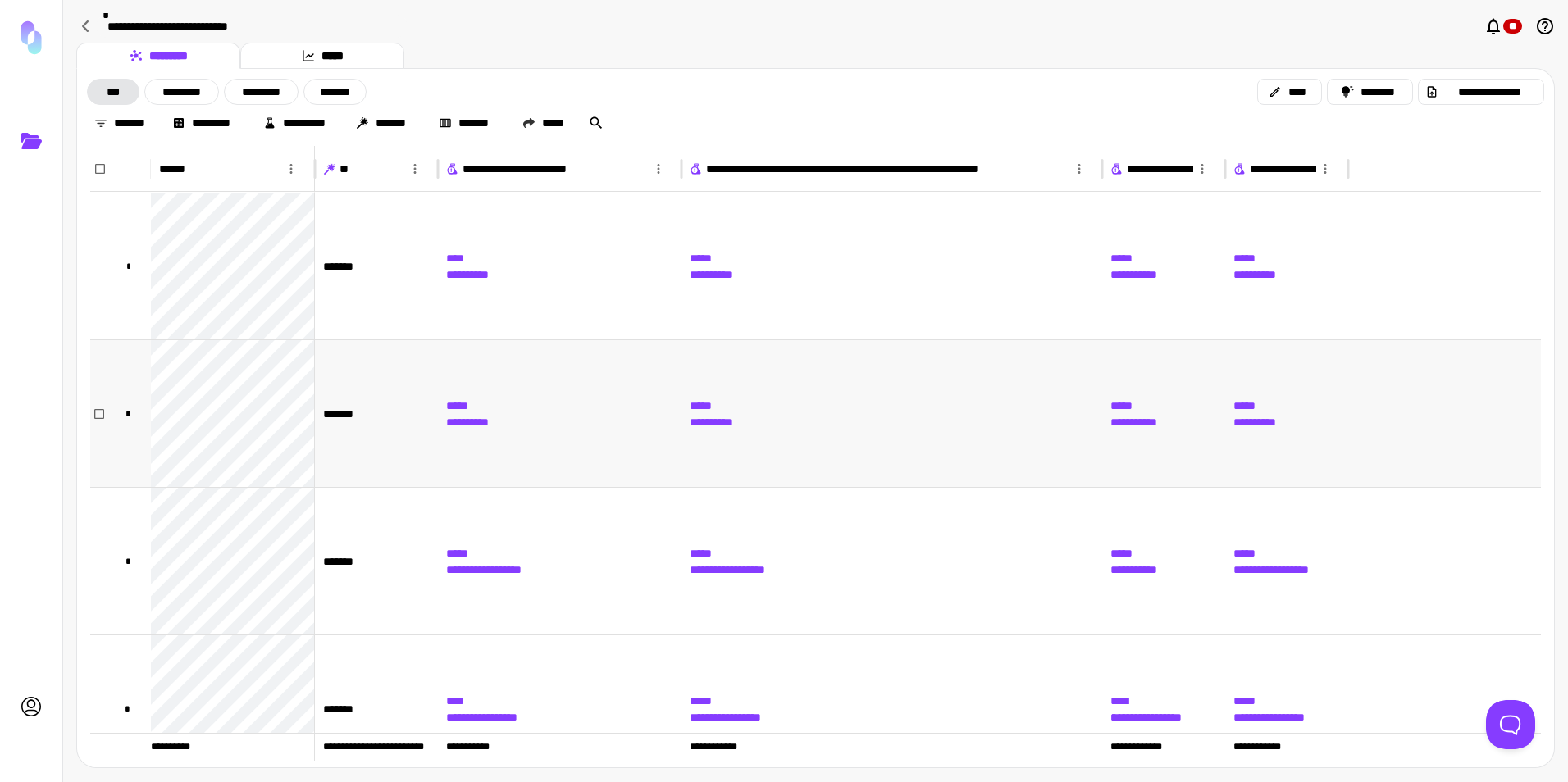 scroll, scrollTop: 106, scrollLeft: 0, axis: vertical 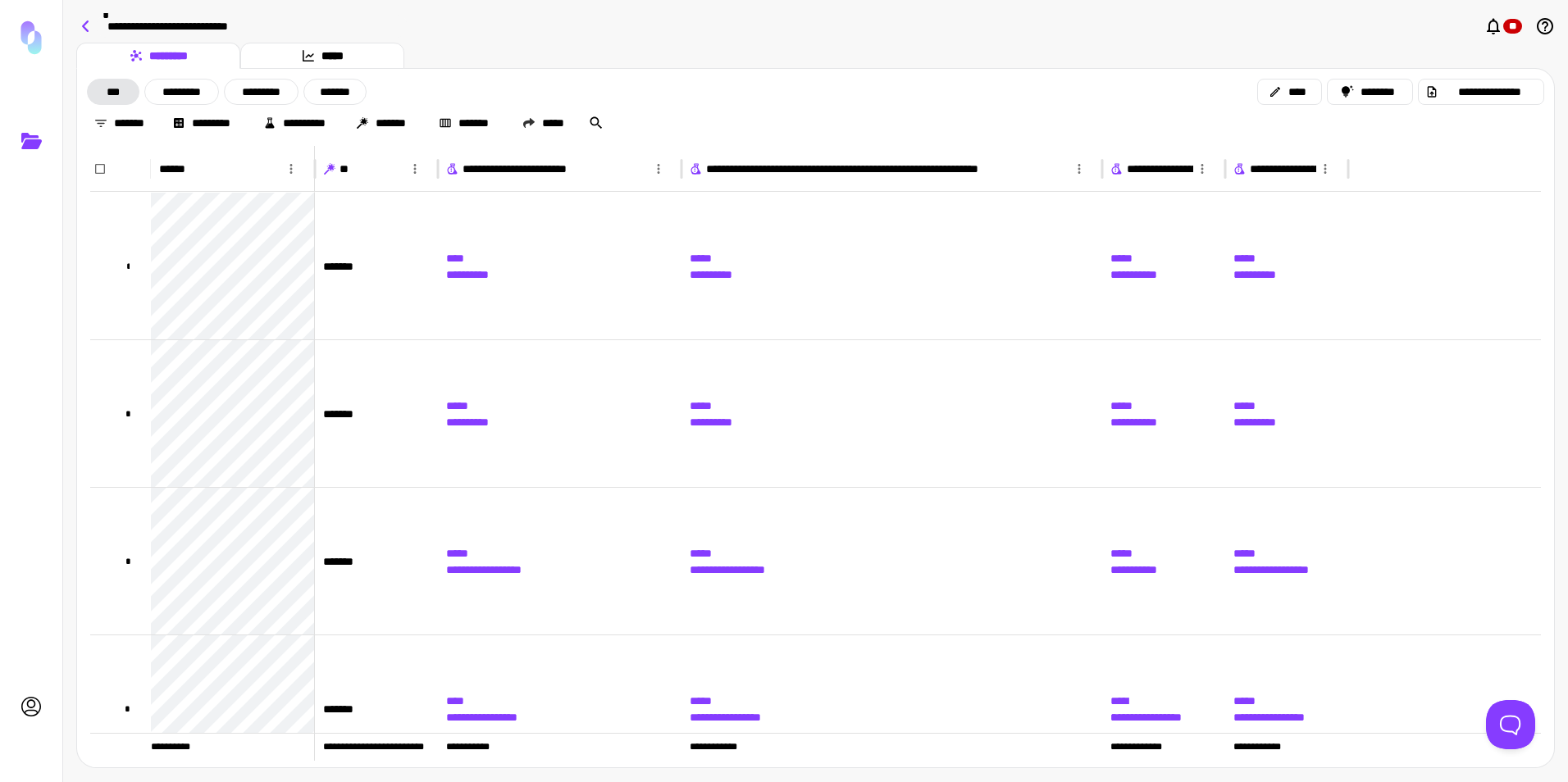 click 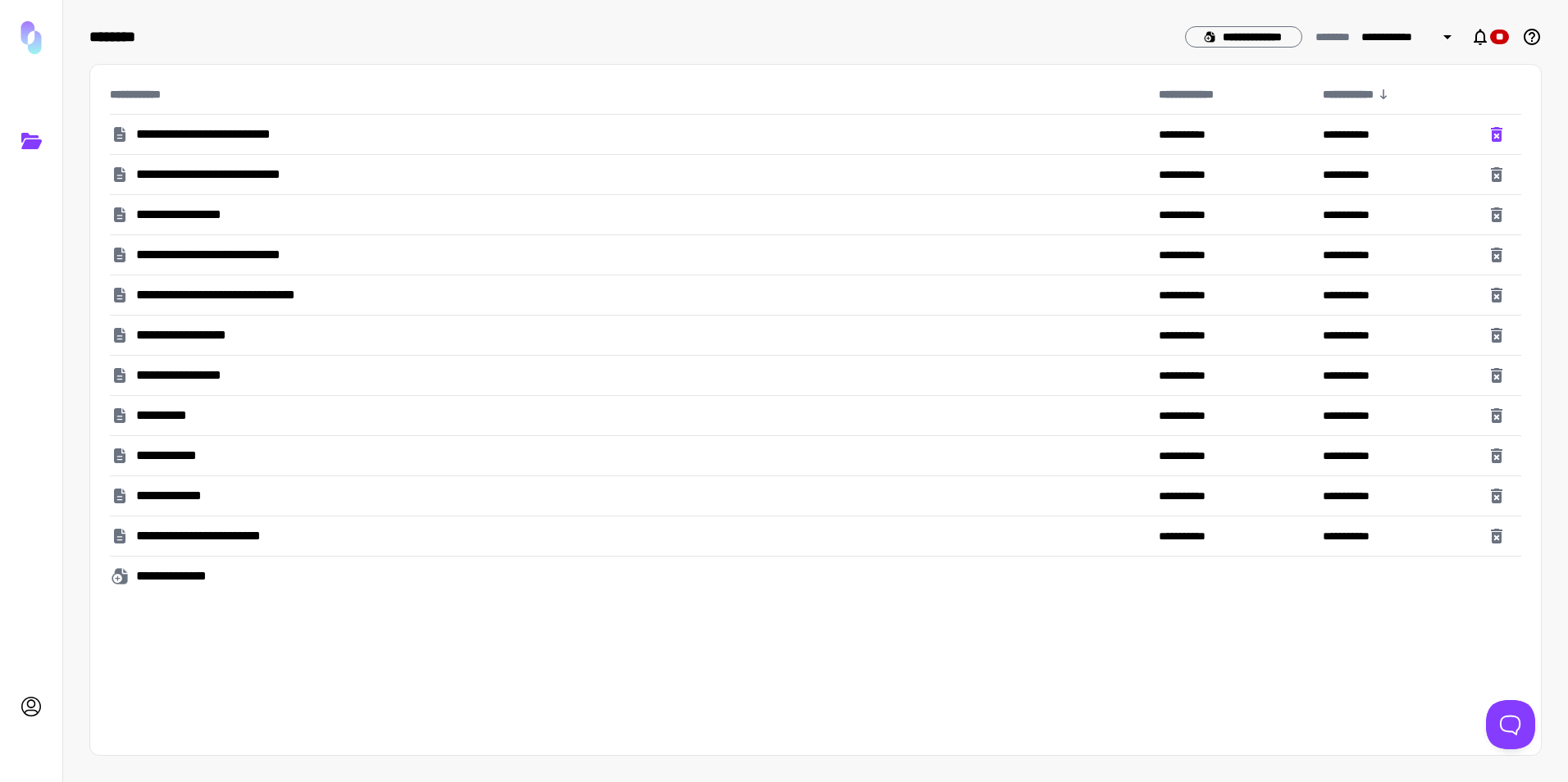 click 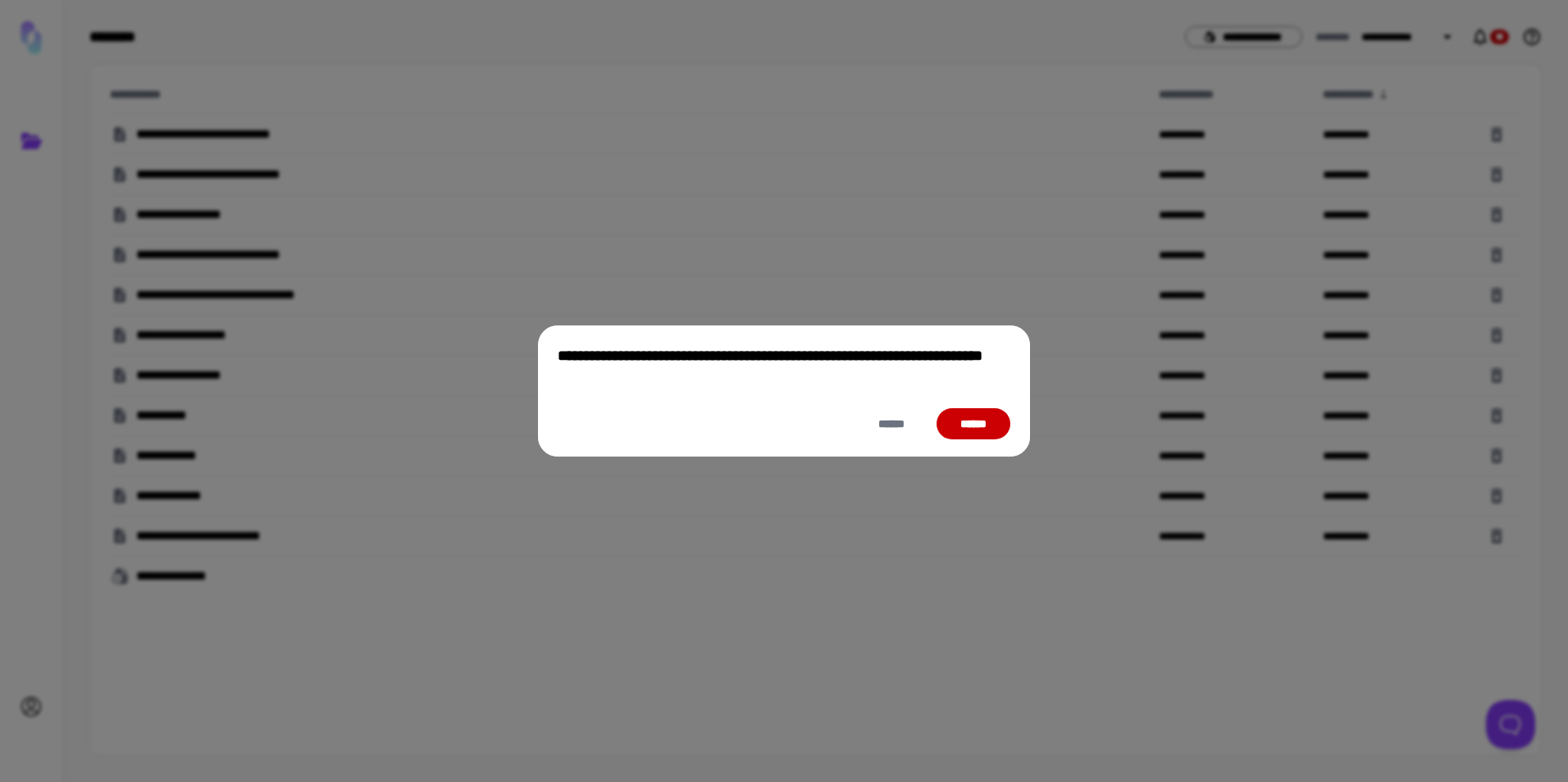 click on "******" at bounding box center [973, 424] 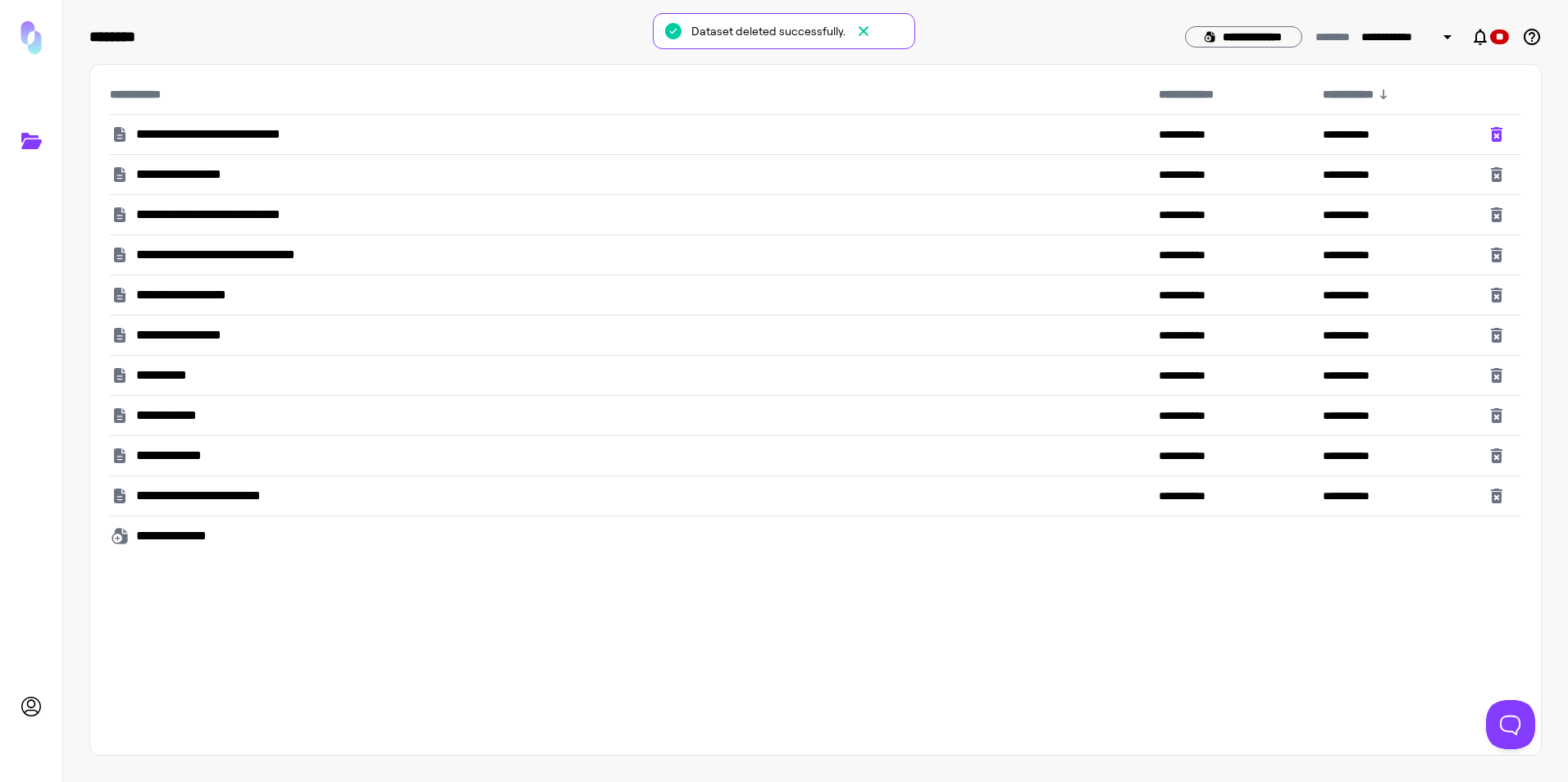 click 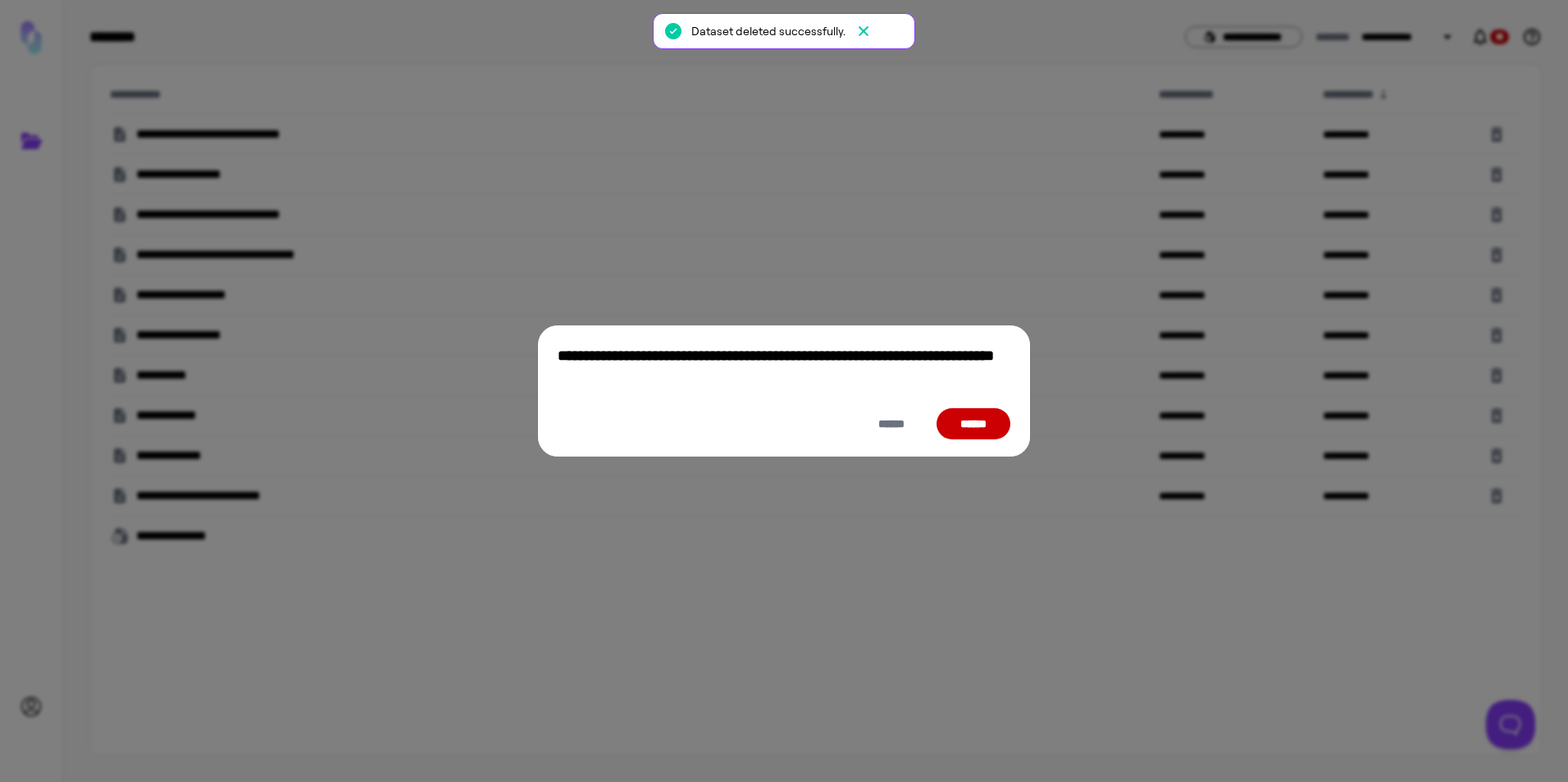 click on "******" at bounding box center (973, 424) 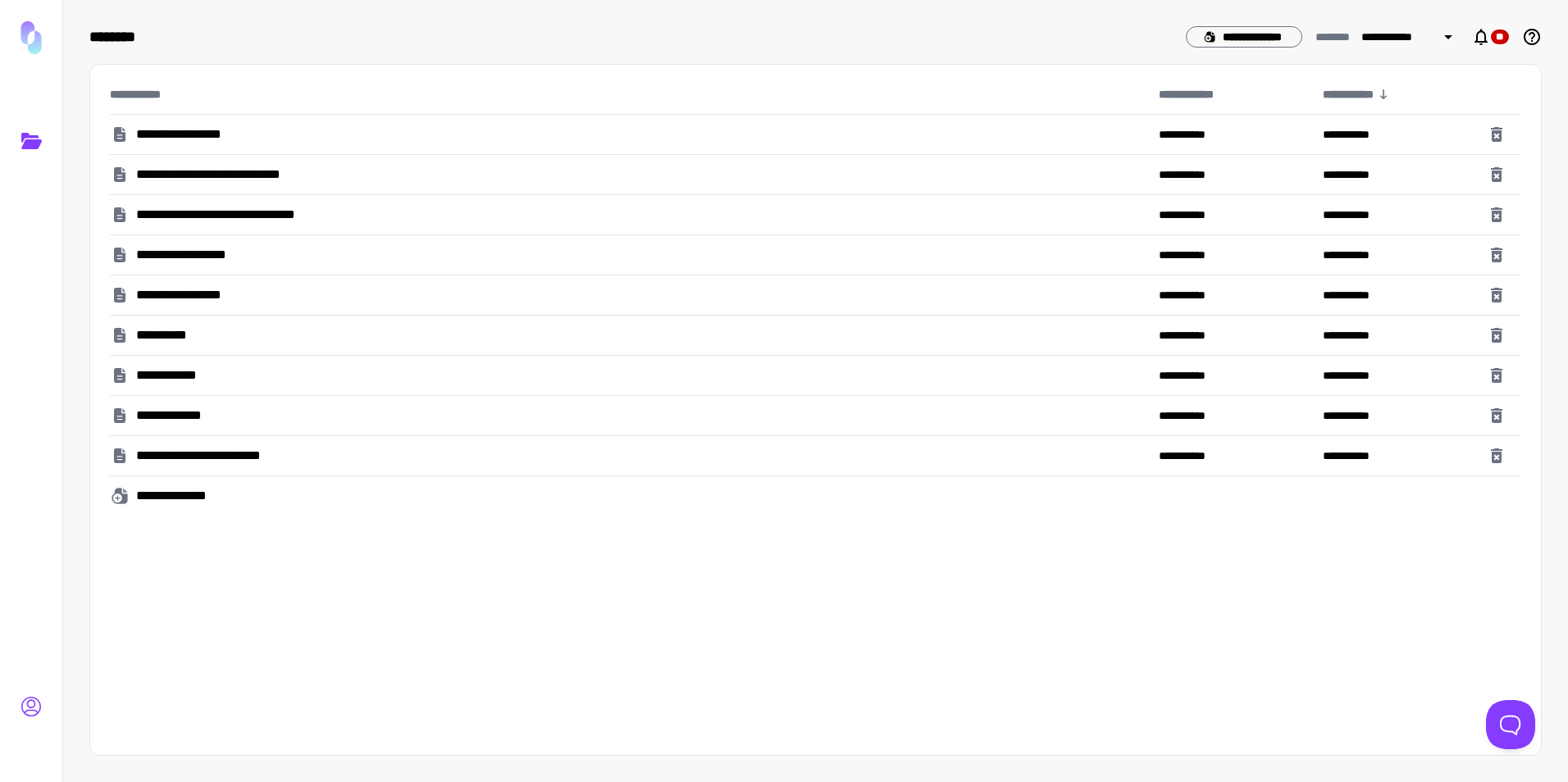 click 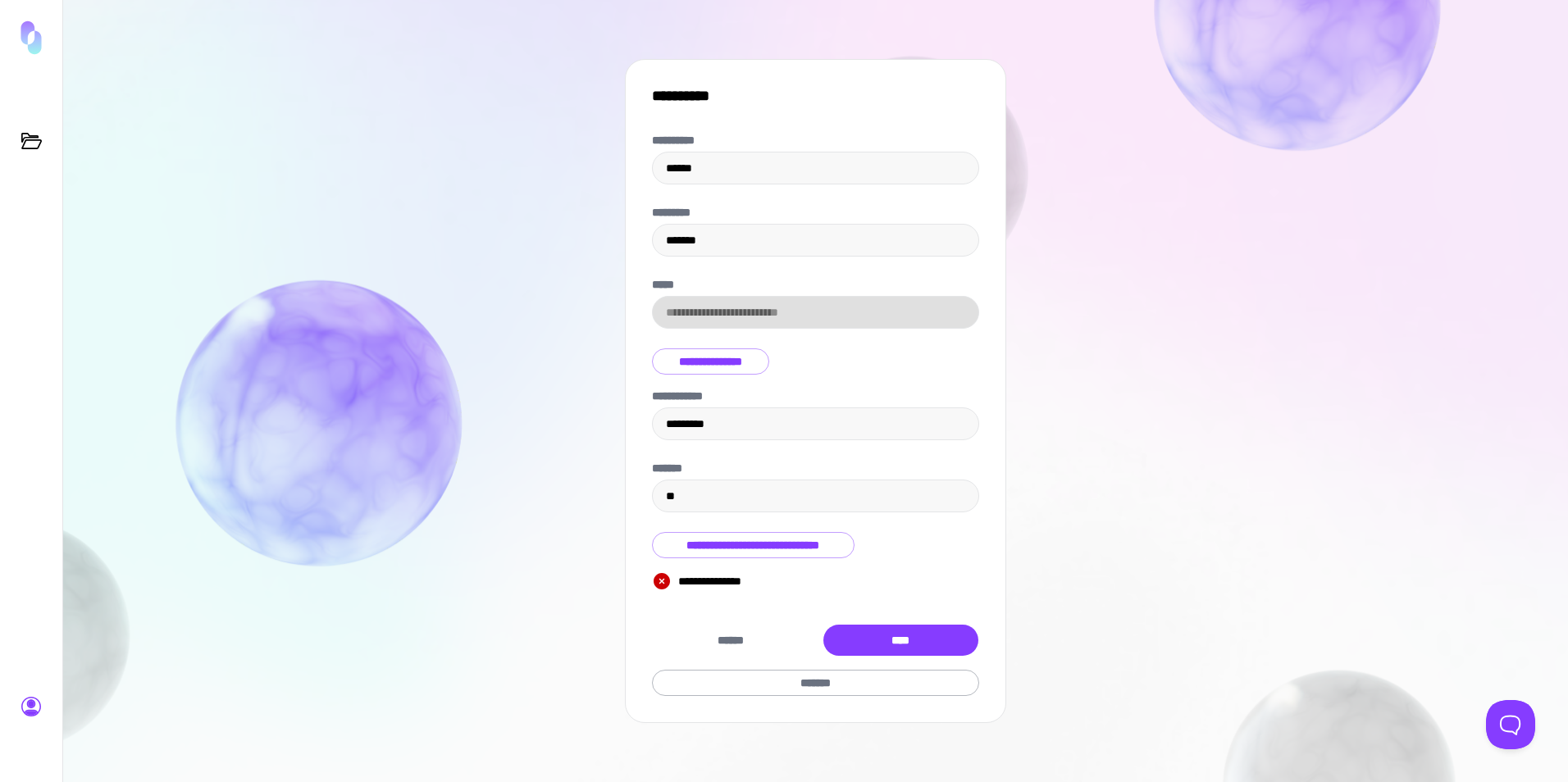 click on "*******" at bounding box center [815, 683] 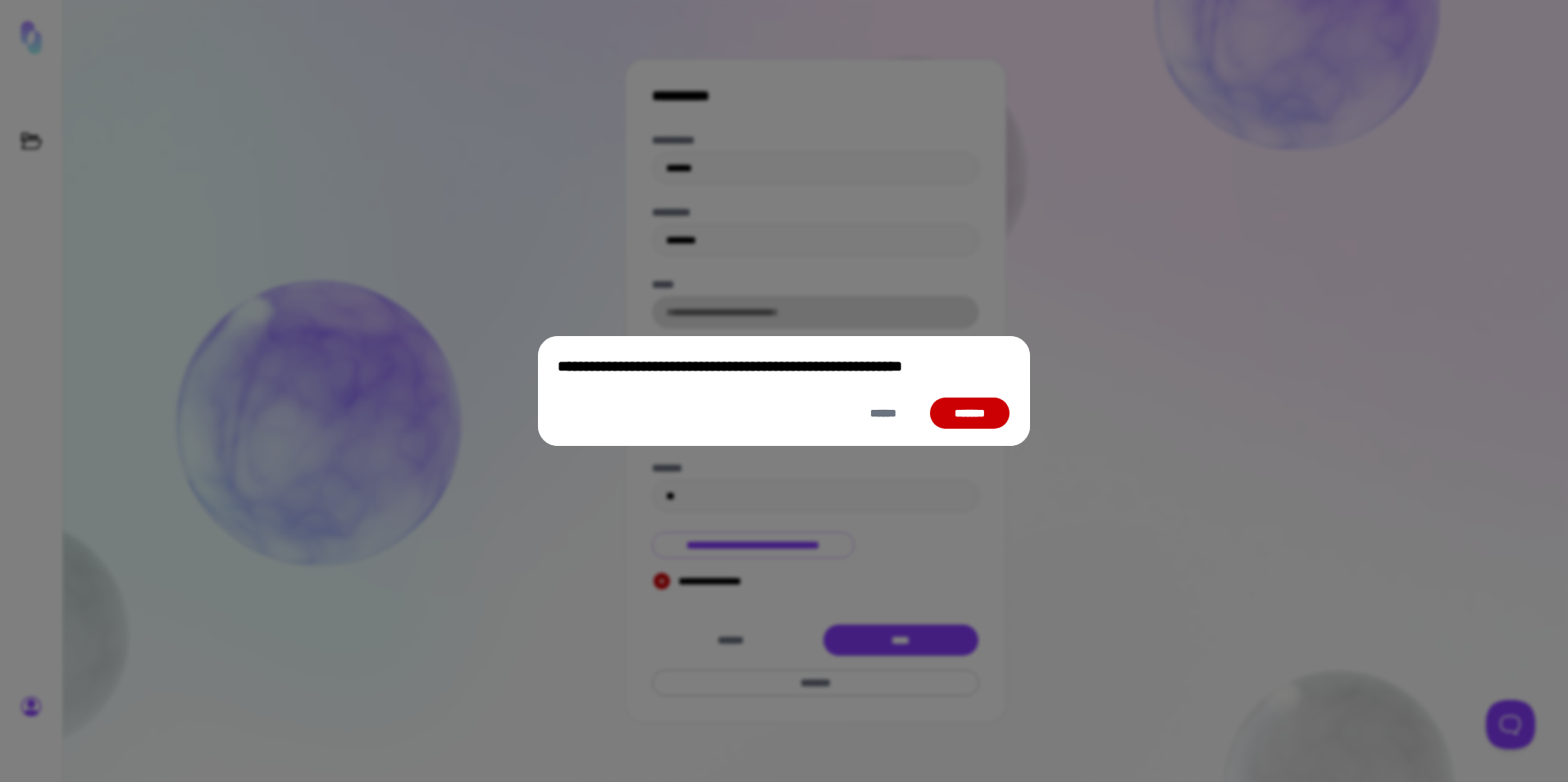 click on "*******" at bounding box center [969, 413] 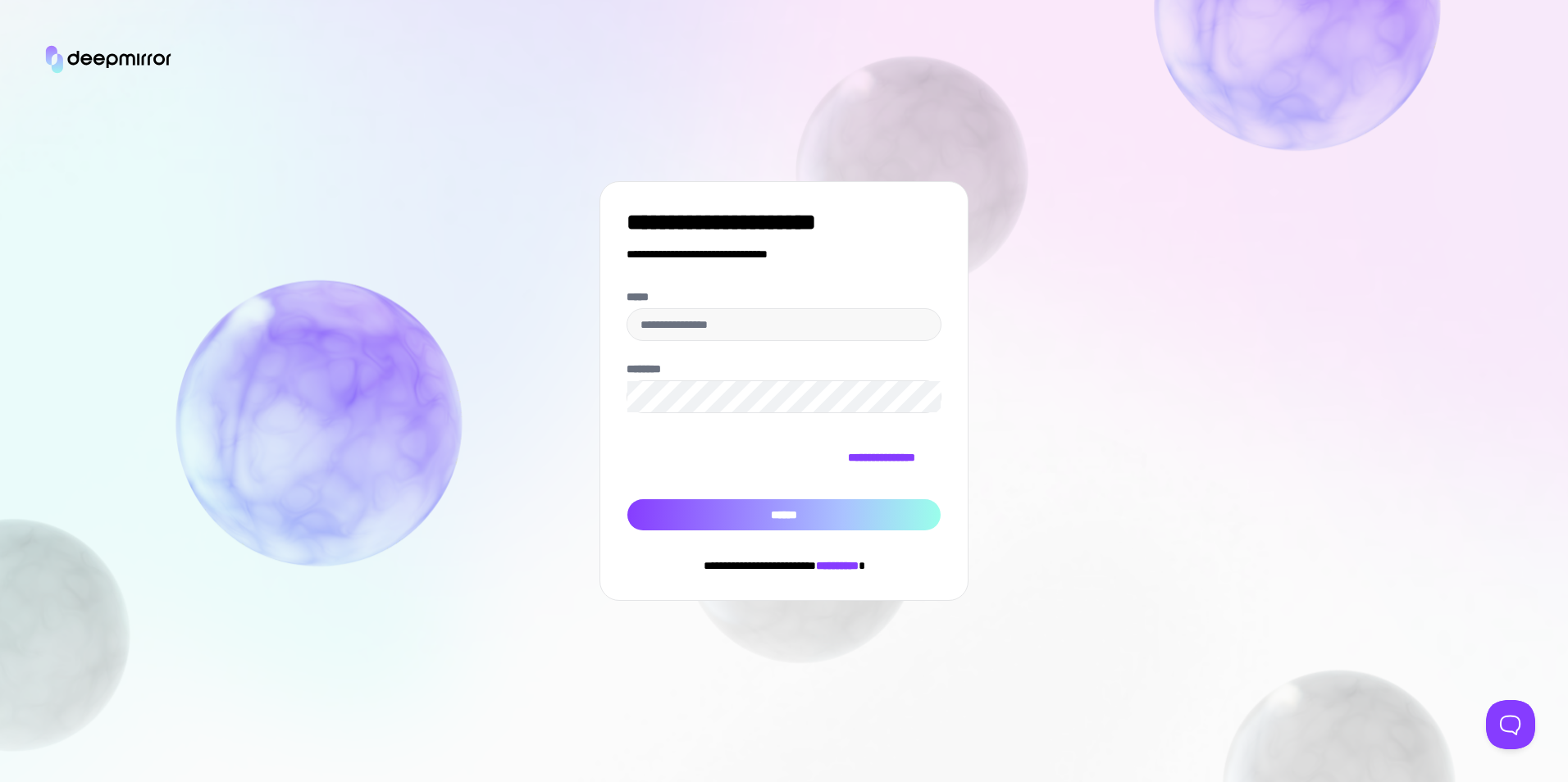 scroll, scrollTop: 0, scrollLeft: 0, axis: both 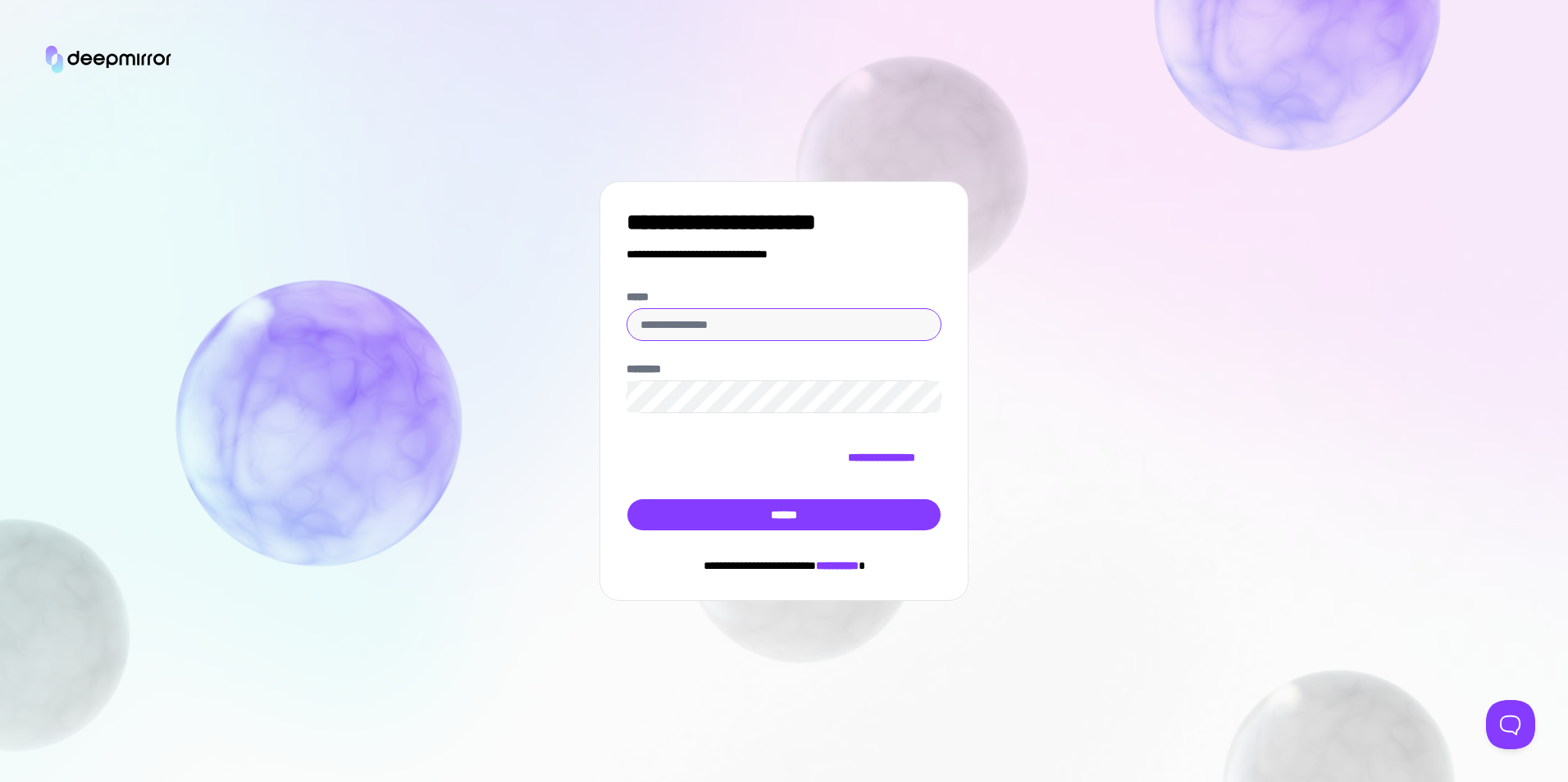 click on "*****" at bounding box center [784, 325] 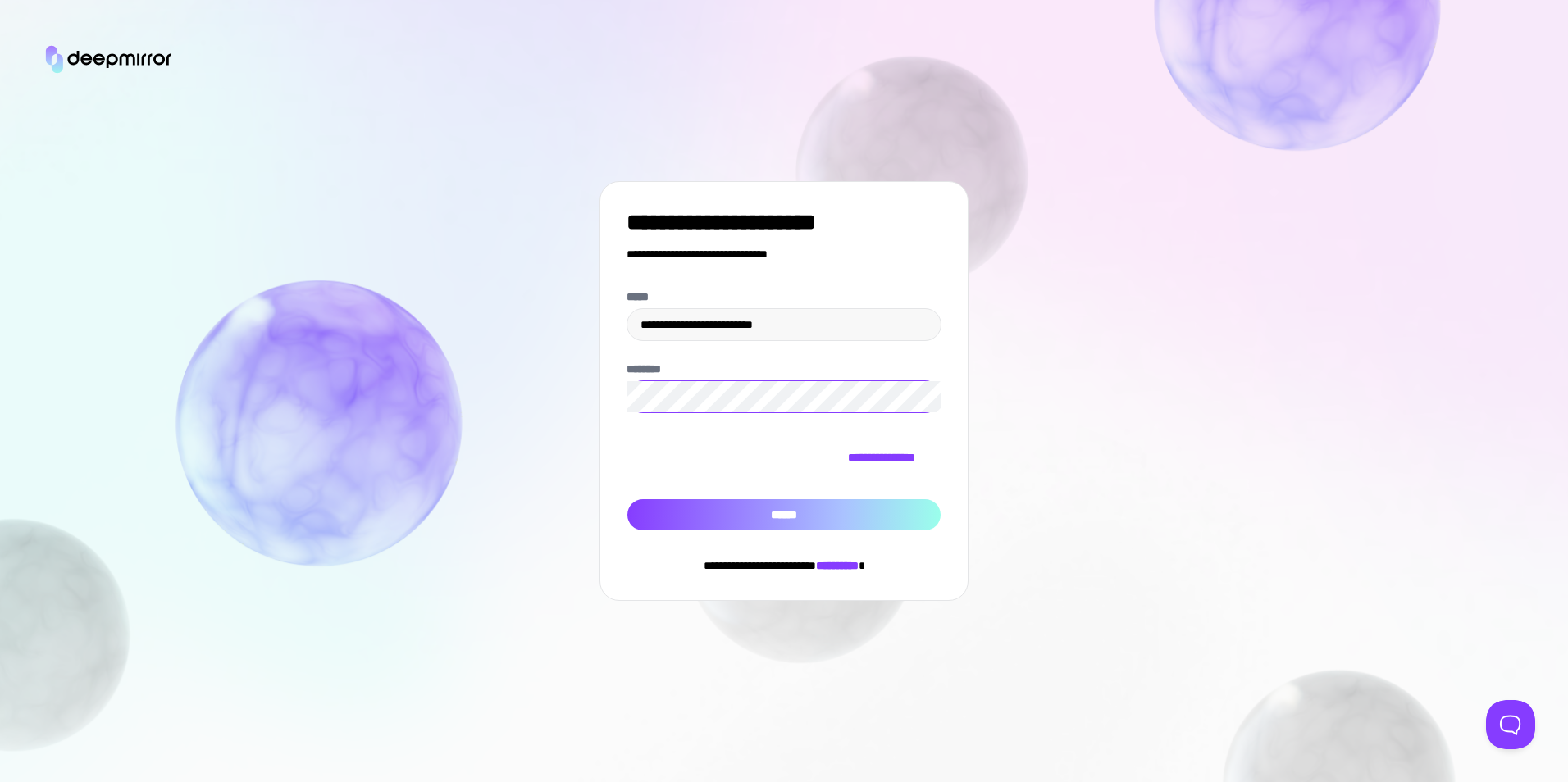 click on "******" at bounding box center (784, 515) 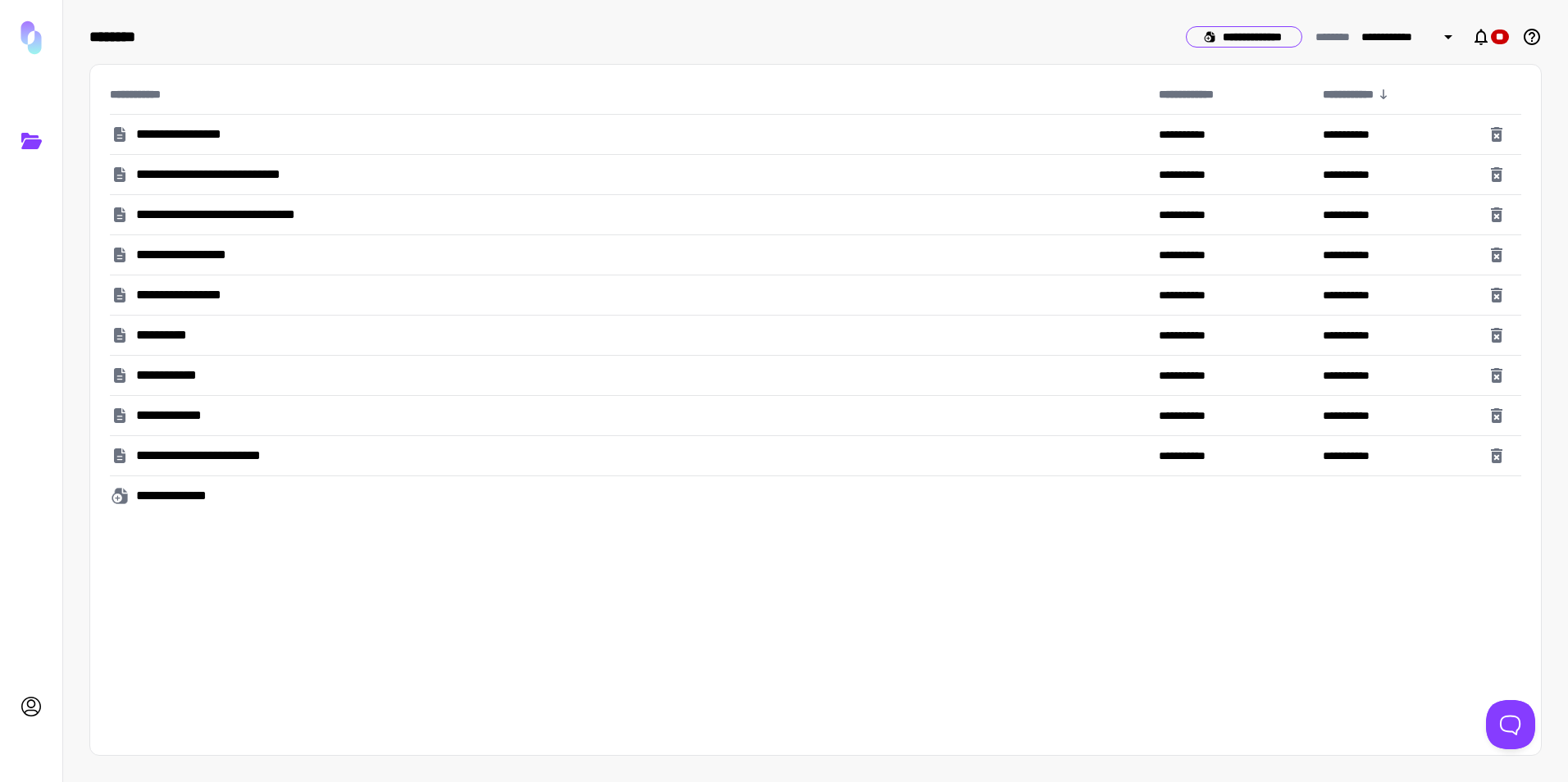click on "**********" at bounding box center (1244, 37) 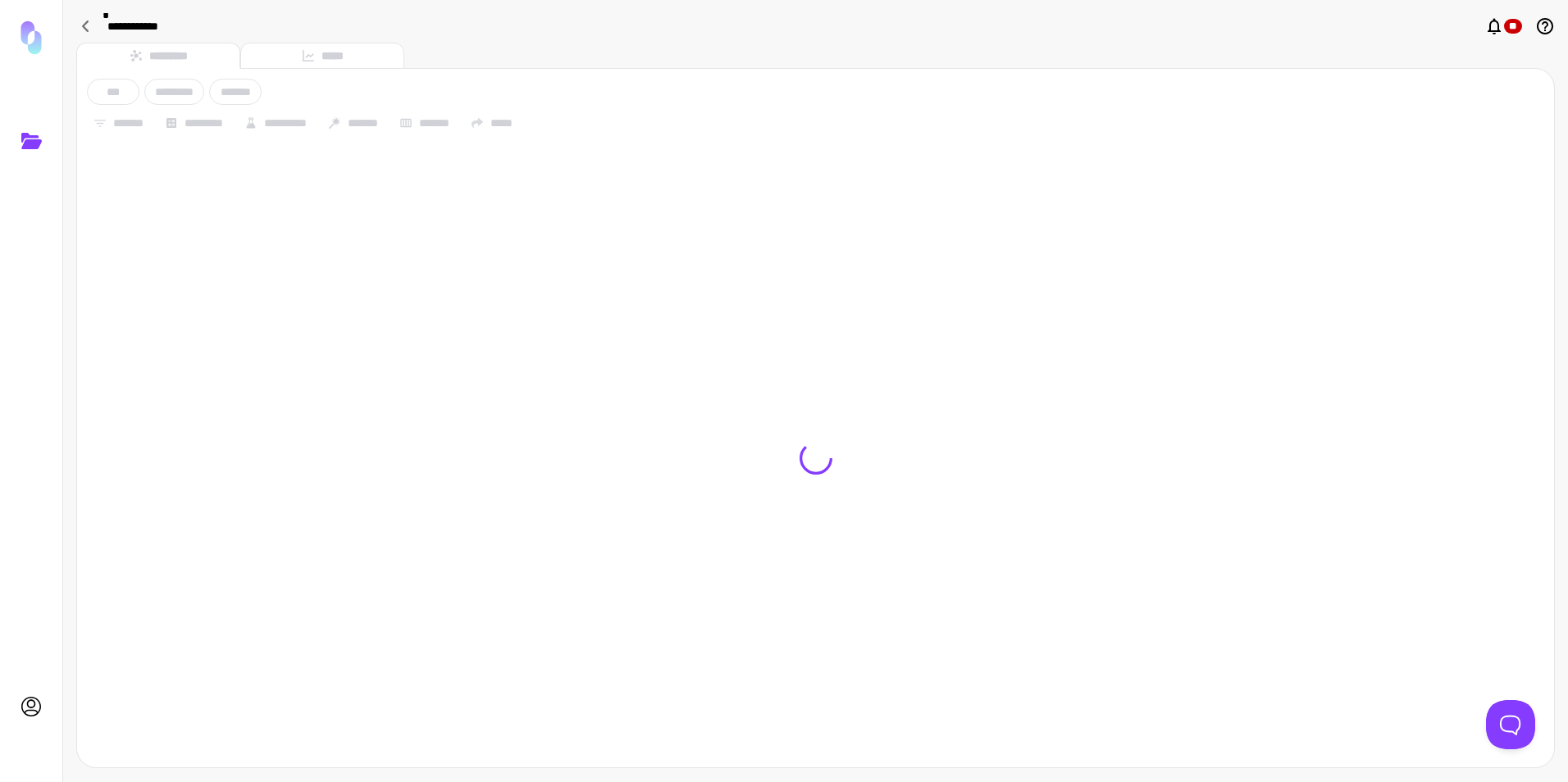 type on "**********" 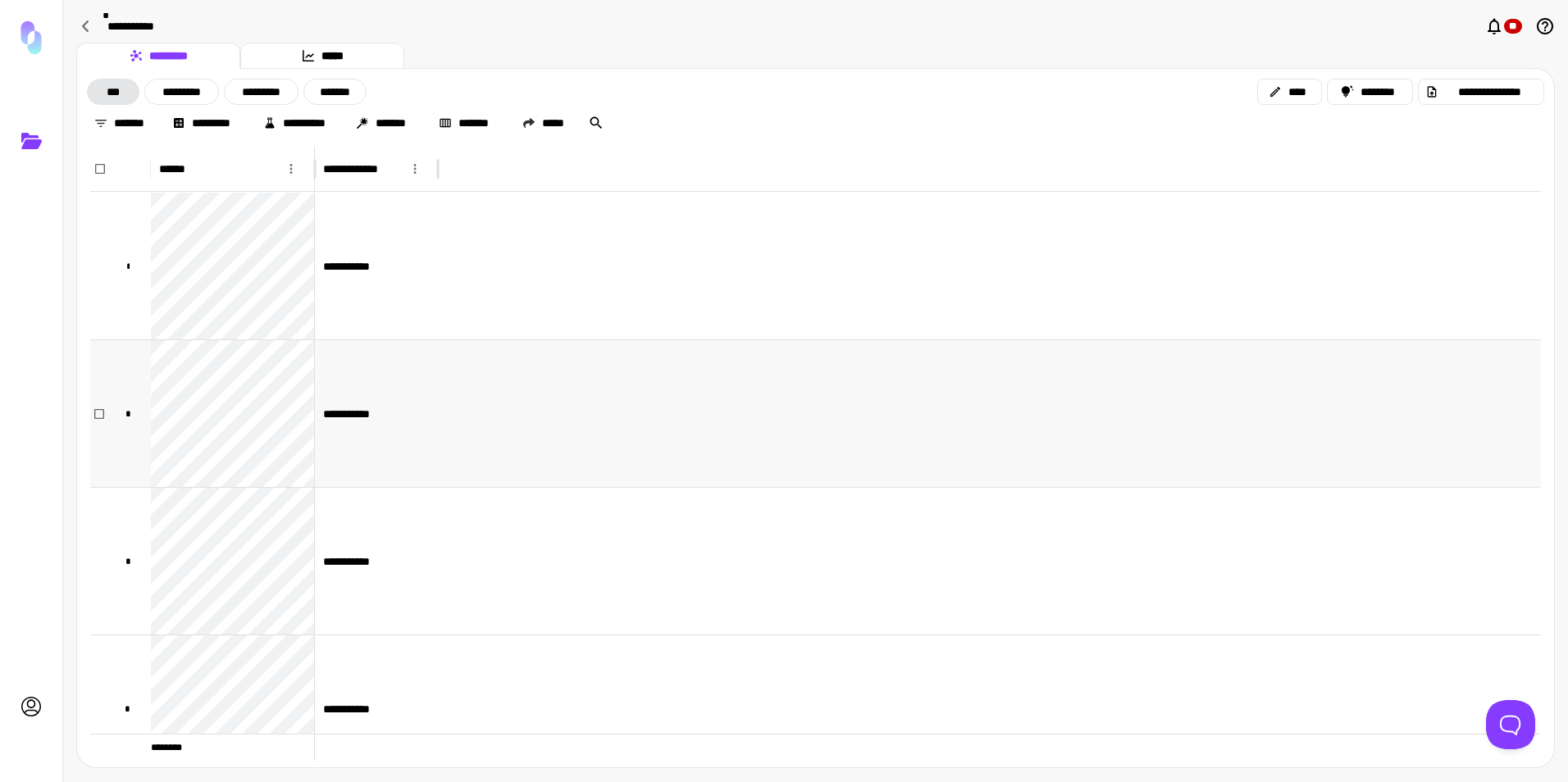 scroll, scrollTop: 126, scrollLeft: 0, axis: vertical 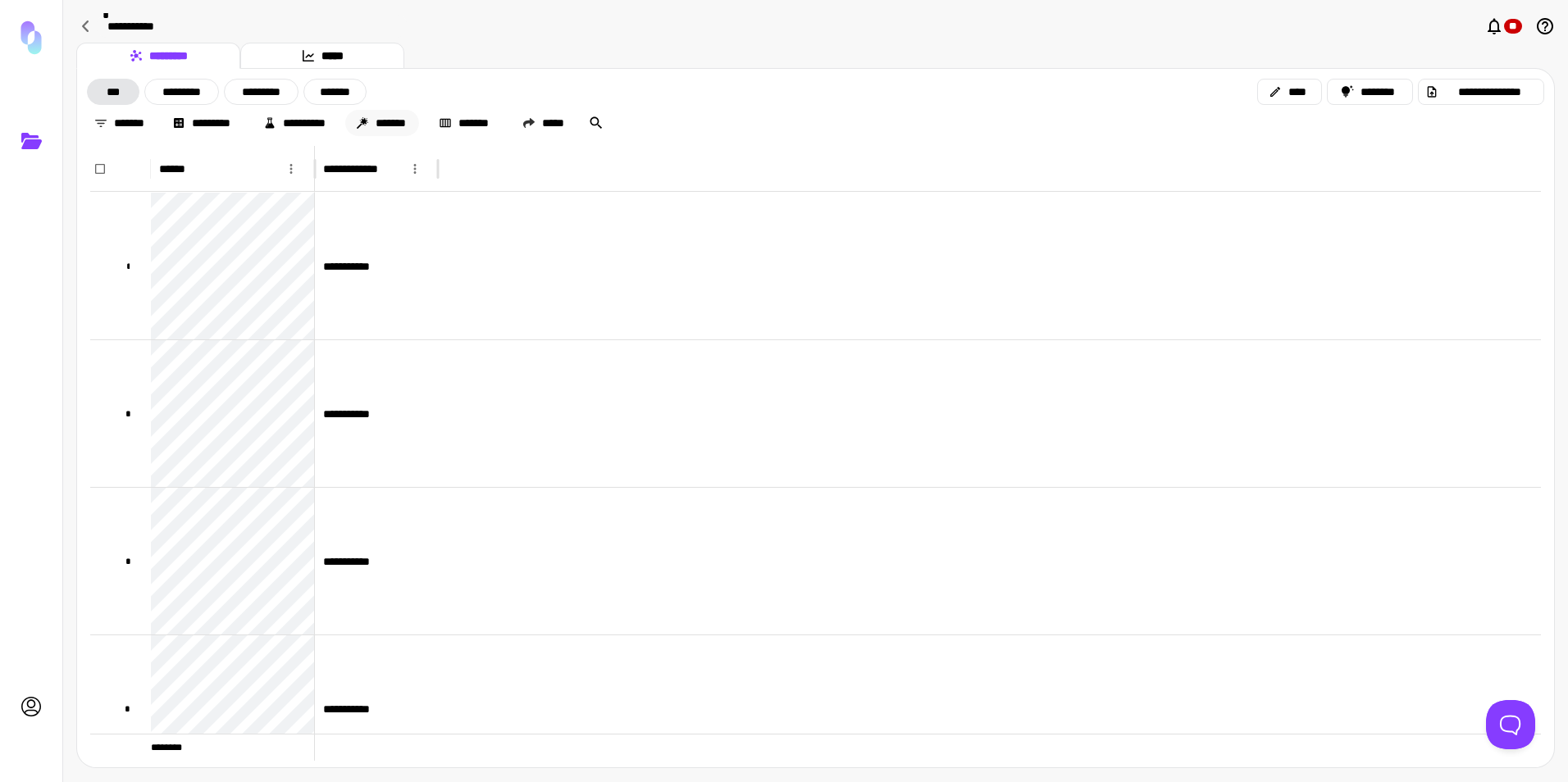 click 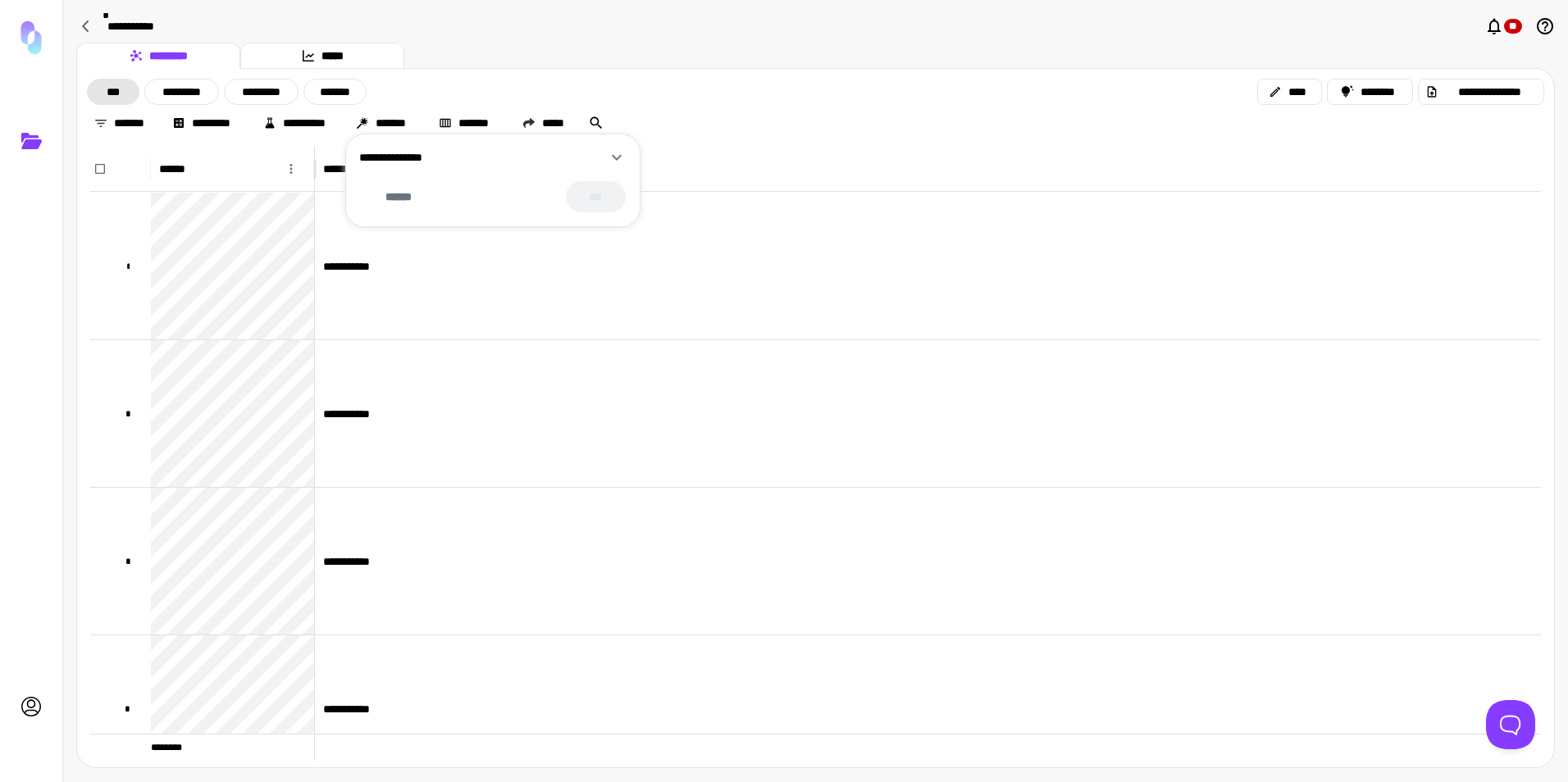click 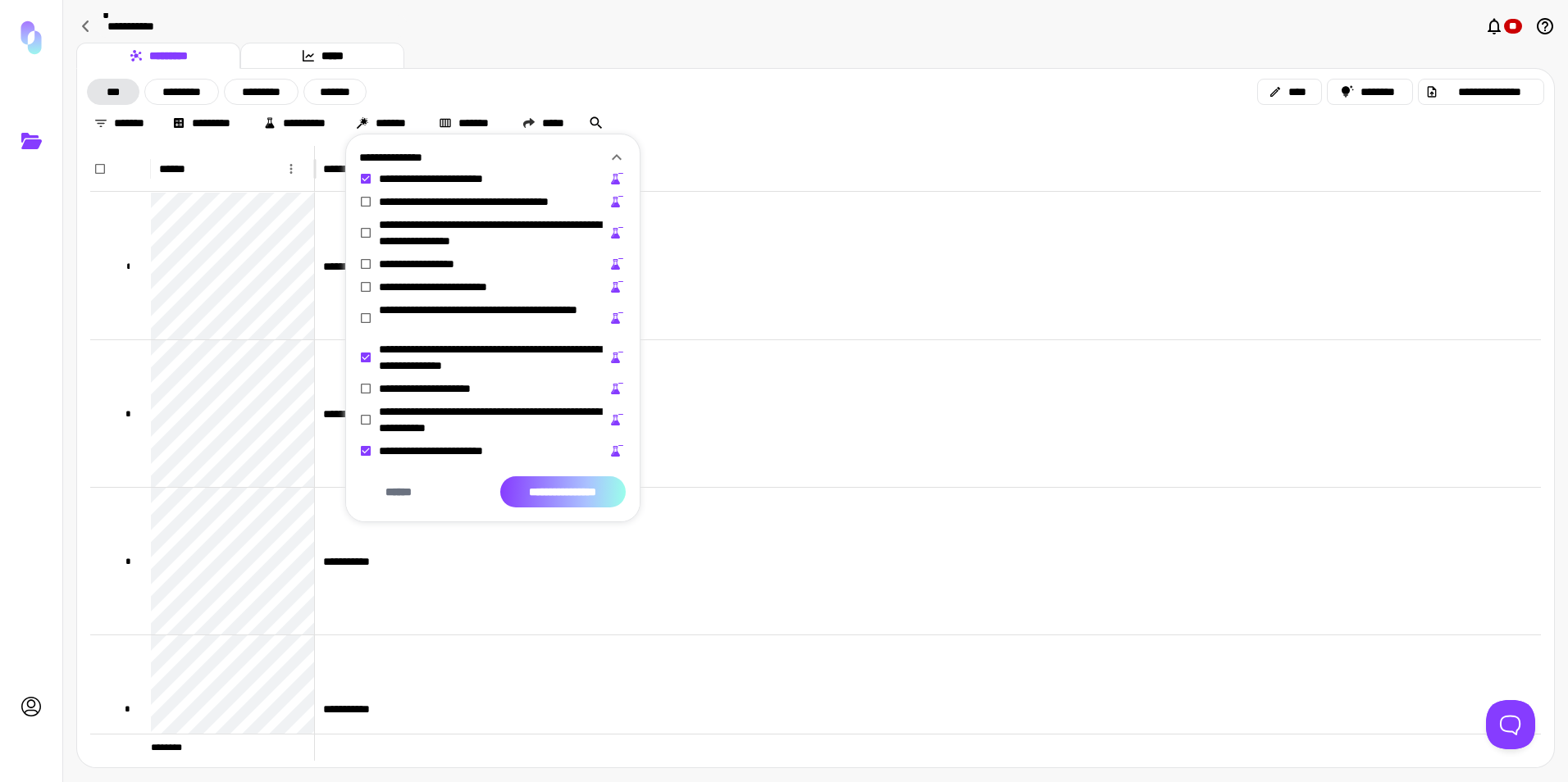 click on "**********" at bounding box center [563, 492] 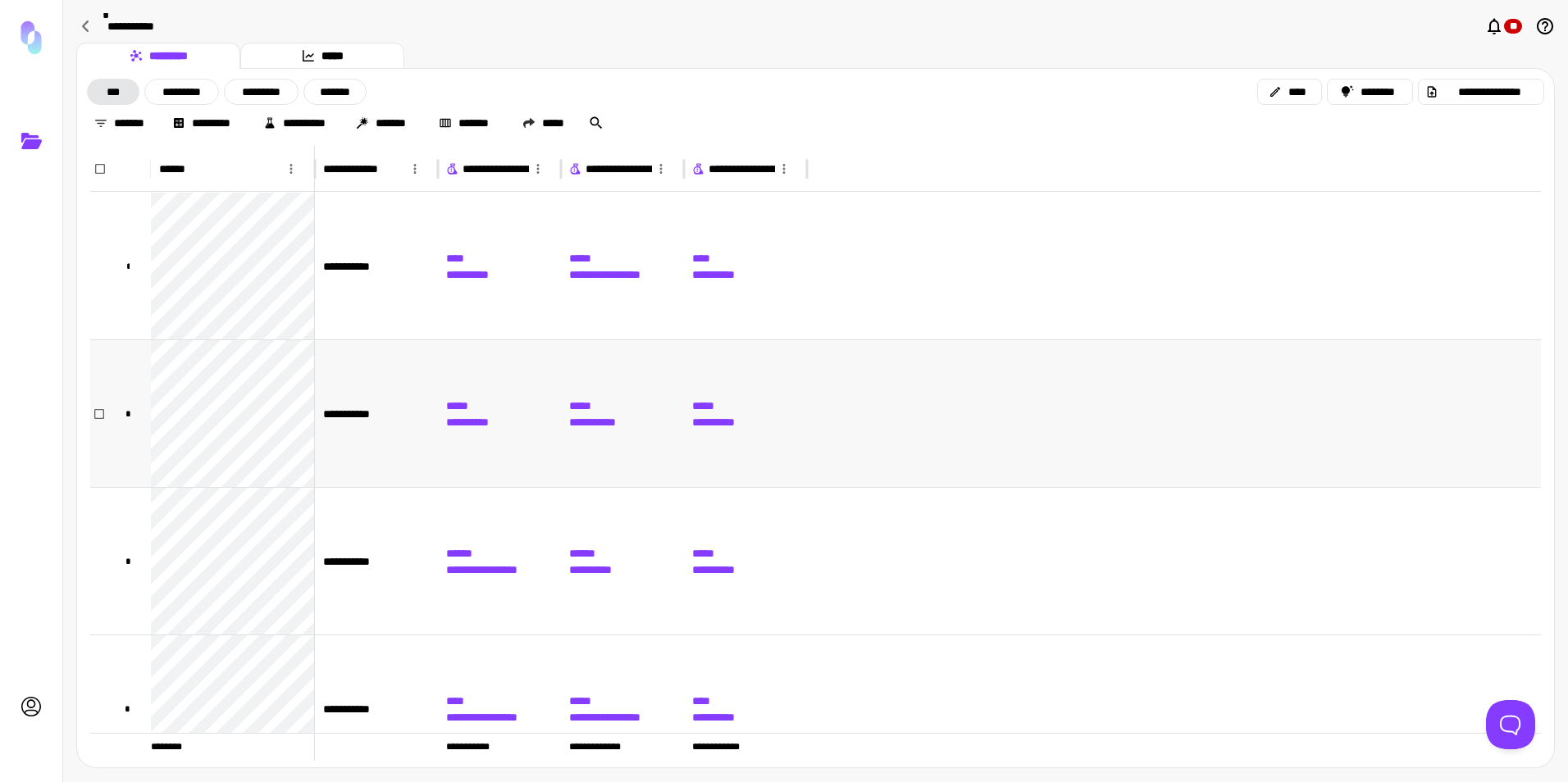 scroll, scrollTop: 26, scrollLeft: 0, axis: vertical 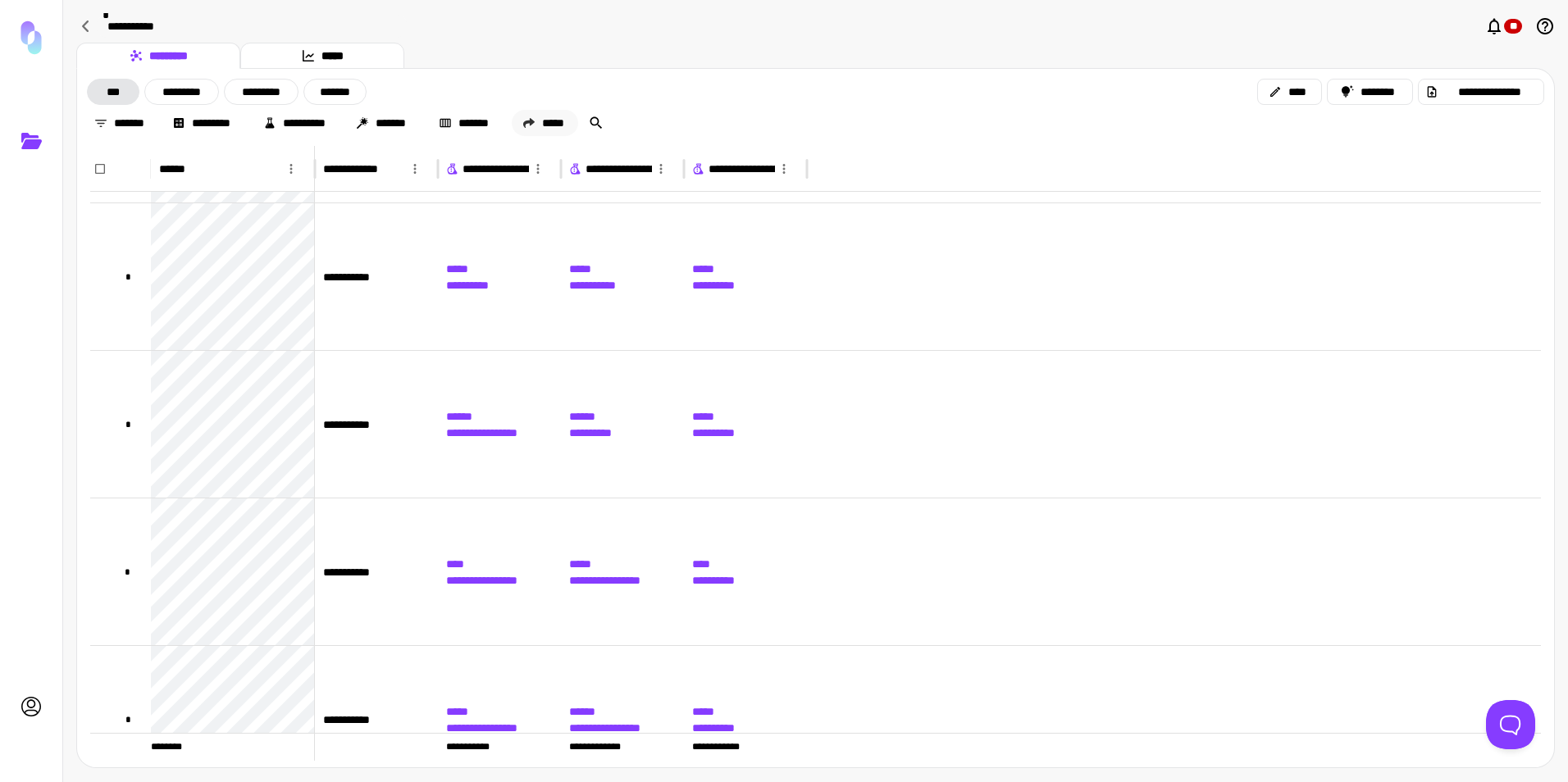 click on "*****" at bounding box center [545, 123] 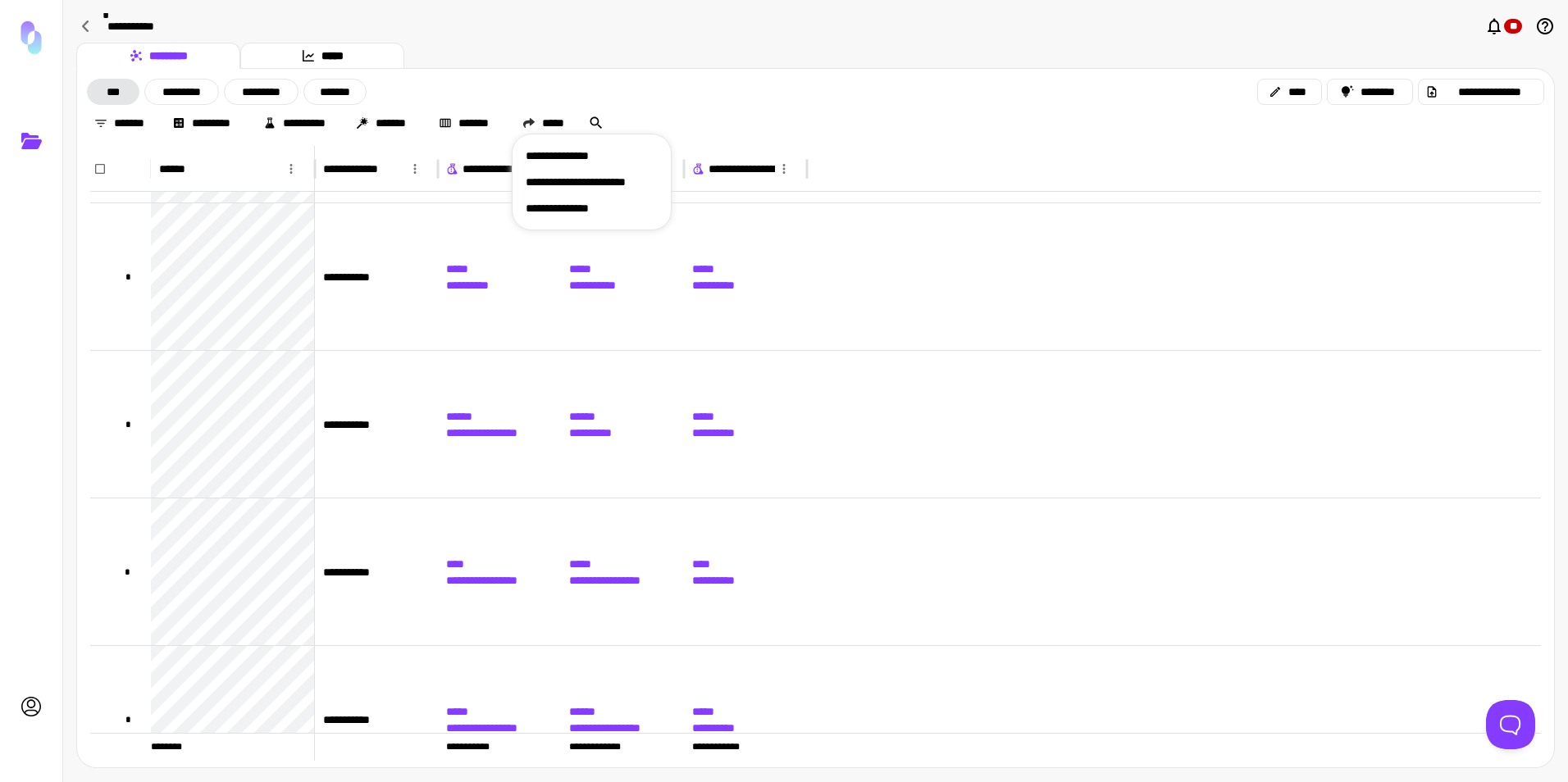click on "**********" at bounding box center (591, 208) 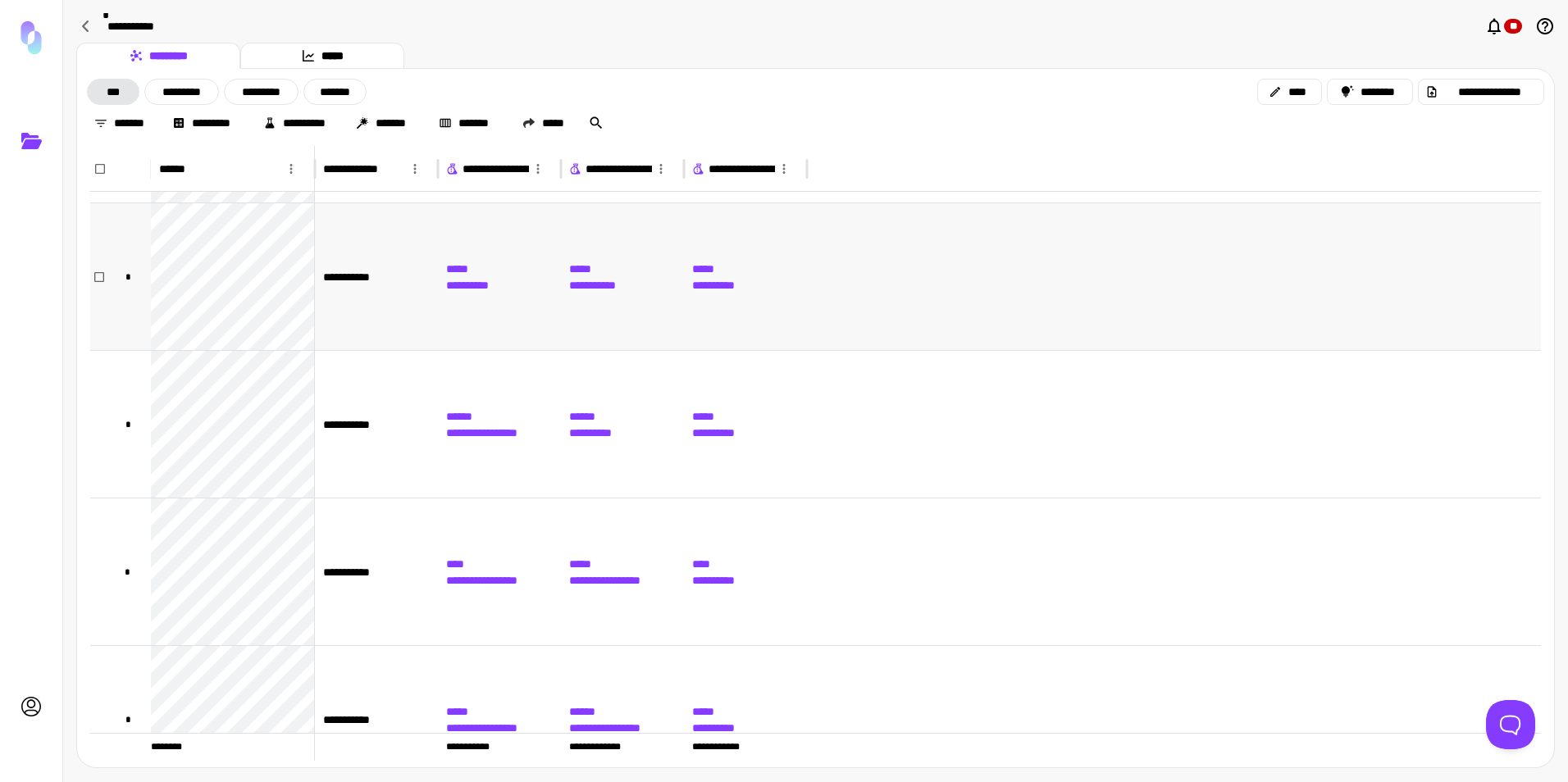 scroll, scrollTop: 216, scrollLeft: 0, axis: vertical 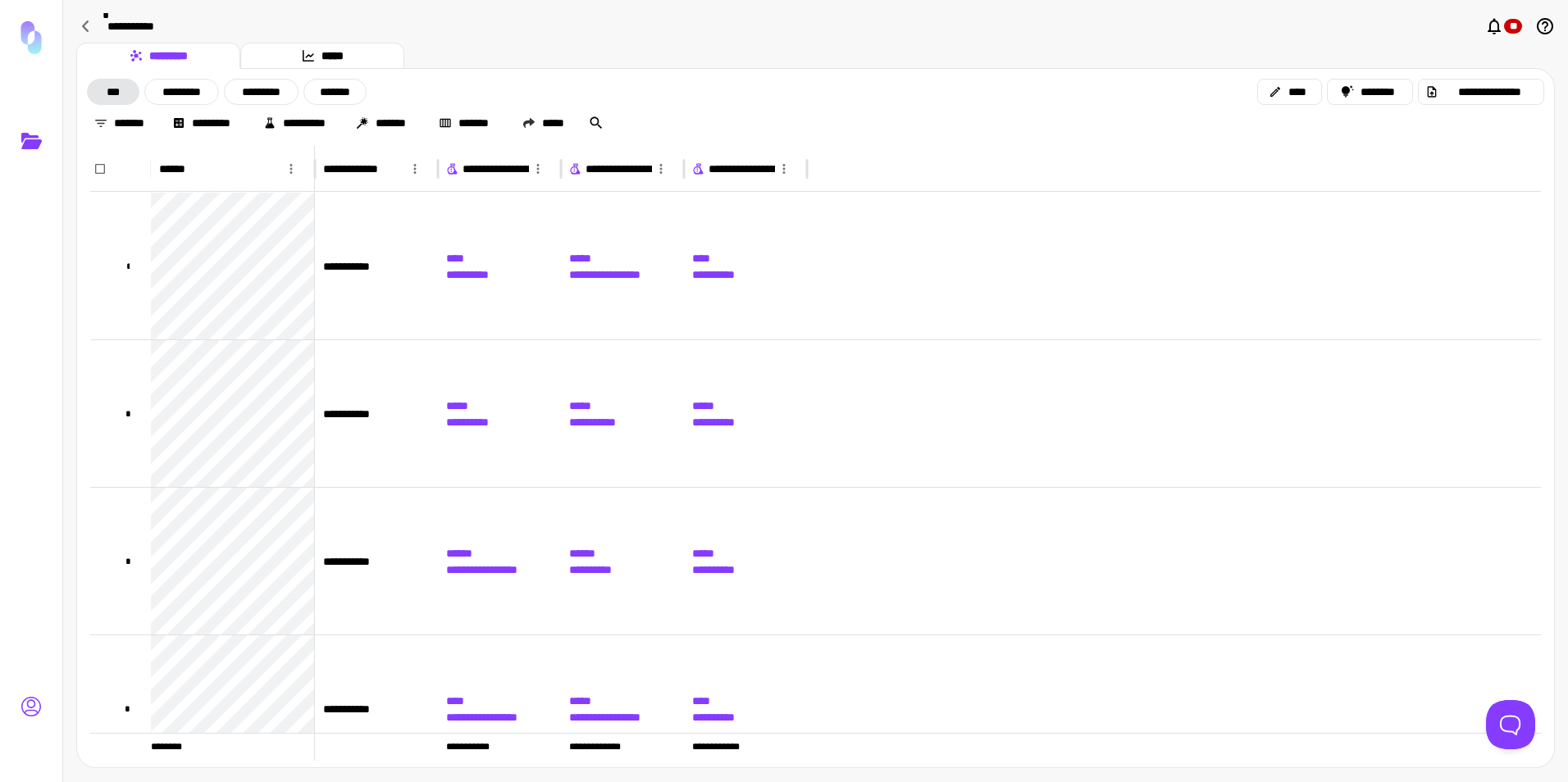 click 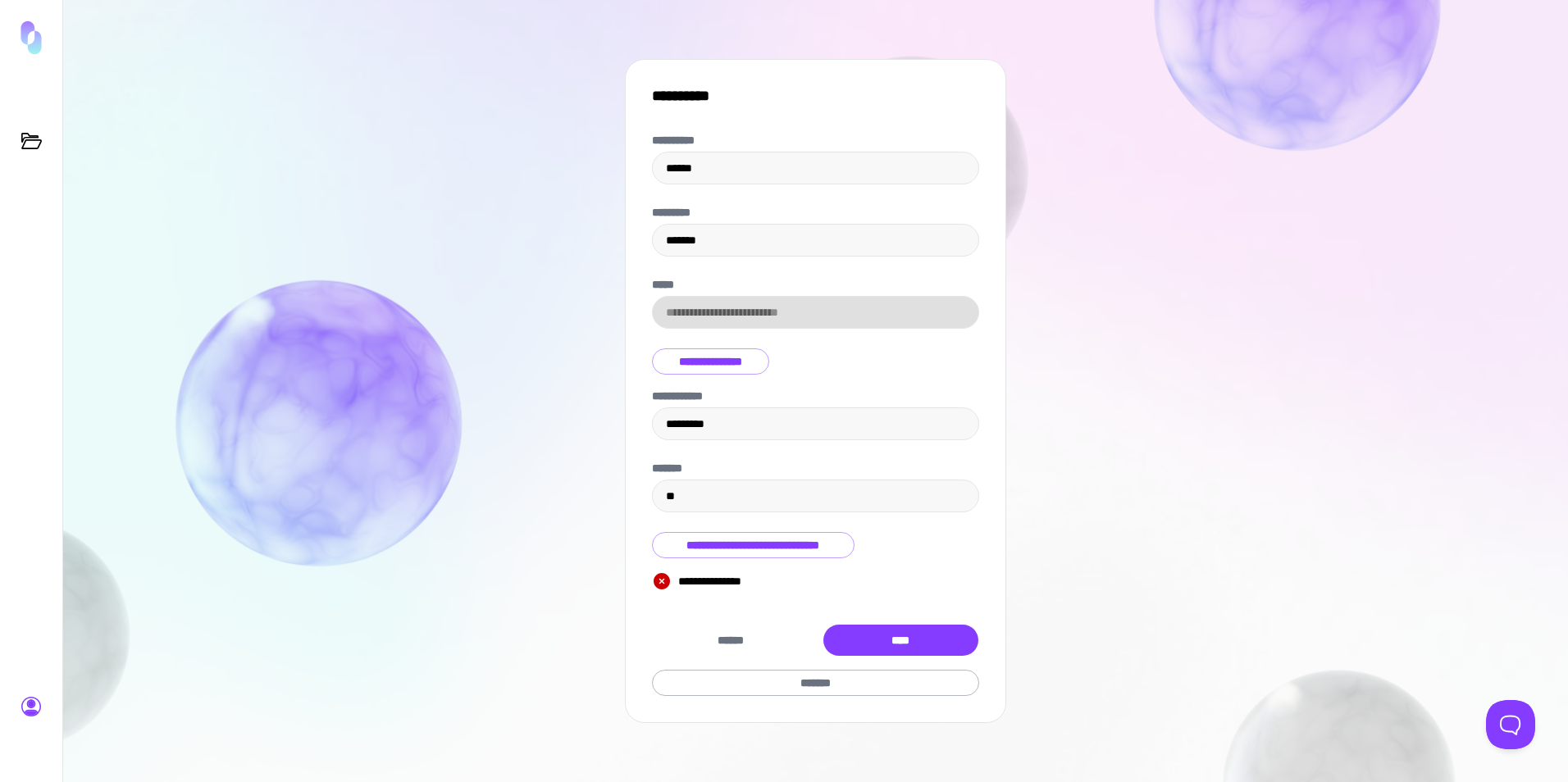 click on "*******" at bounding box center (815, 683) 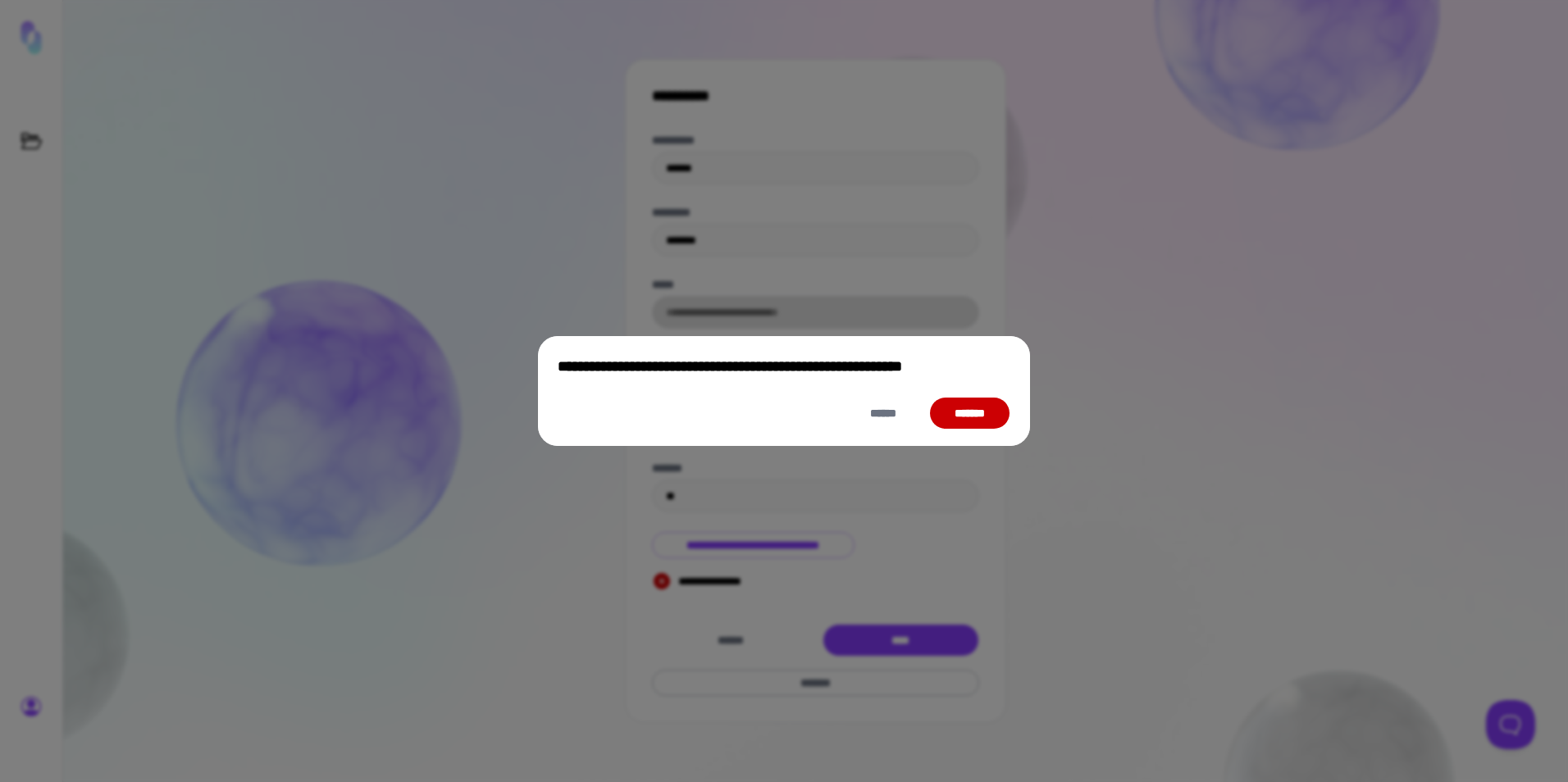 click on "*******" at bounding box center (969, 413) 